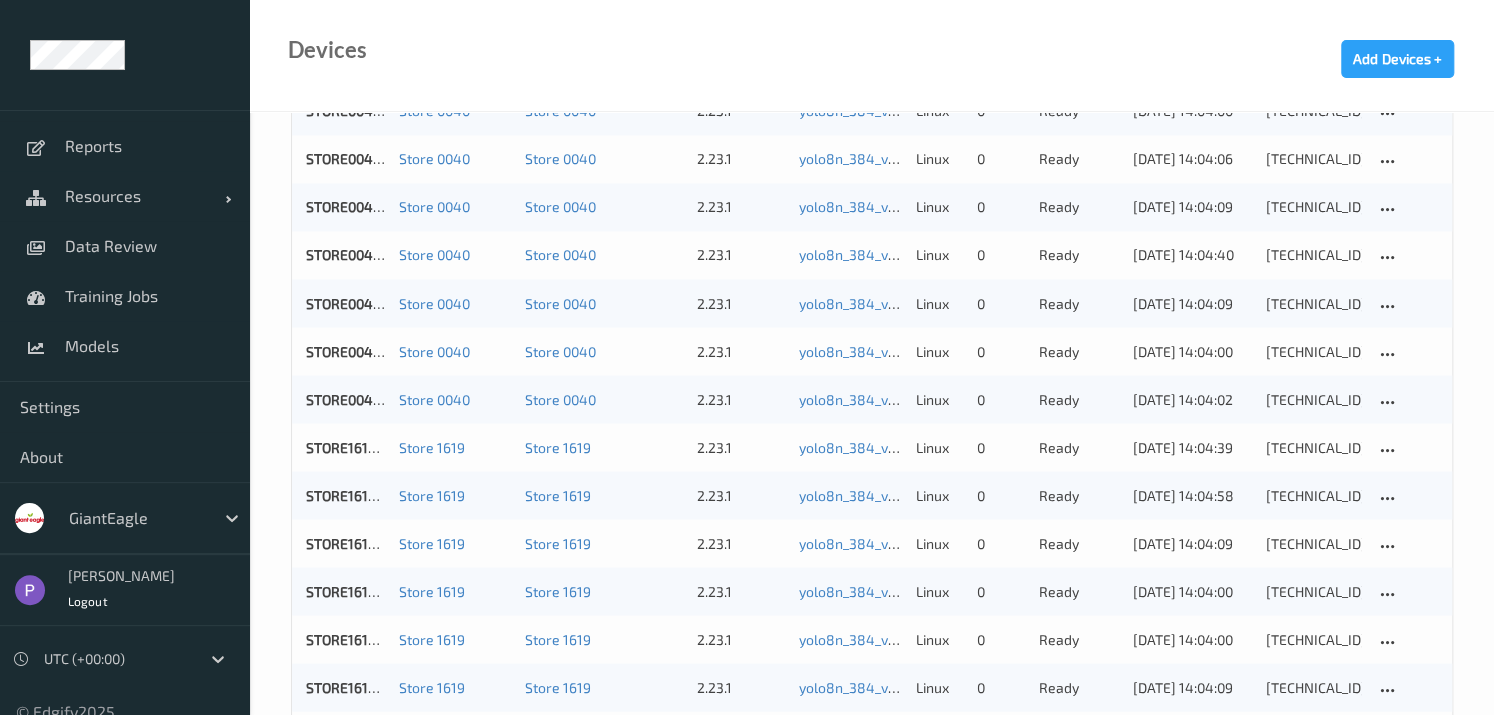 scroll, scrollTop: 1894, scrollLeft: 0, axis: vertical 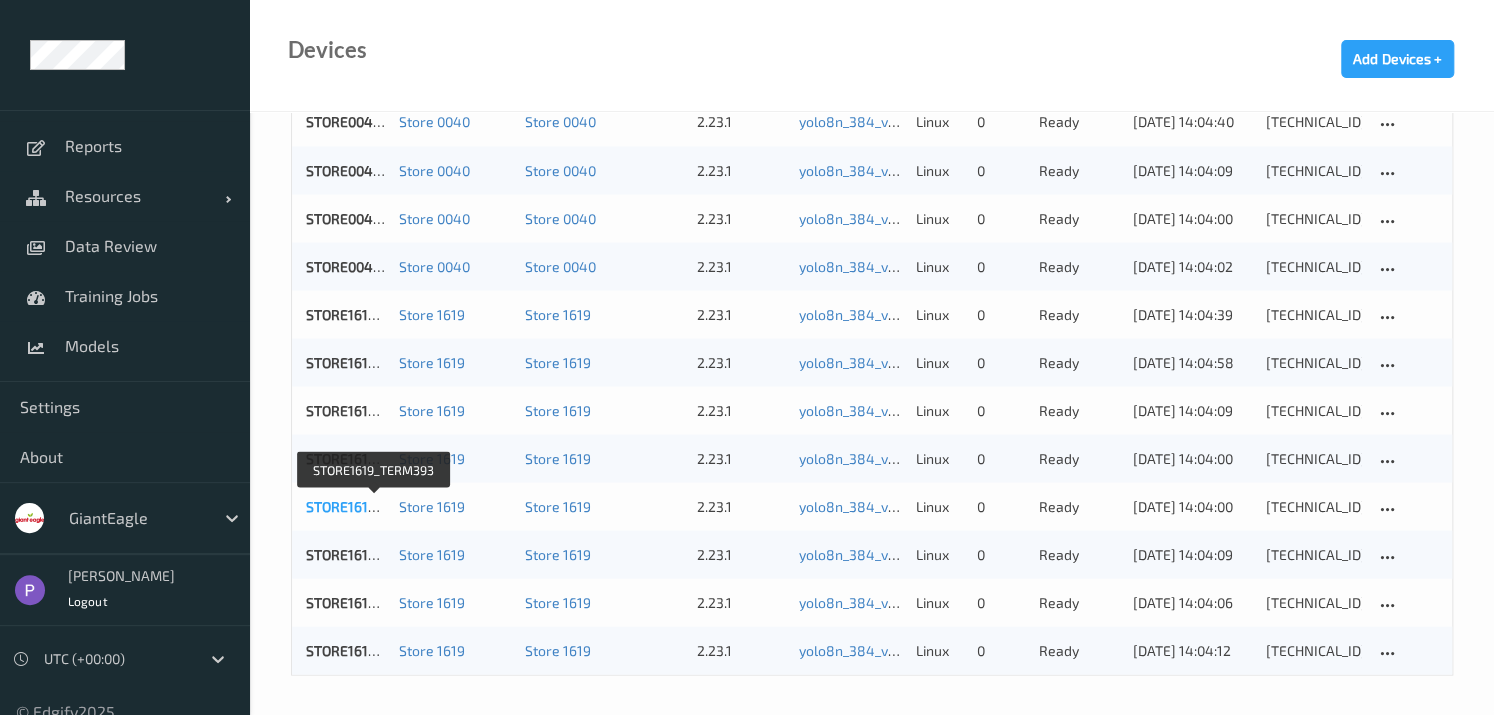 click on "STORE1619_TERM393" at bounding box center (374, 505) 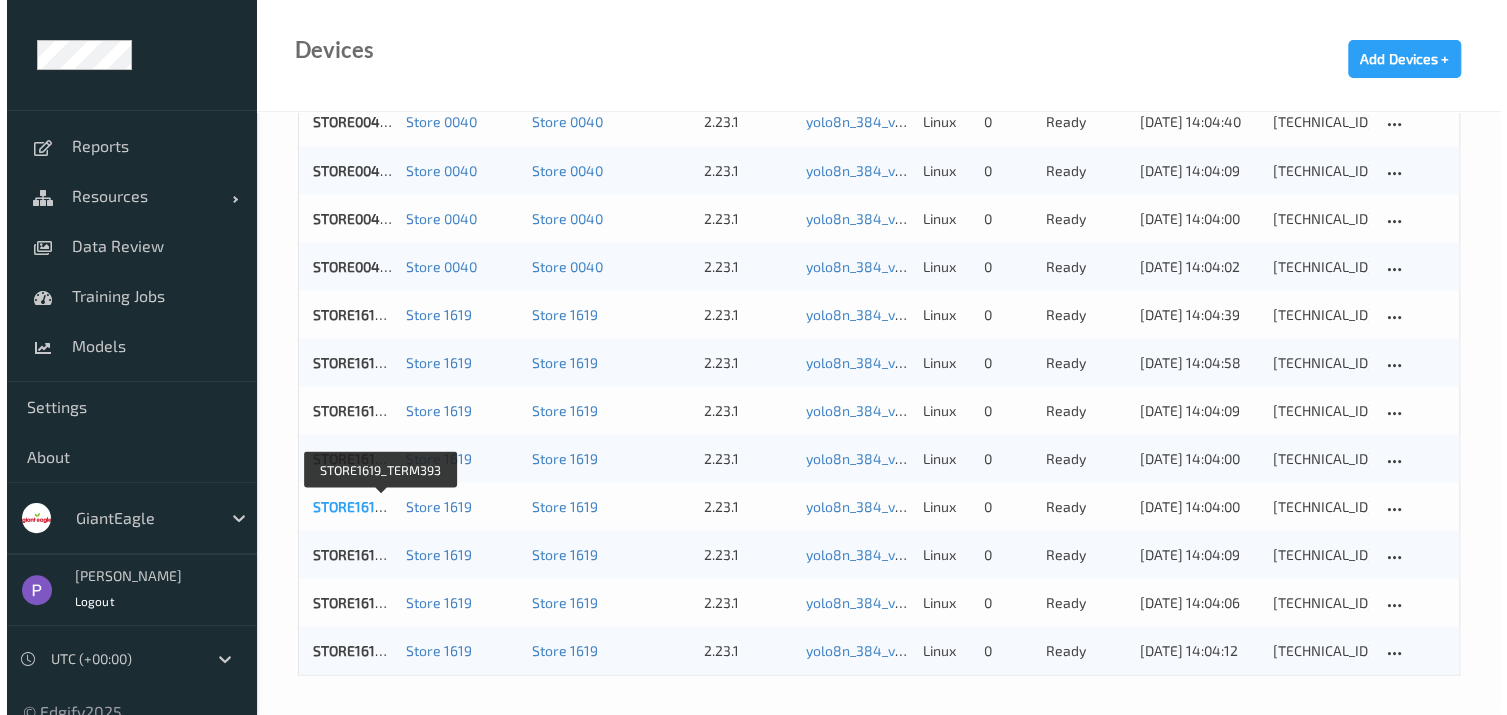 scroll, scrollTop: 0, scrollLeft: 0, axis: both 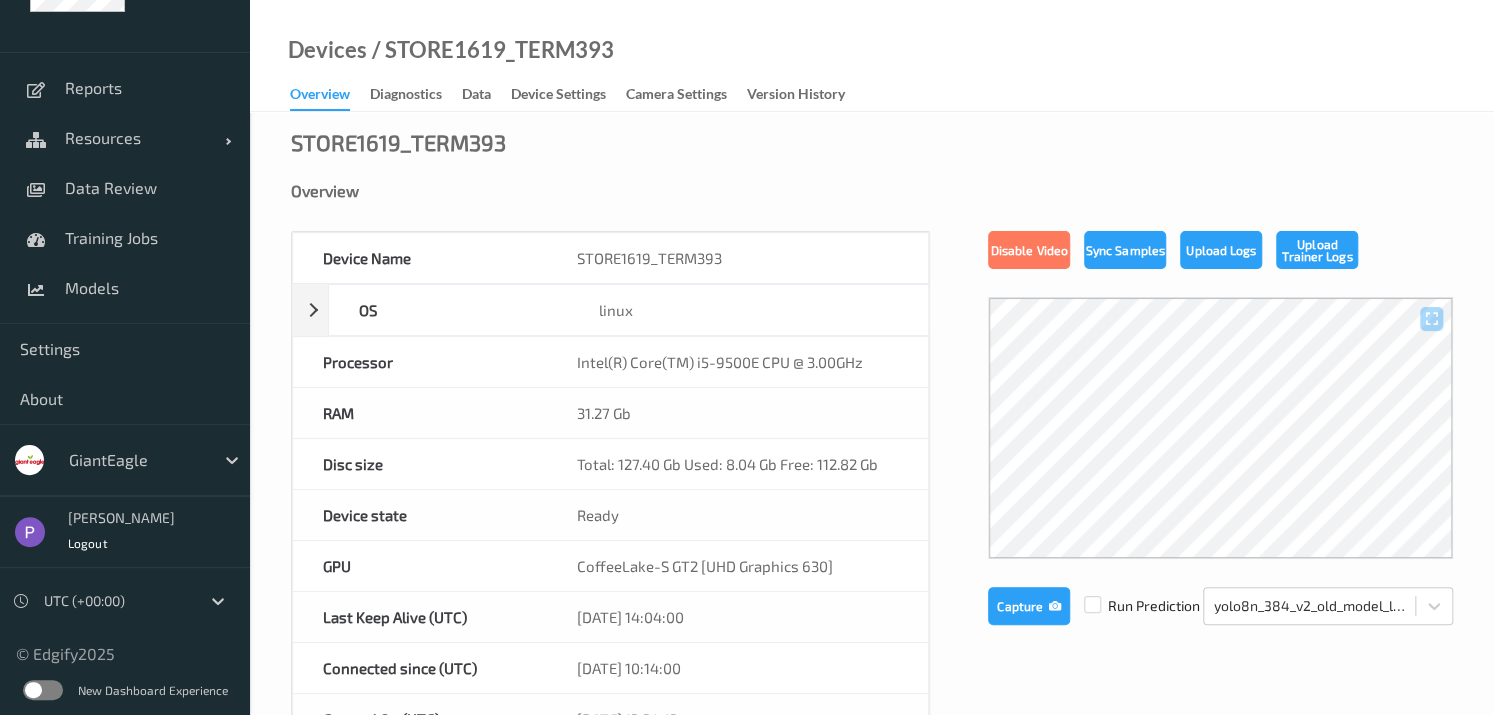 click at bounding box center (43, 690) 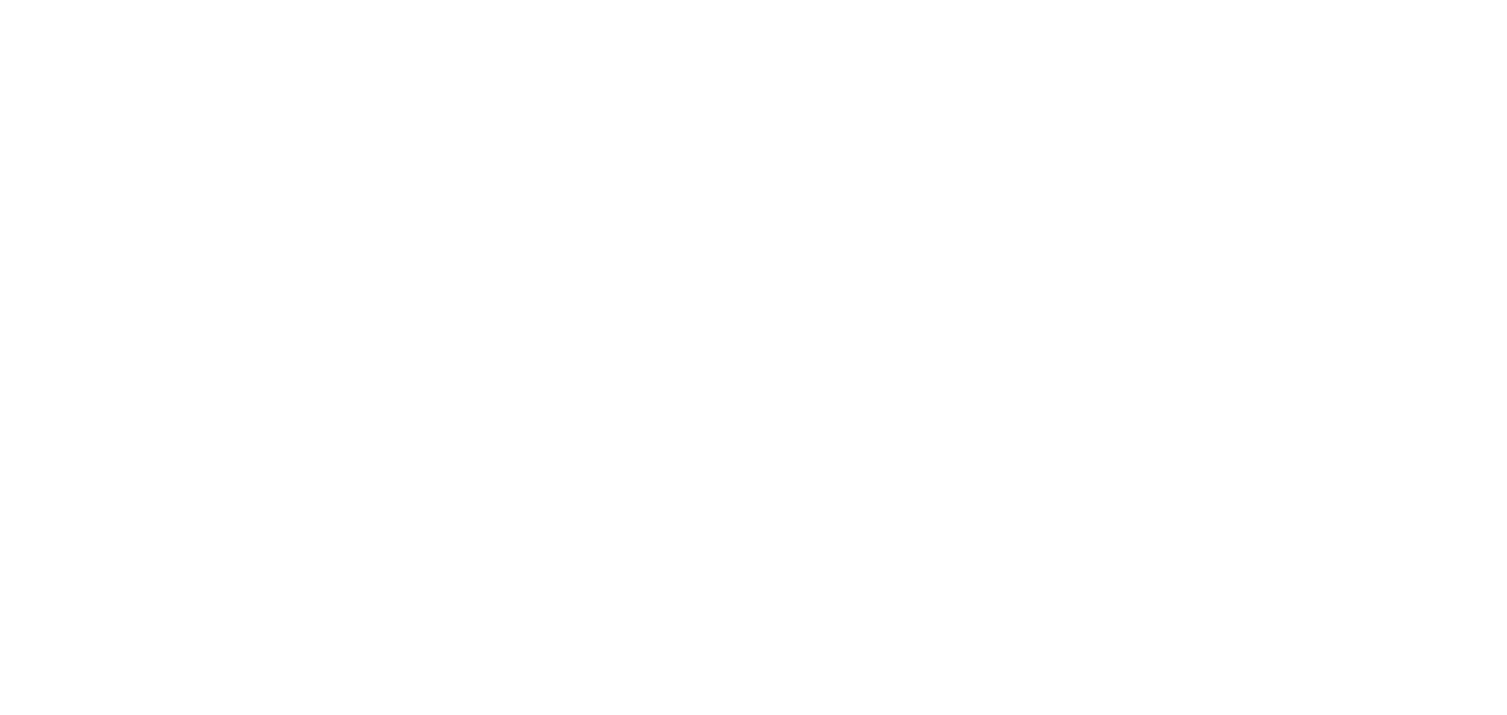 scroll, scrollTop: 0, scrollLeft: 0, axis: both 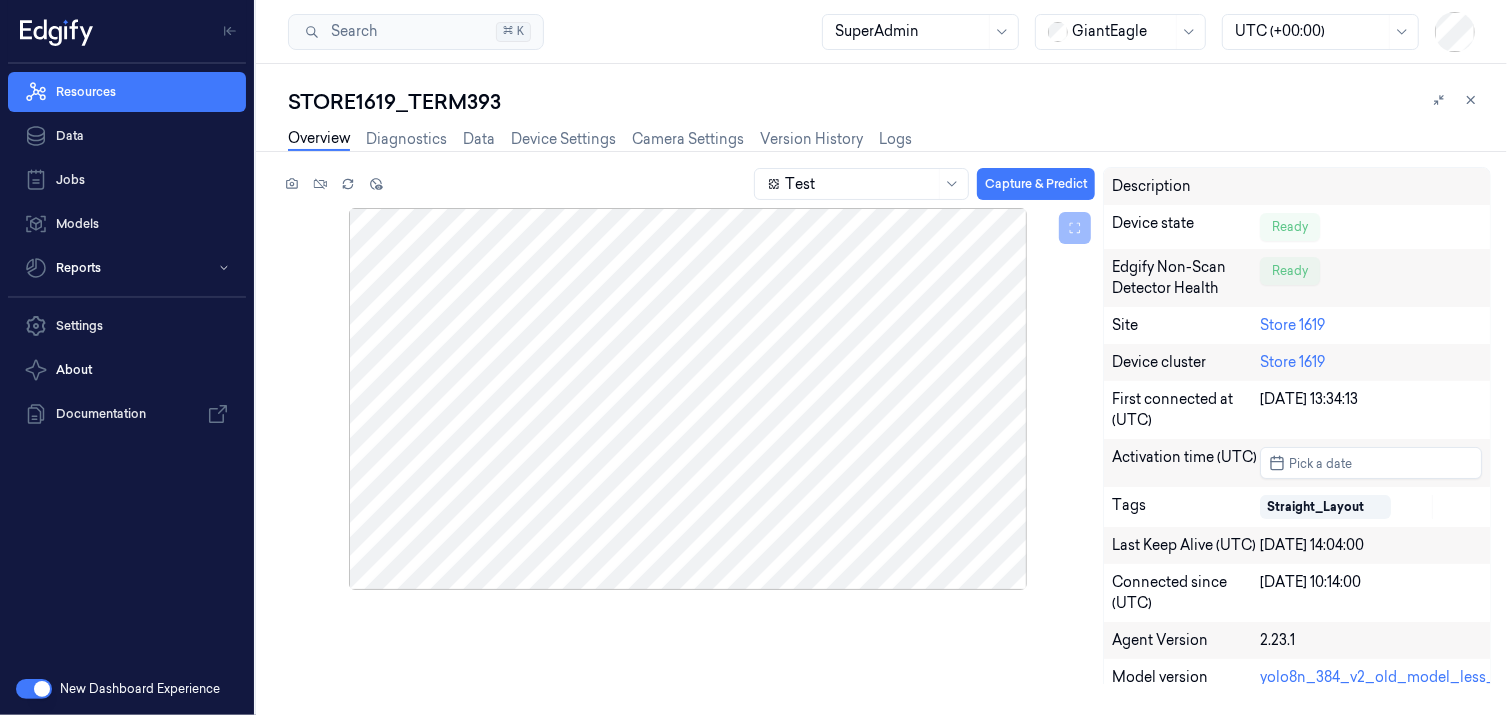click on "Overview Diagnostics Data Device Settings Camera Settings Version History Logs" at bounding box center (600, 139) 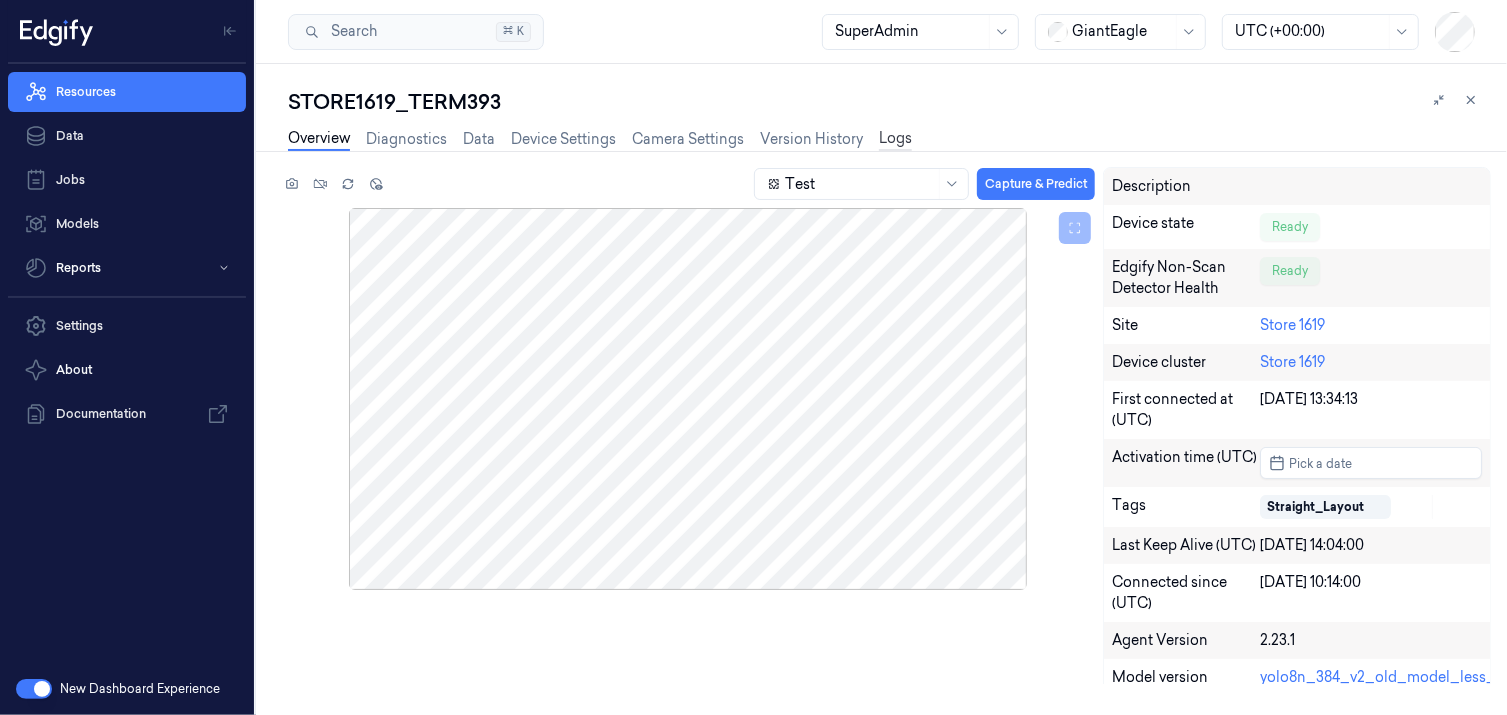 click on "Logs" at bounding box center [895, 139] 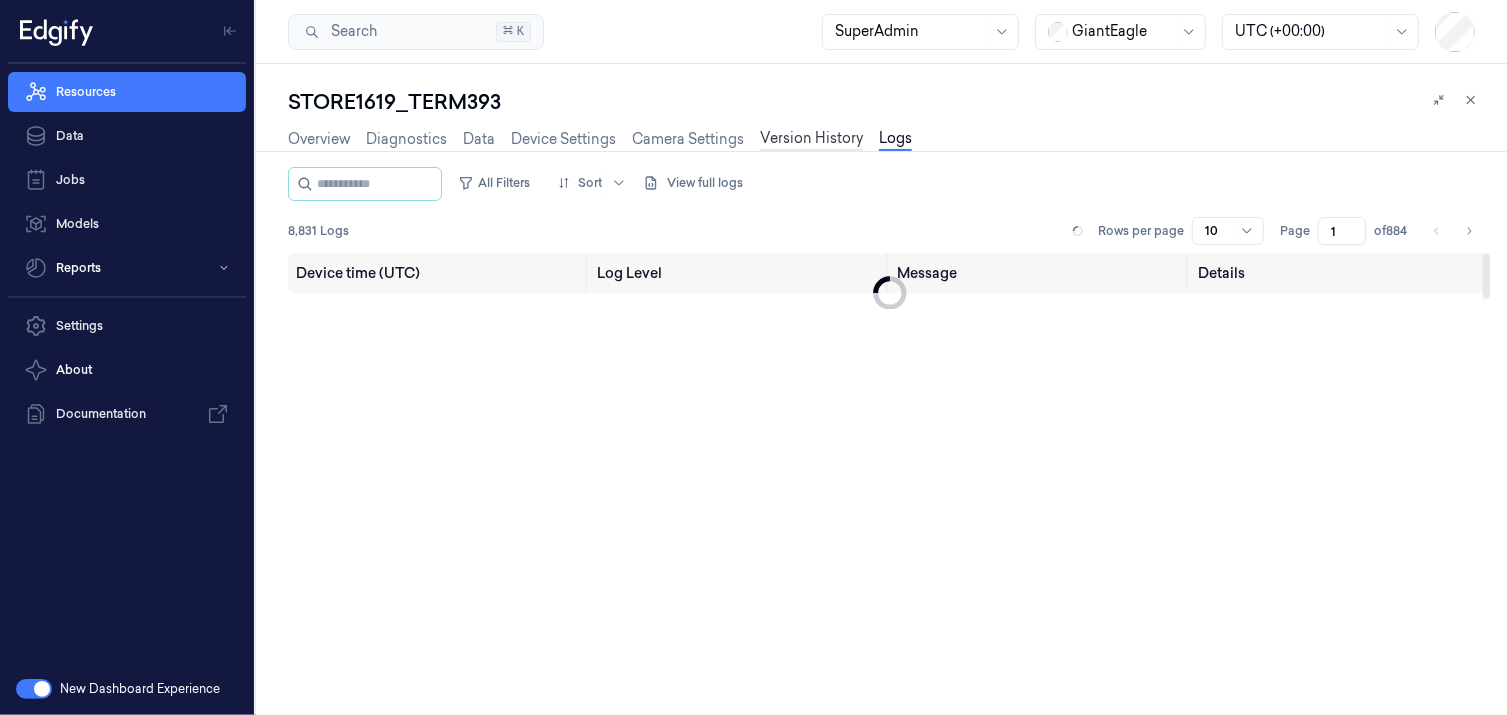 click on "Version History" at bounding box center (811, 139) 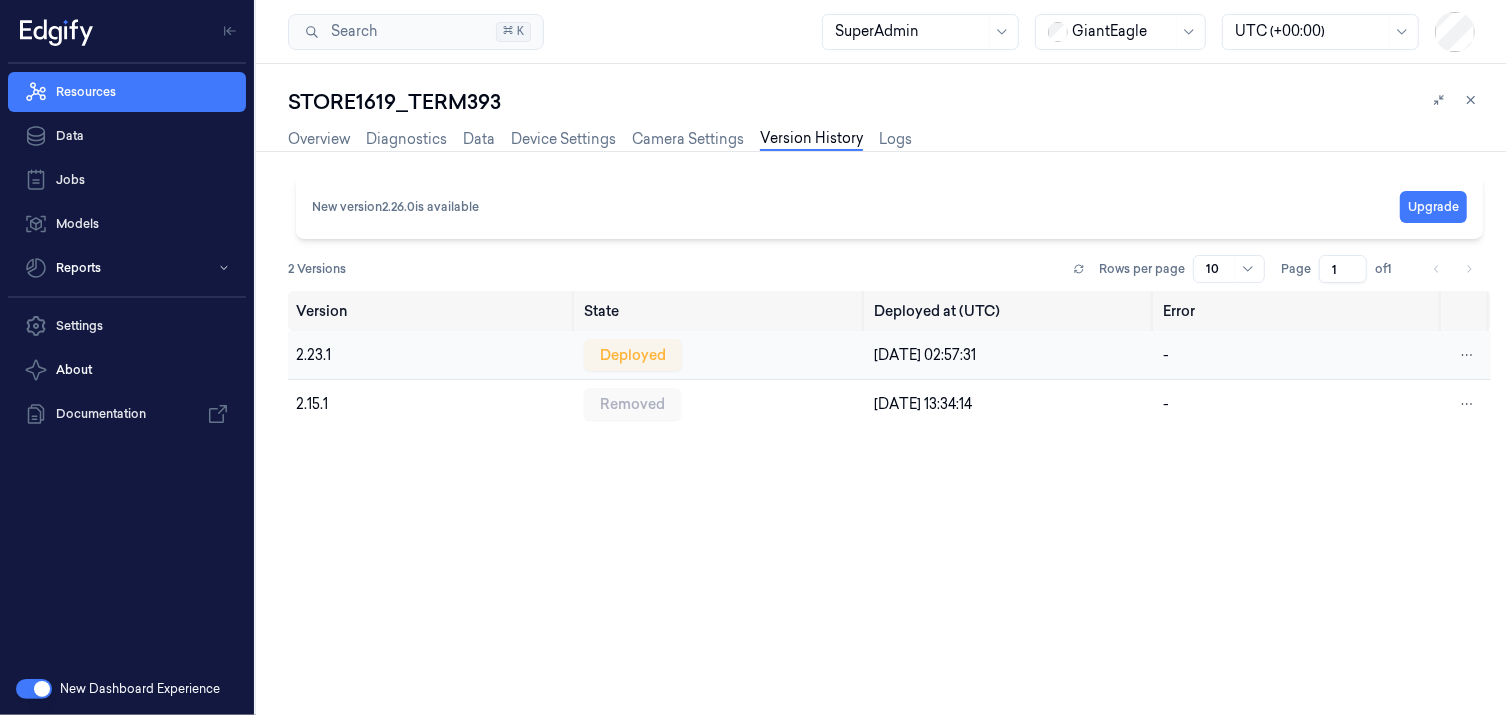 click on "[DATE] 02:57:31" at bounding box center (1010, 355) 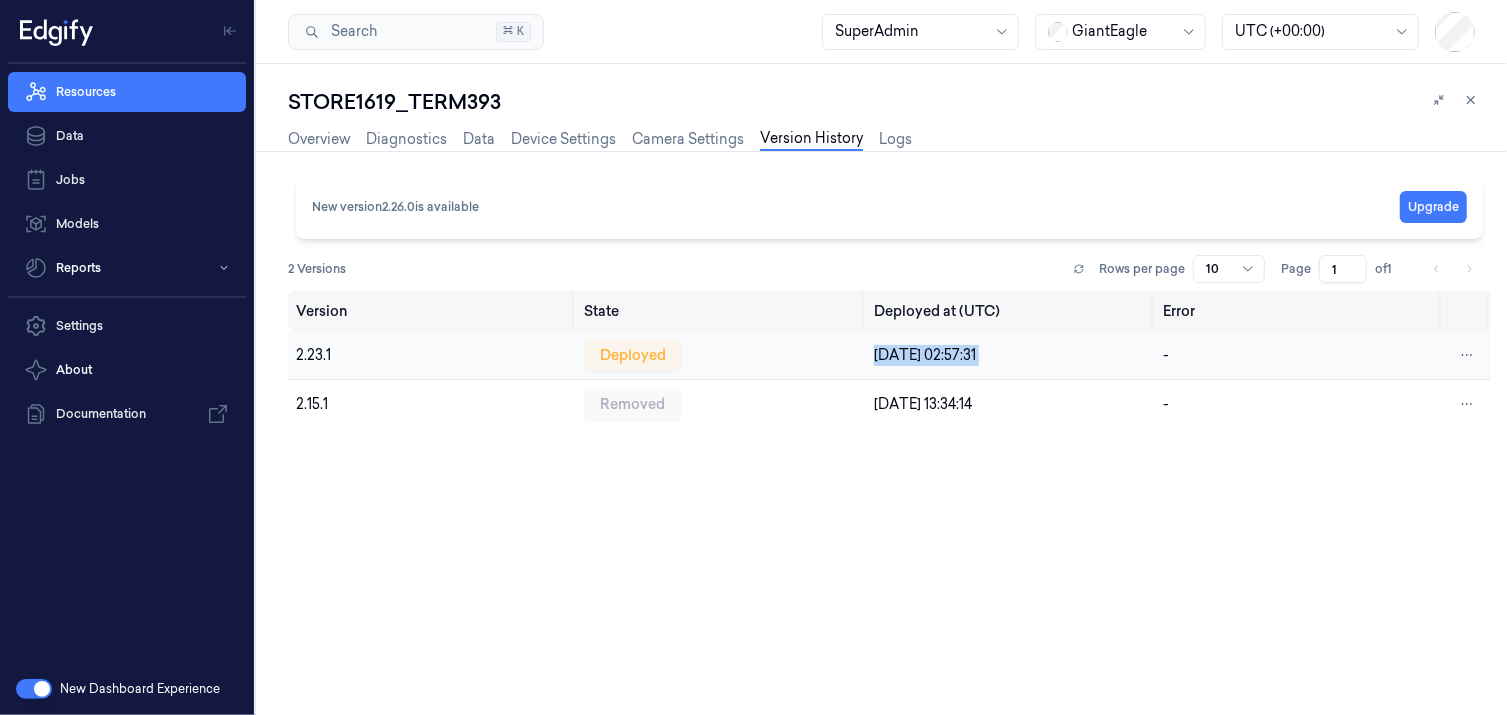 click on "[DATE] 02:57:31" at bounding box center [1010, 355] 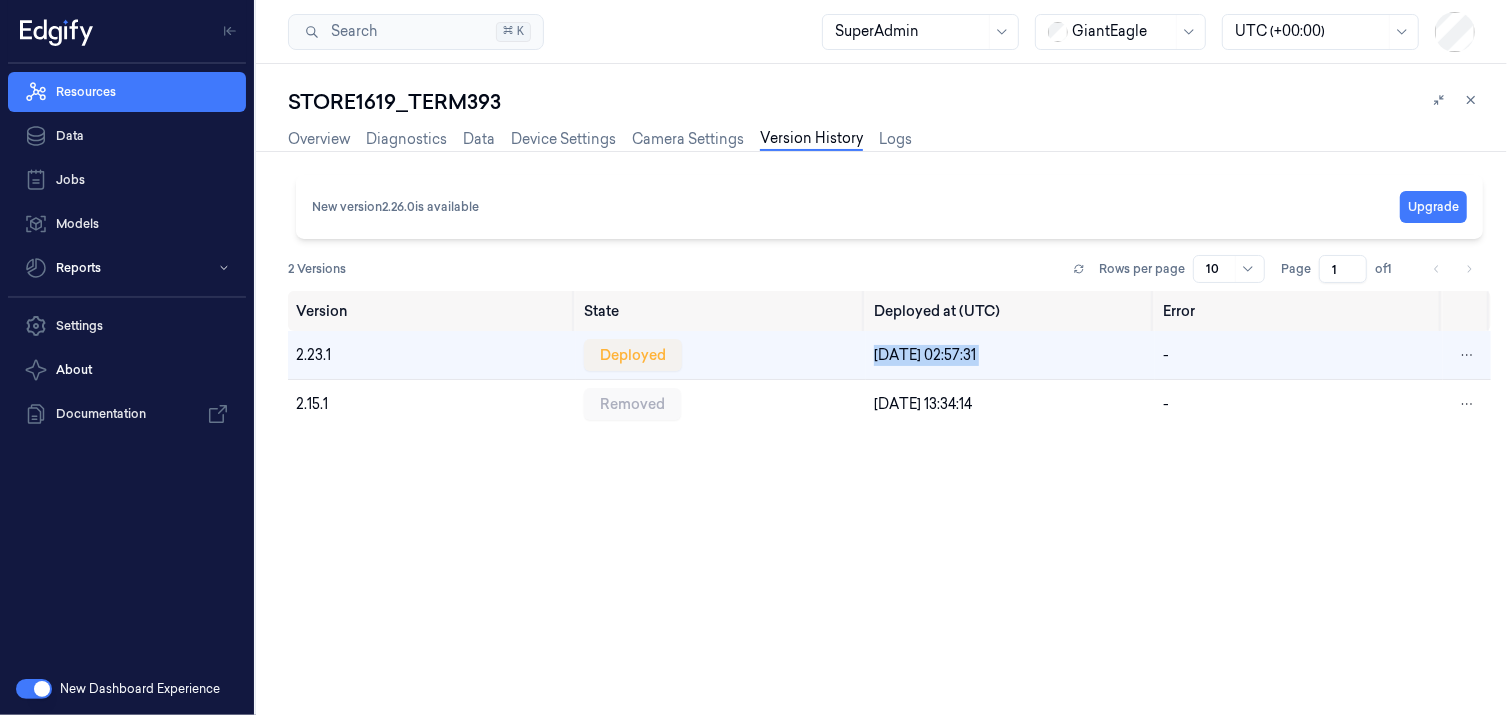 click at bounding box center (34, 689) 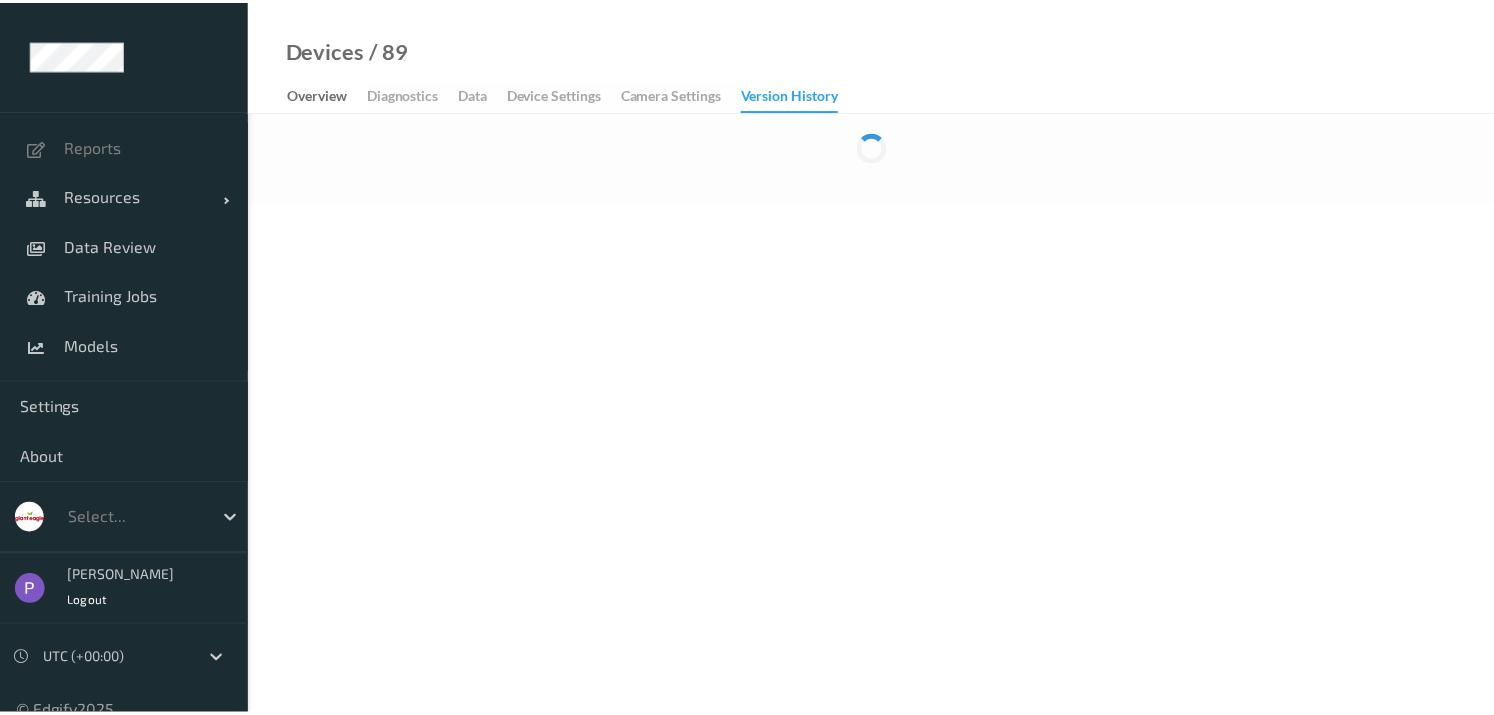 scroll, scrollTop: 0, scrollLeft: 0, axis: both 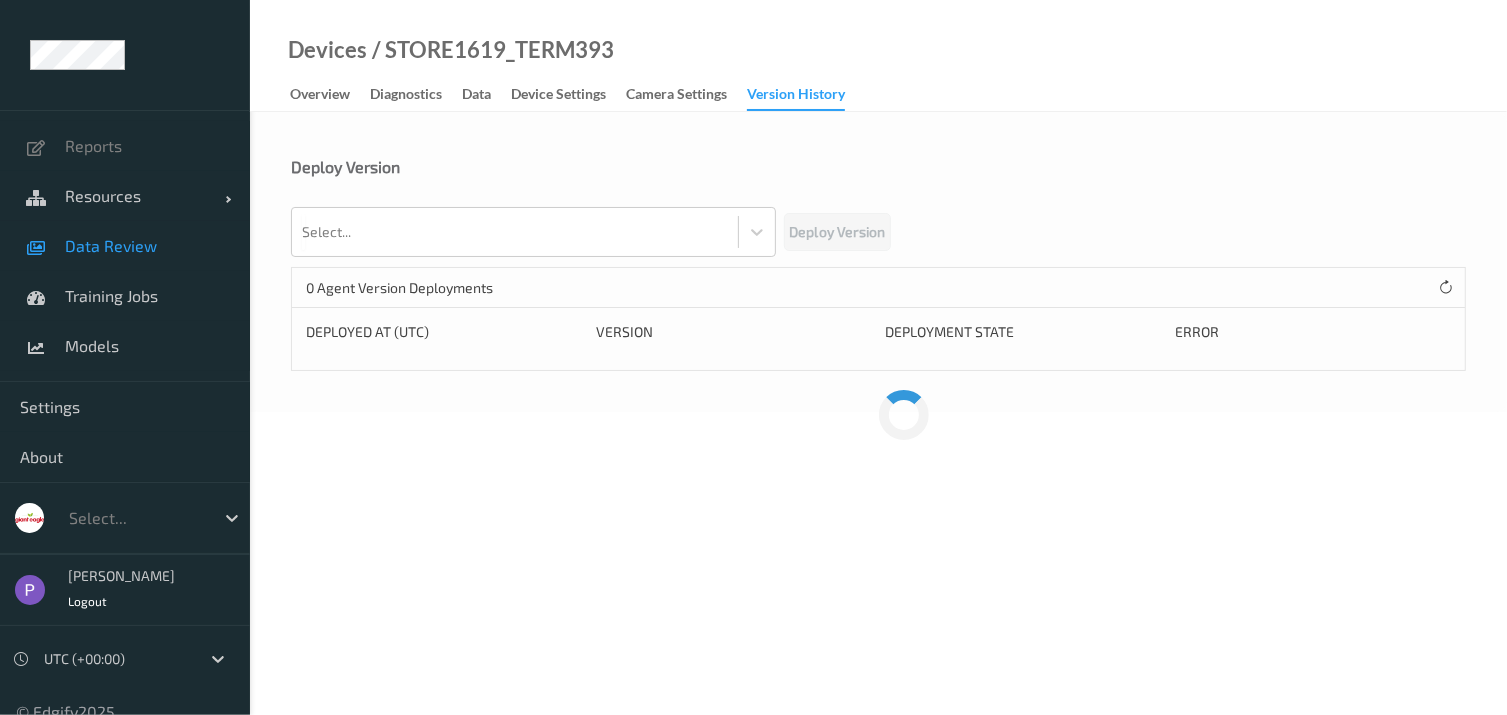 click on "Data Review" at bounding box center [147, 246] 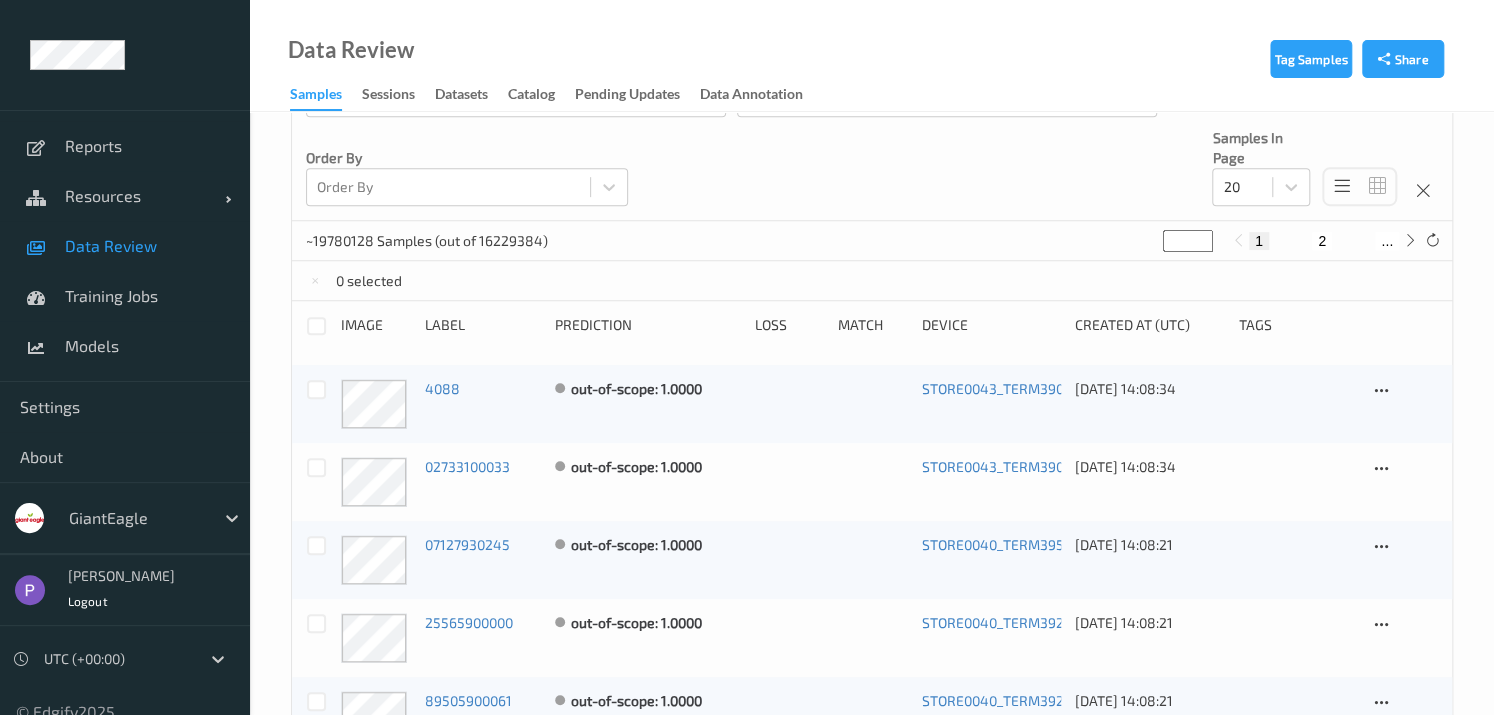 scroll, scrollTop: 218, scrollLeft: 0, axis: vertical 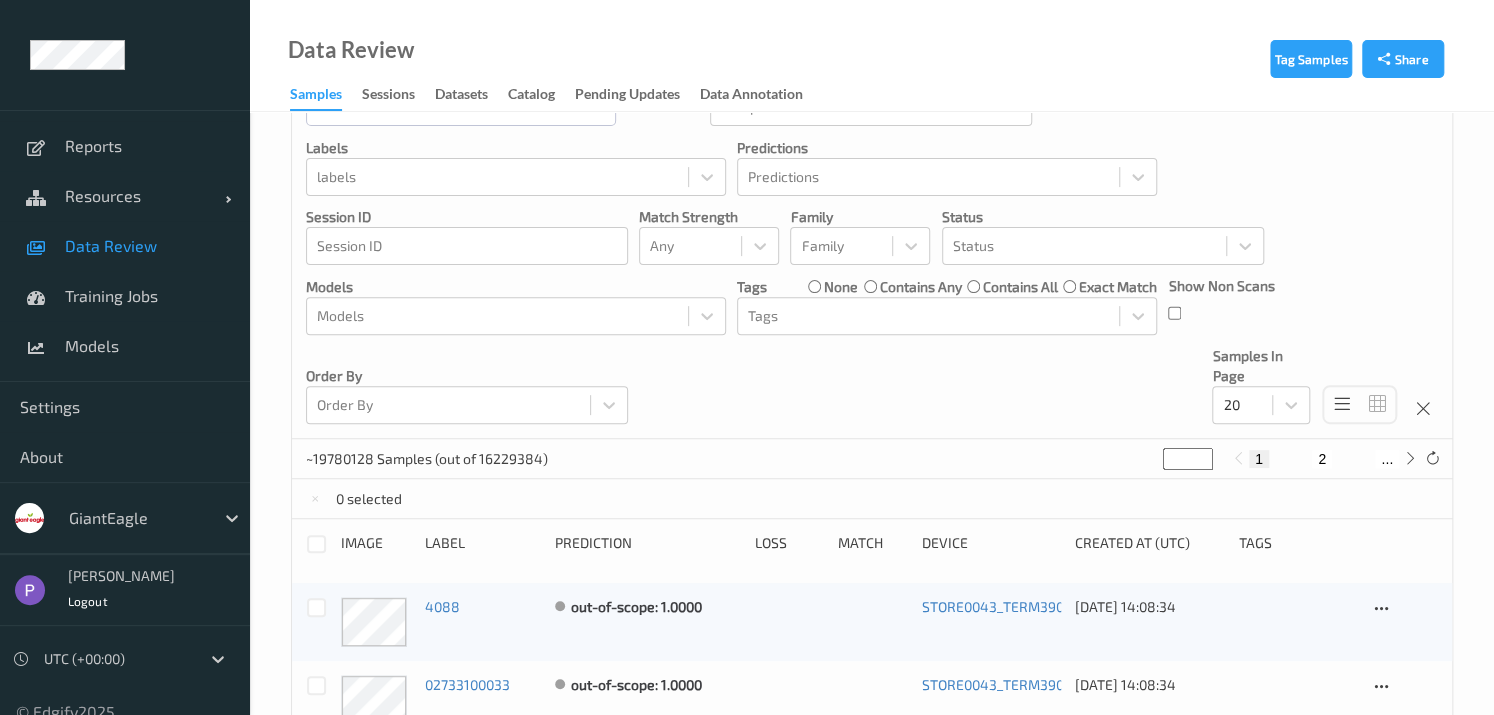 click on "Sessions" at bounding box center [398, 95] 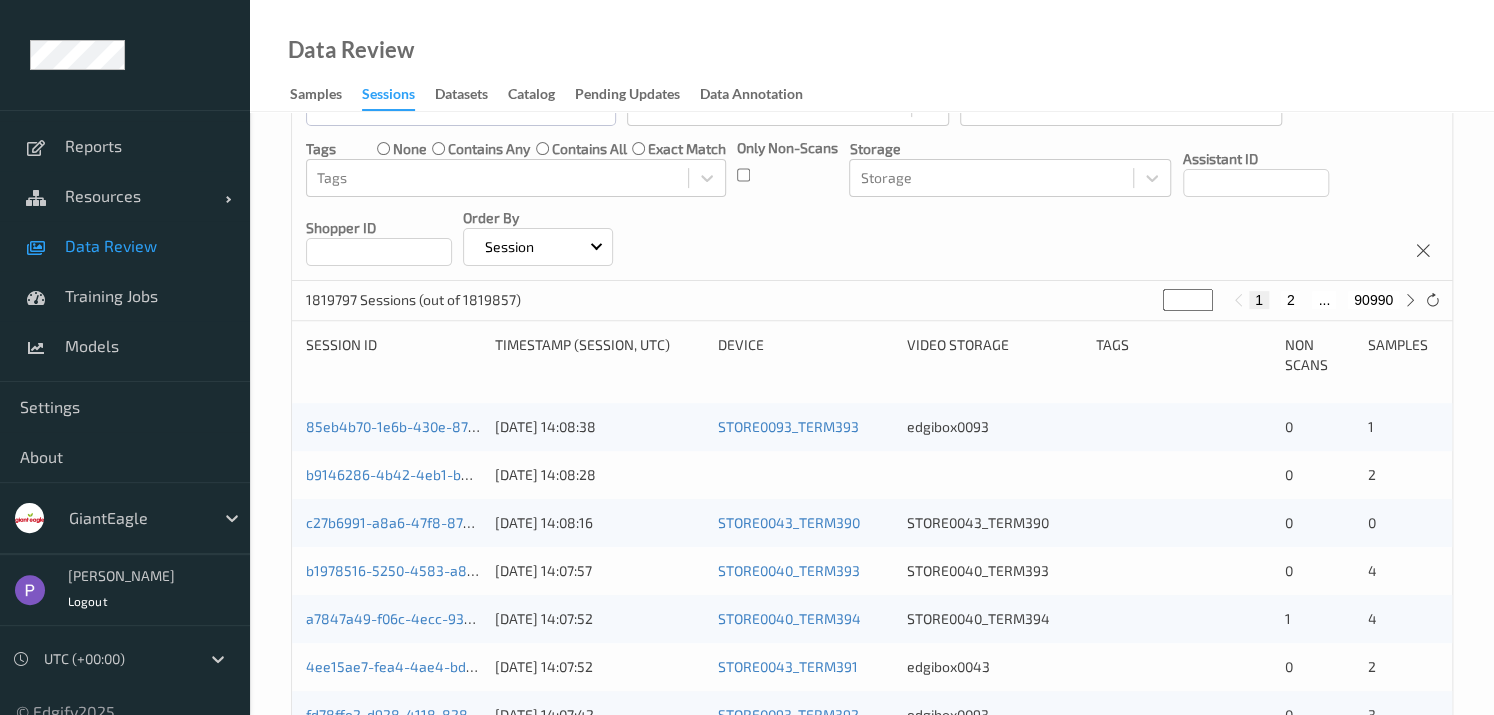 scroll, scrollTop: 327, scrollLeft: 0, axis: vertical 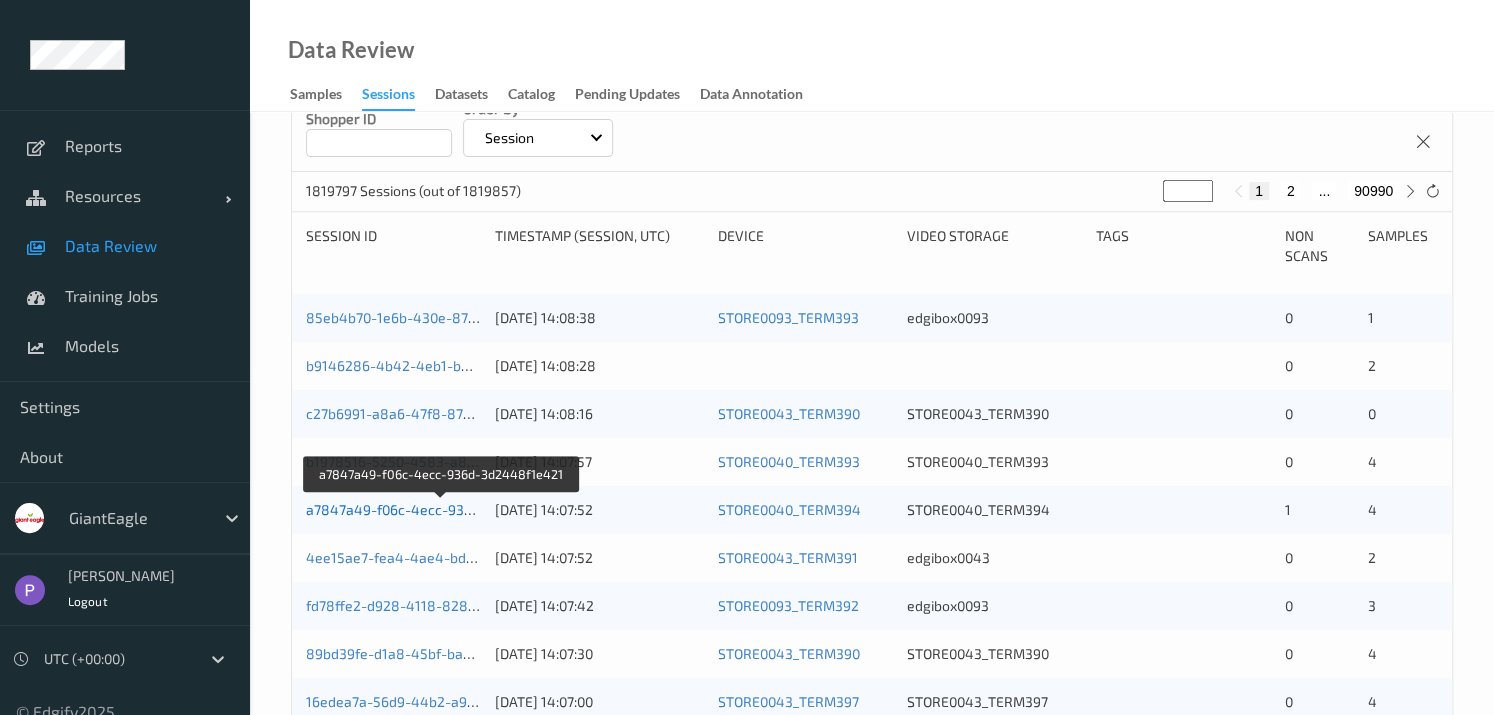 click on "a7847a49-f06c-4ecc-936d-3d2448f1e421" at bounding box center (442, 509) 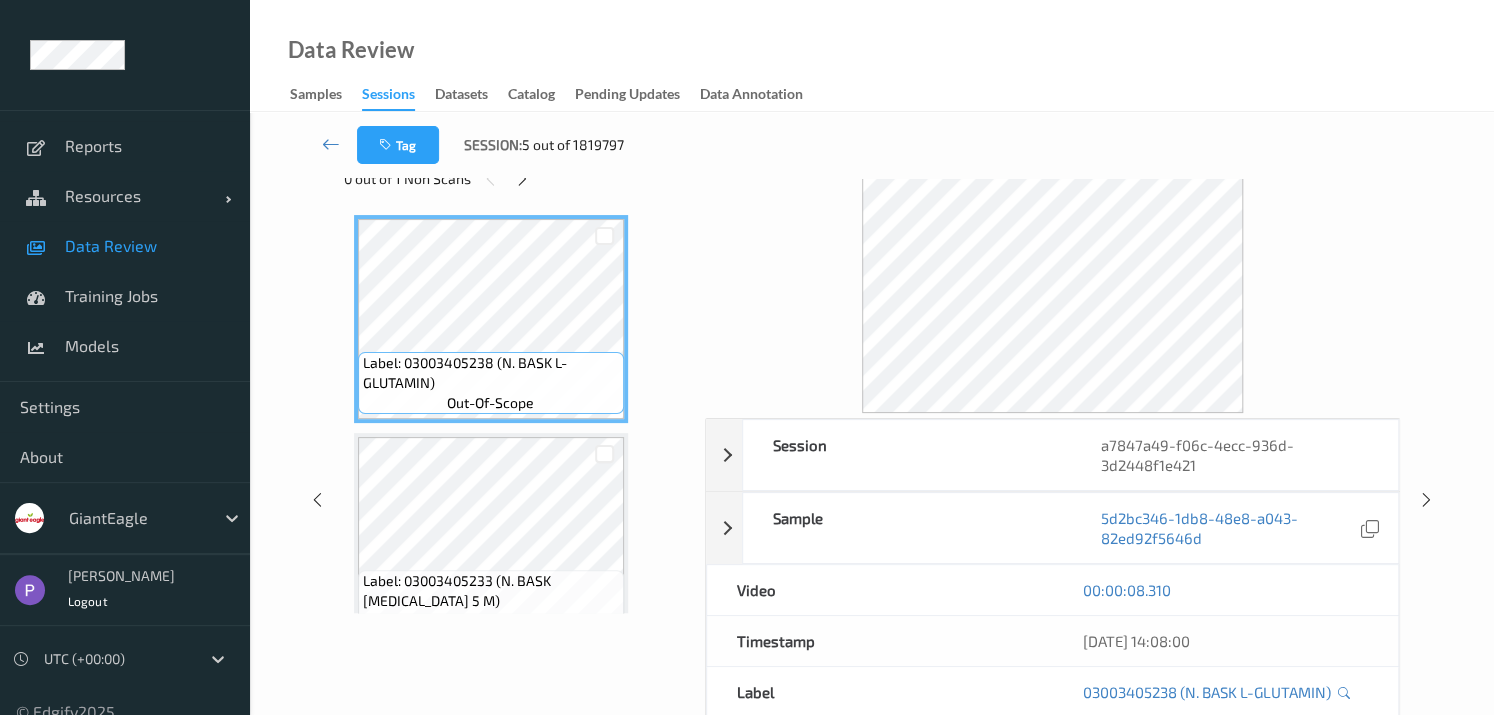 scroll, scrollTop: 0, scrollLeft: 0, axis: both 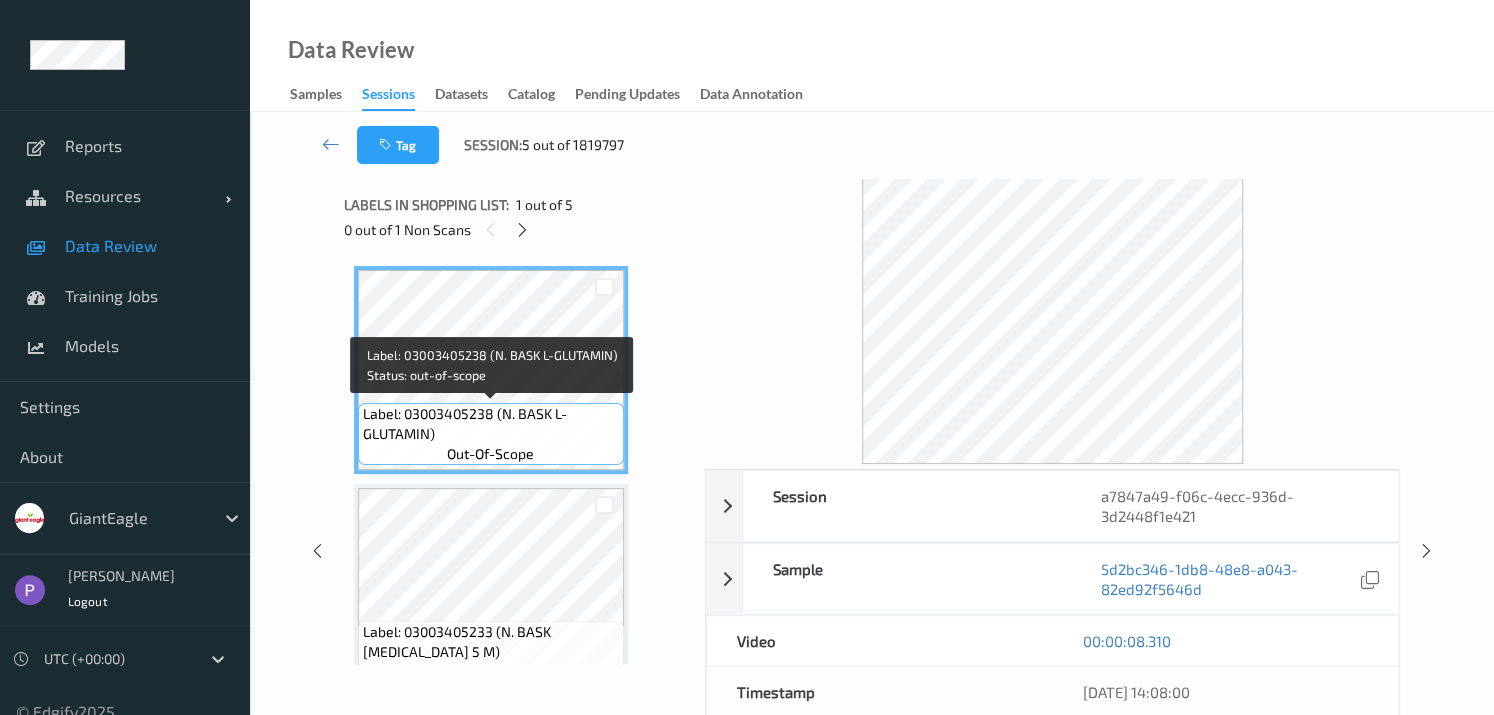 click on "Label: 03003405238 (N. BASK L-GLUTAMIN) out-of-scope Label: 03003405233 (N. BASK BIOTIN 5 M) out-of-scope Label: 03003406535 (N. BASK ACETYL L-C) out-of-scope Label: 87811402171 (STACKER EXTREME ES) out-of-scope Label: Non-Scan non-scan" at bounding box center (517, 806) 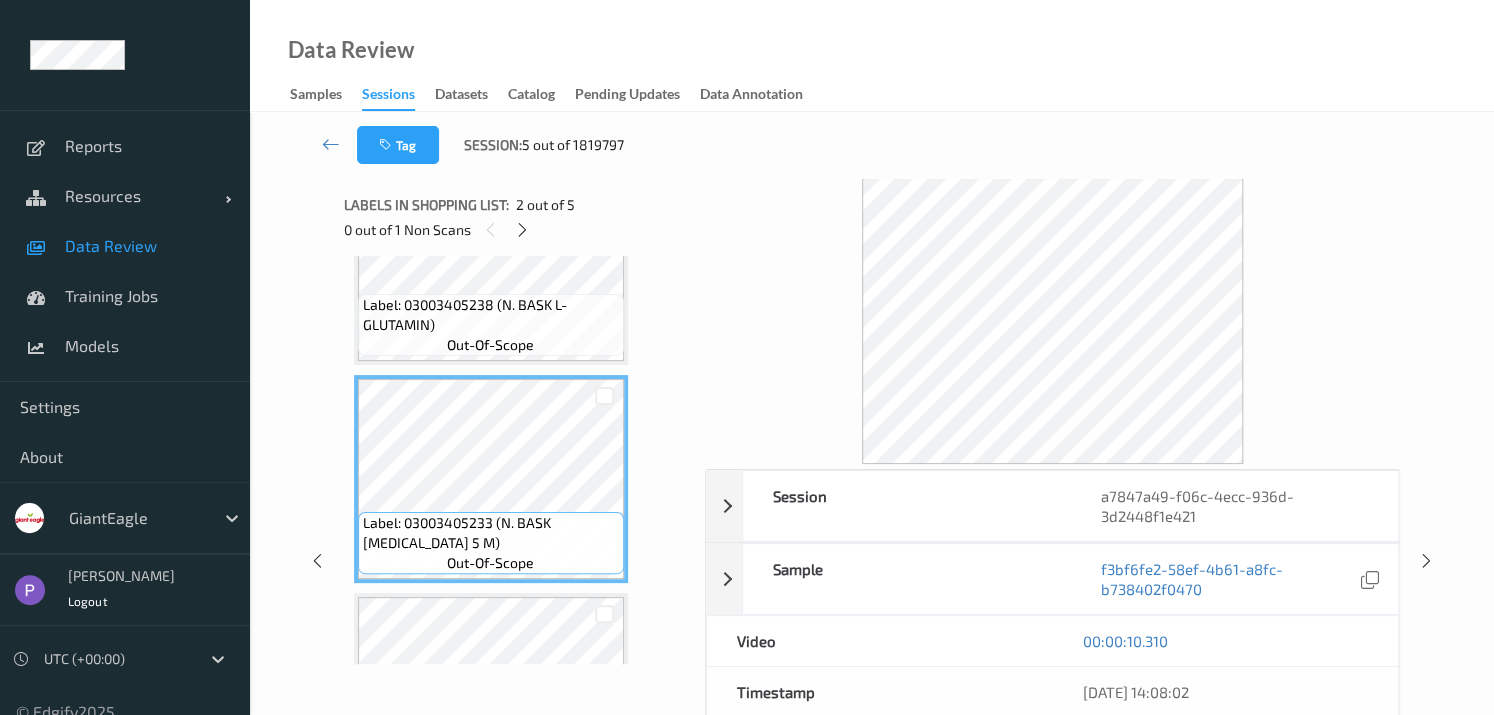 scroll, scrollTop: 0, scrollLeft: 0, axis: both 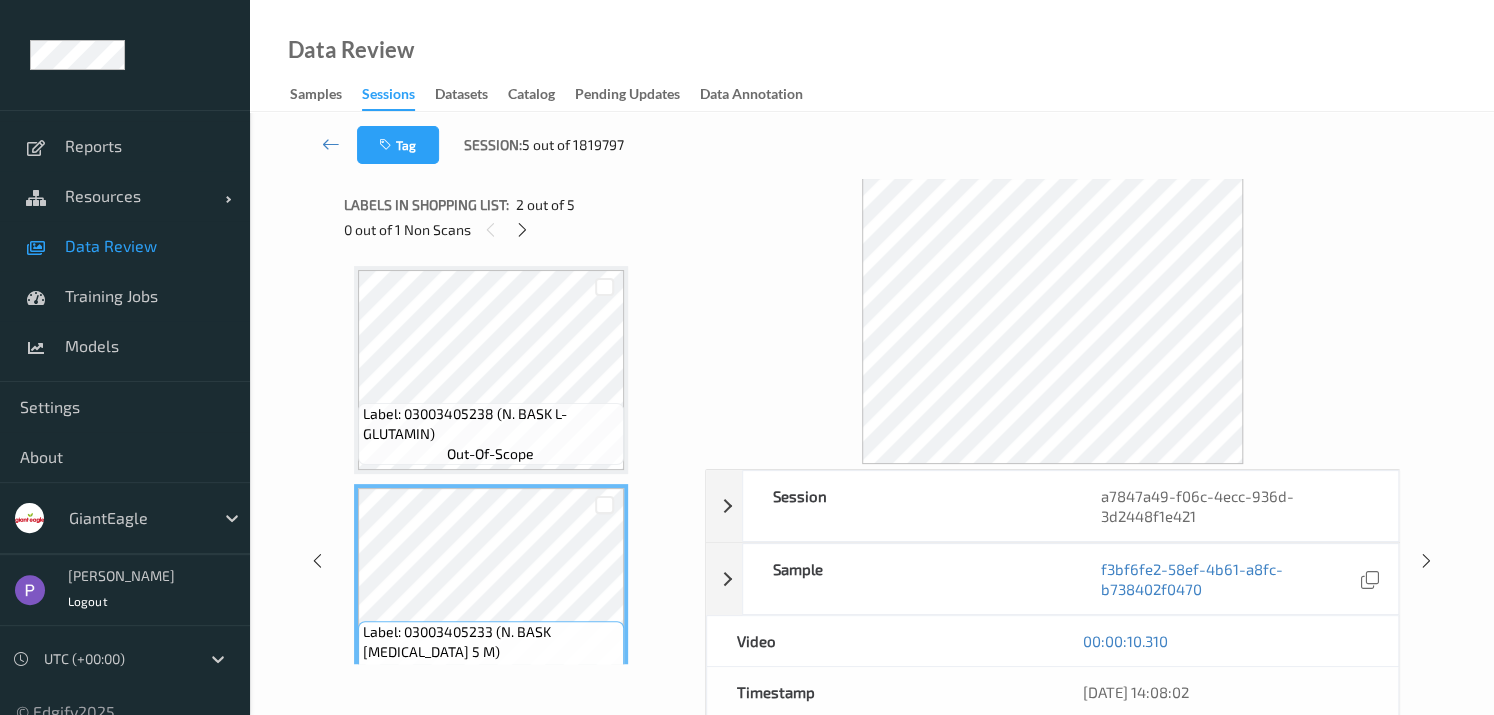 click on "Pavel Shvarchov Logout" at bounding box center [125, 590] 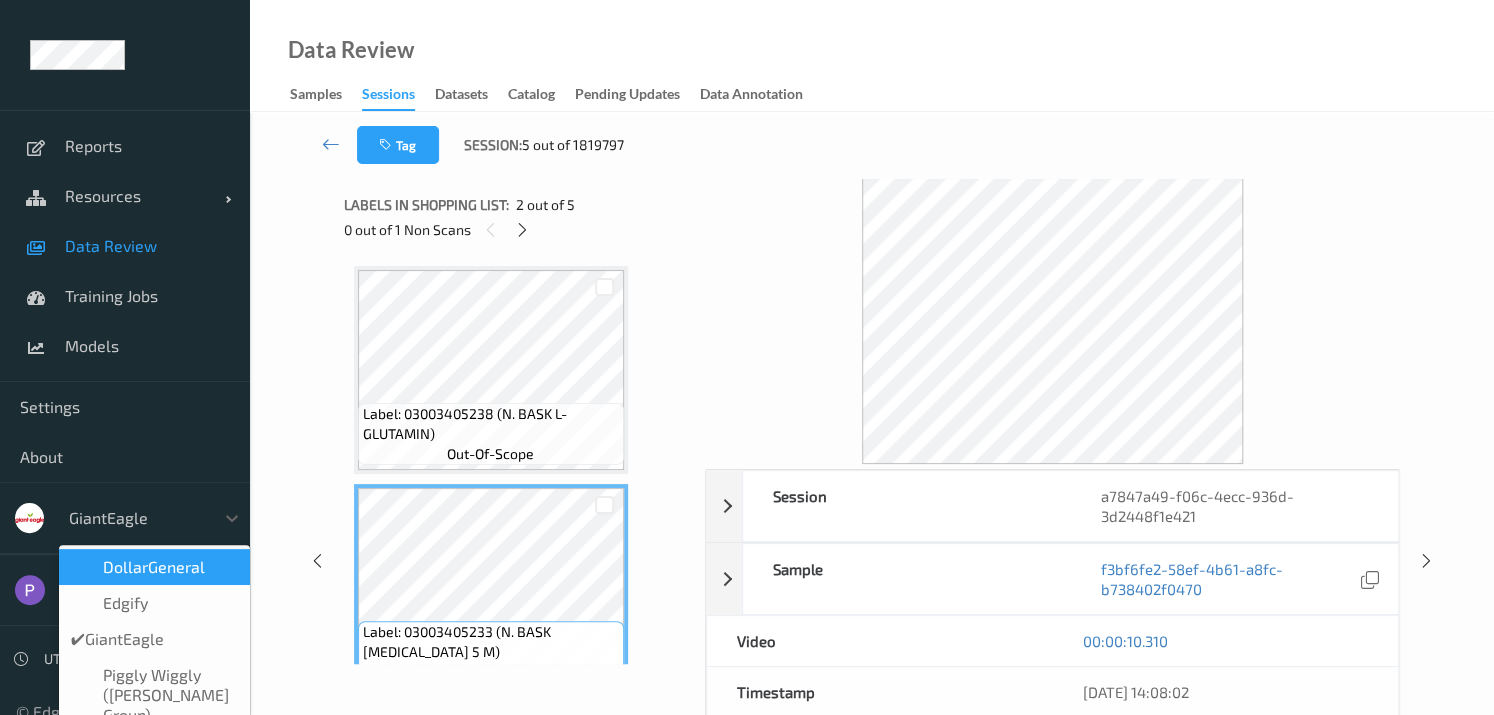 click on "DollarGeneral" at bounding box center (154, 567) 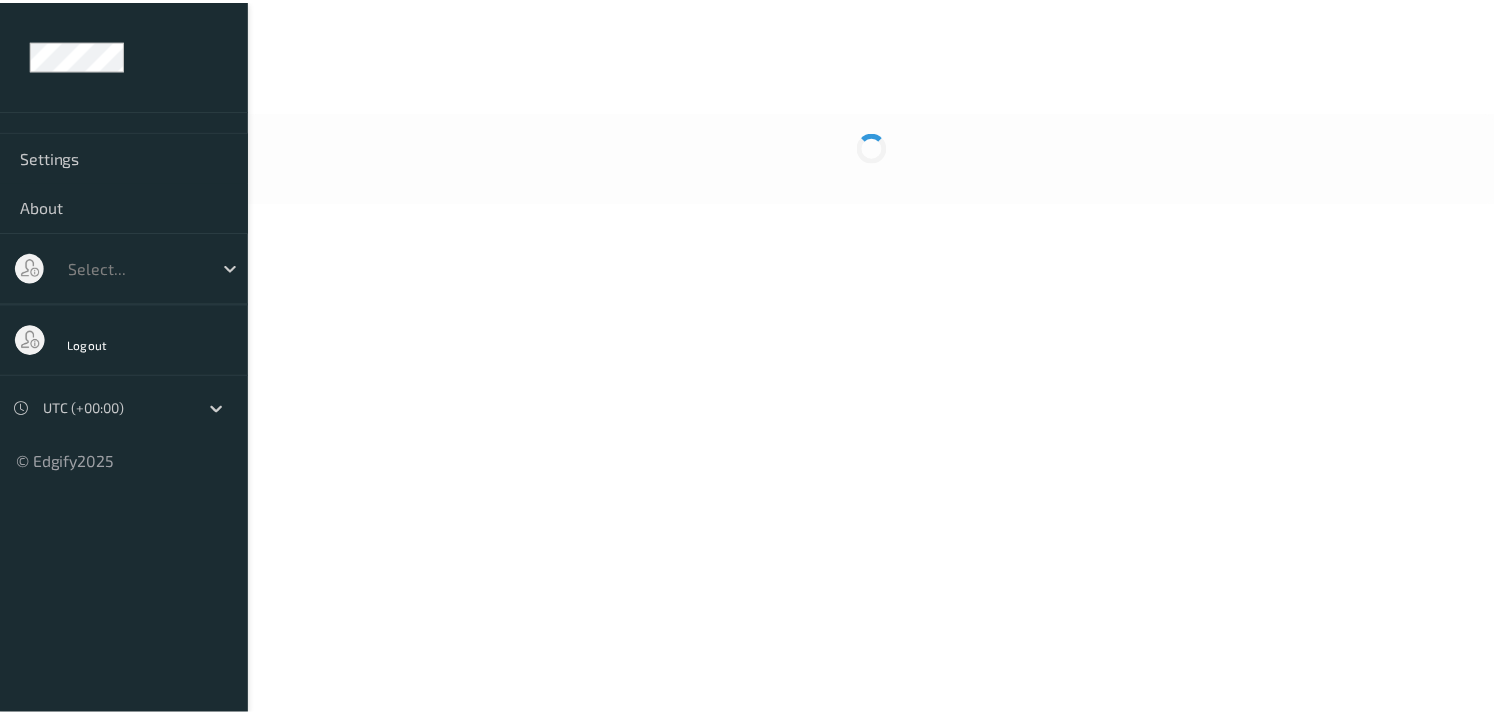 scroll, scrollTop: 0, scrollLeft: 0, axis: both 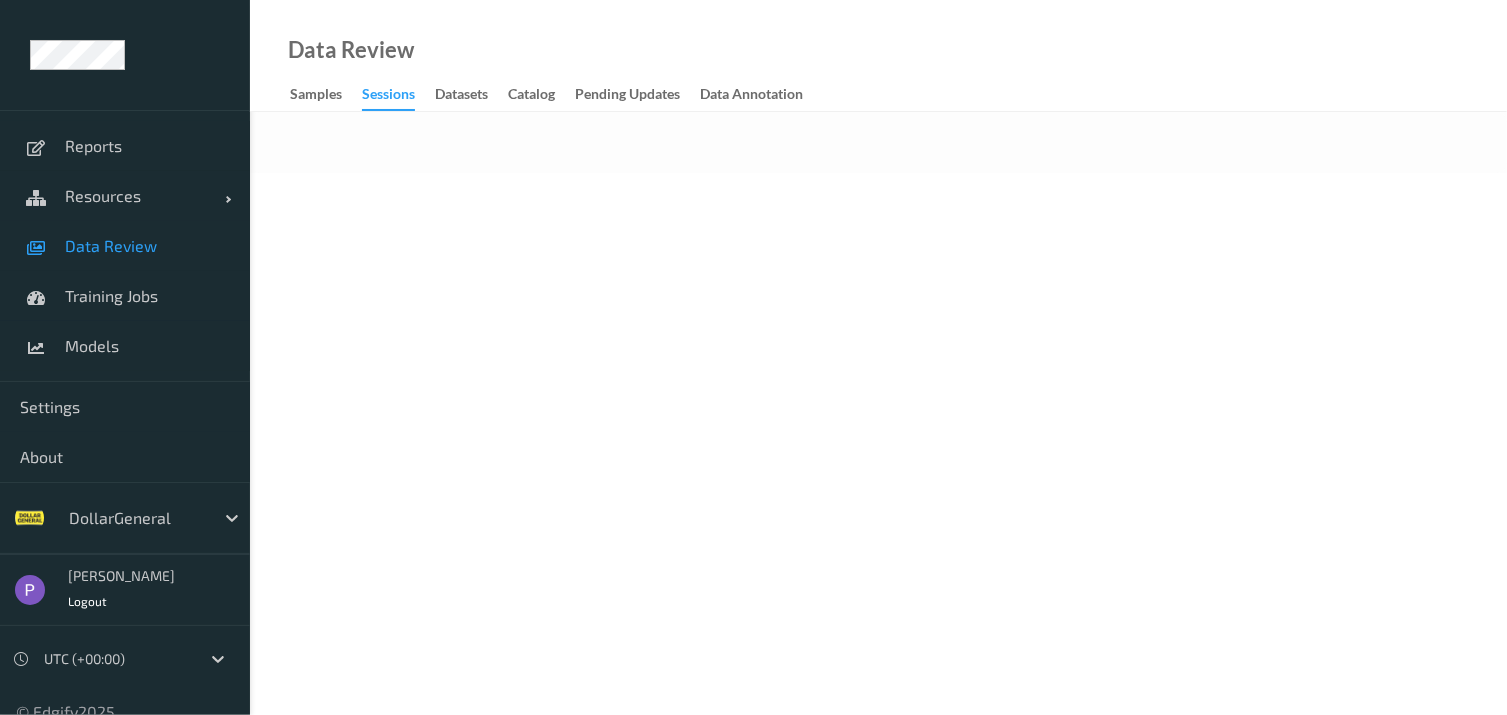 click on "Data Review" at bounding box center [125, 246] 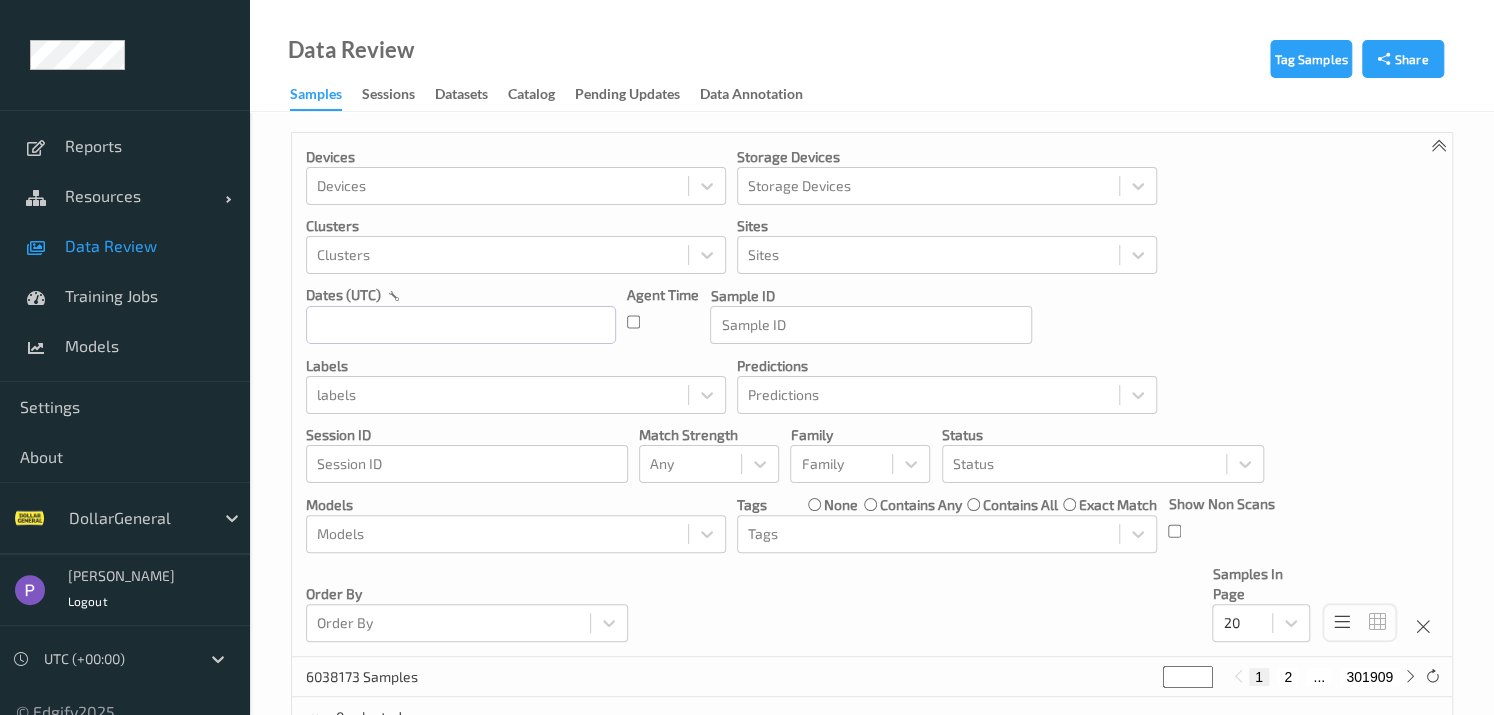 click on "Data Review" at bounding box center (125, 246) 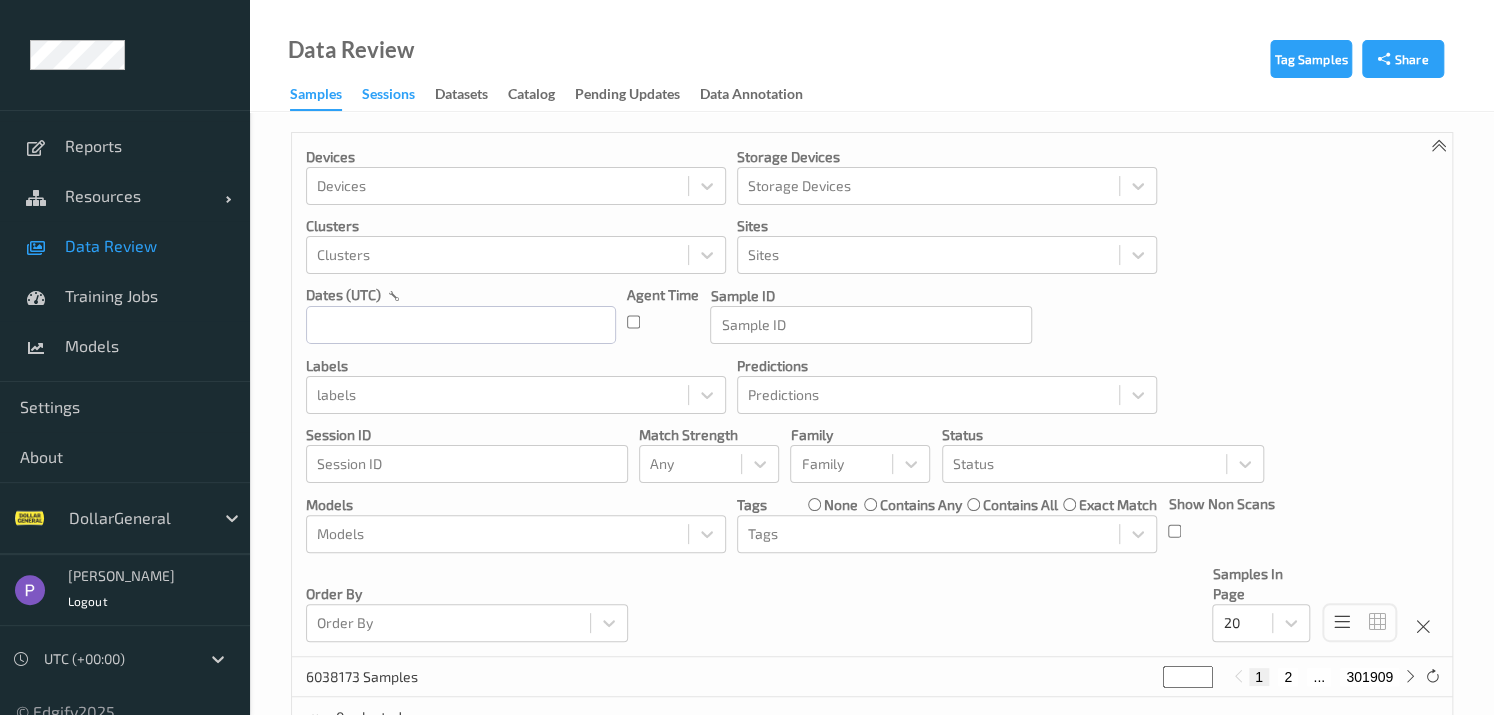 click on "Sessions" at bounding box center (388, 96) 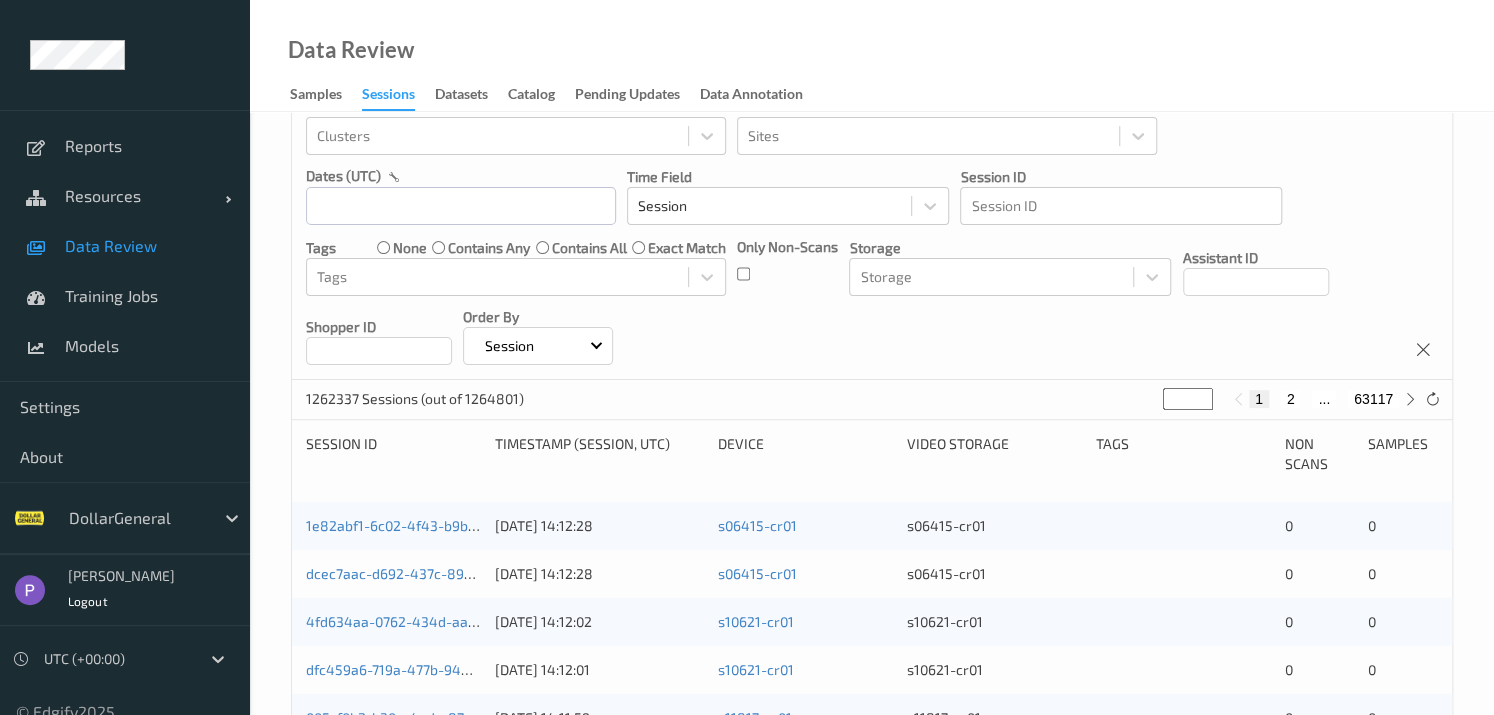 scroll, scrollTop: 0, scrollLeft: 0, axis: both 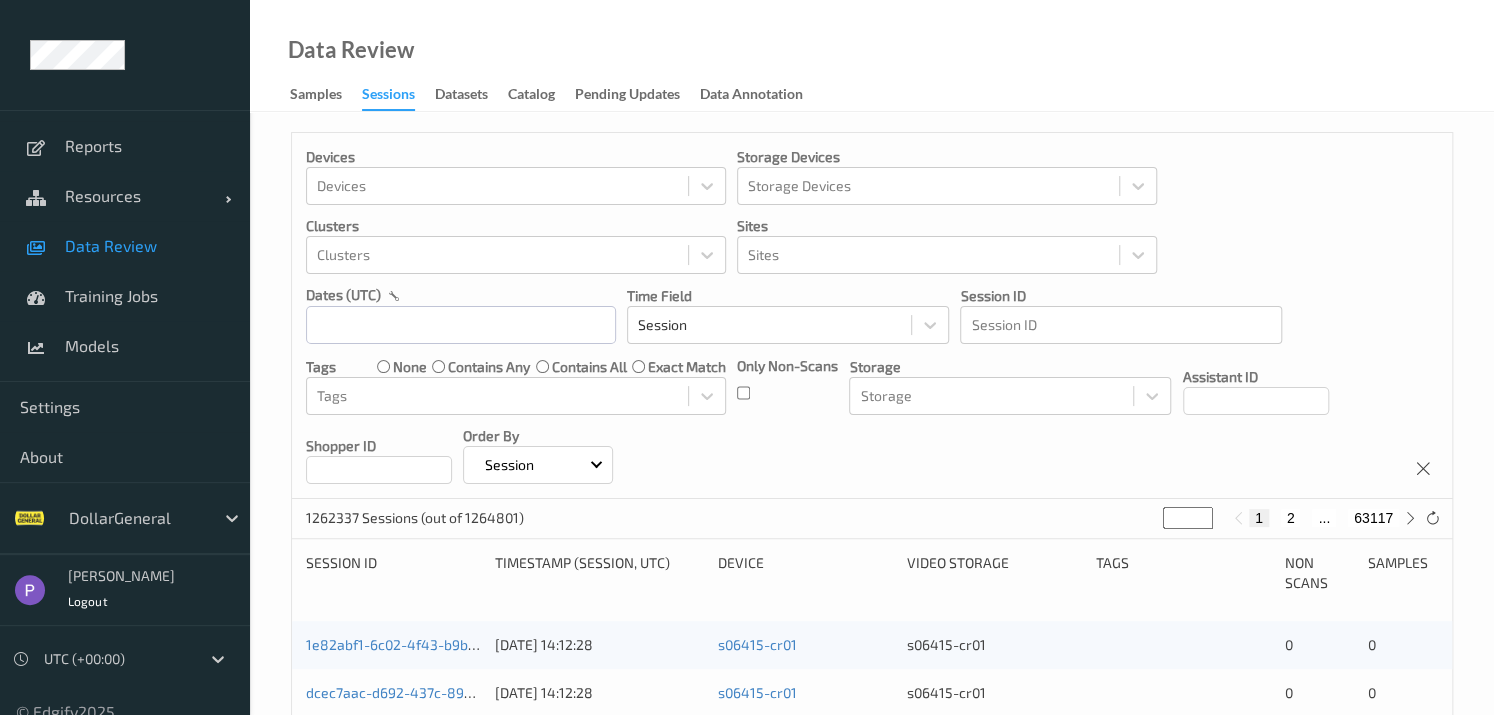 click on "Session" at bounding box center (509, 465) 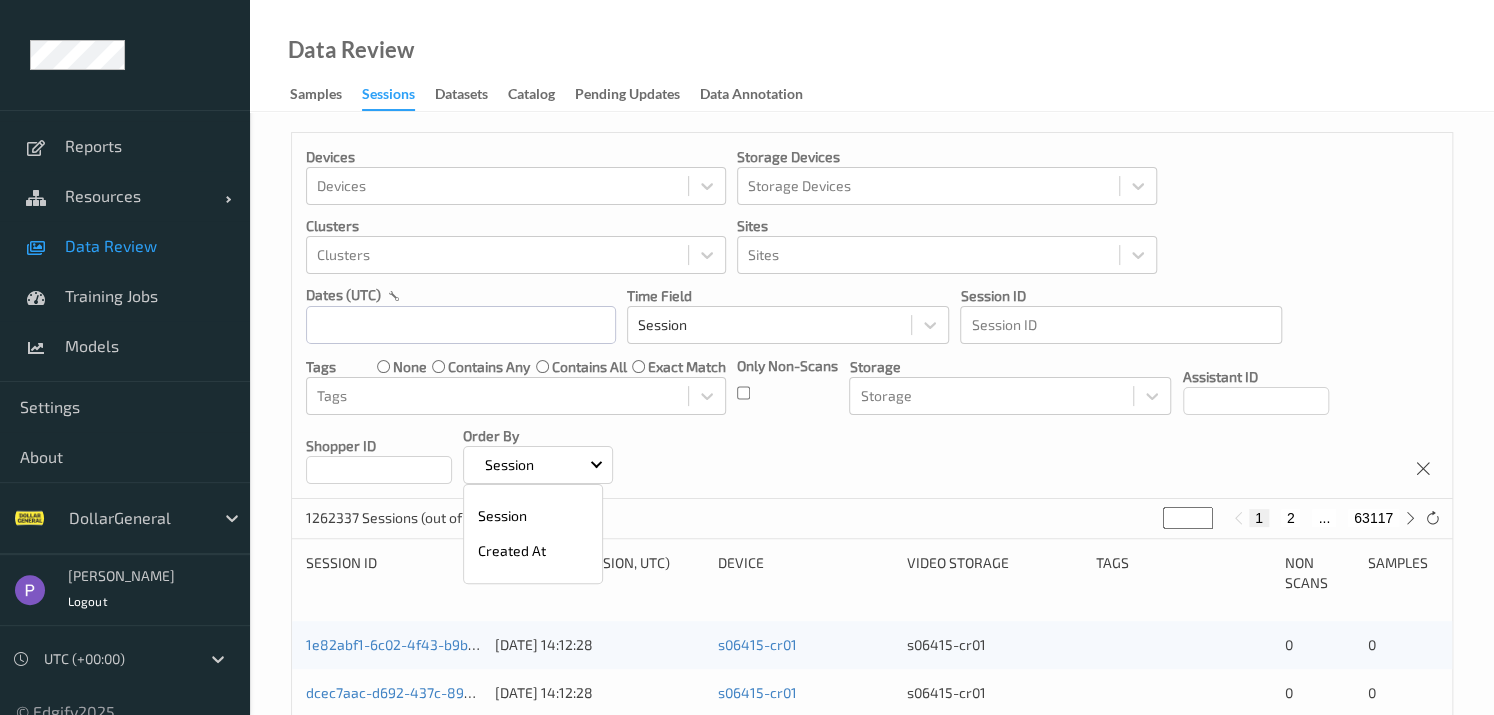 click on "Session" at bounding box center (509, 465) 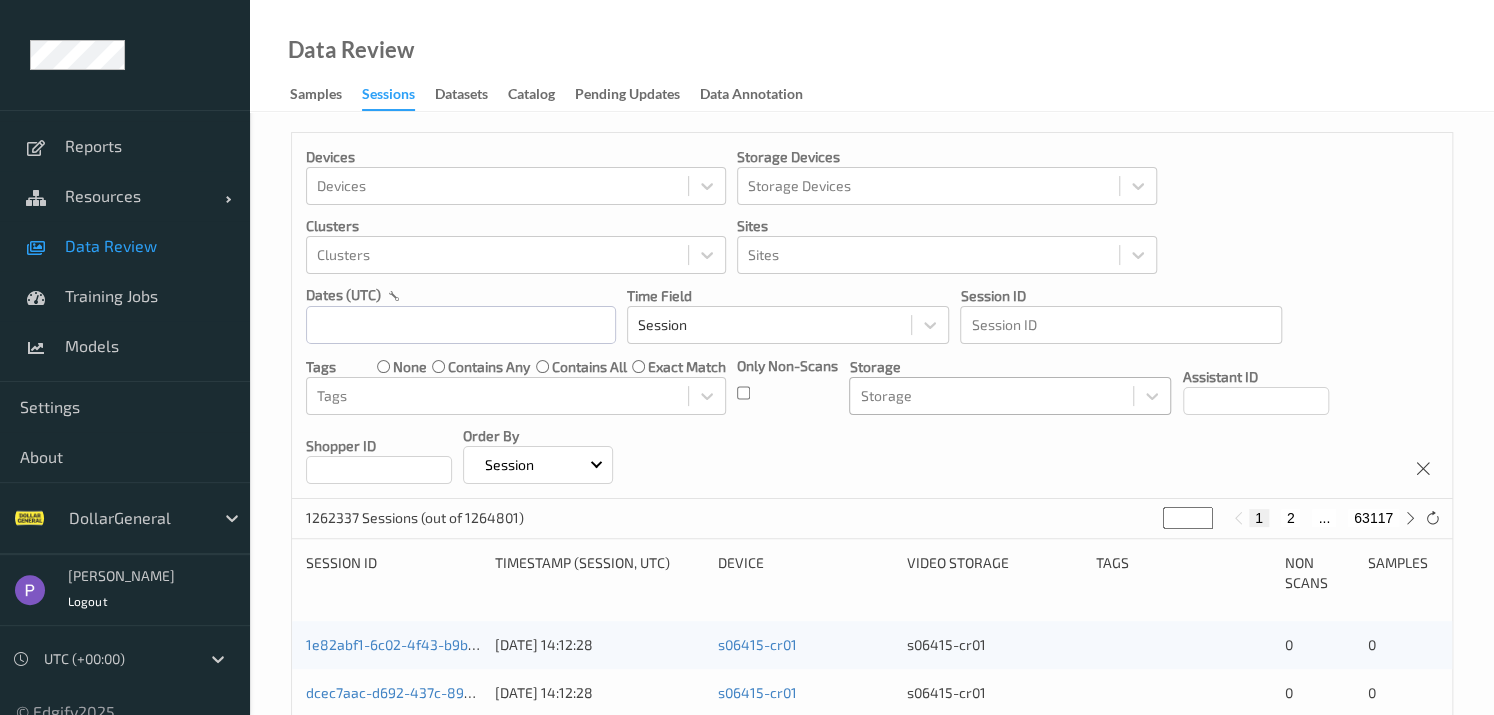 click at bounding box center (991, 396) 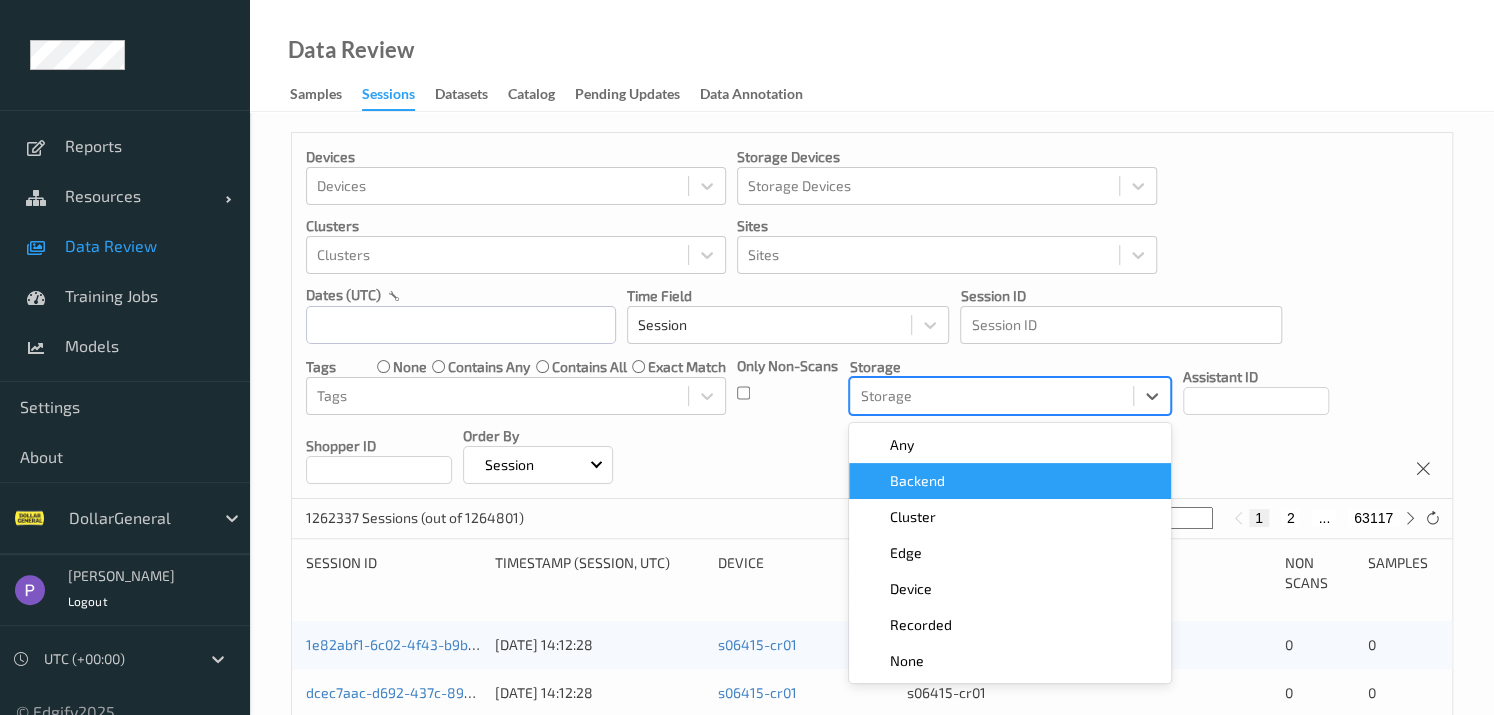 click on "Backend" at bounding box center (916, 481) 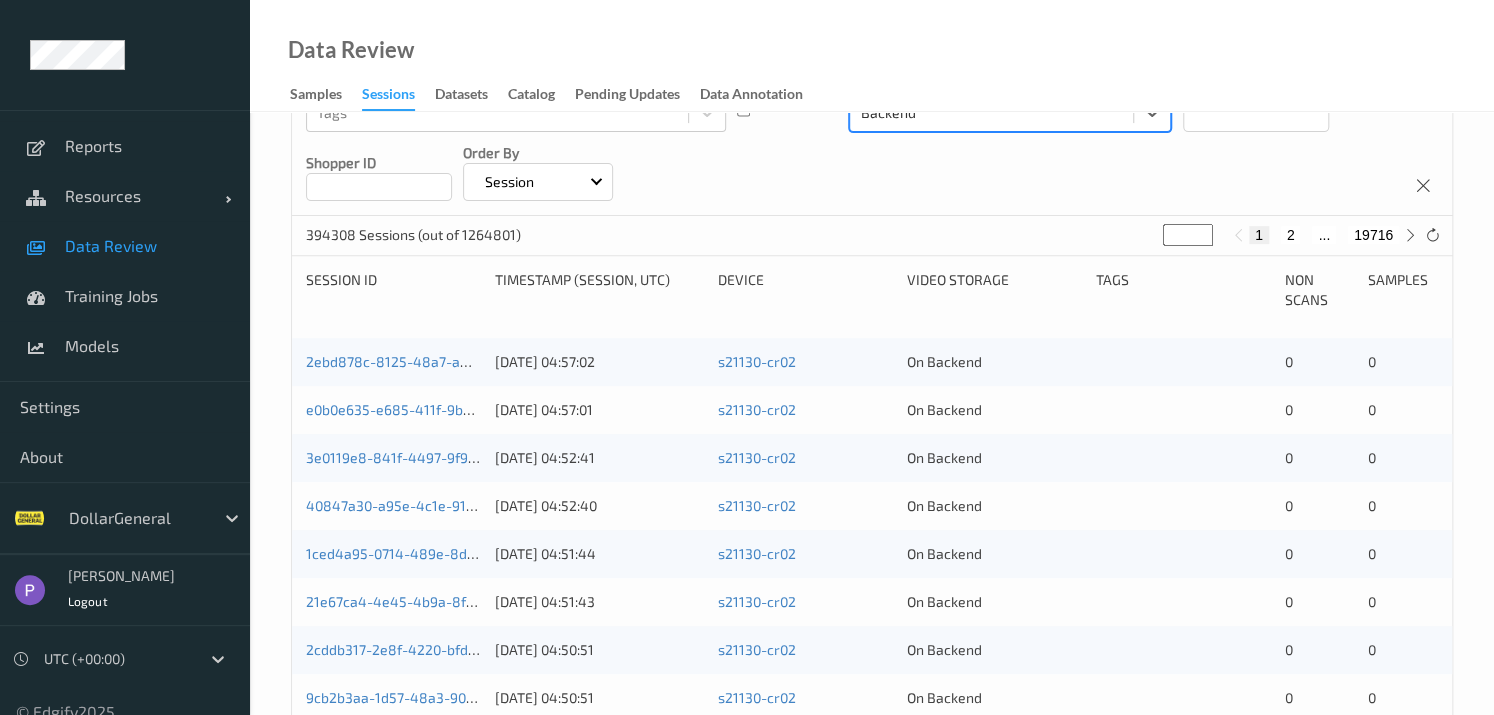 scroll, scrollTop: 183, scrollLeft: 0, axis: vertical 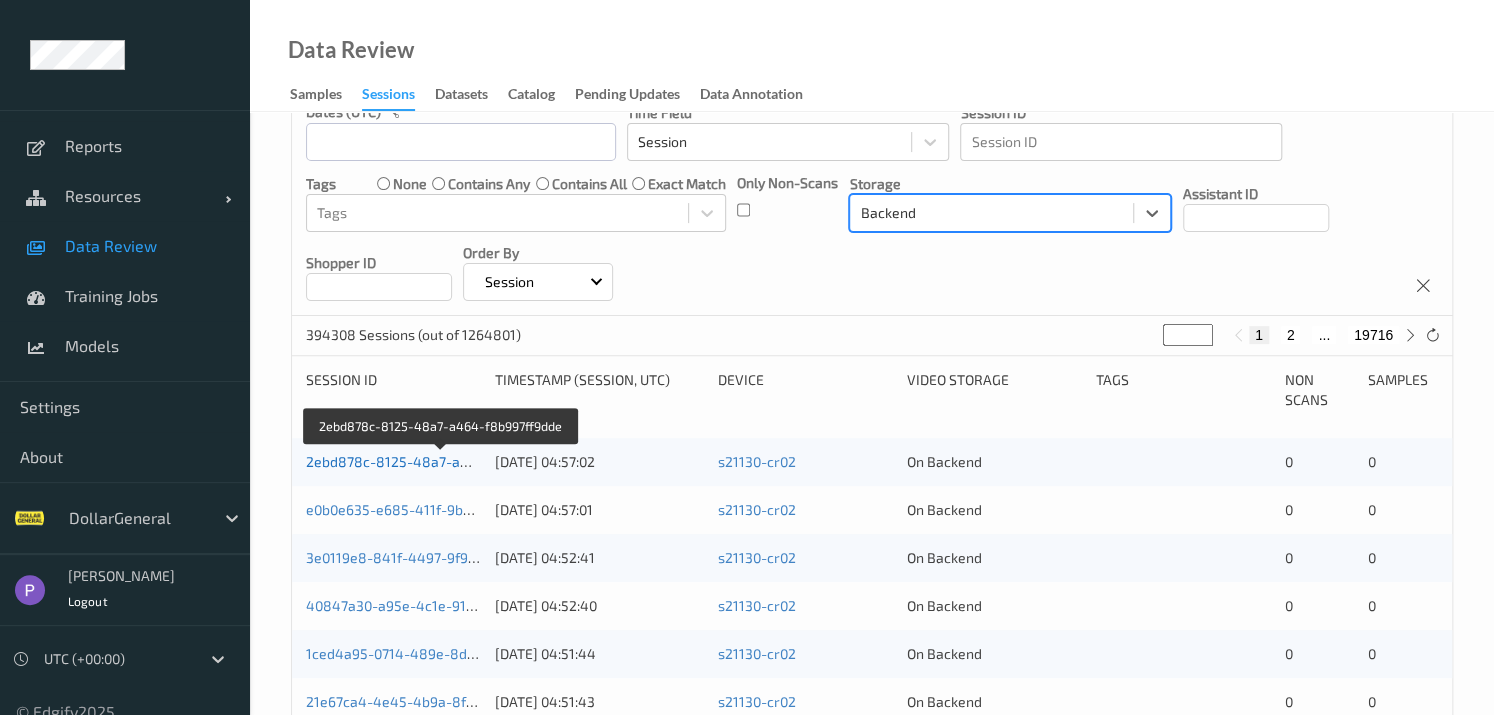click on "2ebd878c-8125-48a7-a464-f8b997ff9dde" at bounding box center (442, 461) 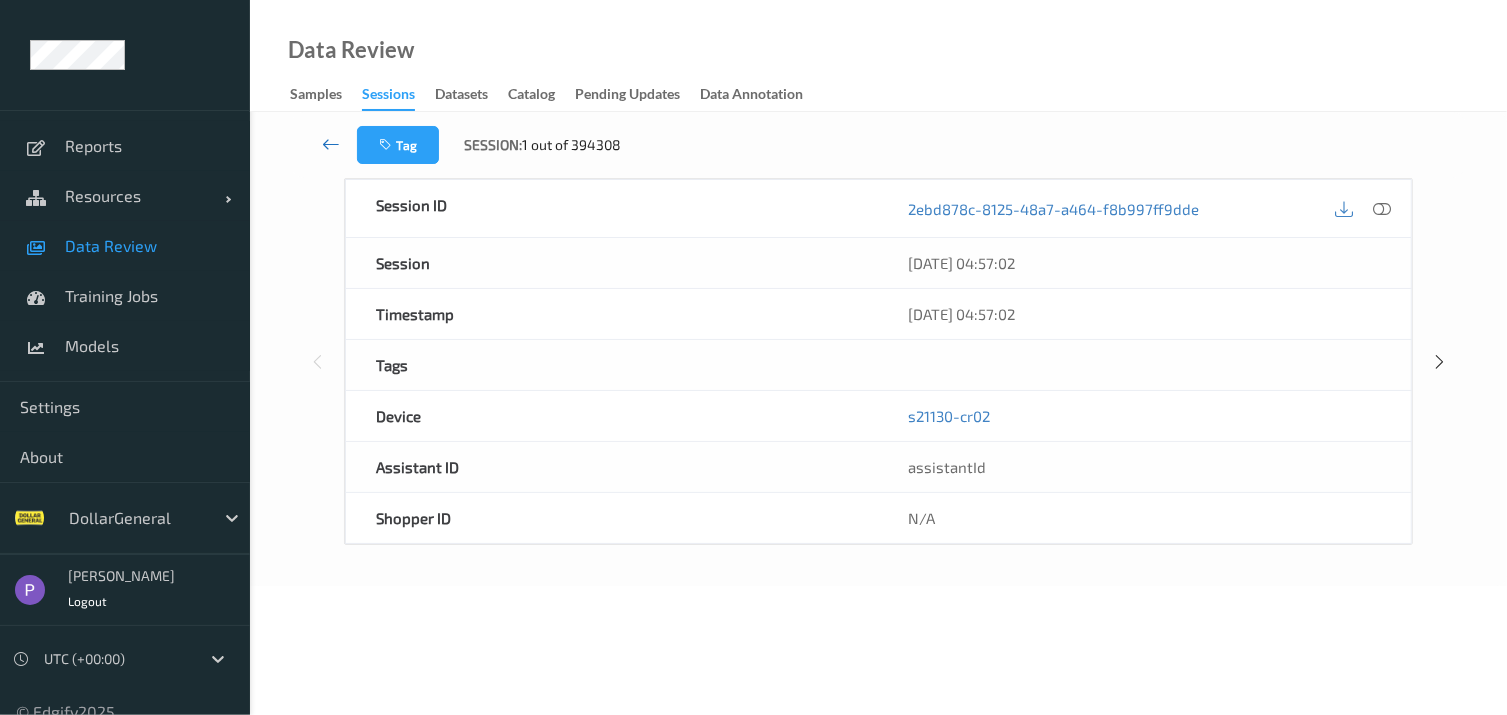 click at bounding box center (331, 145) 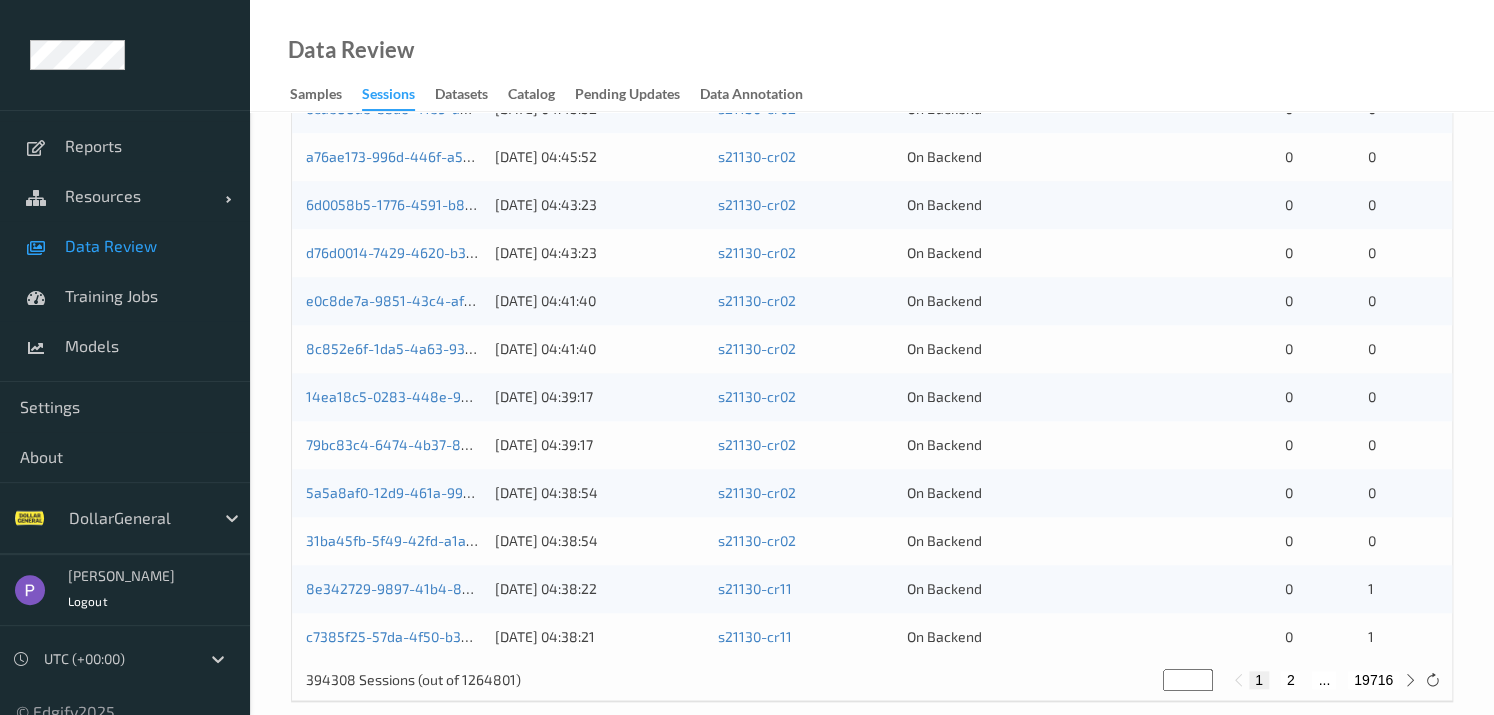 scroll, scrollTop: 947, scrollLeft: 0, axis: vertical 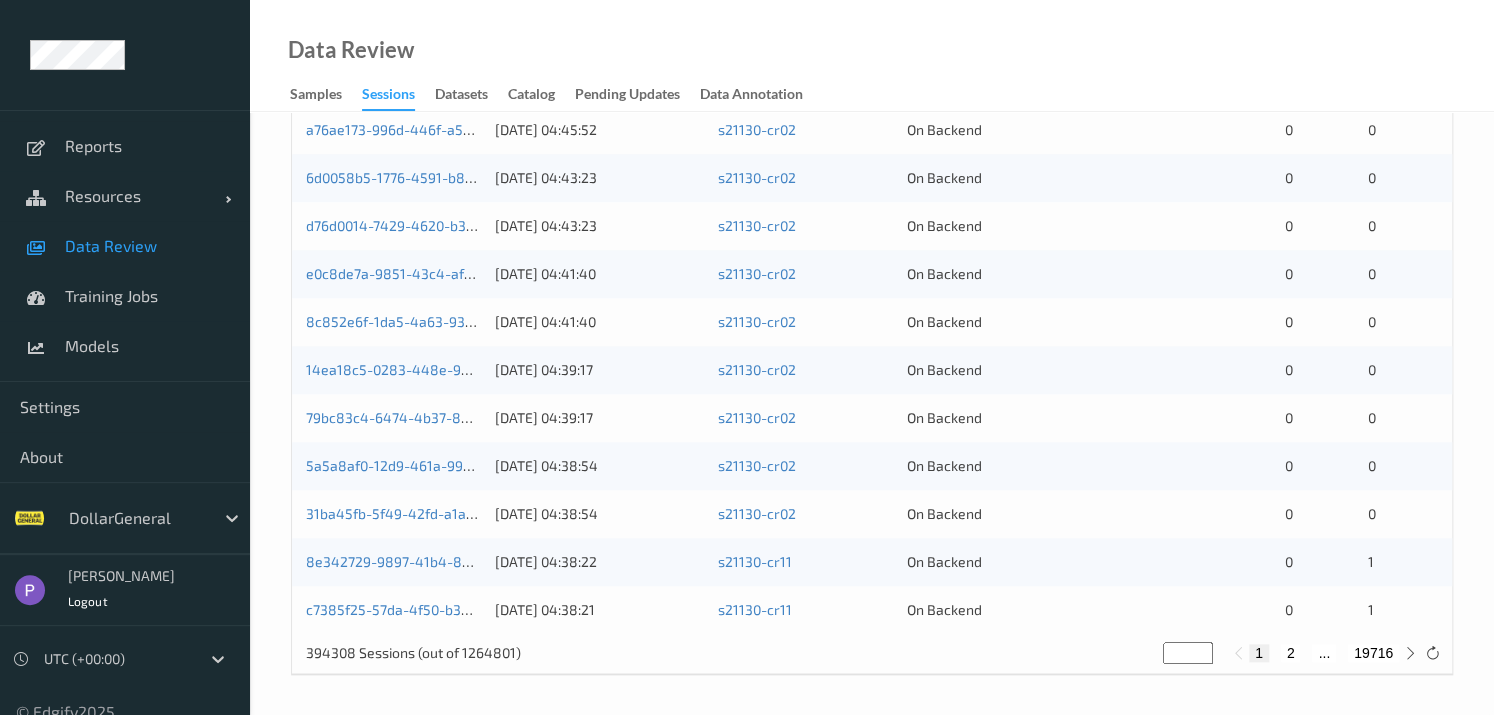 click on "2" at bounding box center (1291, 653) 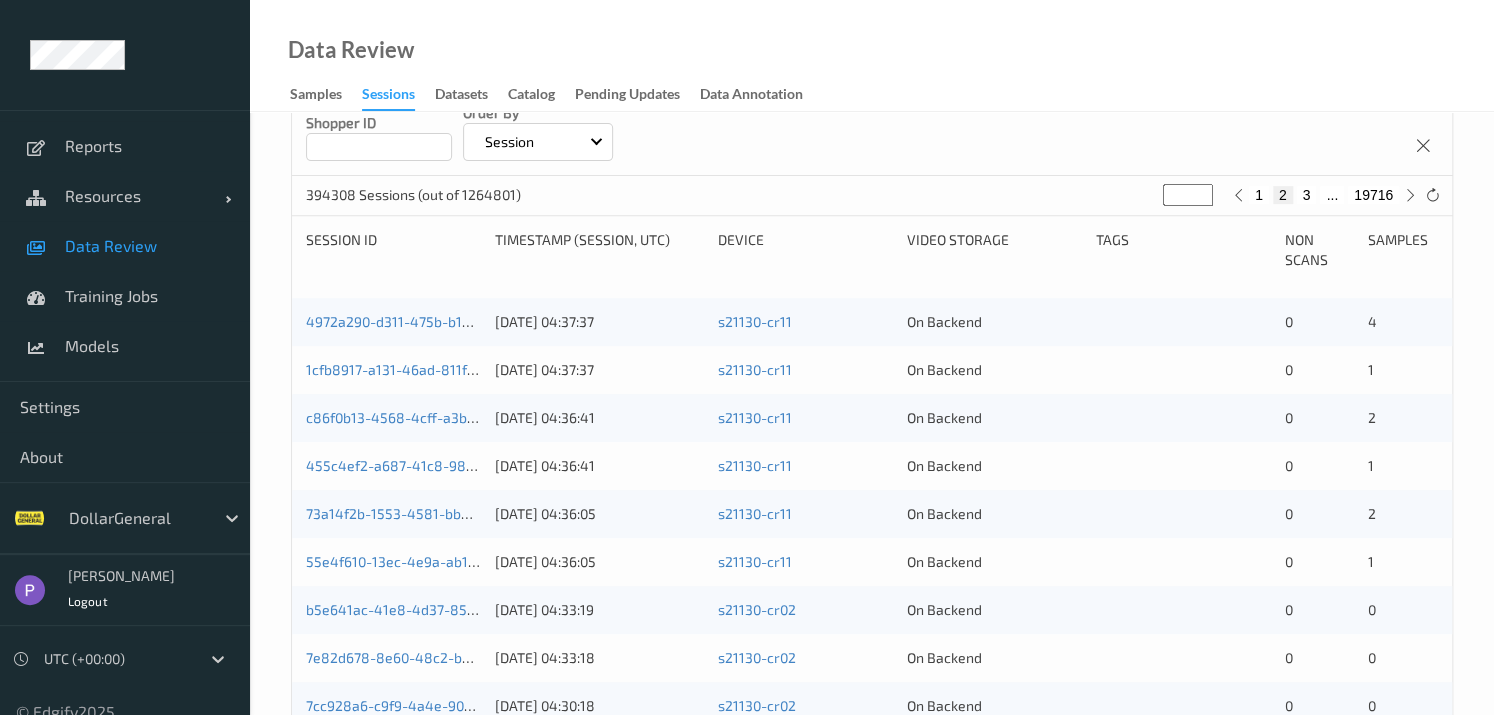 scroll, scrollTop: 327, scrollLeft: 0, axis: vertical 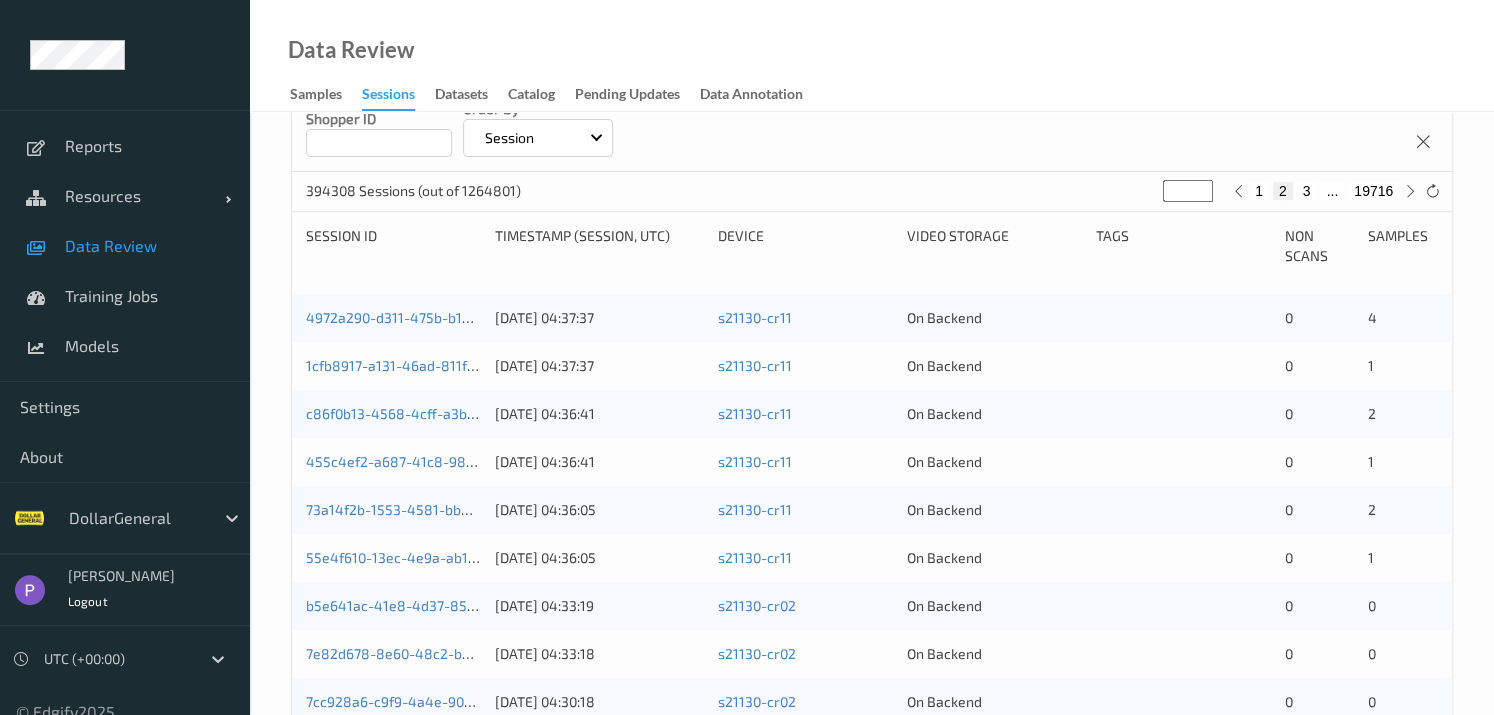 click on "4972a290-d311-475b-b12d-a99567a5eb3d" at bounding box center (393, 318) 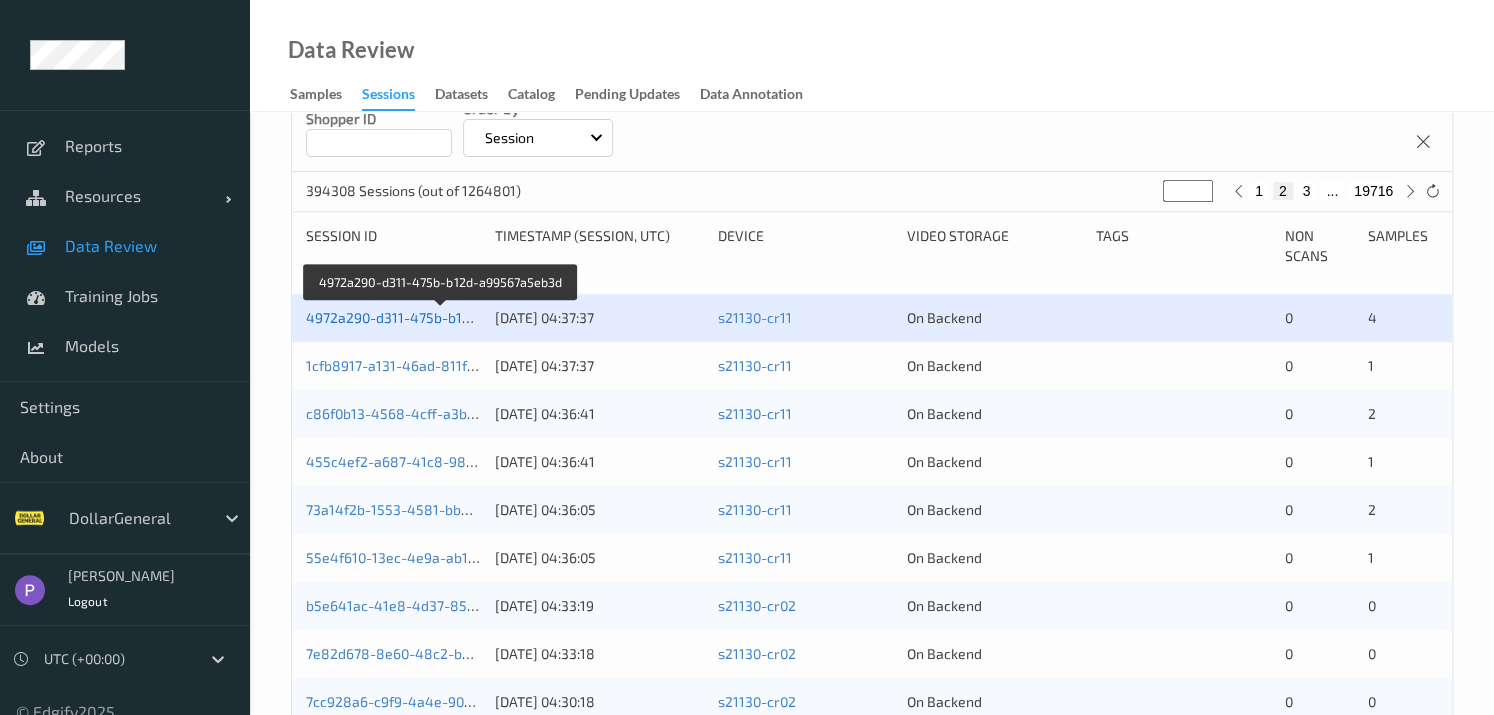 click on "4972a290-d311-475b-b12d-a99567a5eb3d" at bounding box center [442, 317] 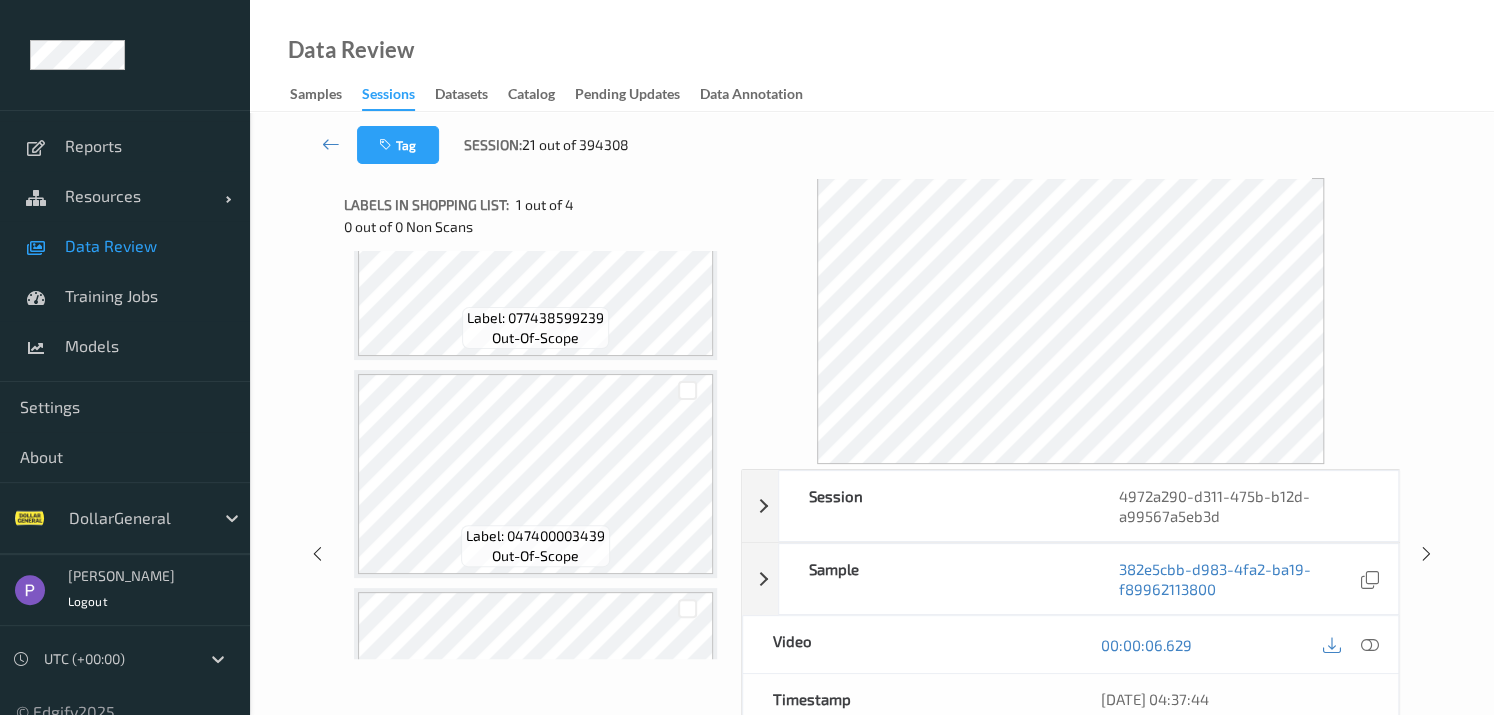 scroll, scrollTop: 109, scrollLeft: 0, axis: vertical 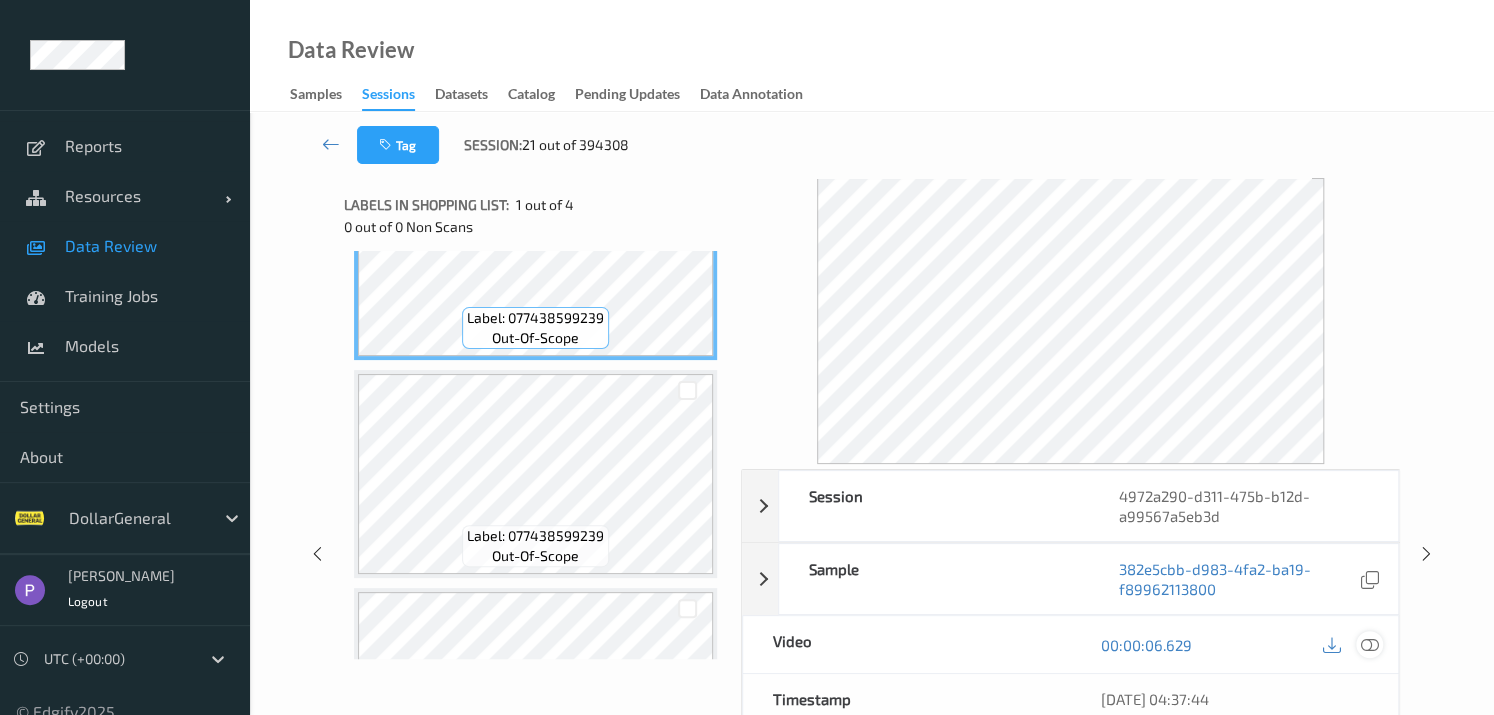 click at bounding box center [1370, 645] 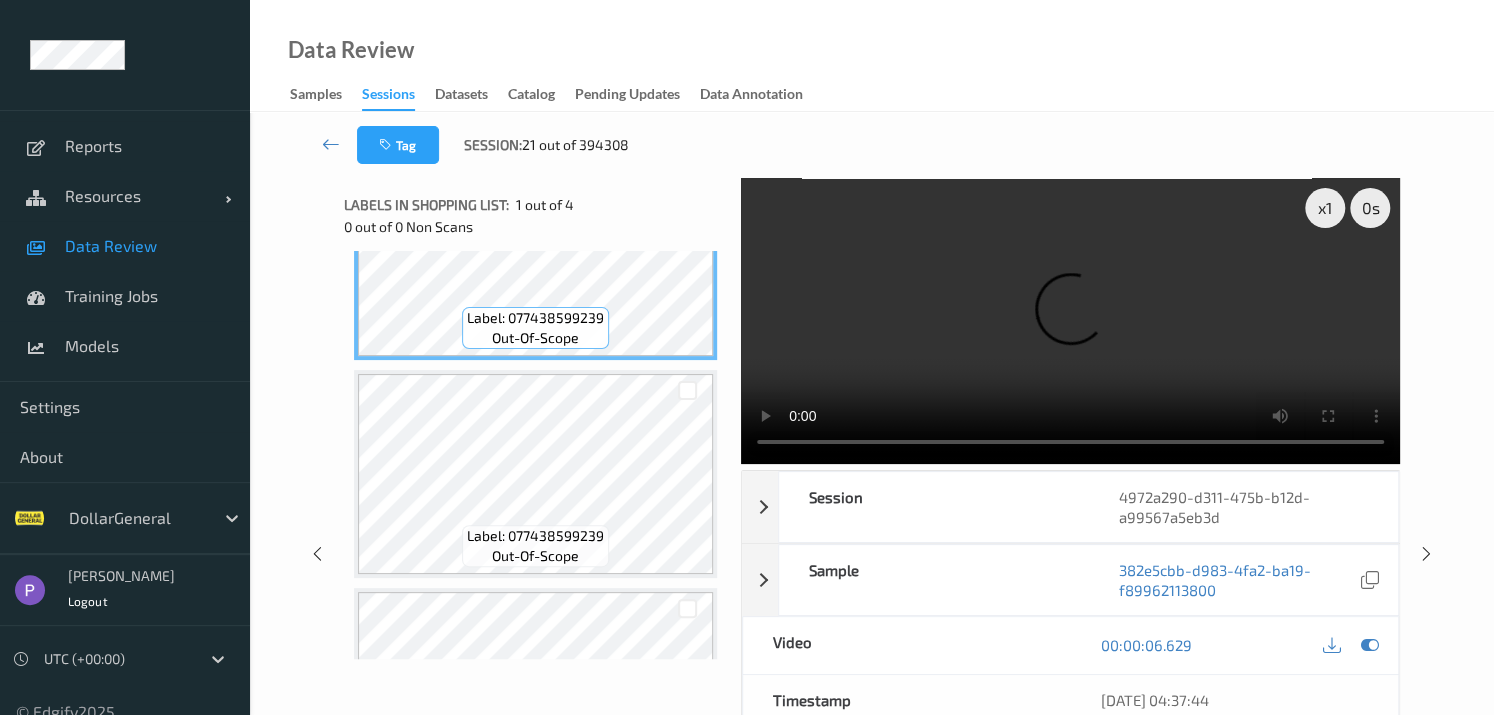 type 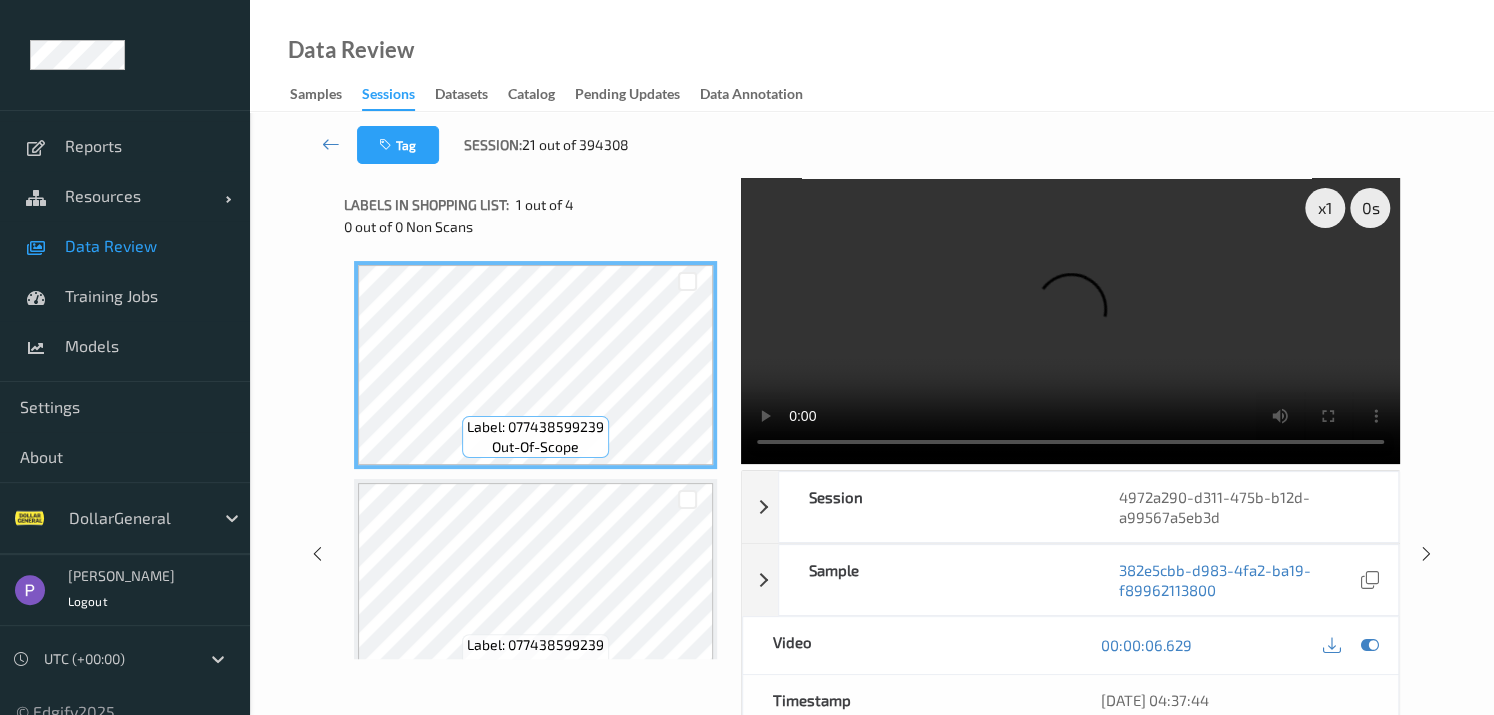 scroll, scrollTop: 0, scrollLeft: 0, axis: both 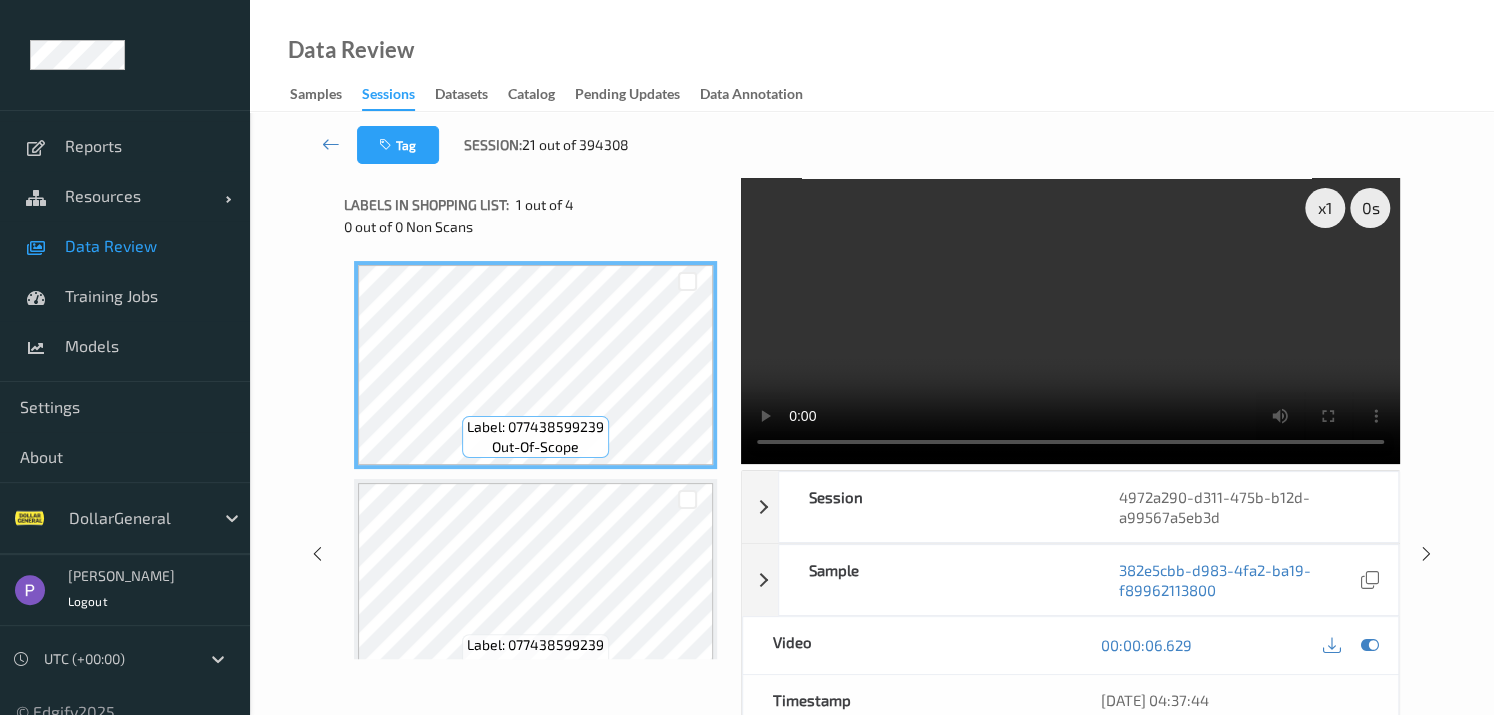 click at bounding box center [1070, 321] 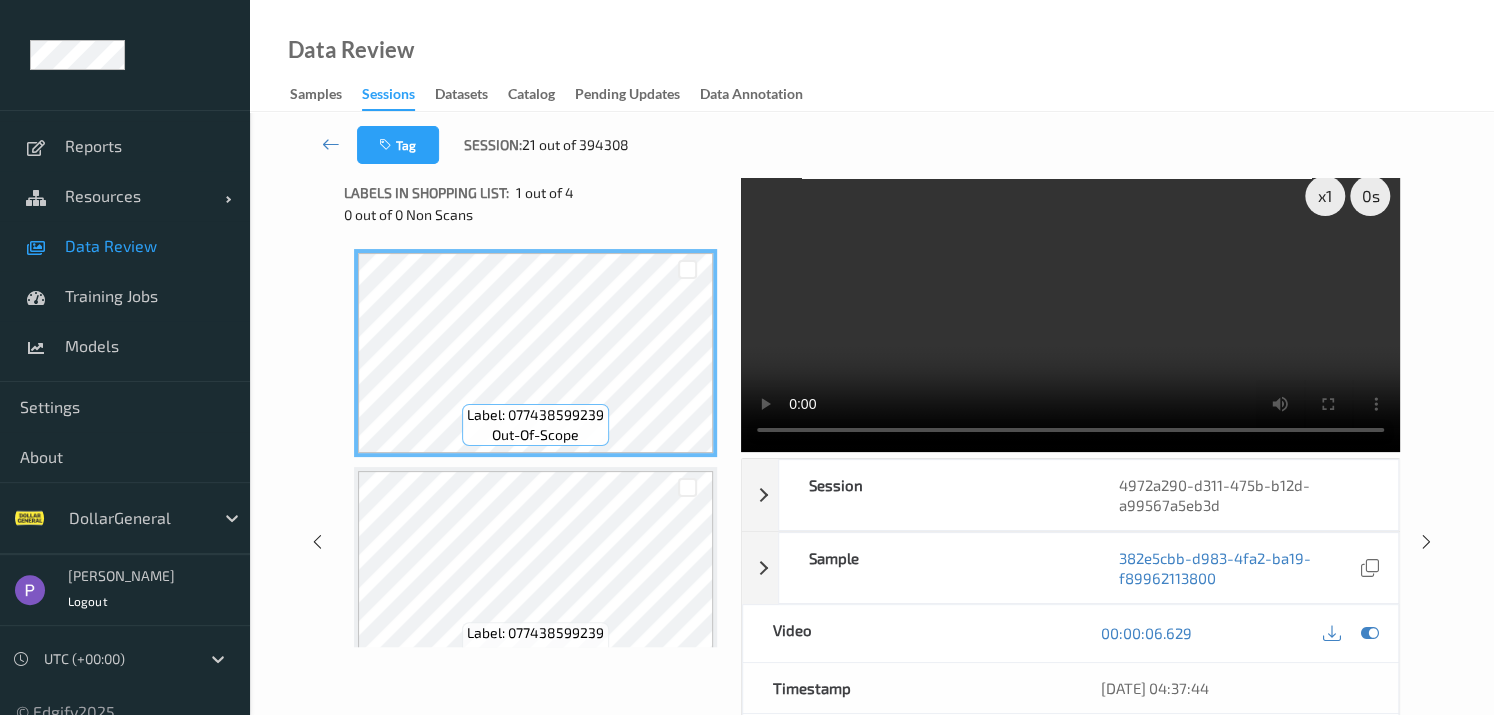 scroll, scrollTop: 0, scrollLeft: 0, axis: both 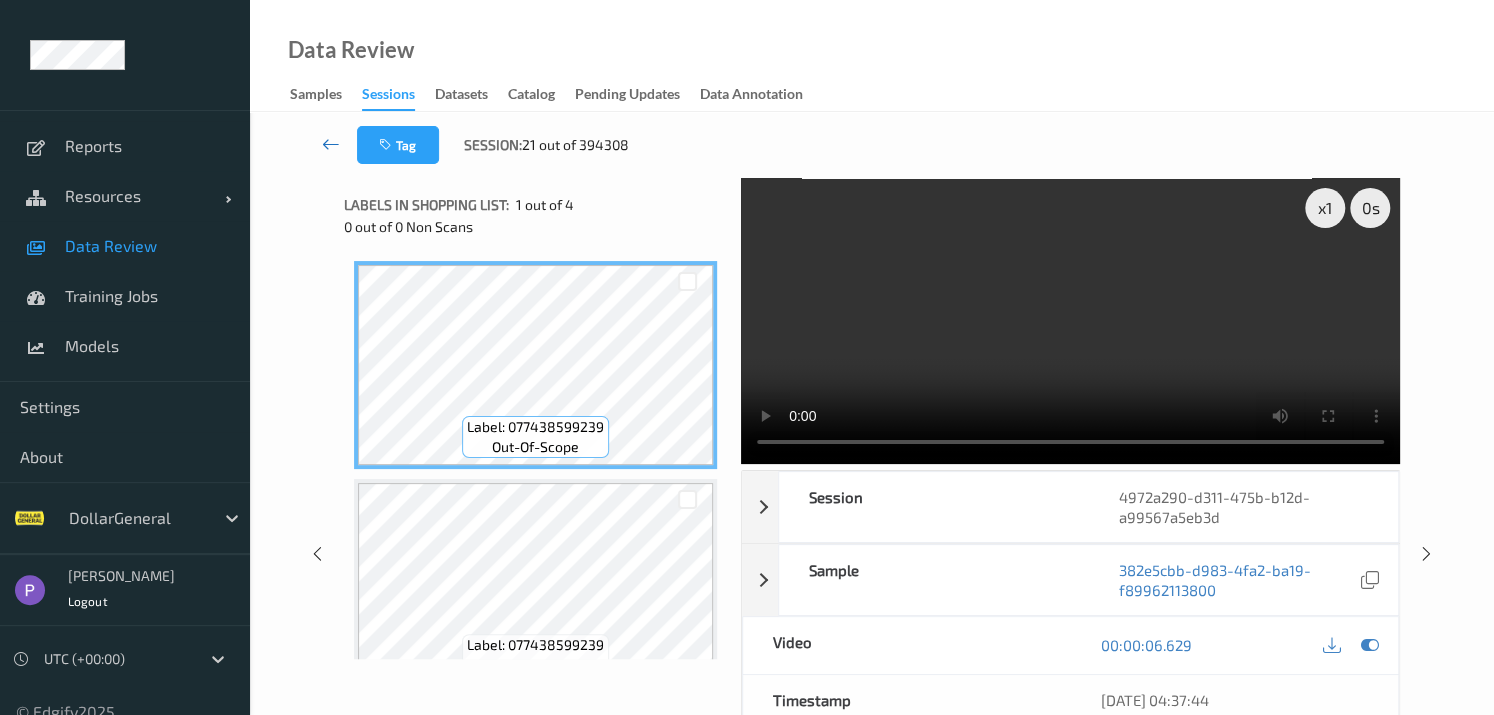 click at bounding box center (331, 144) 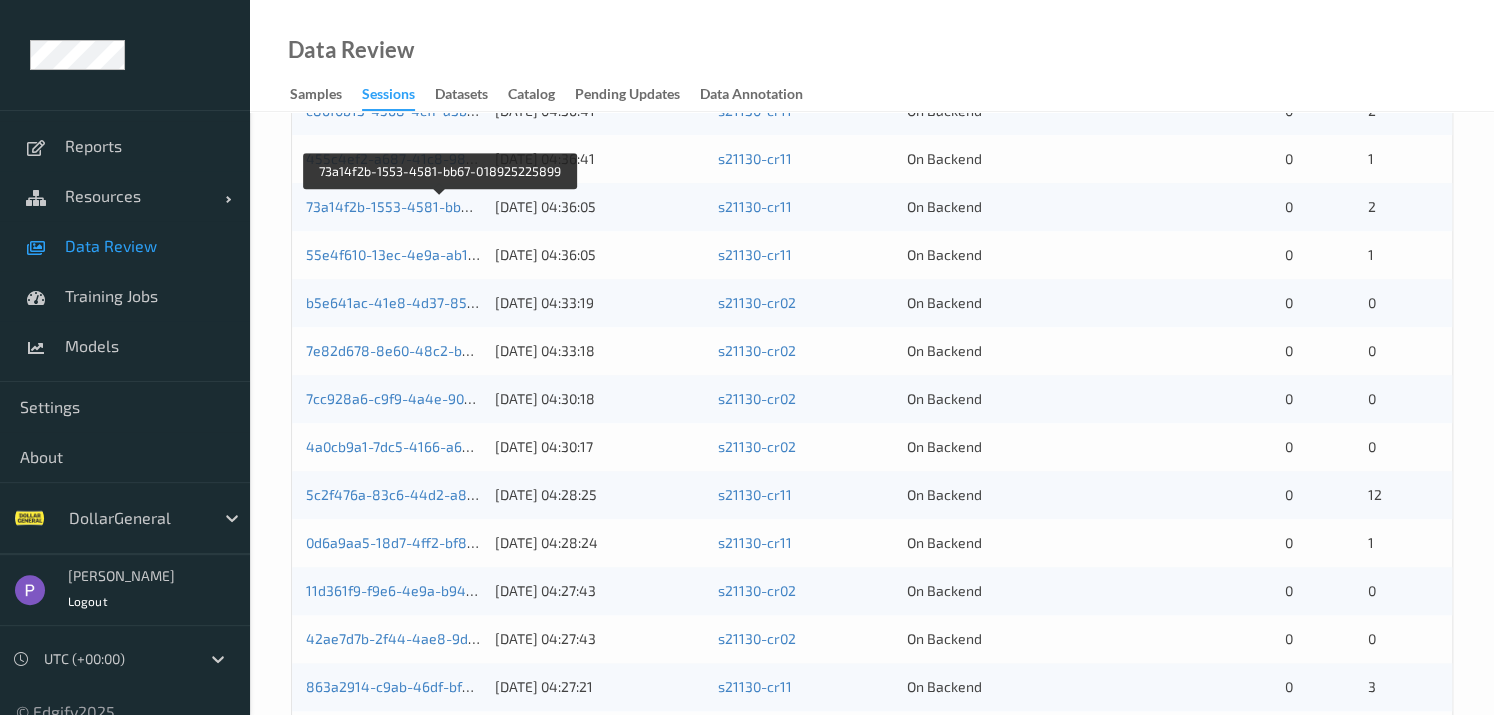 scroll, scrollTop: 654, scrollLeft: 0, axis: vertical 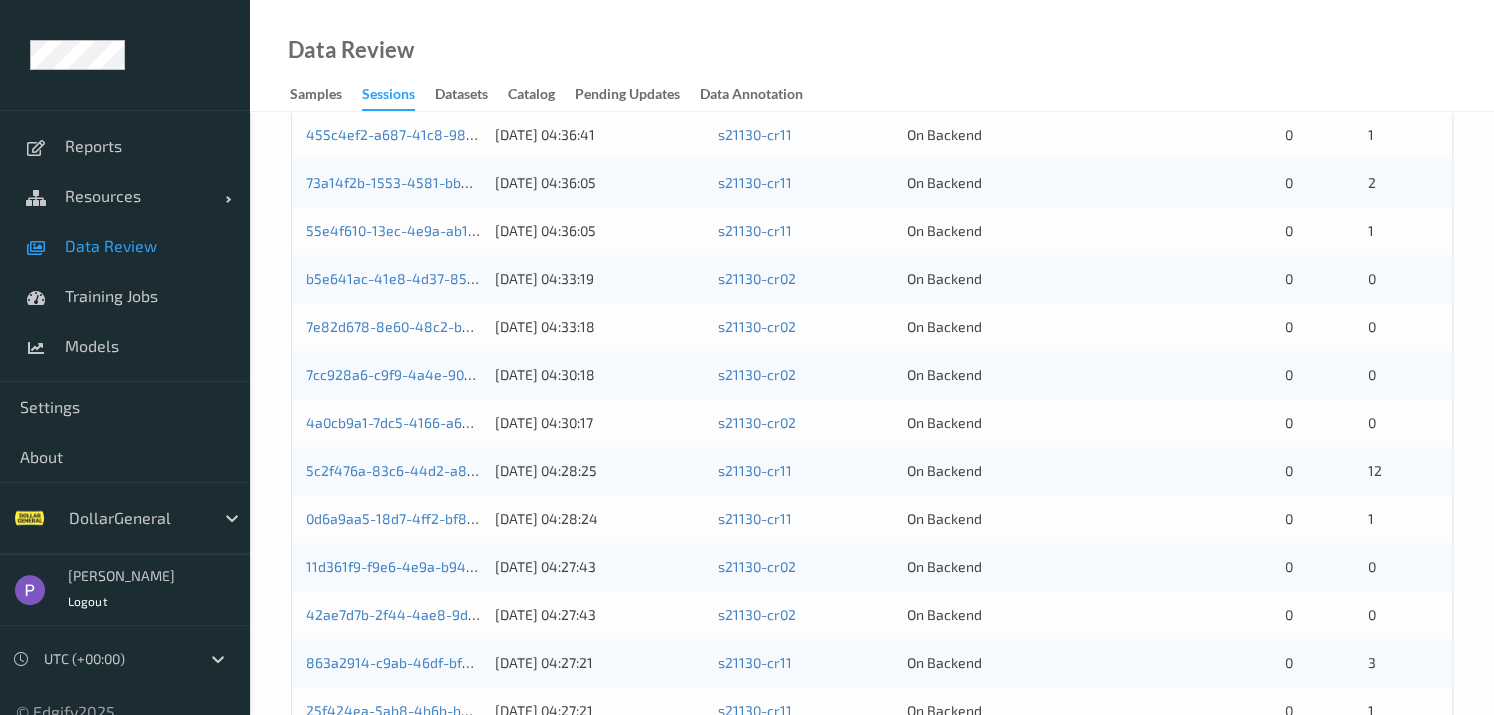 click on "0d6a9aa5-18d7-4ff2-bf81-d30e26dbbb13" at bounding box center (393, 519) 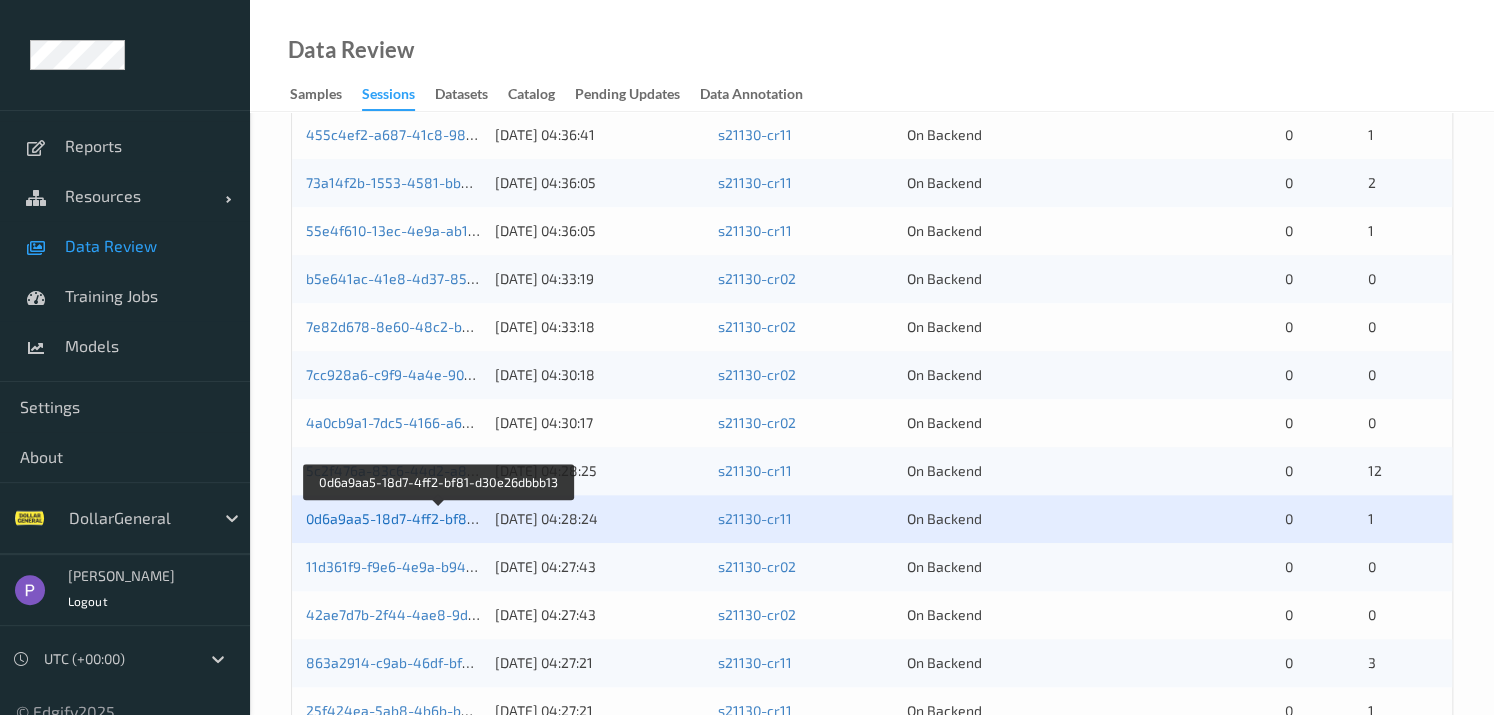 click on "0d6a9aa5-18d7-4ff2-bf81-d30e26dbbb13" at bounding box center (439, 518) 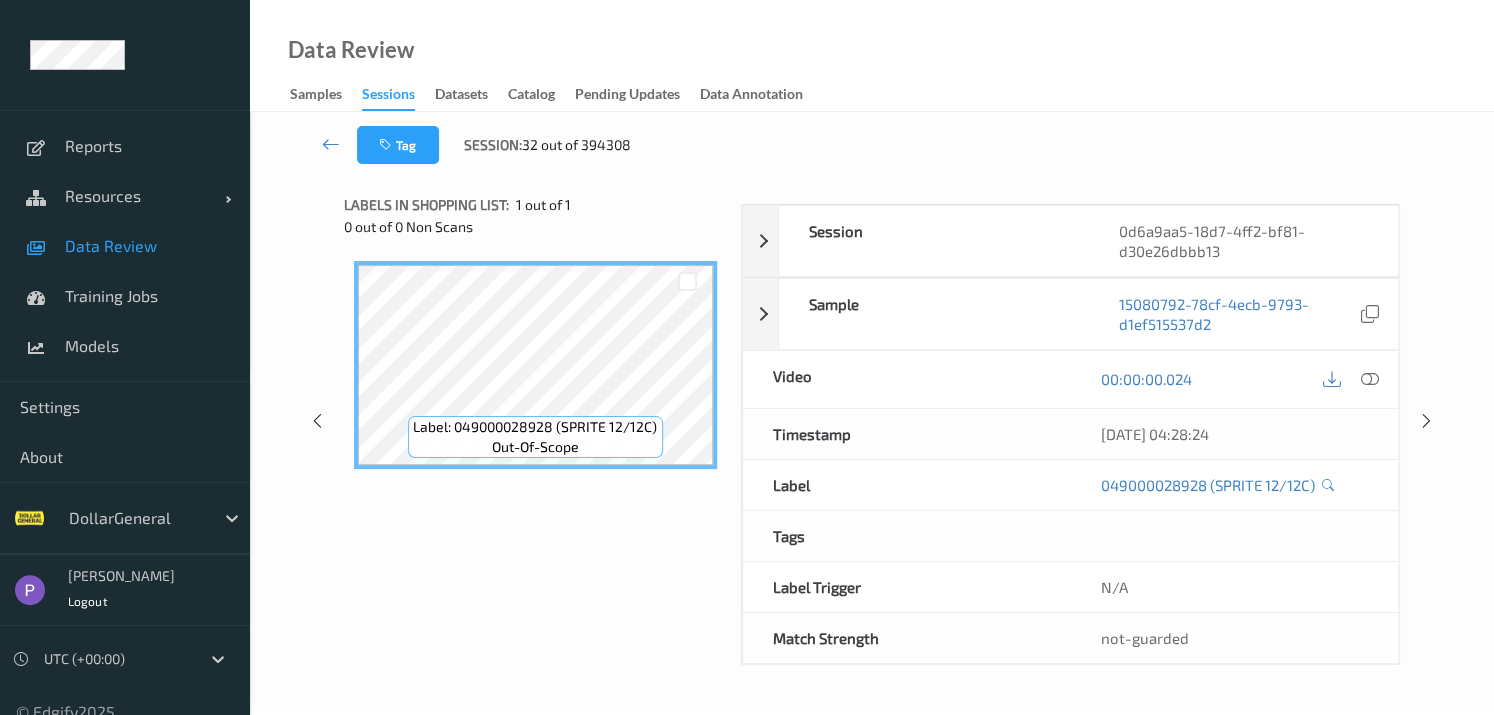 scroll, scrollTop: 0, scrollLeft: 0, axis: both 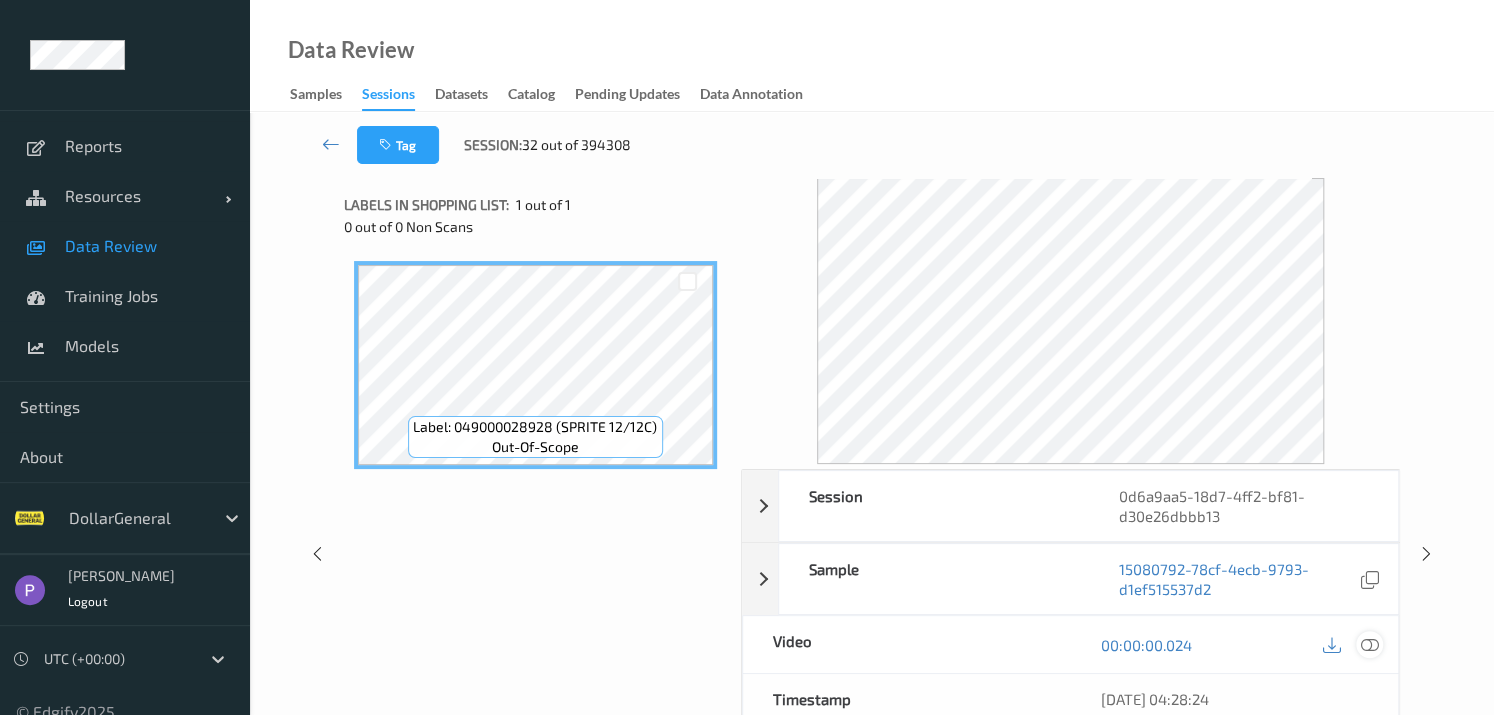 click at bounding box center [1370, 645] 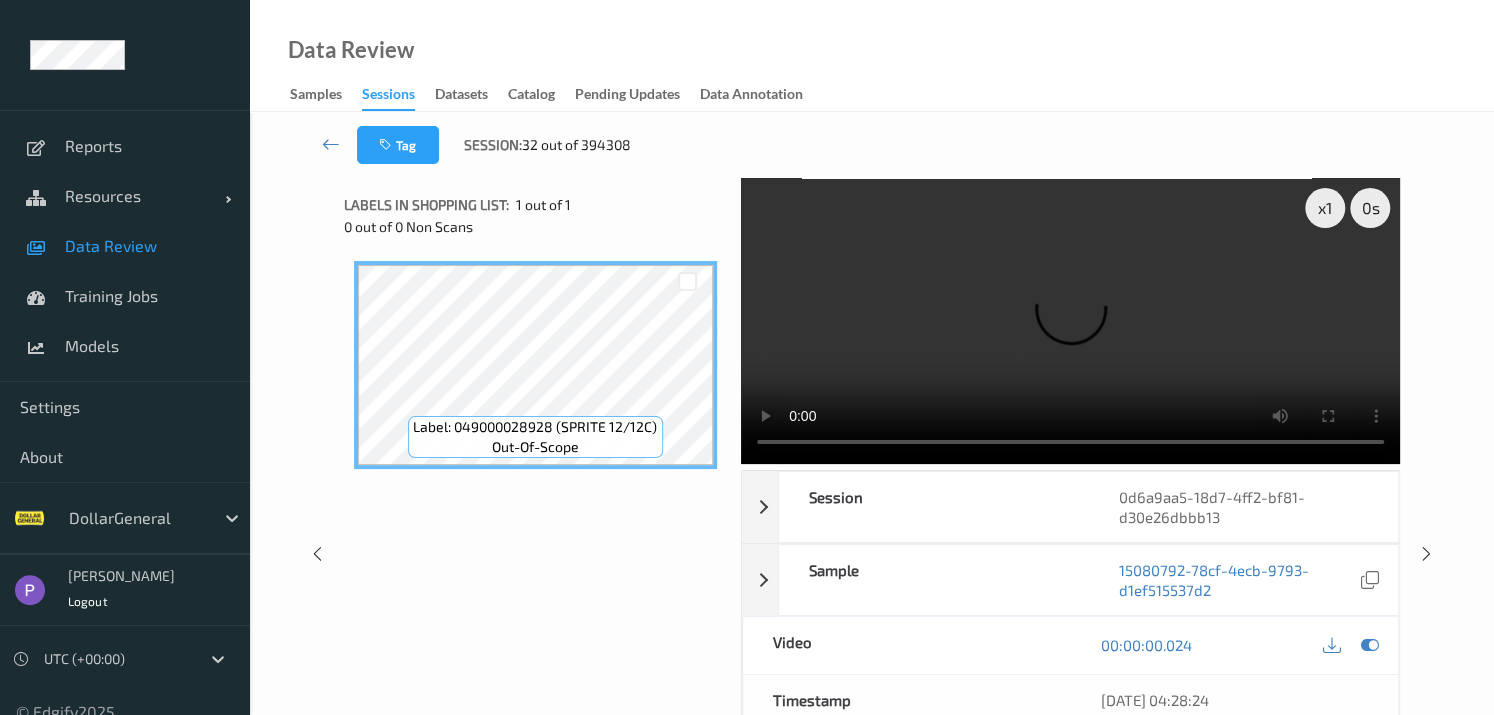type 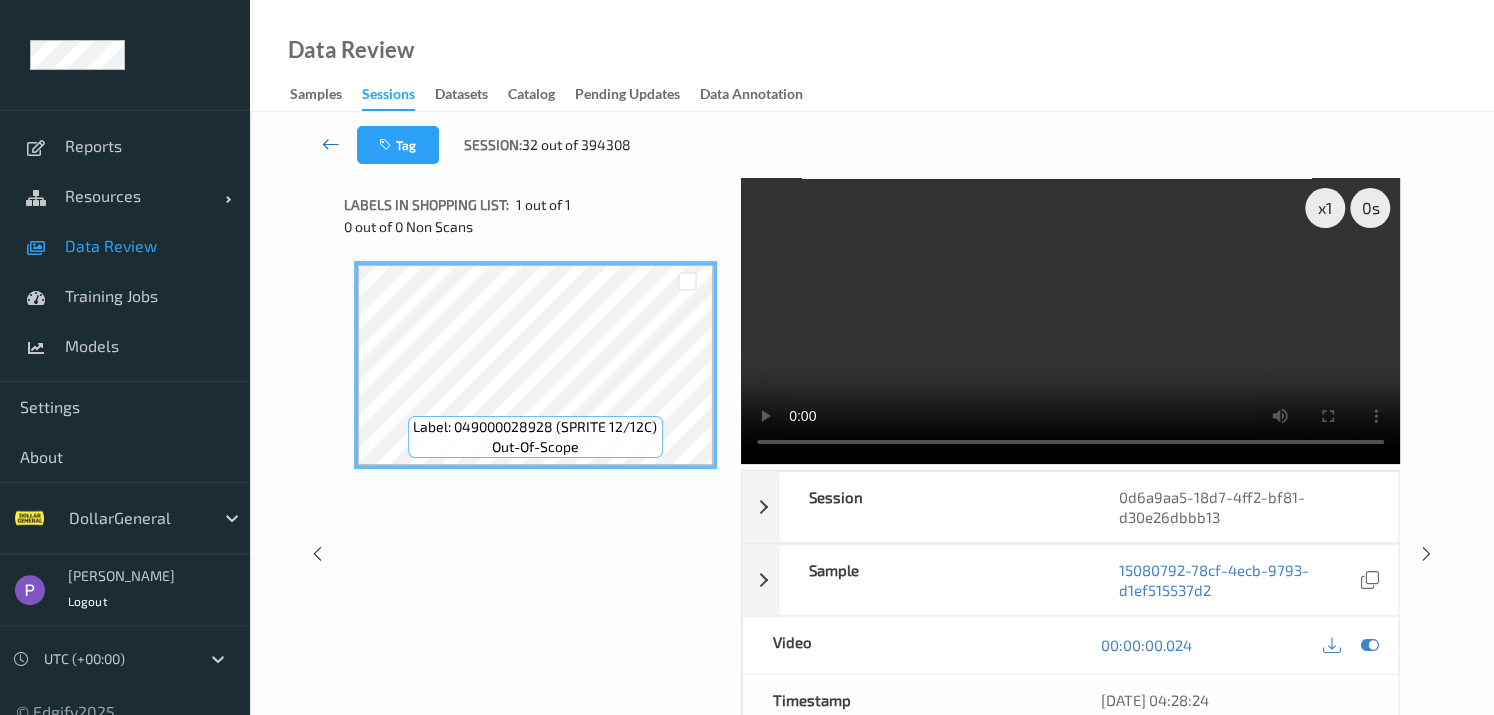 click at bounding box center [331, 145] 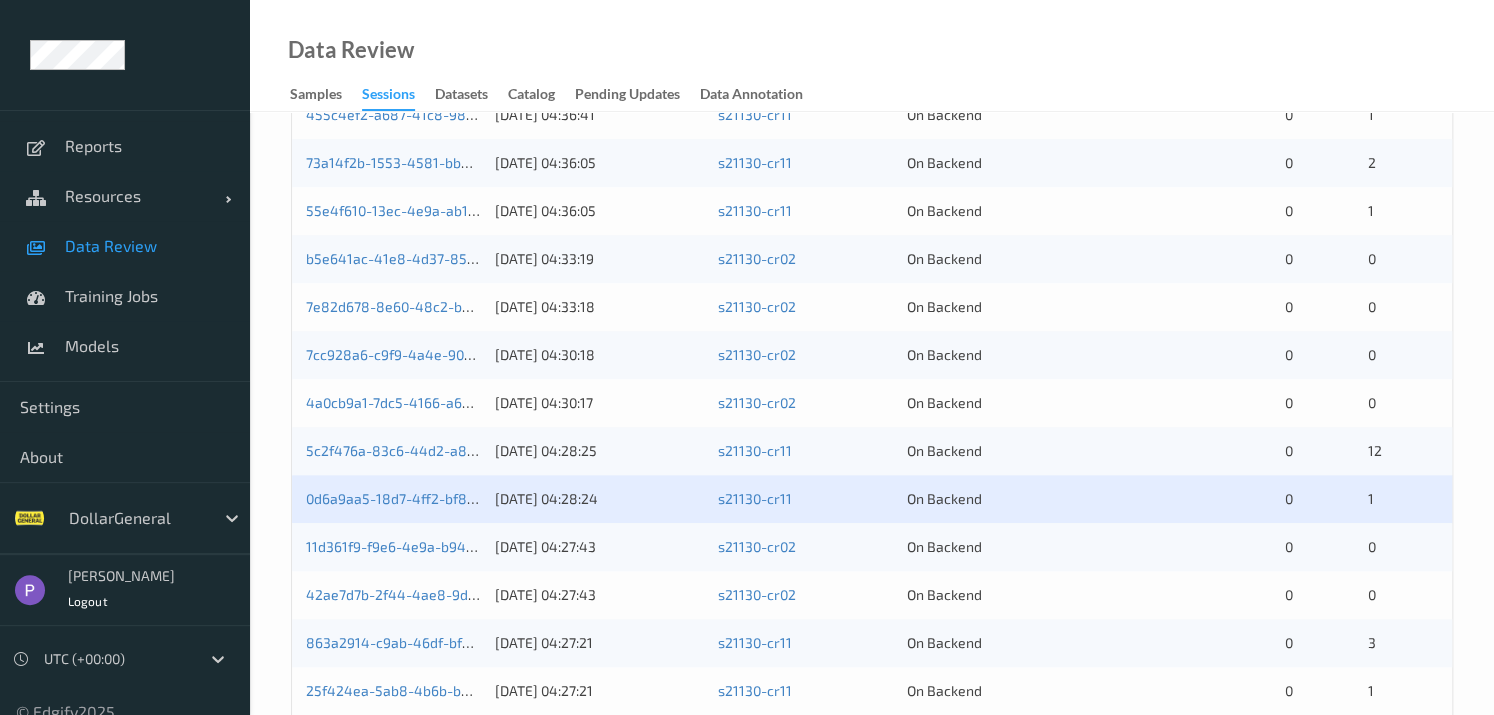 scroll, scrollTop: 947, scrollLeft: 0, axis: vertical 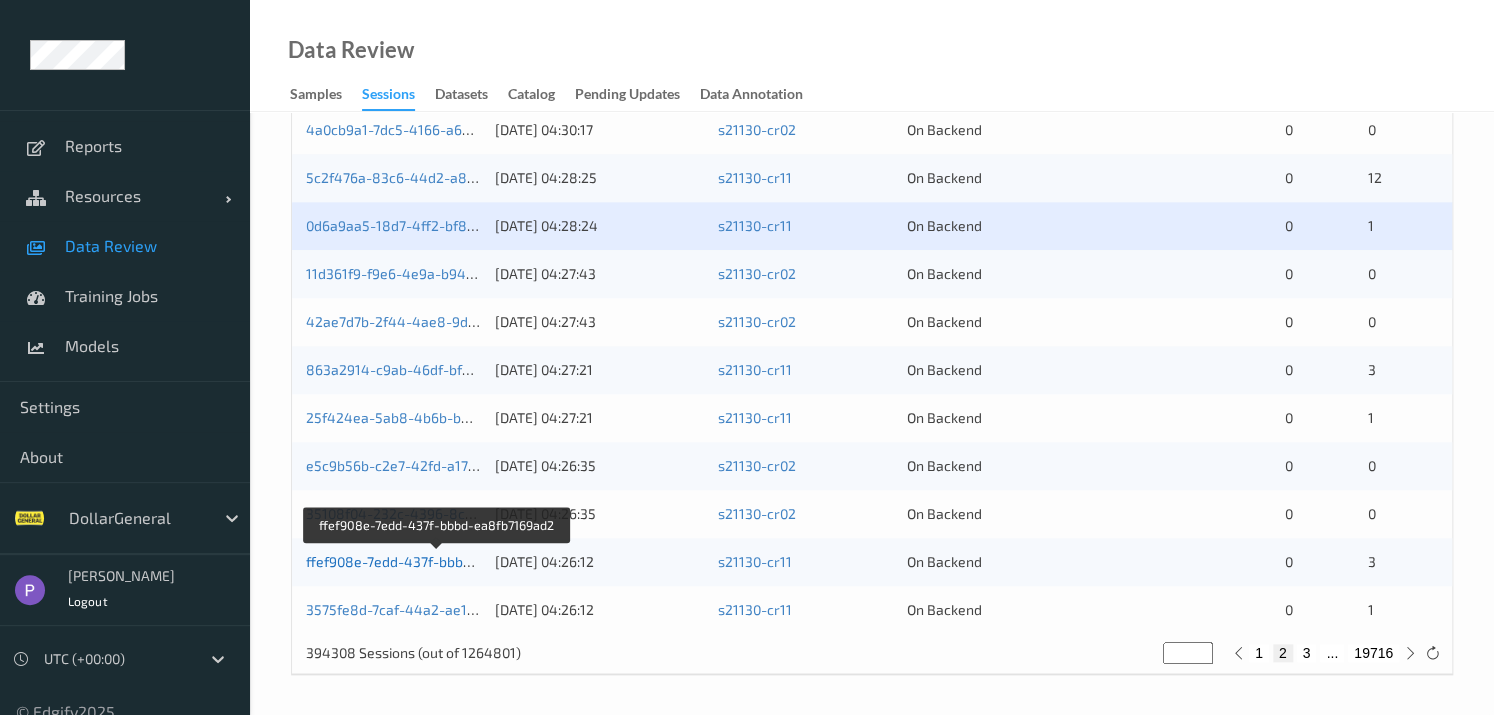 click on "ffef908e-7edd-437f-bbbd-ea8fb7169ad2" at bounding box center [437, 561] 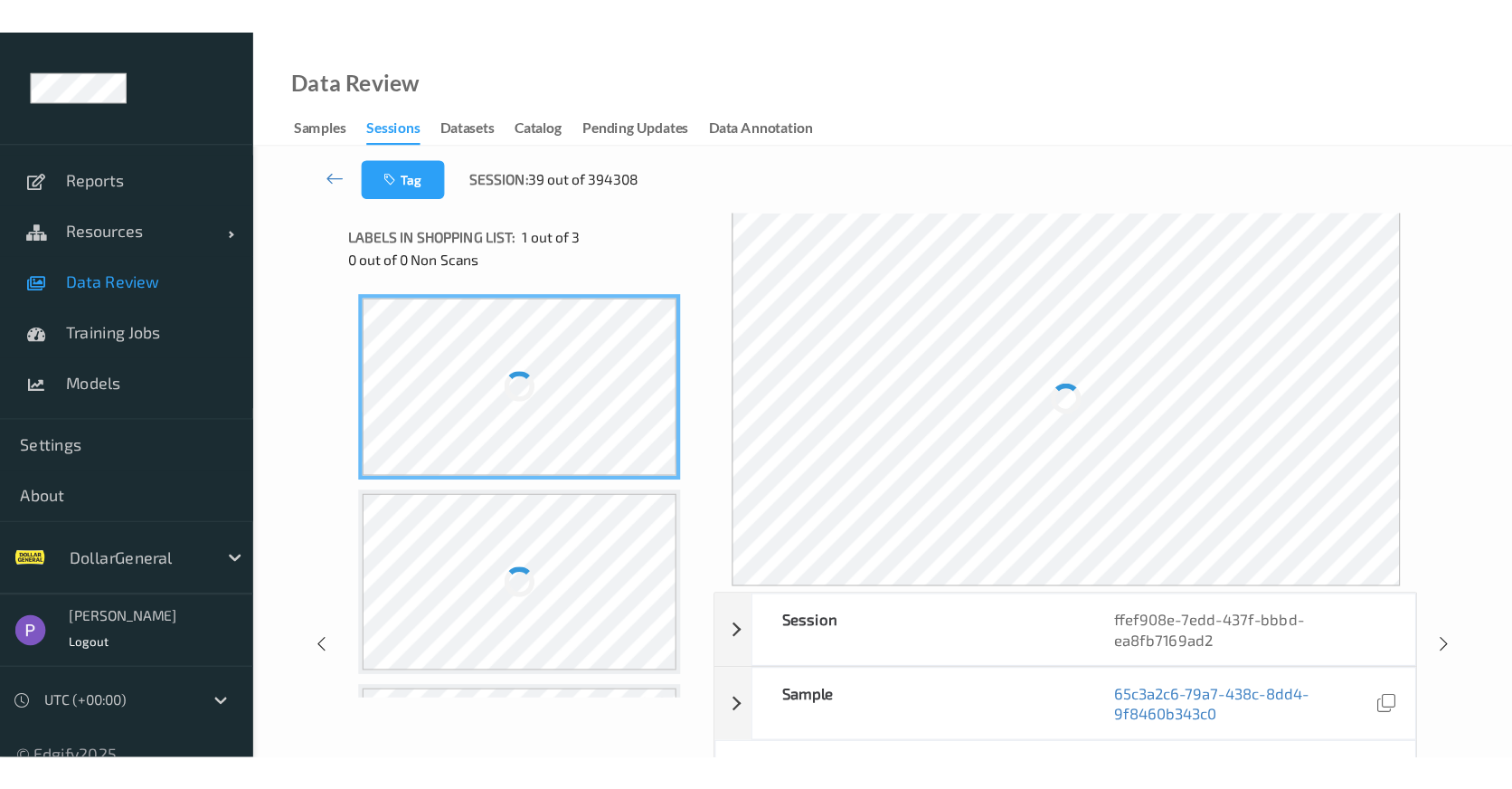 scroll, scrollTop: 0, scrollLeft: 0, axis: both 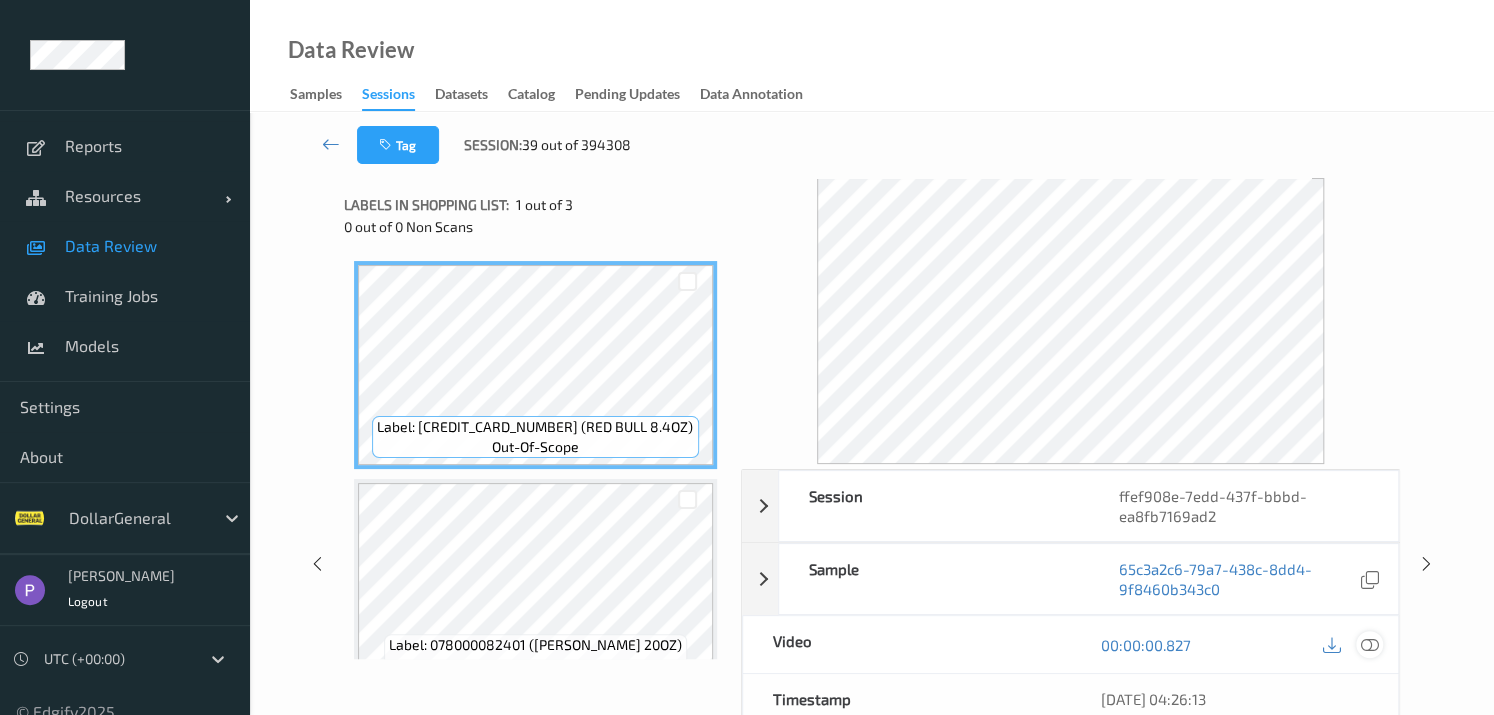 click at bounding box center [1370, 645] 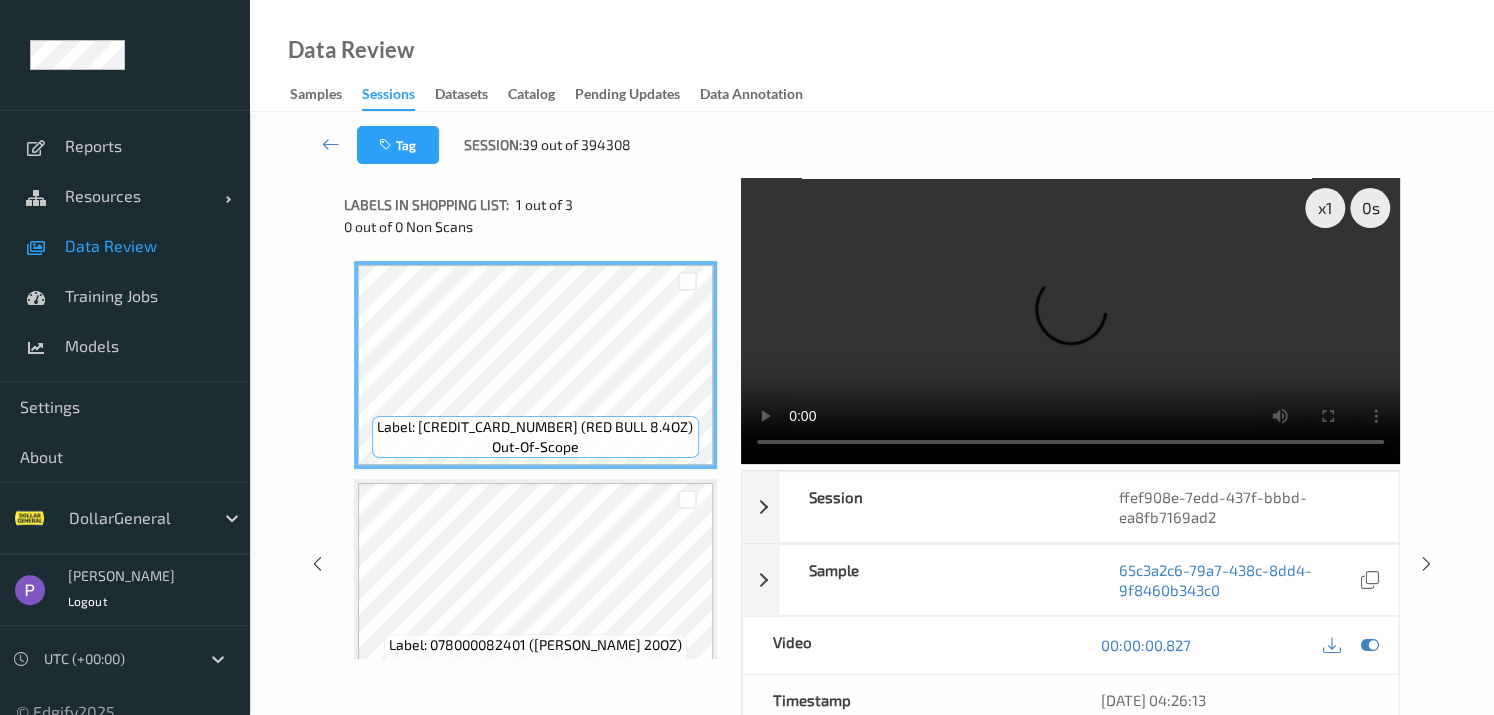 type 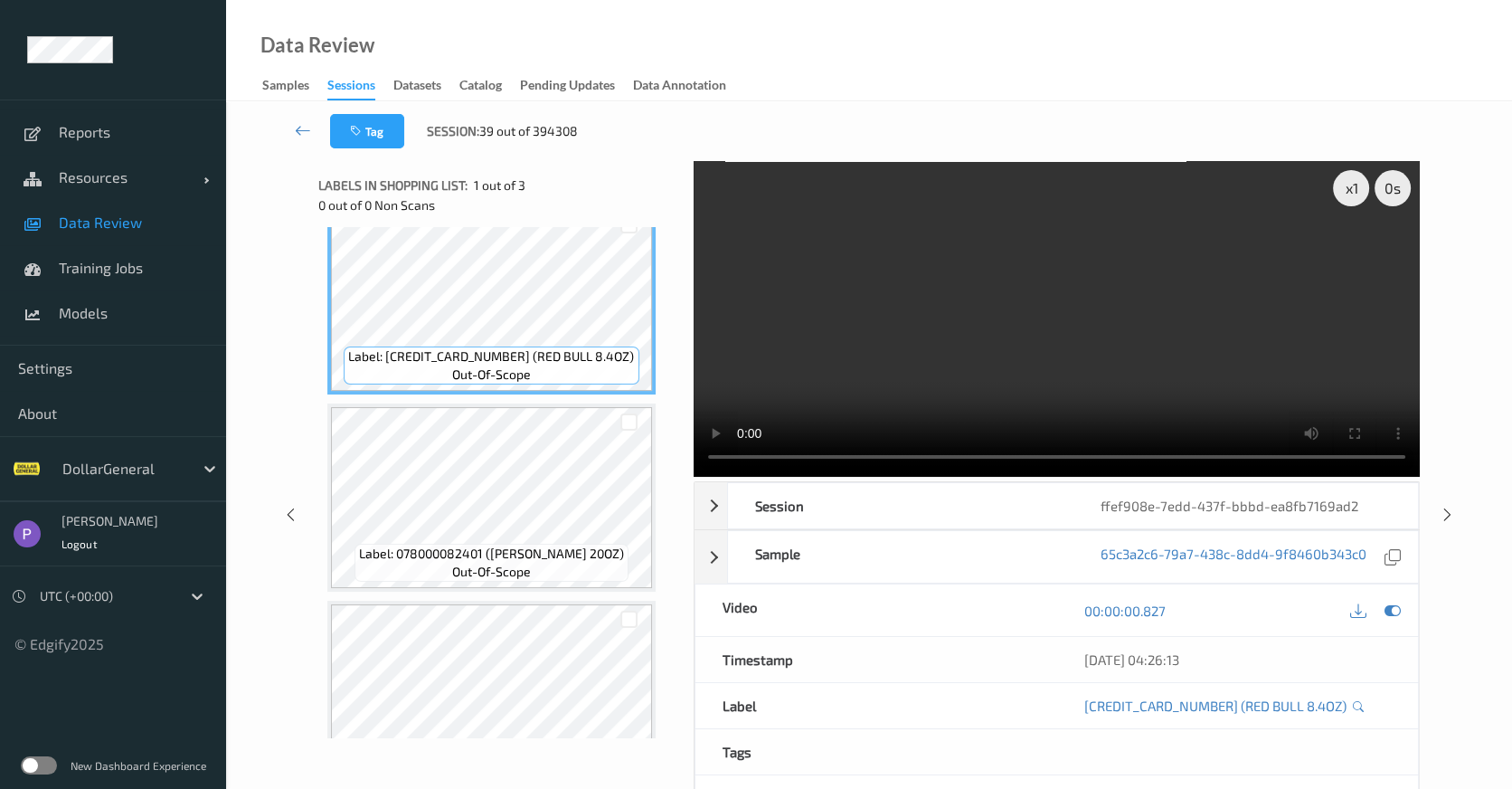 scroll, scrollTop: 0, scrollLeft: 0, axis: both 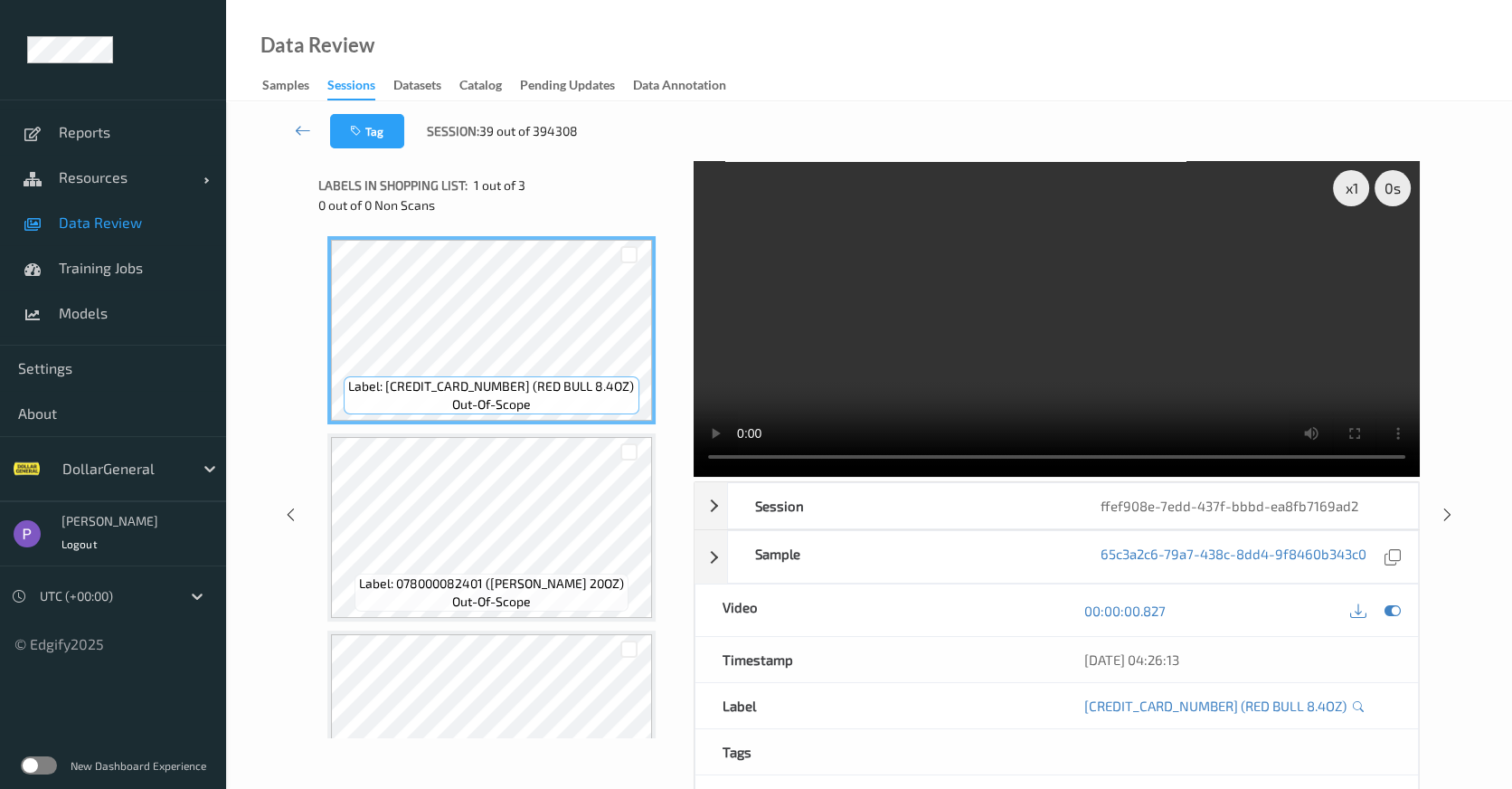 click on "x 1 0 s Session ffef908e-7edd-437f-bbbd-ea8fb7169ad2 Session ID ffef908e-7edd-437f-bbbd-ea8fb7169ad2 Session 09/07/2025 04:26:12 Timestamp 09/07/2025 04:26:12 Tags Device s21130-cr11 Assistant ID N/A Shopper ID N/A Sample 65c3a2c6-79a7-438c-8dd4-9f8460b343c0 Prediction out-of-scope: 1.0000 Loss N/A Video 00:00:00.827 Timestamp 09/07/2025 04:26:13 Label 611269991000 (RED BULL 8.4OZ) Tags Label Trigger N/A Match Strength not-guarded Labels in shopping list: 1 out of 3 0 out of 0 Non Scans Label: 611269991000 (RED BULL 8.4OZ) out-of-scope Label: 078000082401 (DR PEPPER 20OZ) out-of-scope Label: 078000082401 (DR PEPPER 20OZ) out-of-scope" at bounding box center [869, 515] 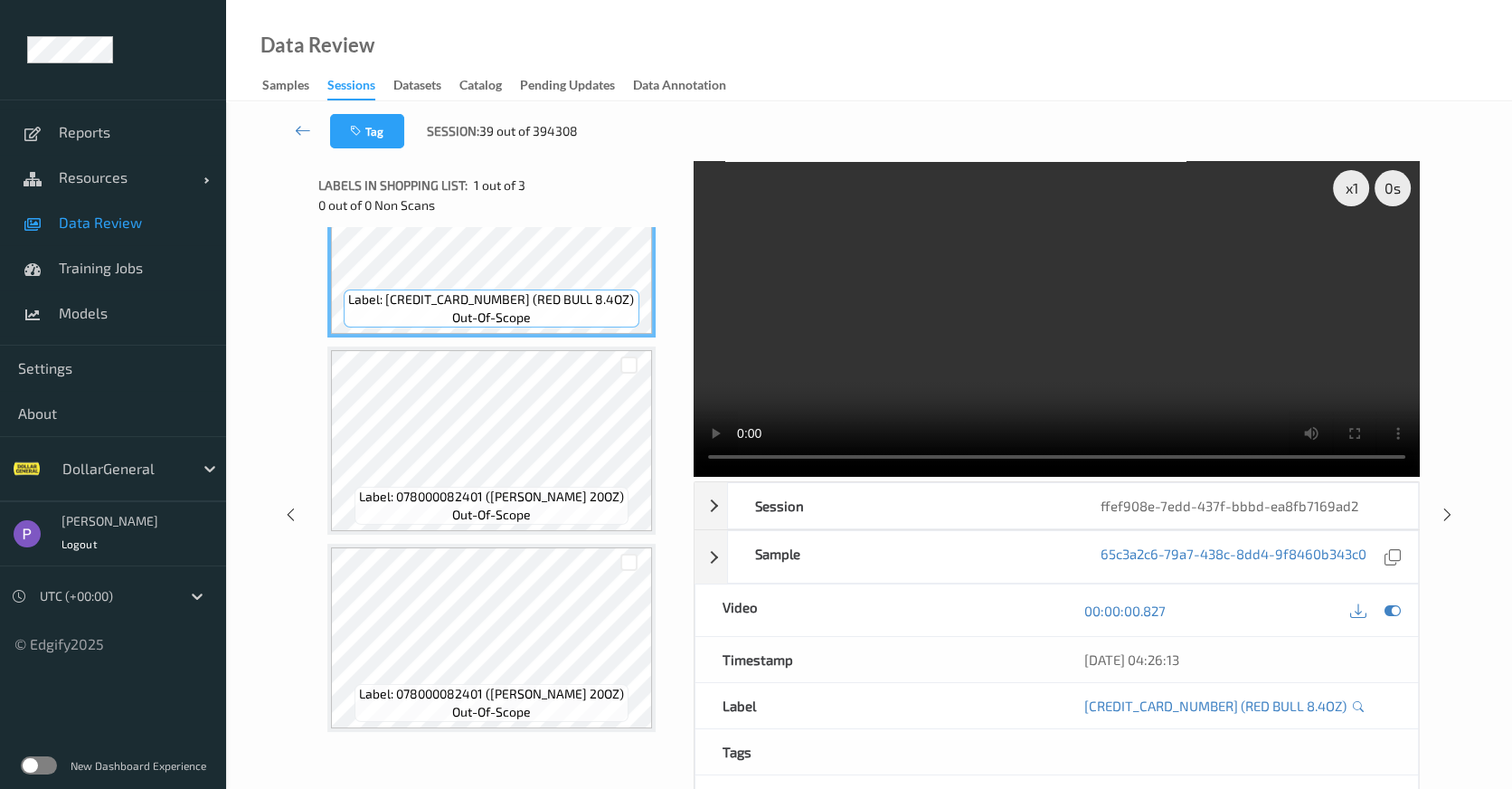 scroll, scrollTop: 0, scrollLeft: 0, axis: both 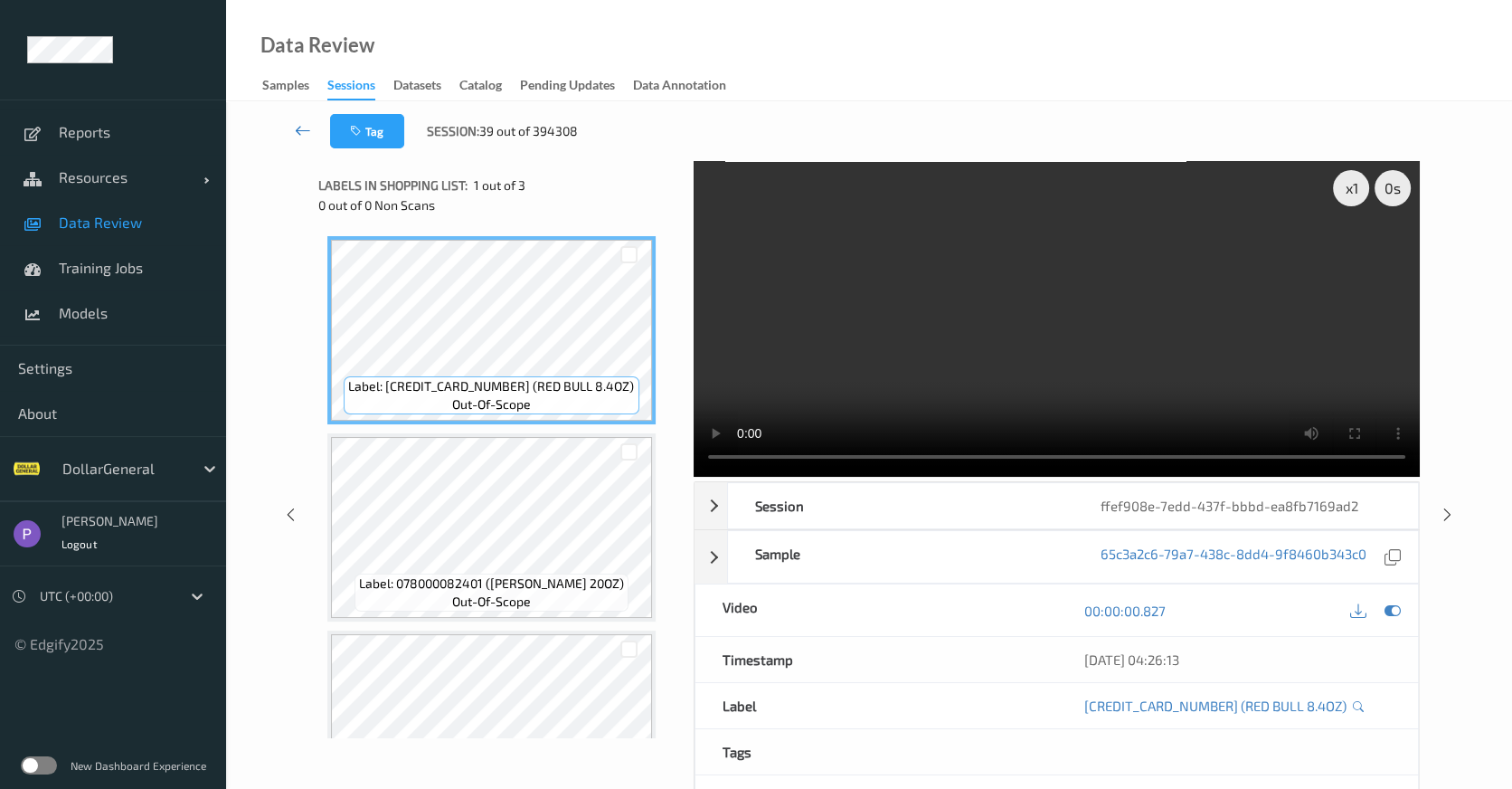 click at bounding box center (303, 131) 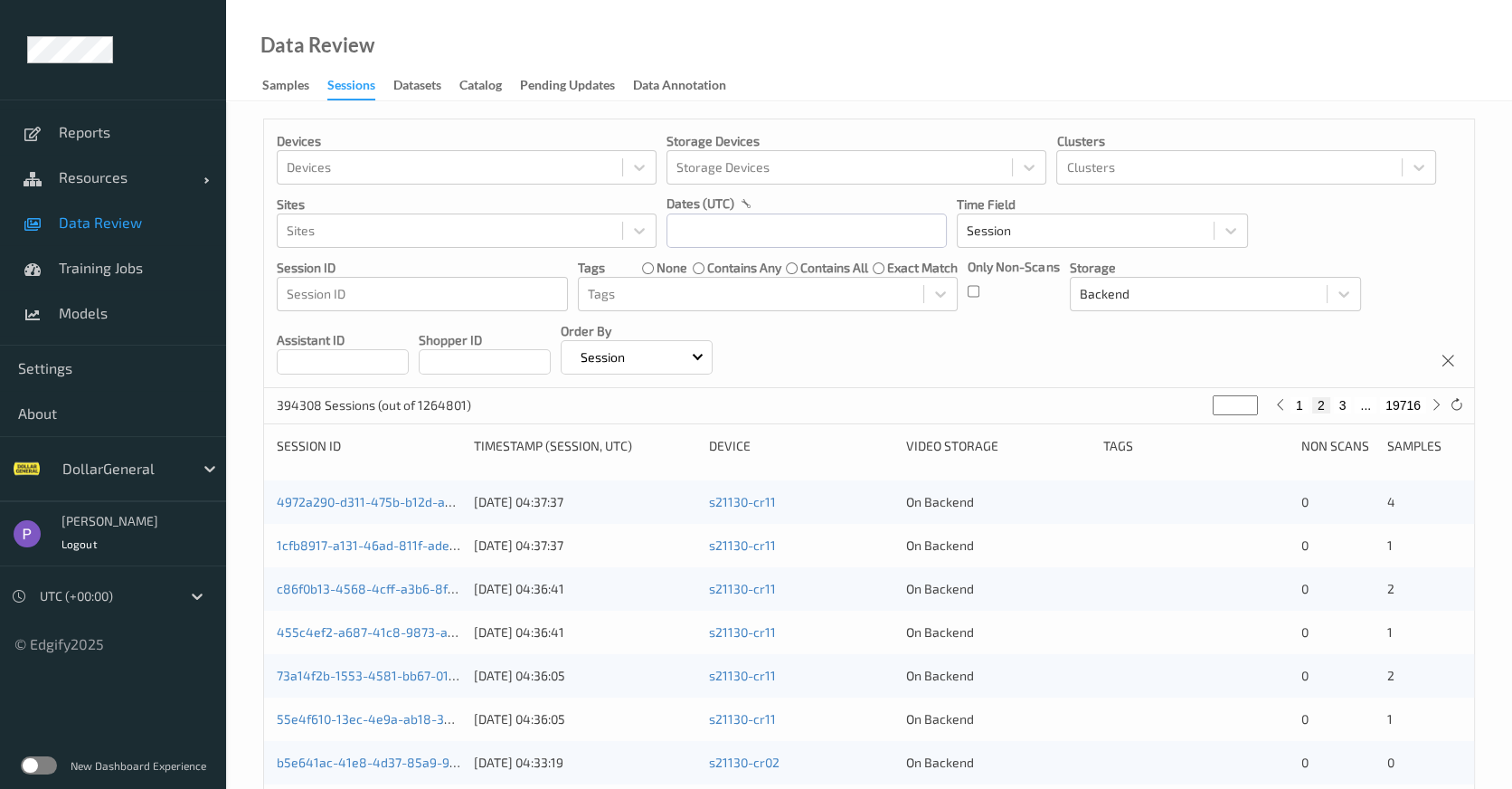 scroll, scrollTop: 99, scrollLeft: 0, axis: vertical 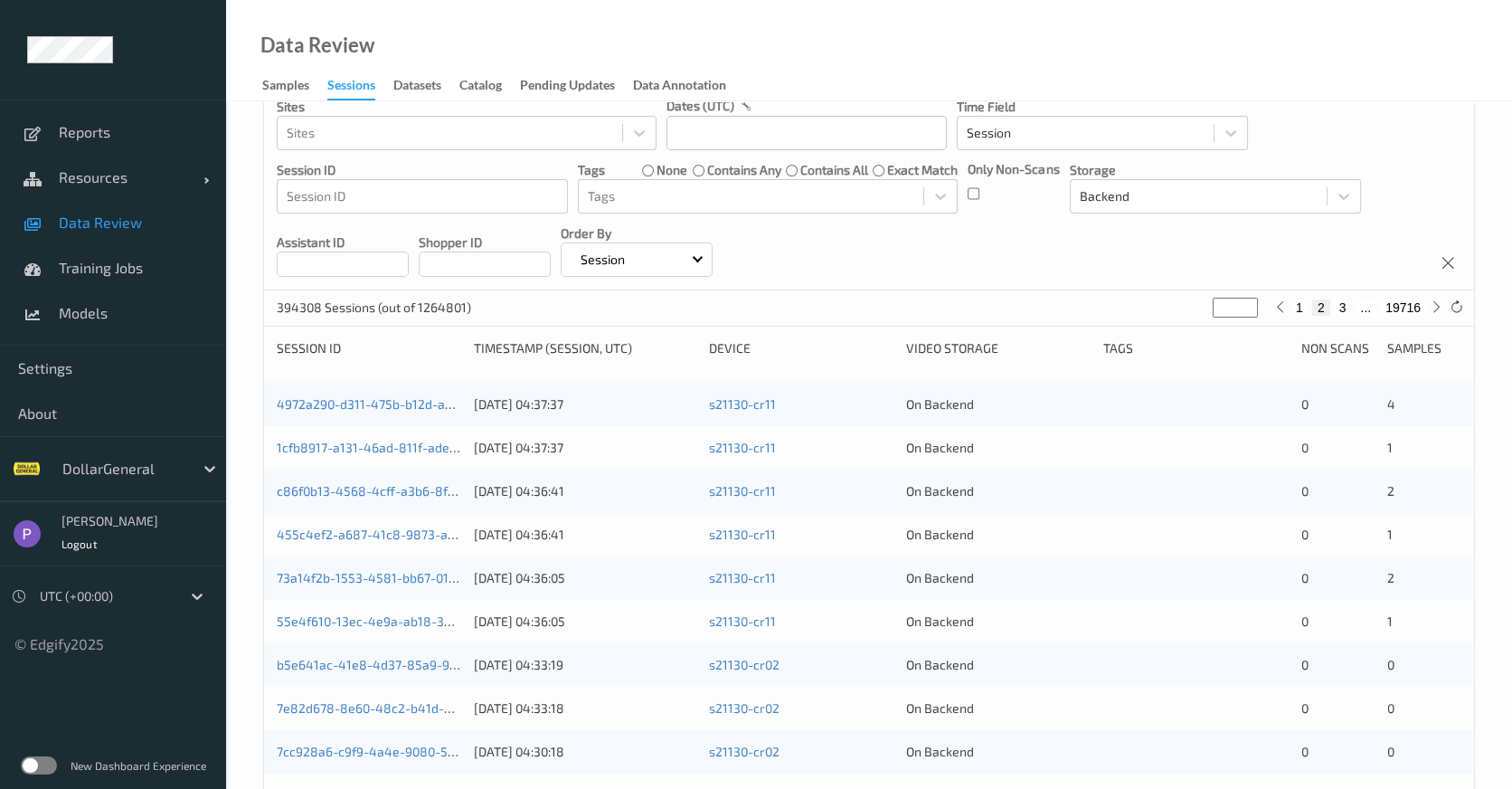 click on "4972a290-d311-475b-b12d-a99567a5eb3d" at bounding box center [369, 404] 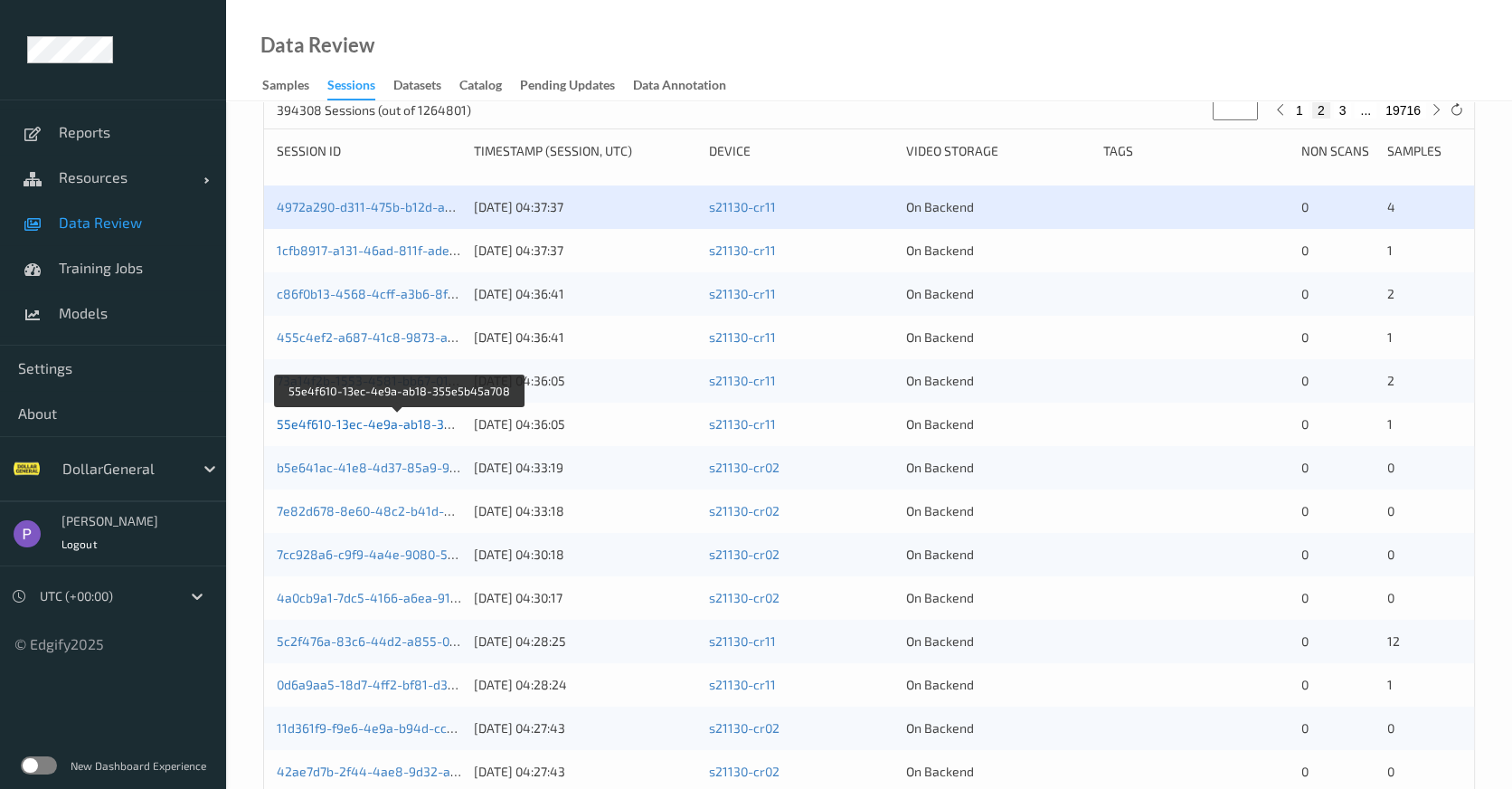 click on "55e4f610-13ec-4e9a-ab18-355e5b45a708" at bounding box center (401, 423) 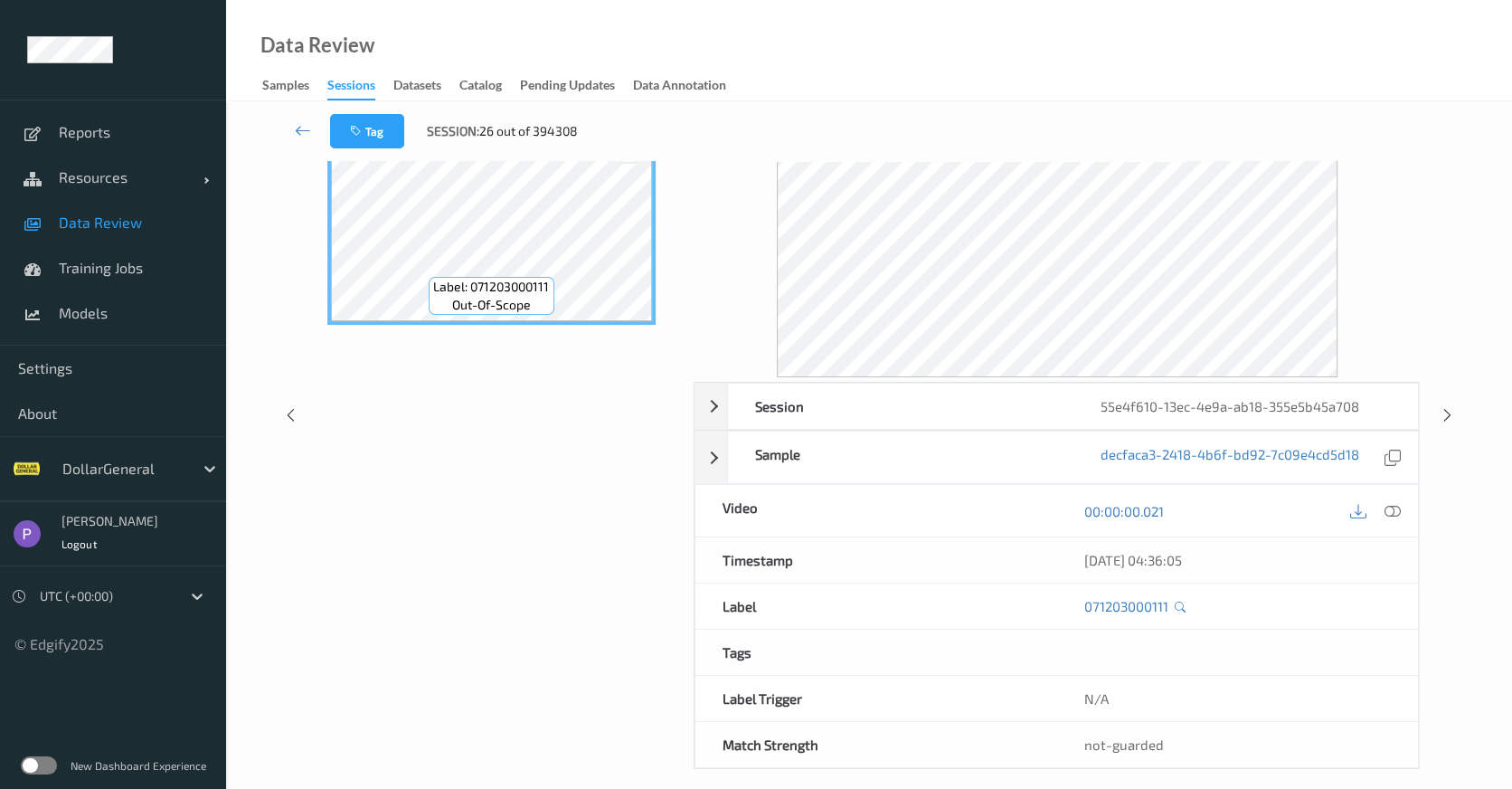 scroll, scrollTop: 116, scrollLeft: 0, axis: vertical 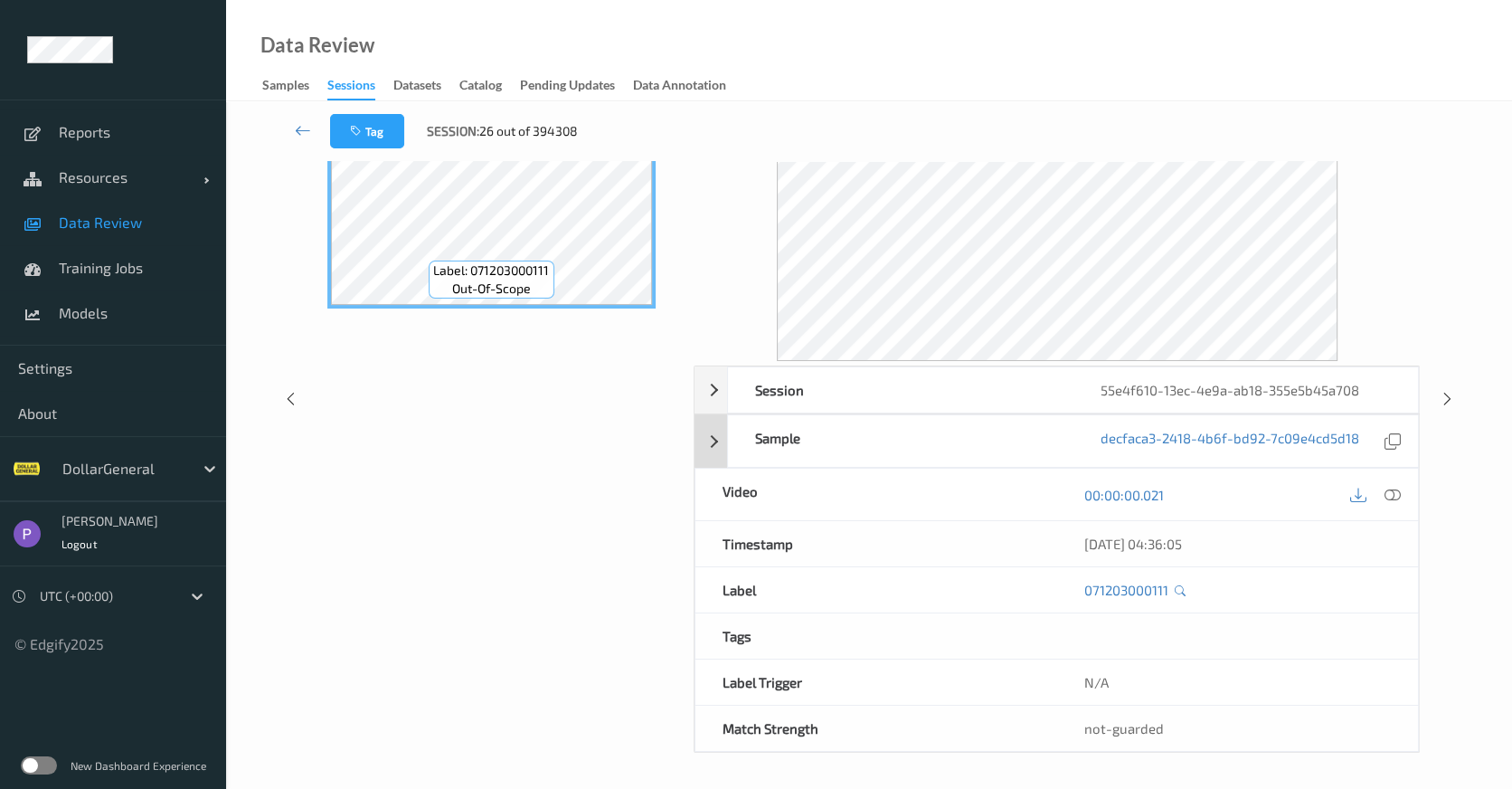click on "Sample" at bounding box center [901, 441] 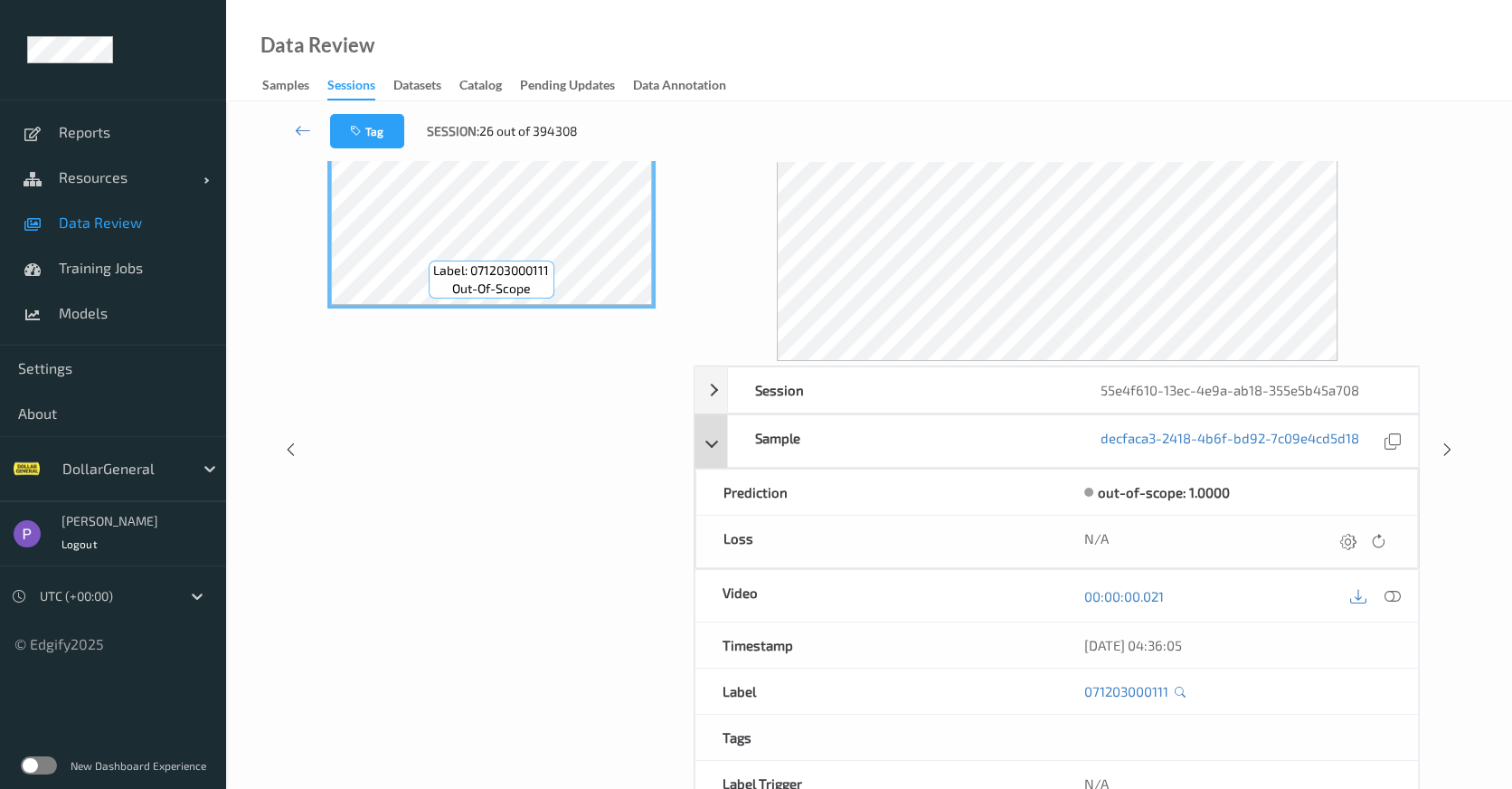 click on "Sample" at bounding box center (901, 441) 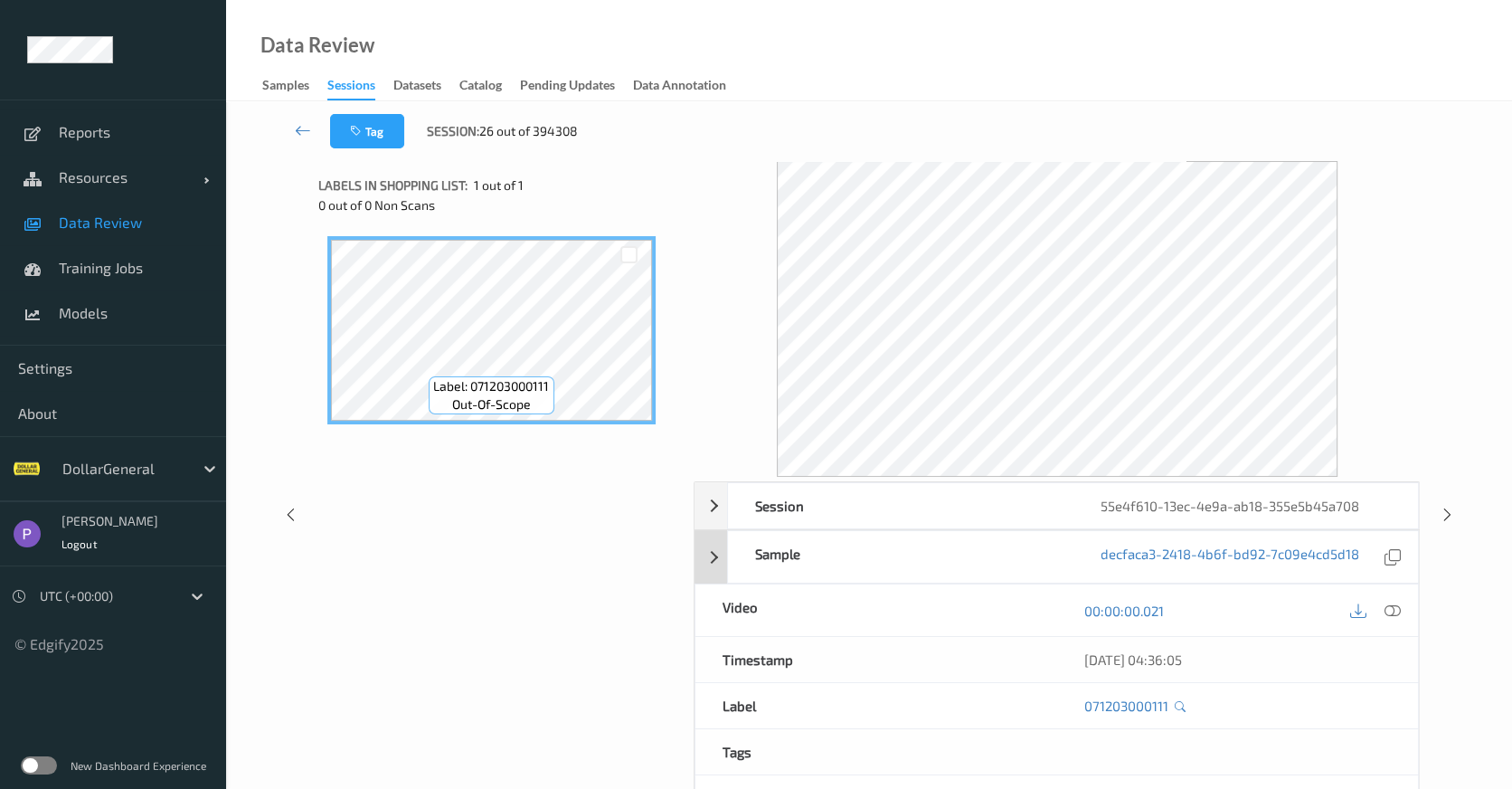 scroll, scrollTop: 0, scrollLeft: 0, axis: both 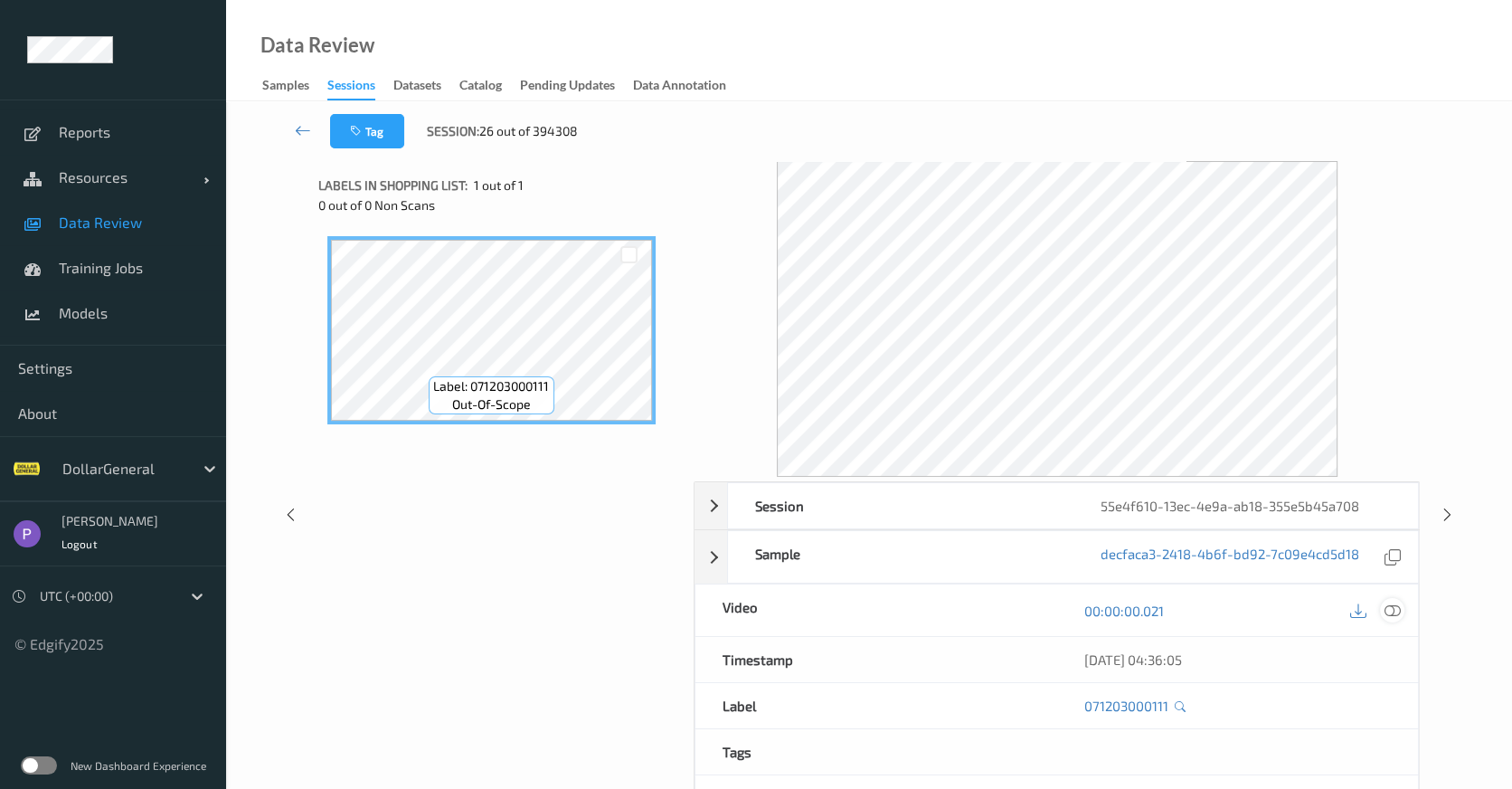 click at bounding box center [1393, 611] 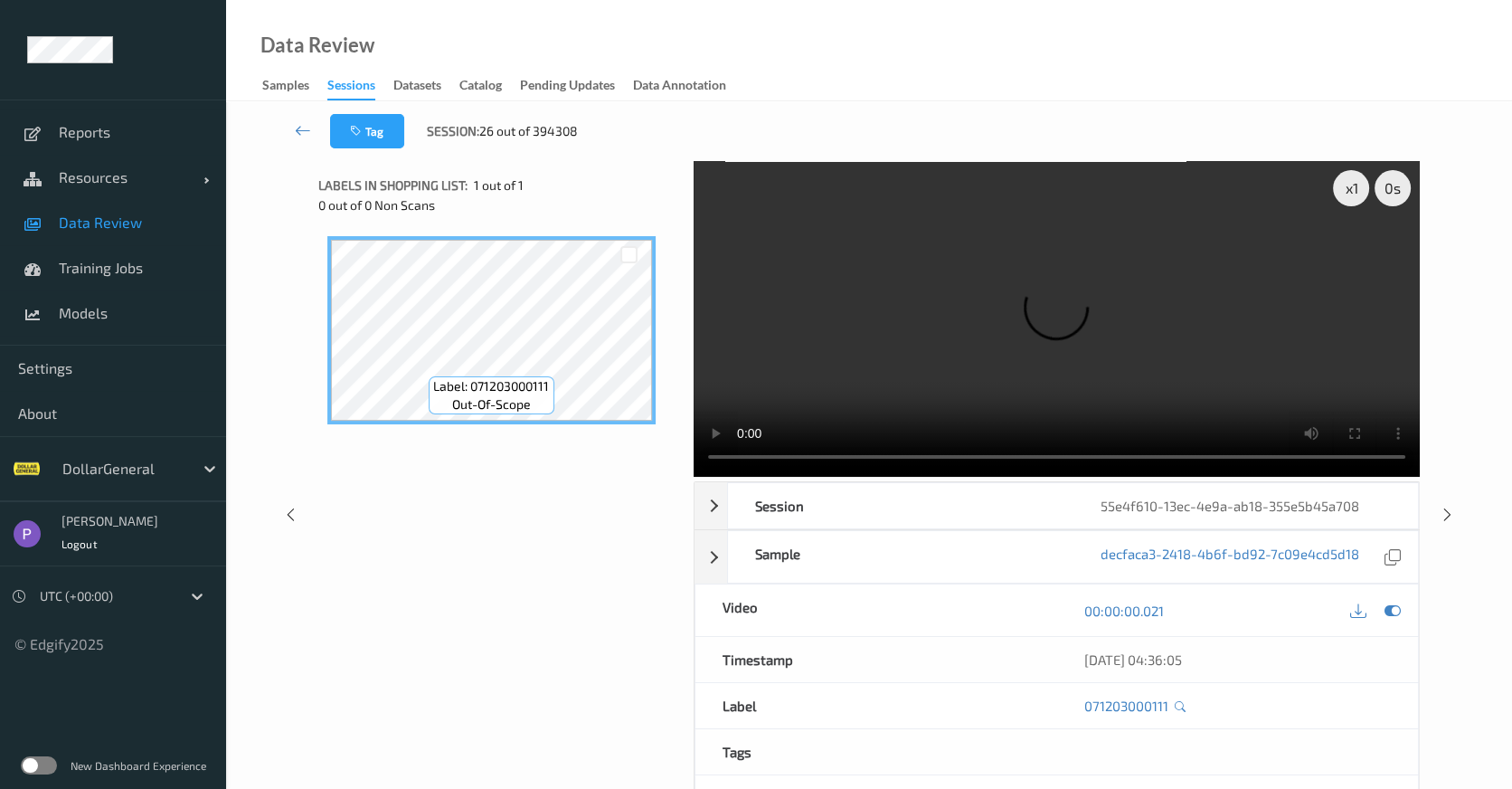 type 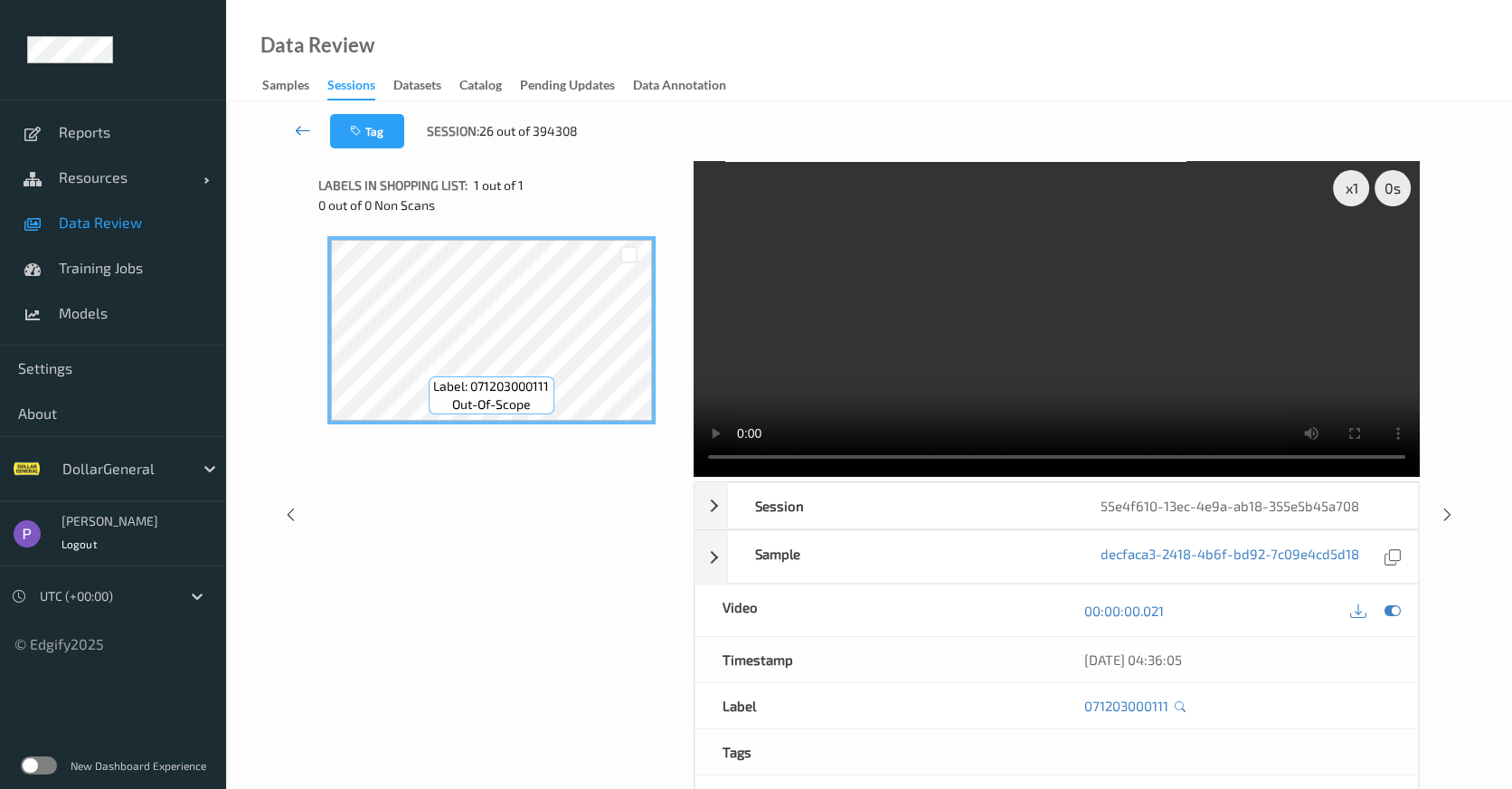 click at bounding box center [303, 130] 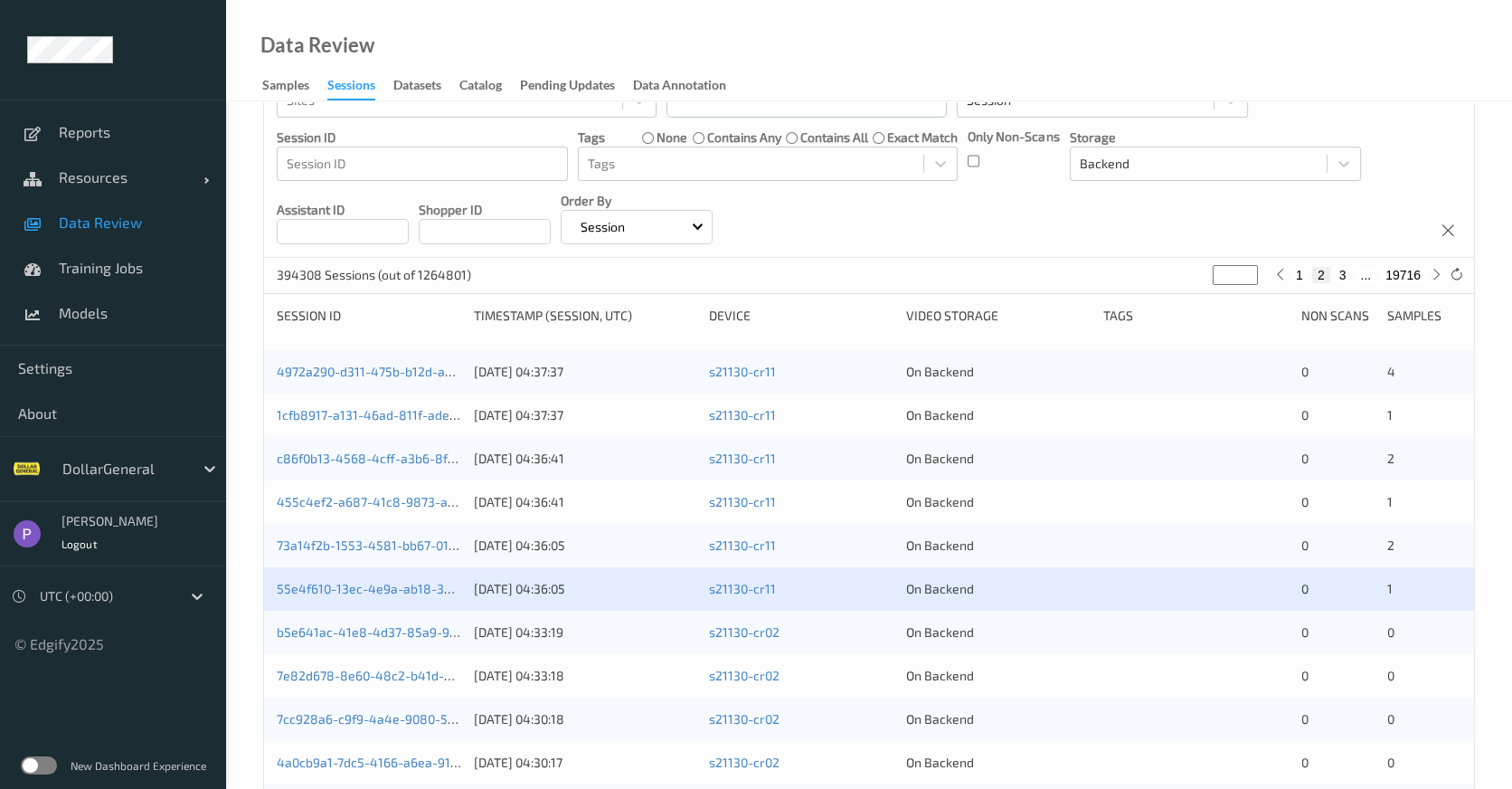scroll, scrollTop: 296, scrollLeft: 0, axis: vertical 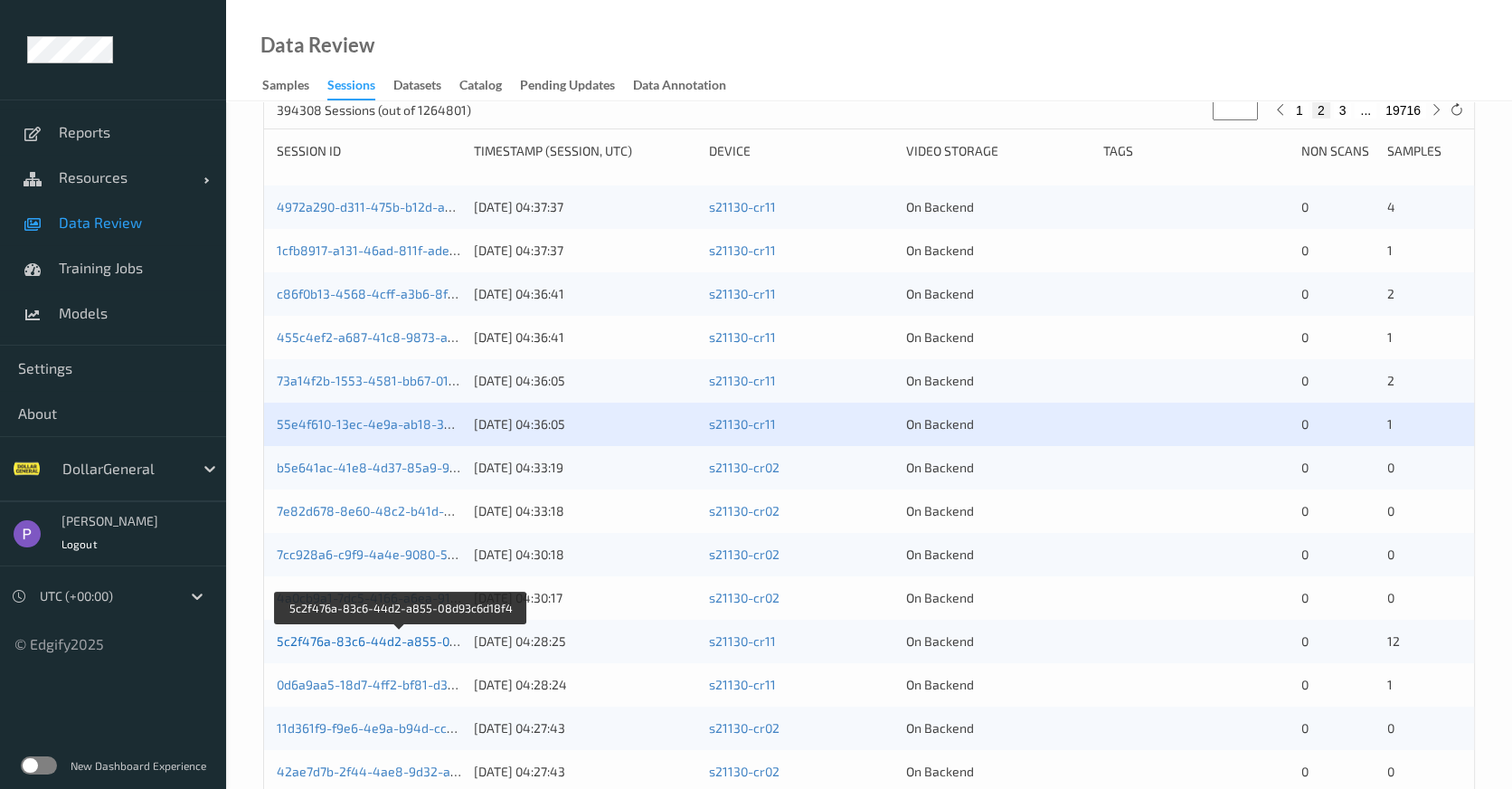 click on "5c2f476a-83c6-44d2-a855-08d93c6d18f4" at bounding box center [402, 641] 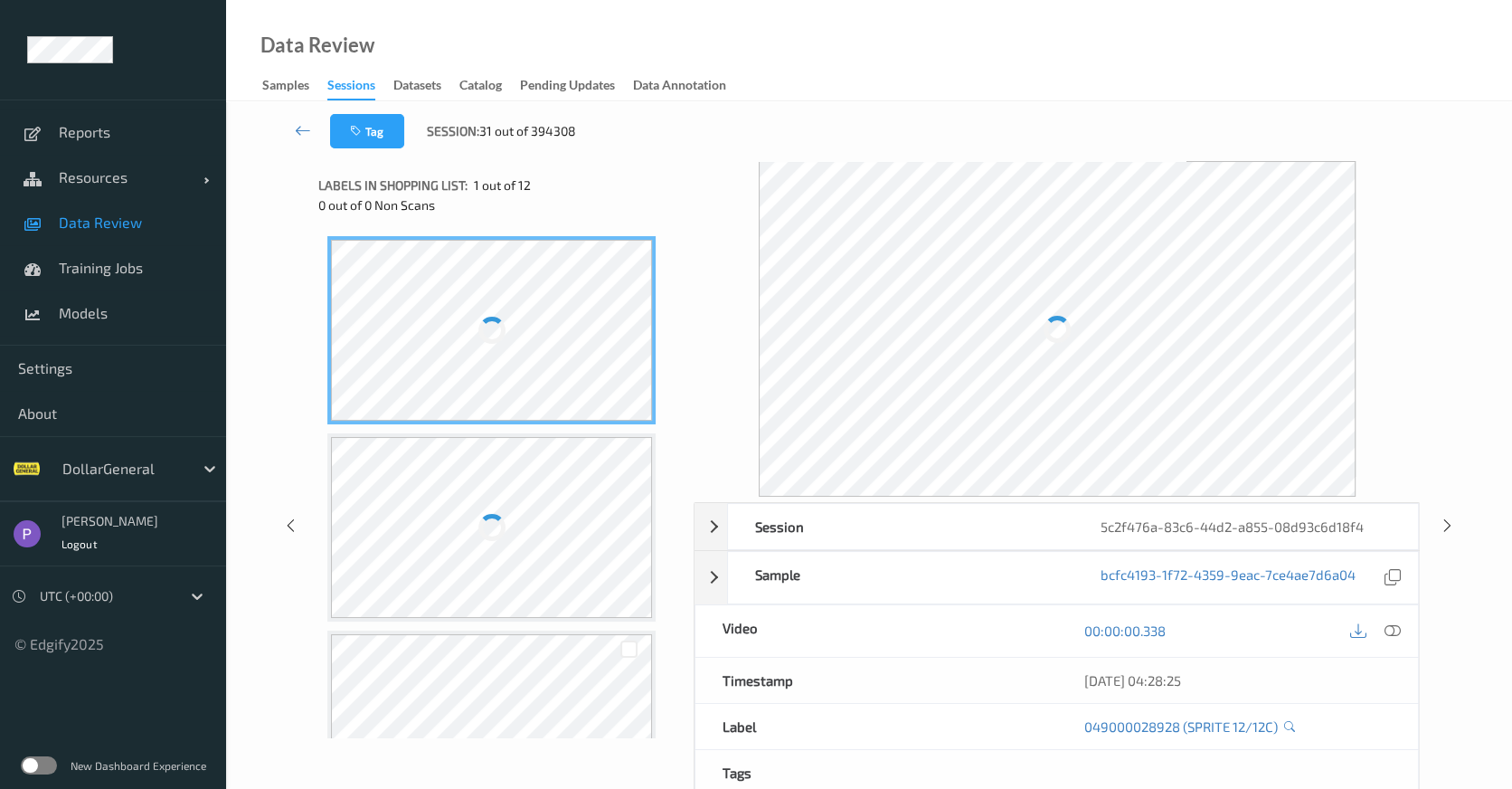 scroll, scrollTop: 0, scrollLeft: 0, axis: both 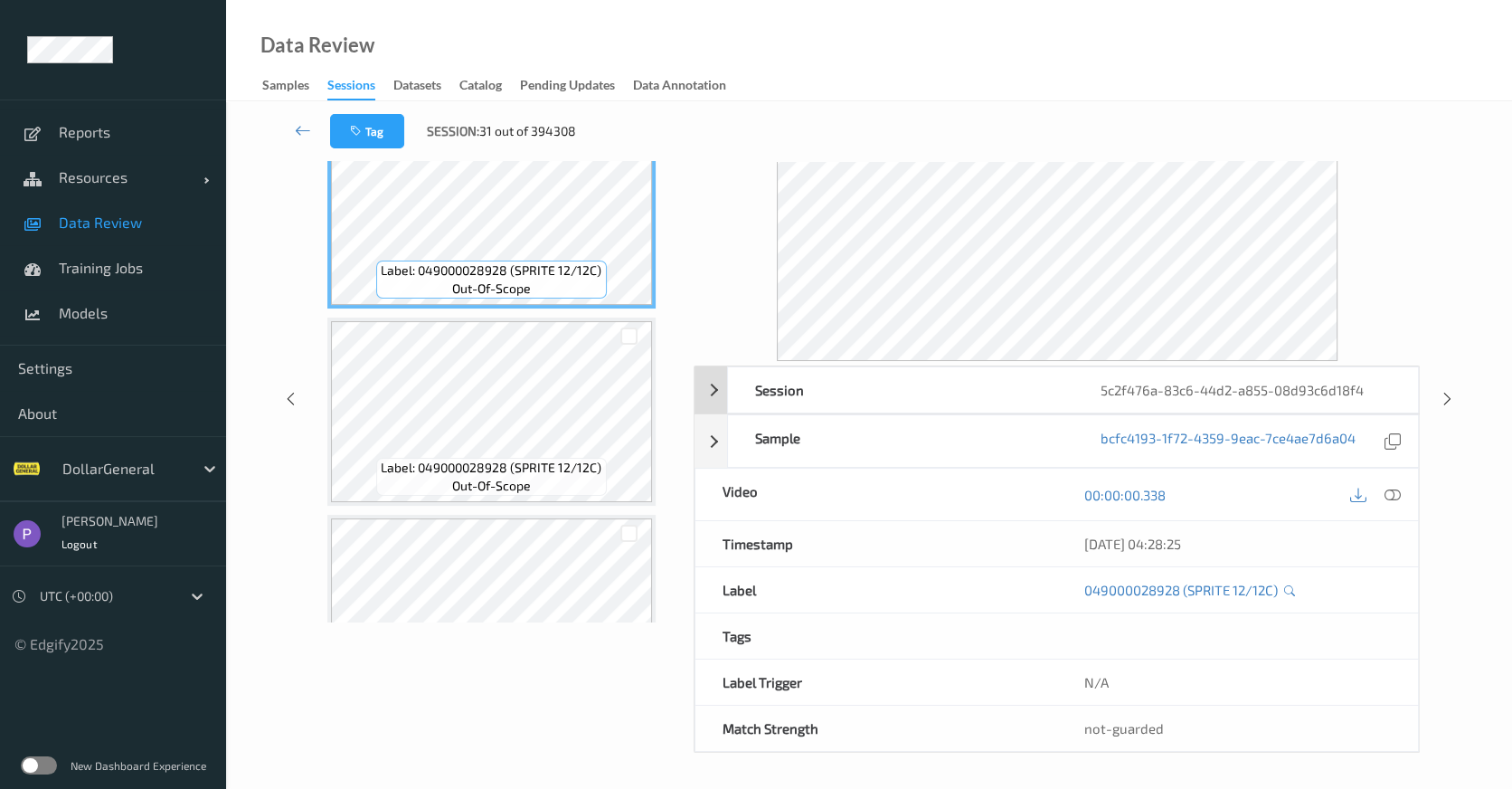 click on "Session" at bounding box center (901, 390) 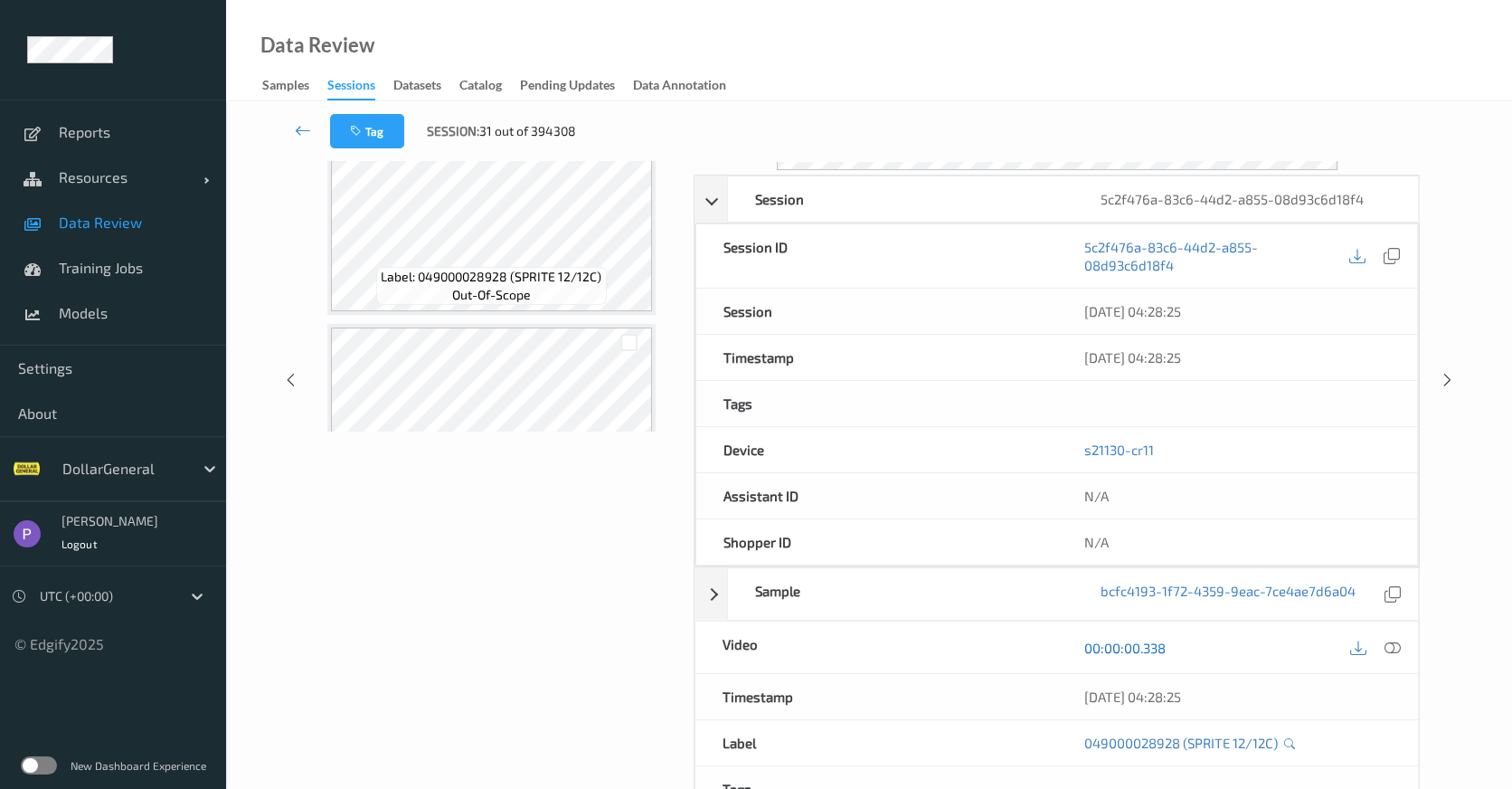 scroll, scrollTop: 313, scrollLeft: 0, axis: vertical 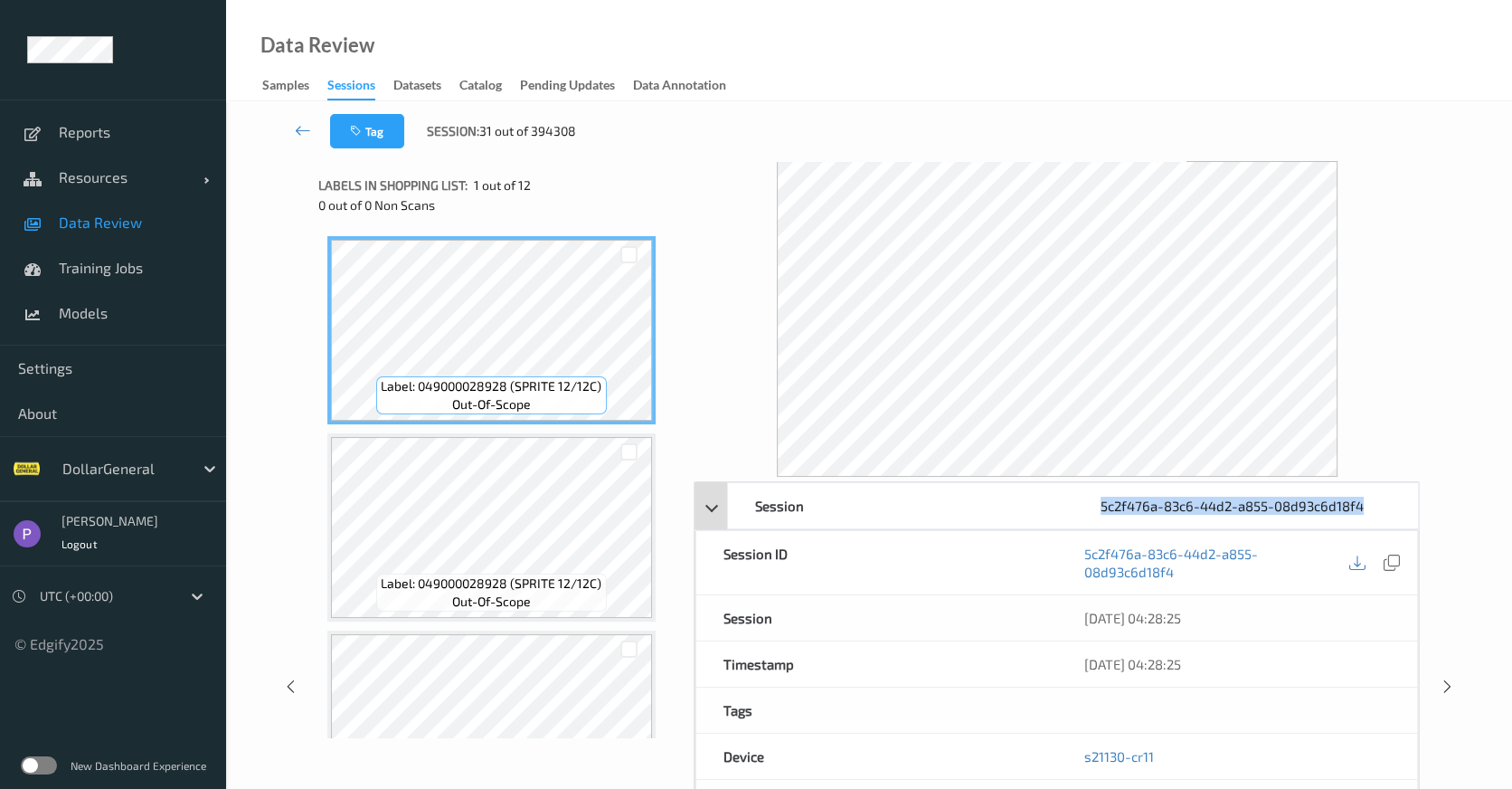 drag, startPoint x: 1103, startPoint y: 507, endPoint x: 1366, endPoint y: 506, distance: 263.0019 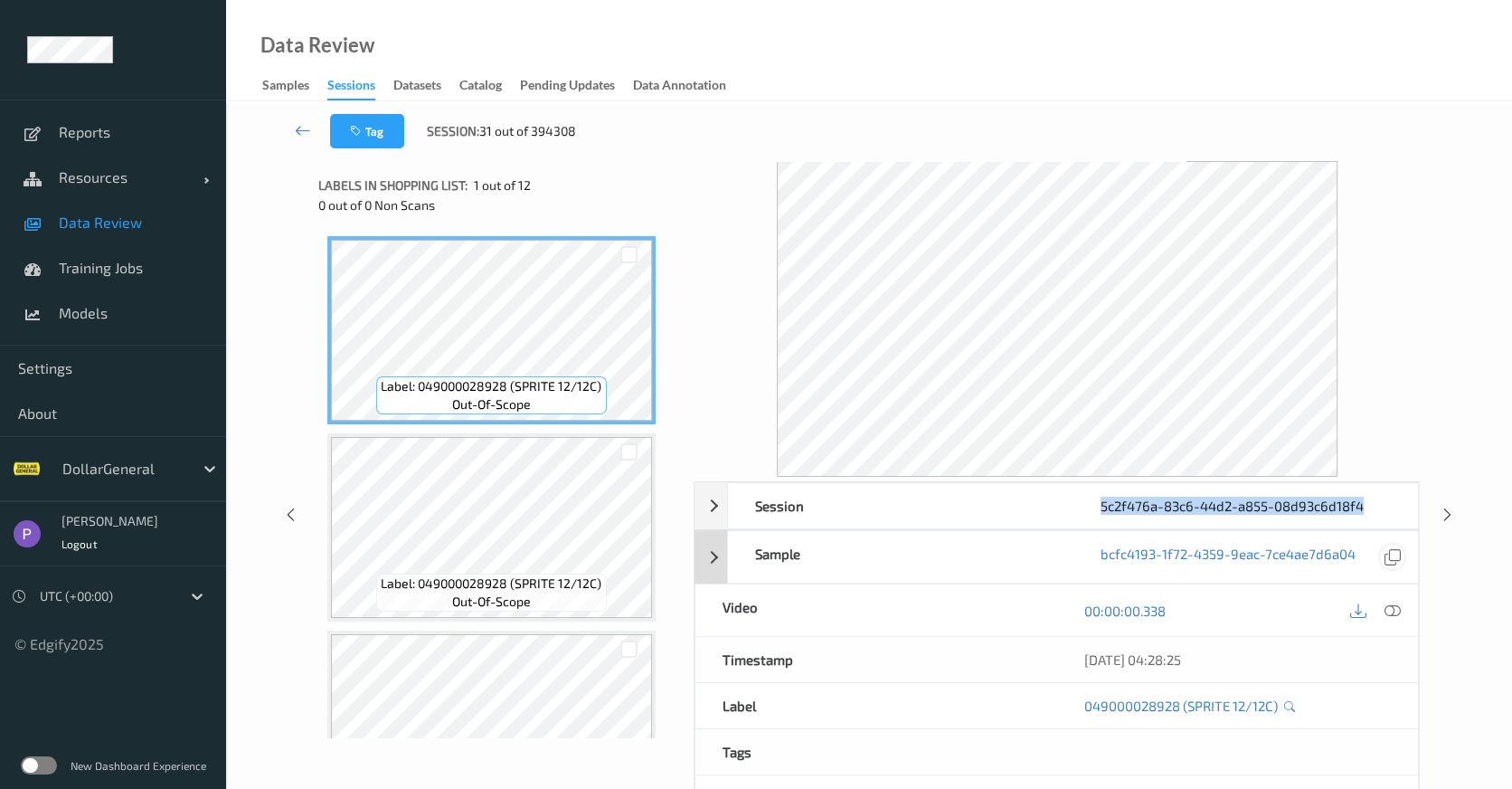 click at bounding box center [1393, 557] 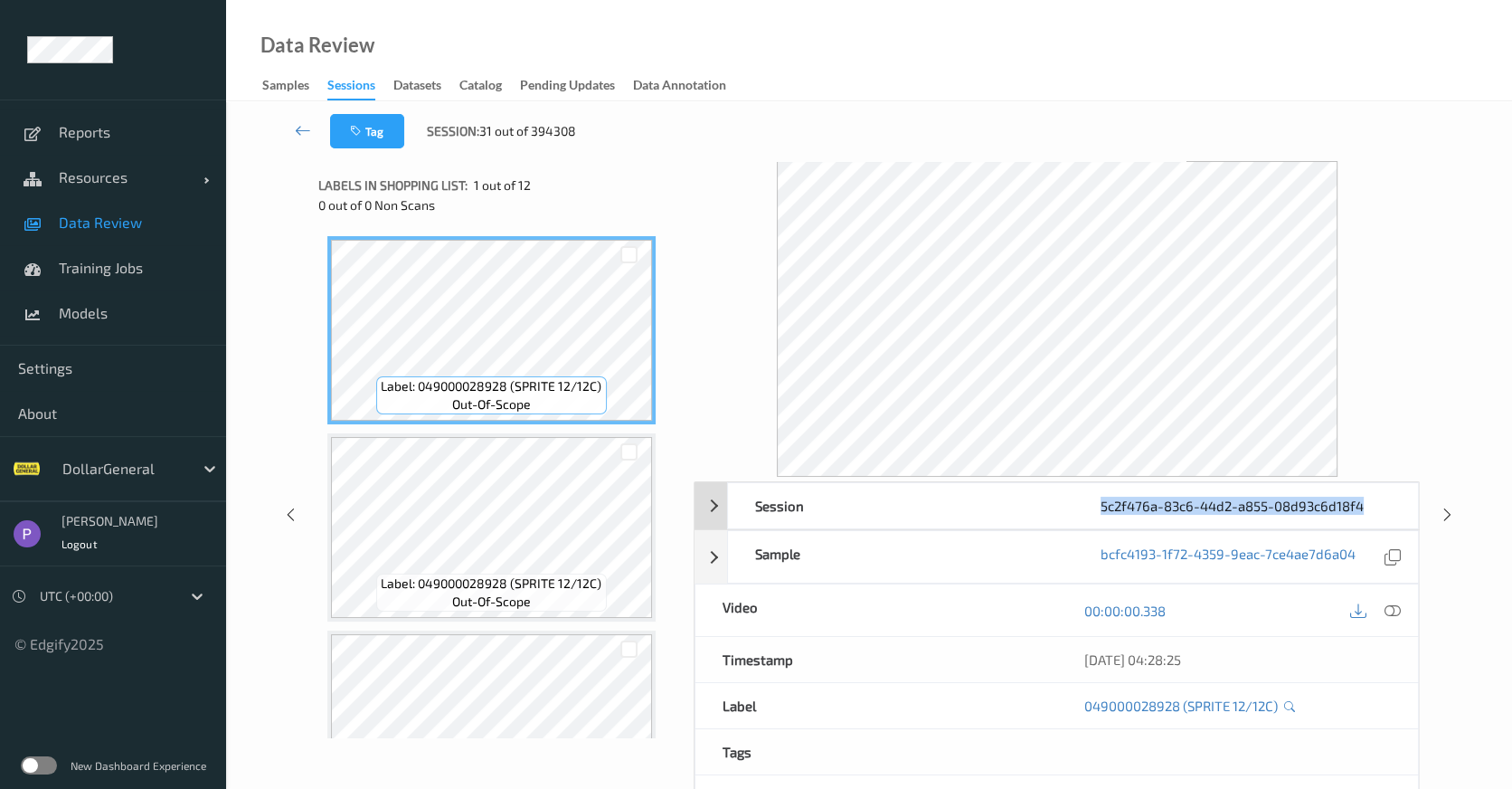 type 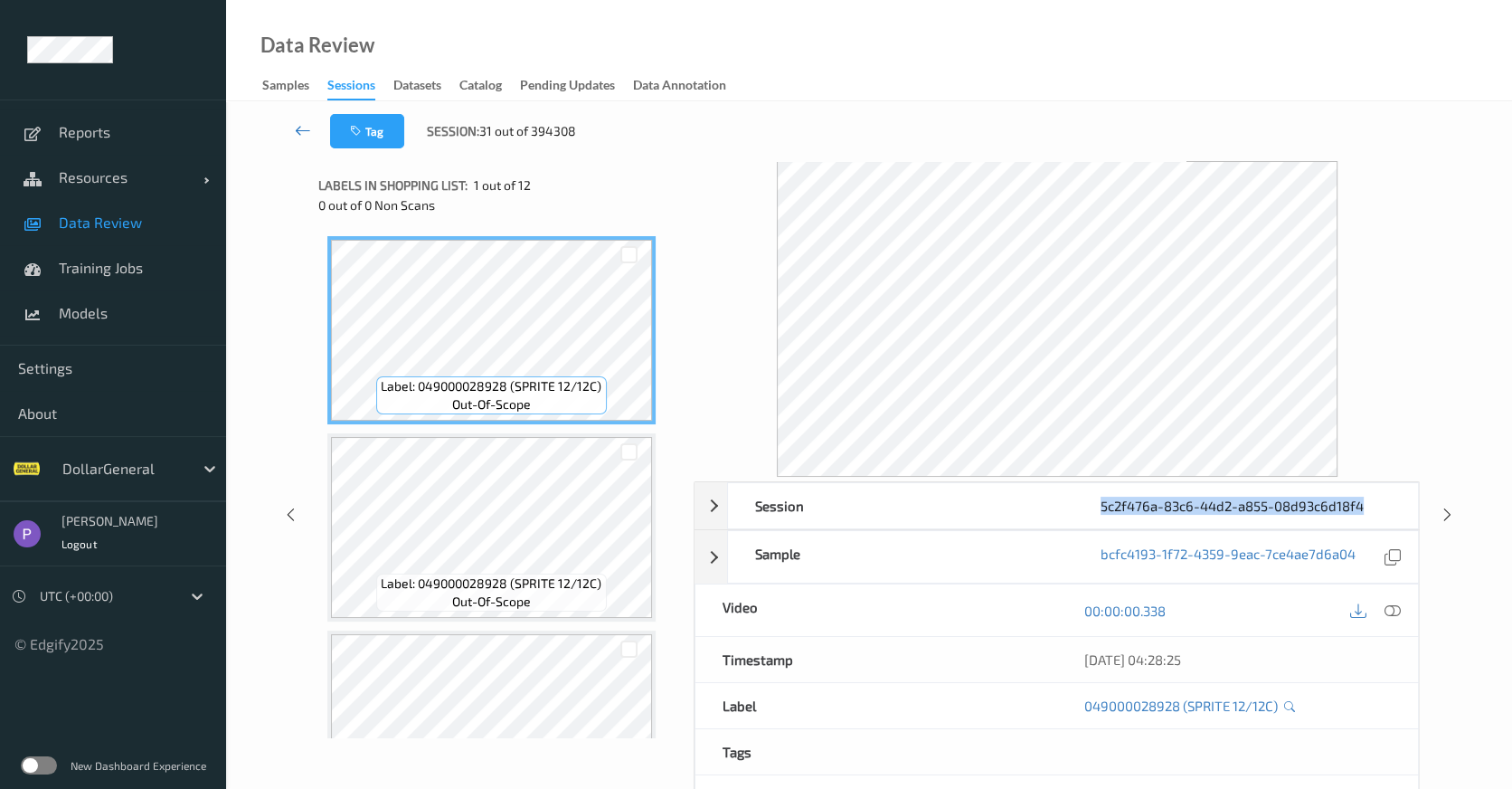 click at bounding box center (303, 130) 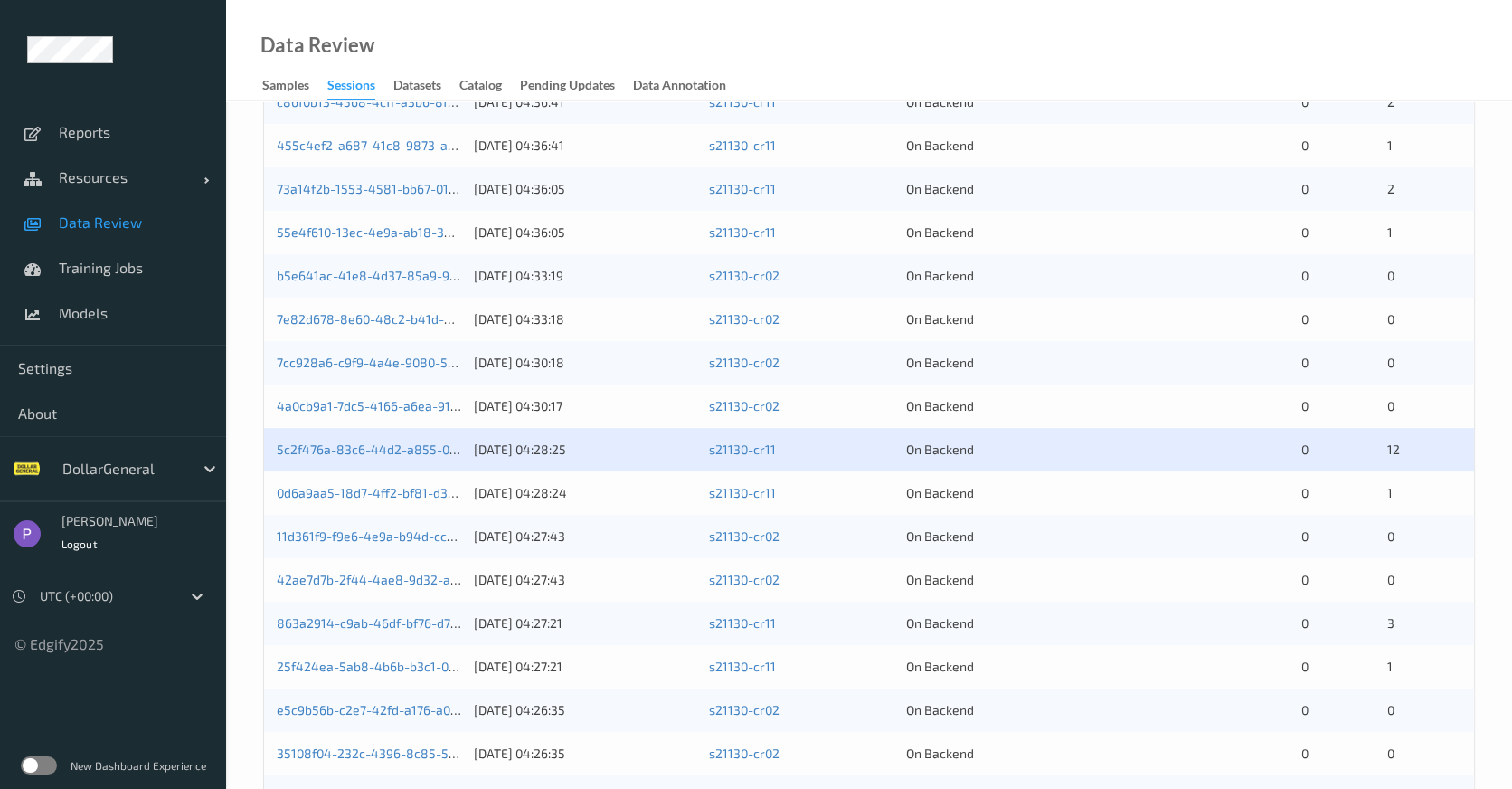 scroll, scrollTop: 633, scrollLeft: 0, axis: vertical 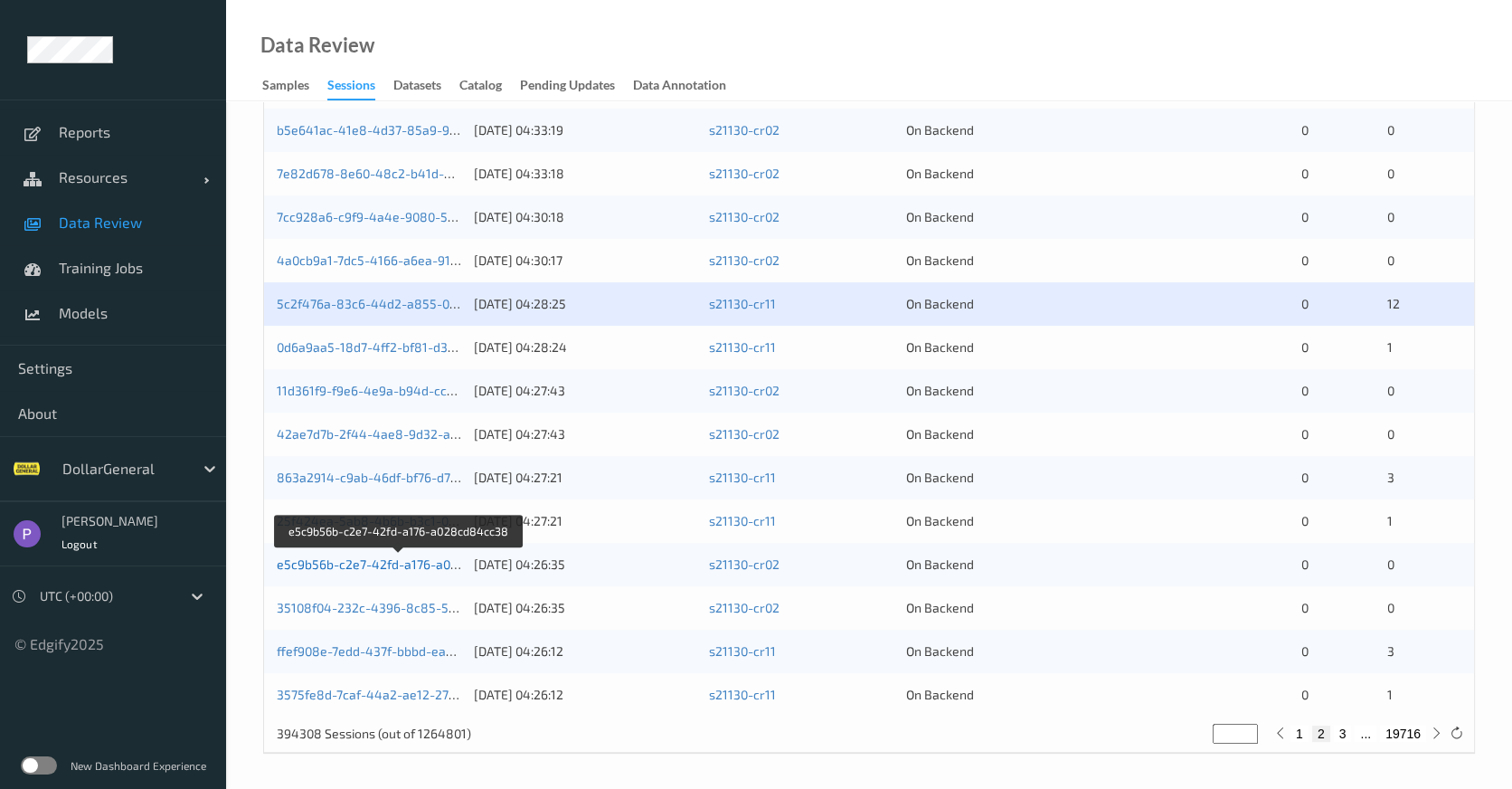 click on "e5c9b56b-c2e7-42fd-a176-a028cd84cc38" at bounding box center (400, 564) 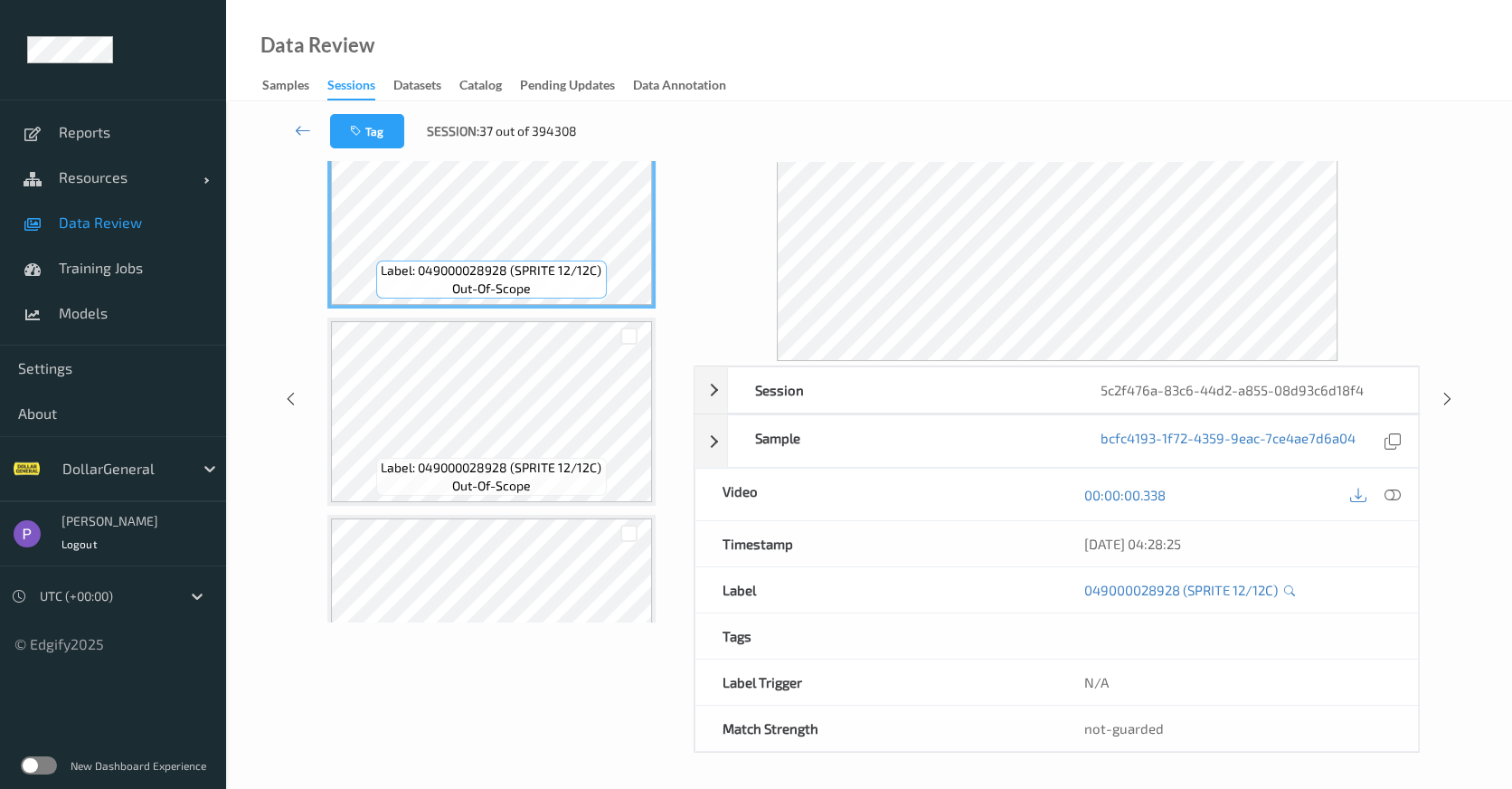 scroll, scrollTop: 0, scrollLeft: 0, axis: both 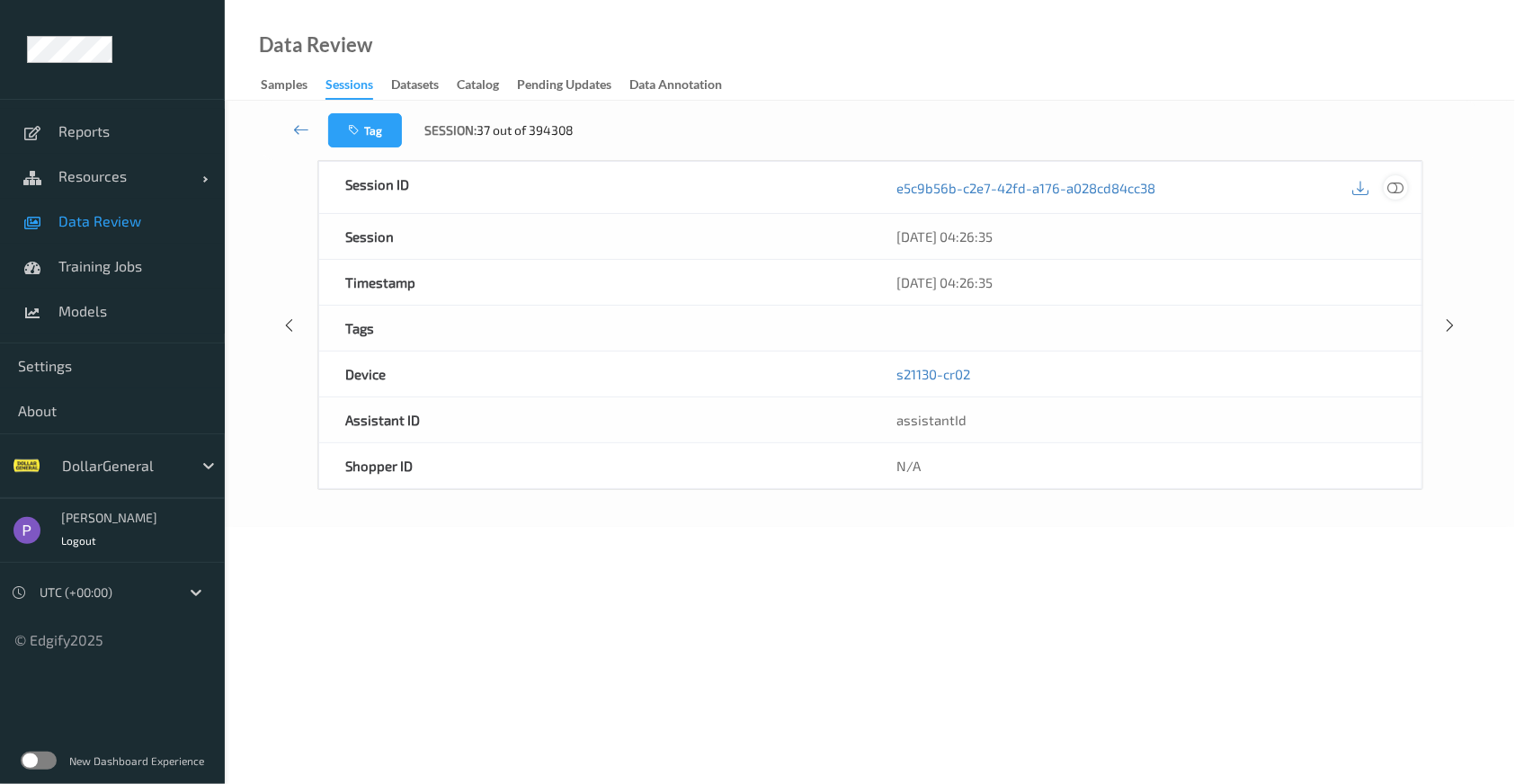 click at bounding box center (1395, 187) 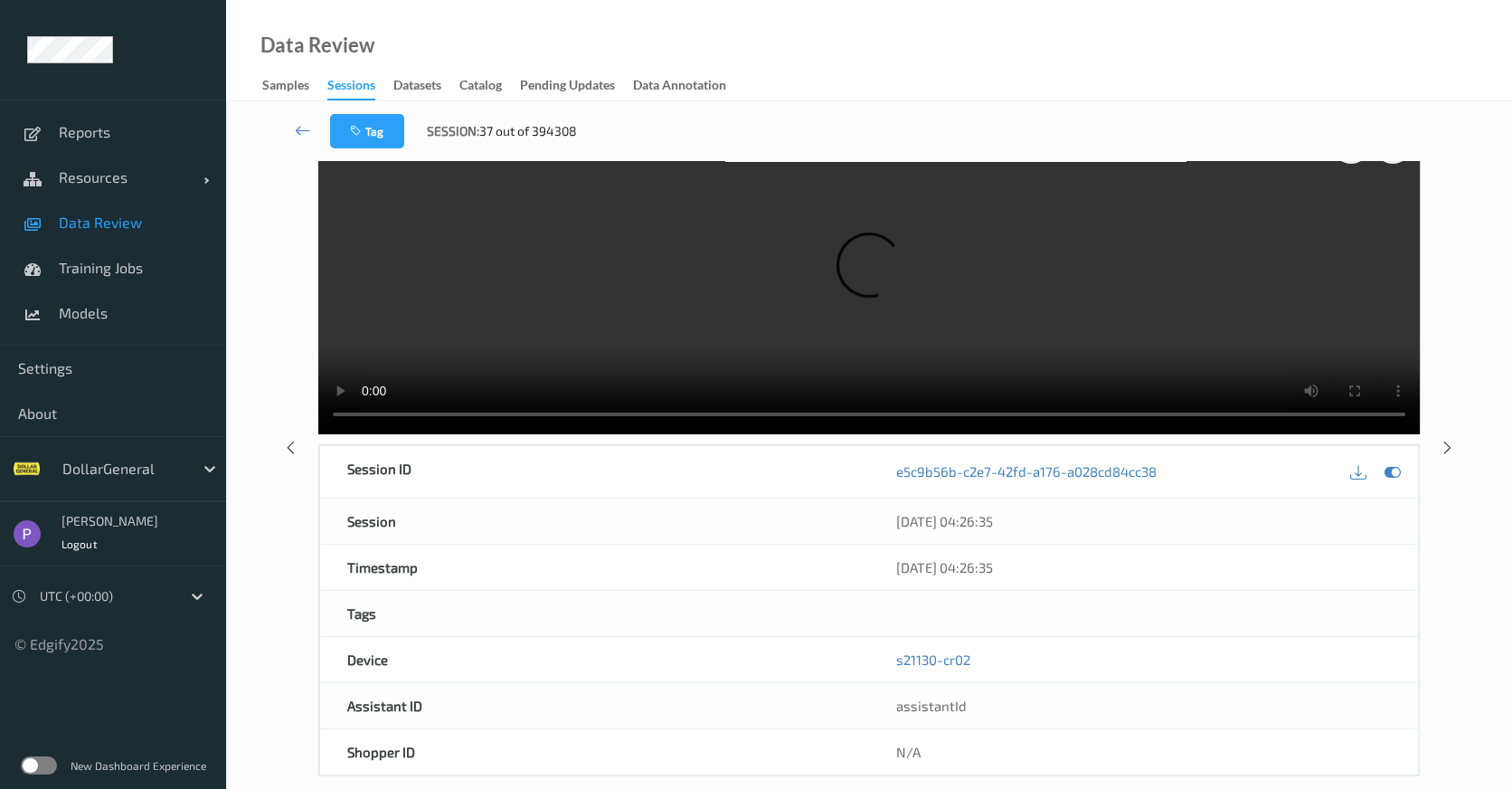 scroll, scrollTop: 65, scrollLeft: 0, axis: vertical 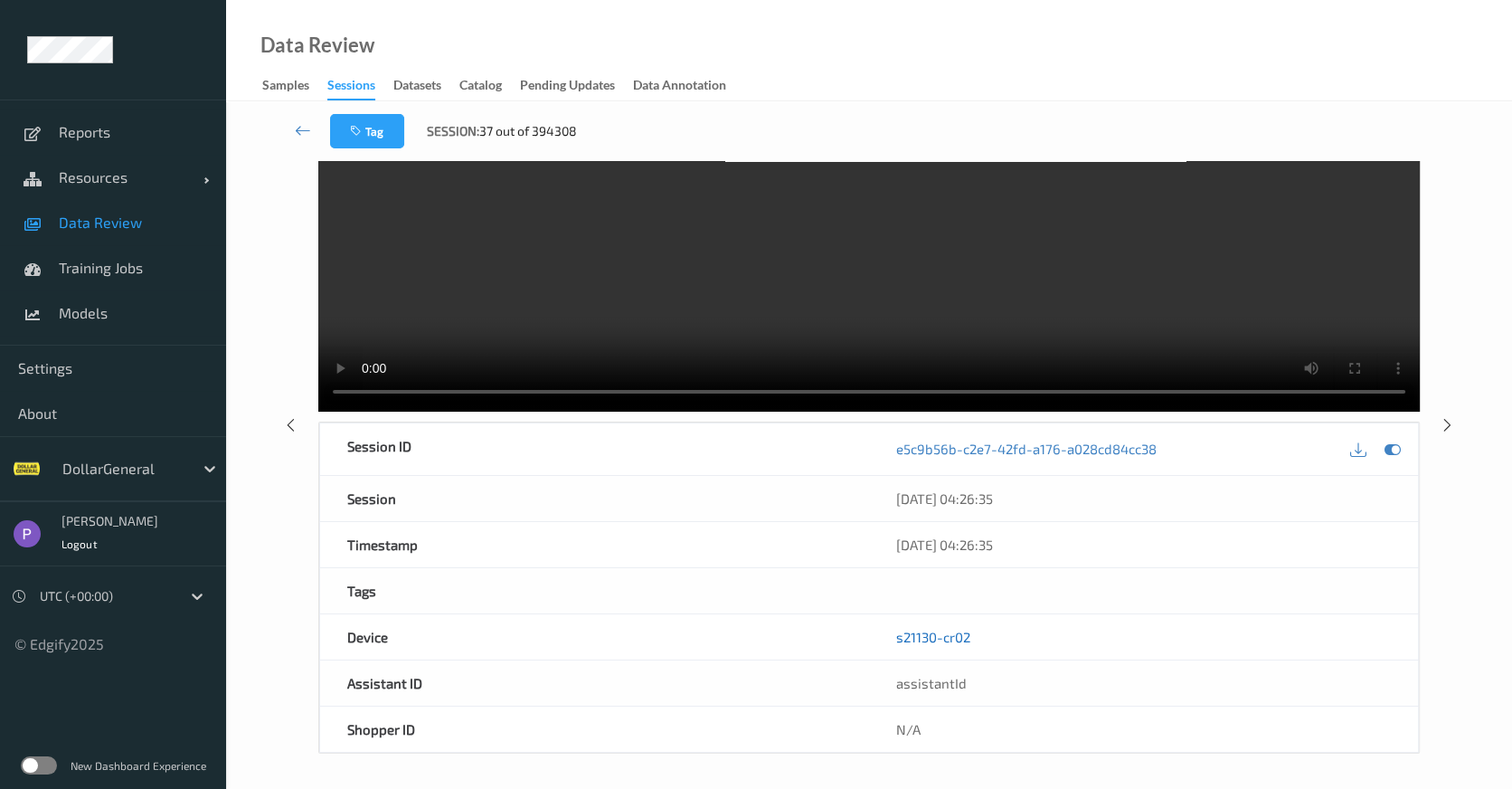 click on "s21130-cr02" at bounding box center (933, 637) 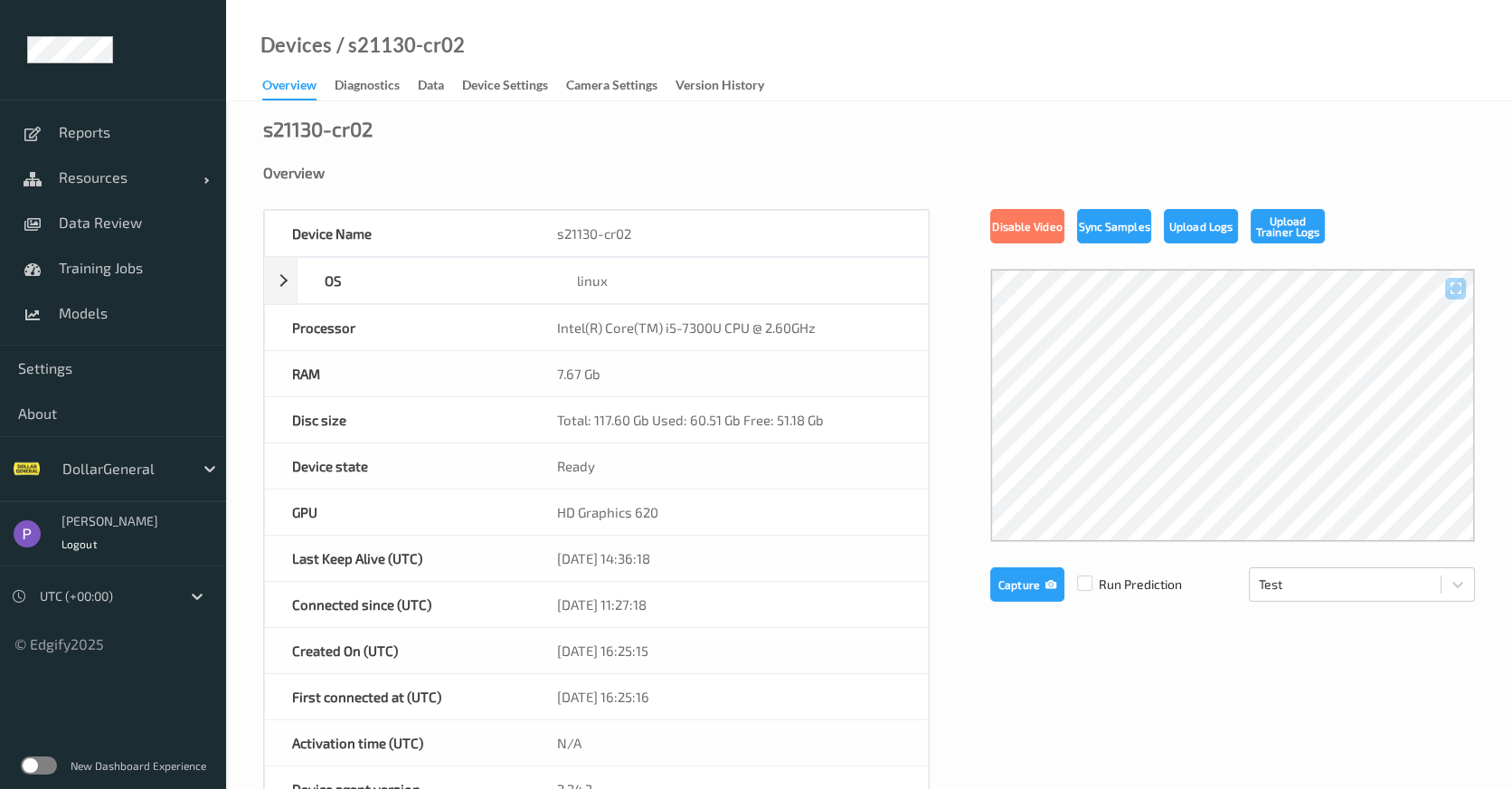 click at bounding box center (39, 765) 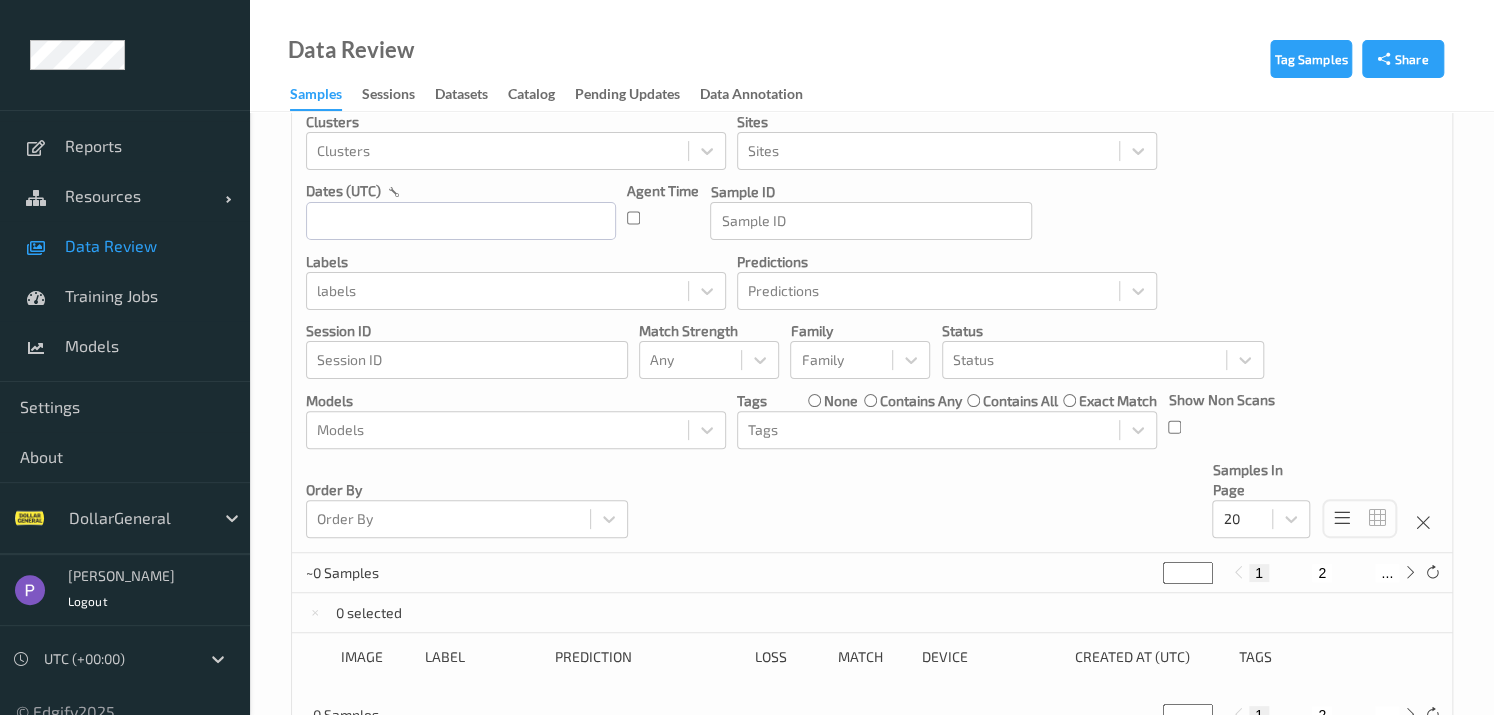 scroll, scrollTop: 166, scrollLeft: 0, axis: vertical 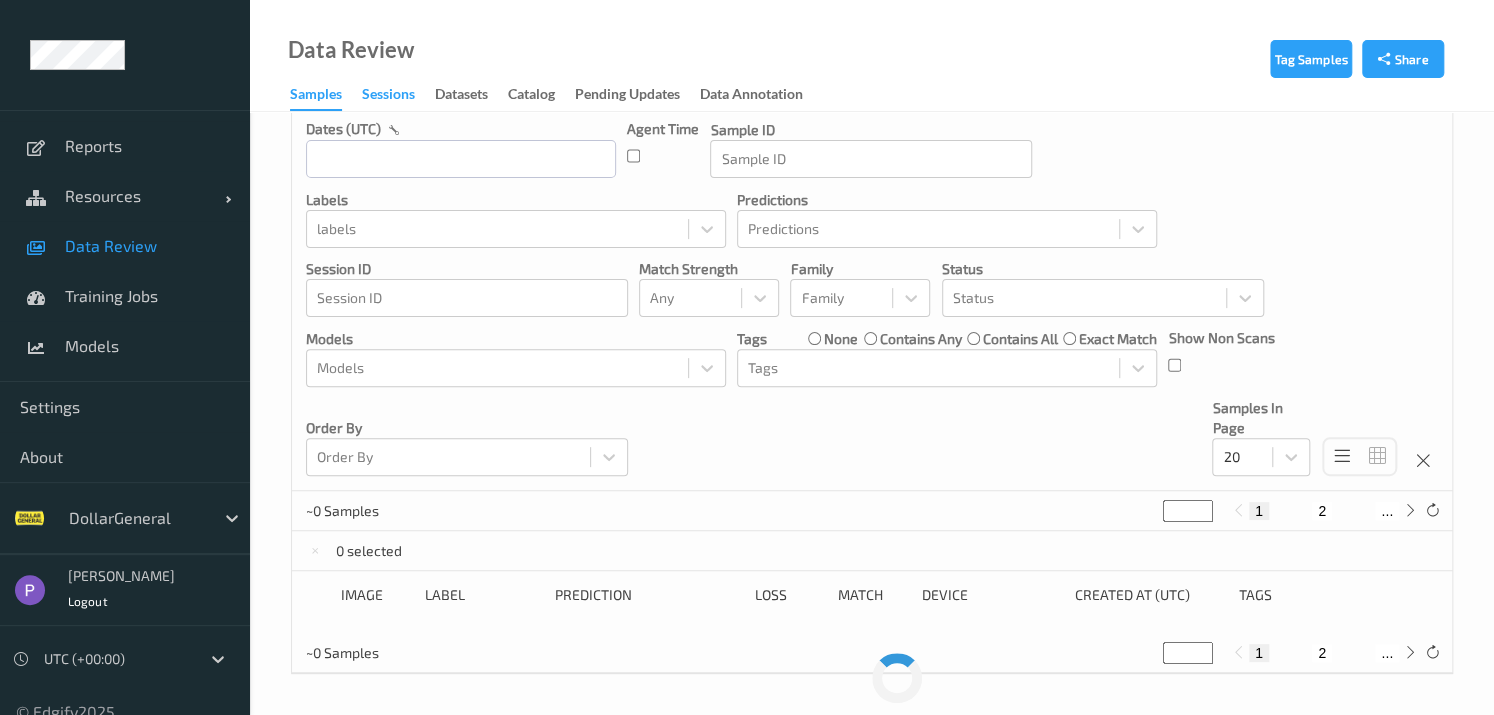 click on "Sessions" at bounding box center (388, 96) 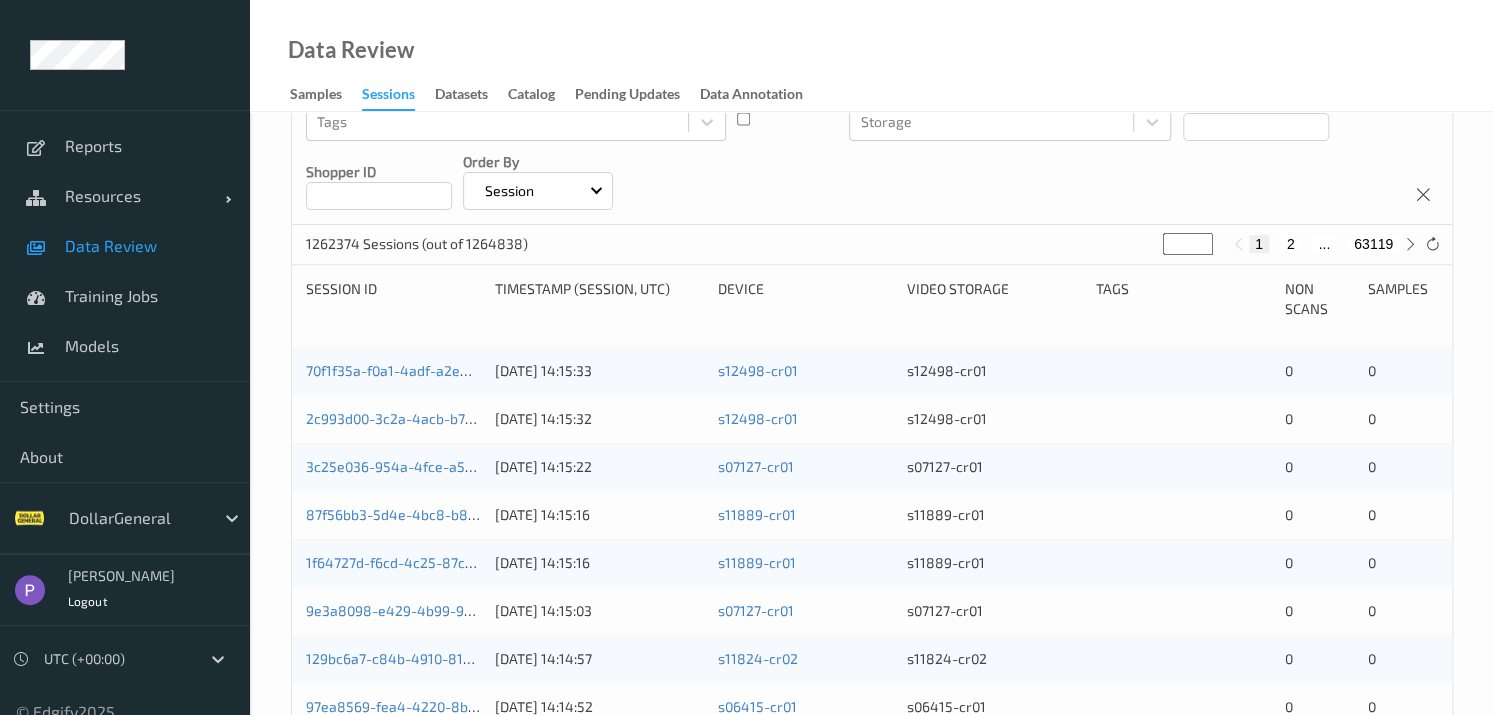 scroll, scrollTop: 0, scrollLeft: 0, axis: both 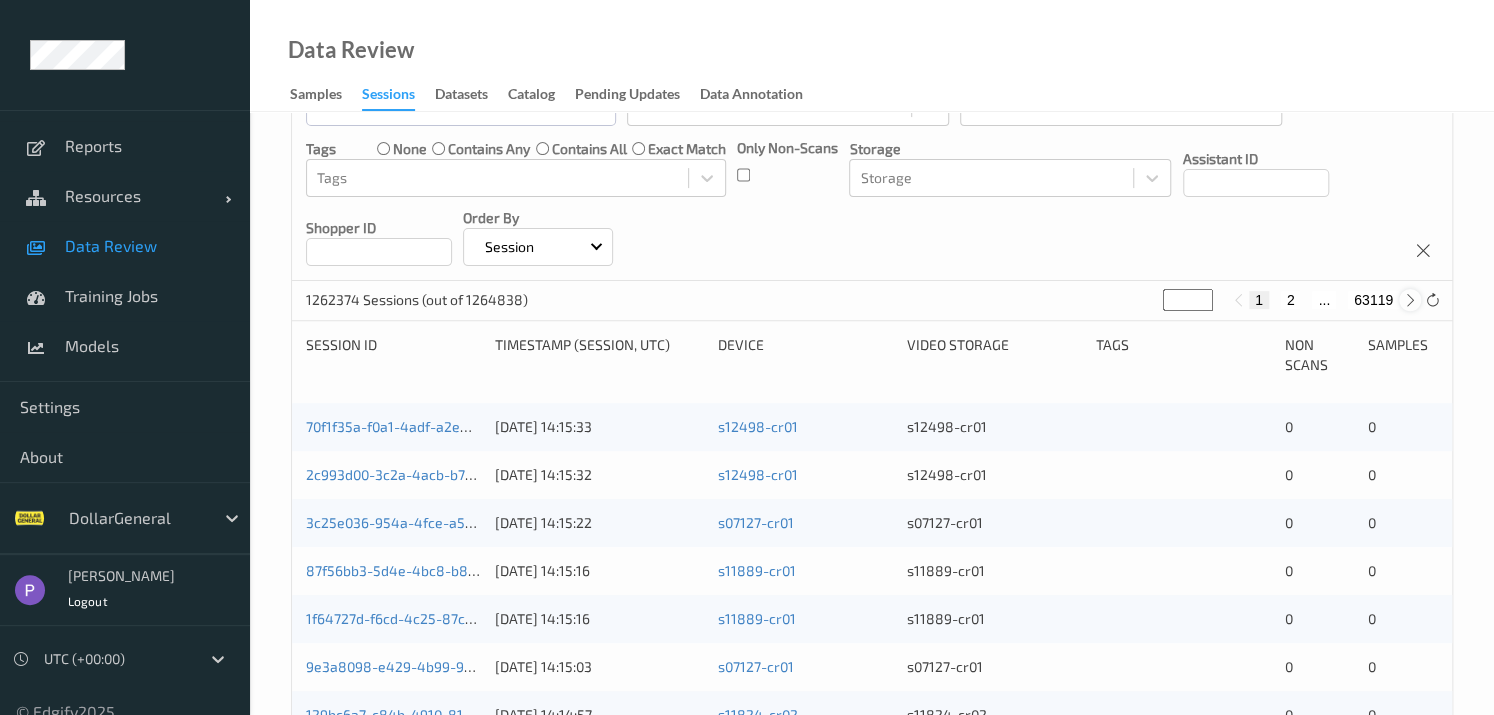 click at bounding box center (1410, 300) 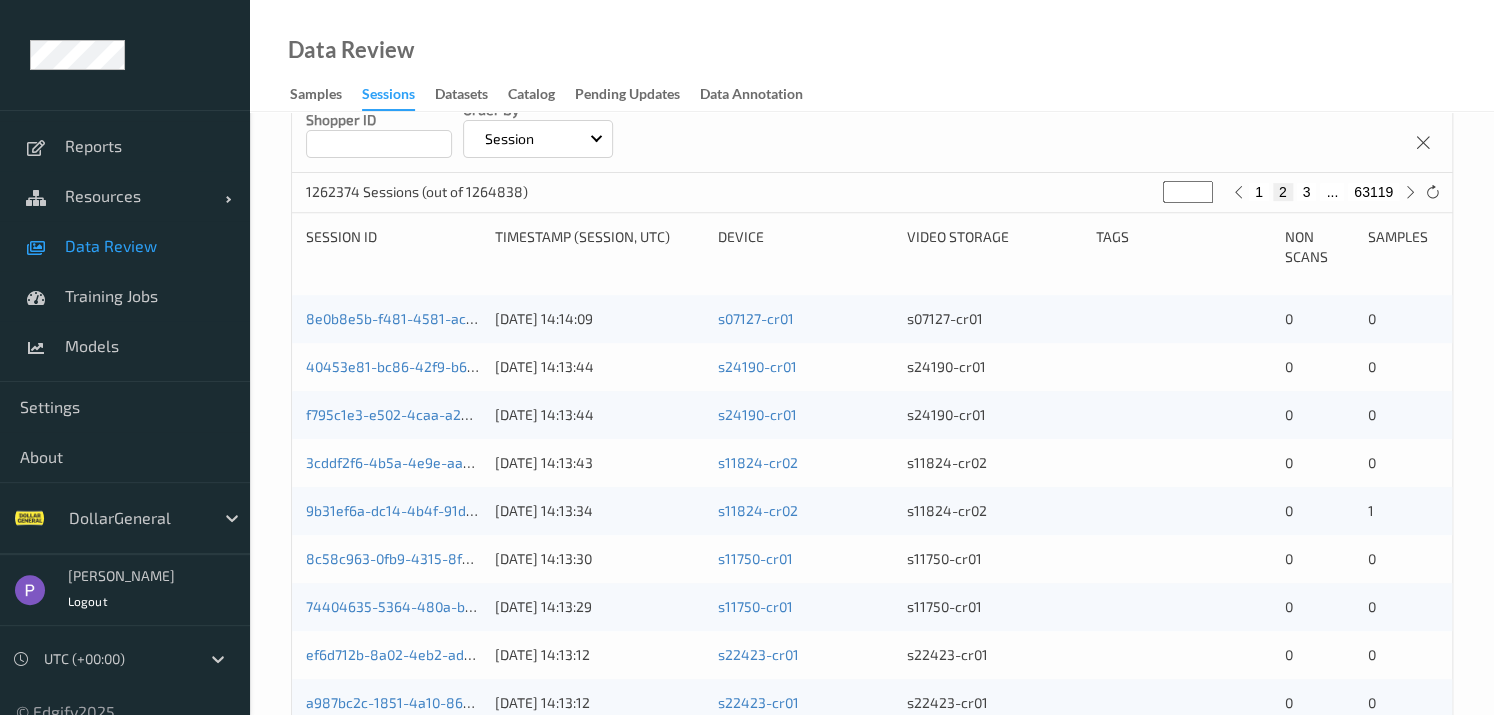 scroll, scrollTop: 327, scrollLeft: 0, axis: vertical 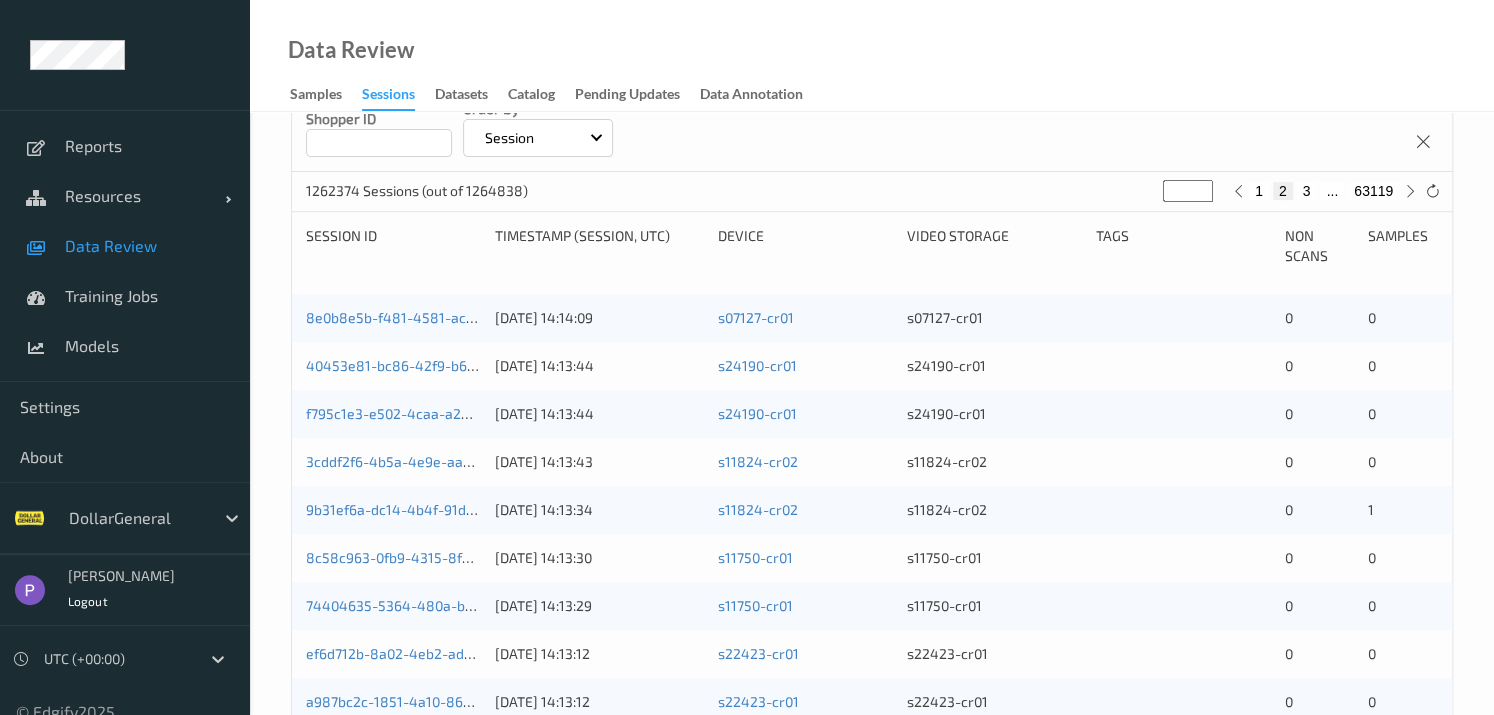 click on "1262374 Sessions (out of 1264838) *  1   2   3   ...   63119" at bounding box center [872, 192] 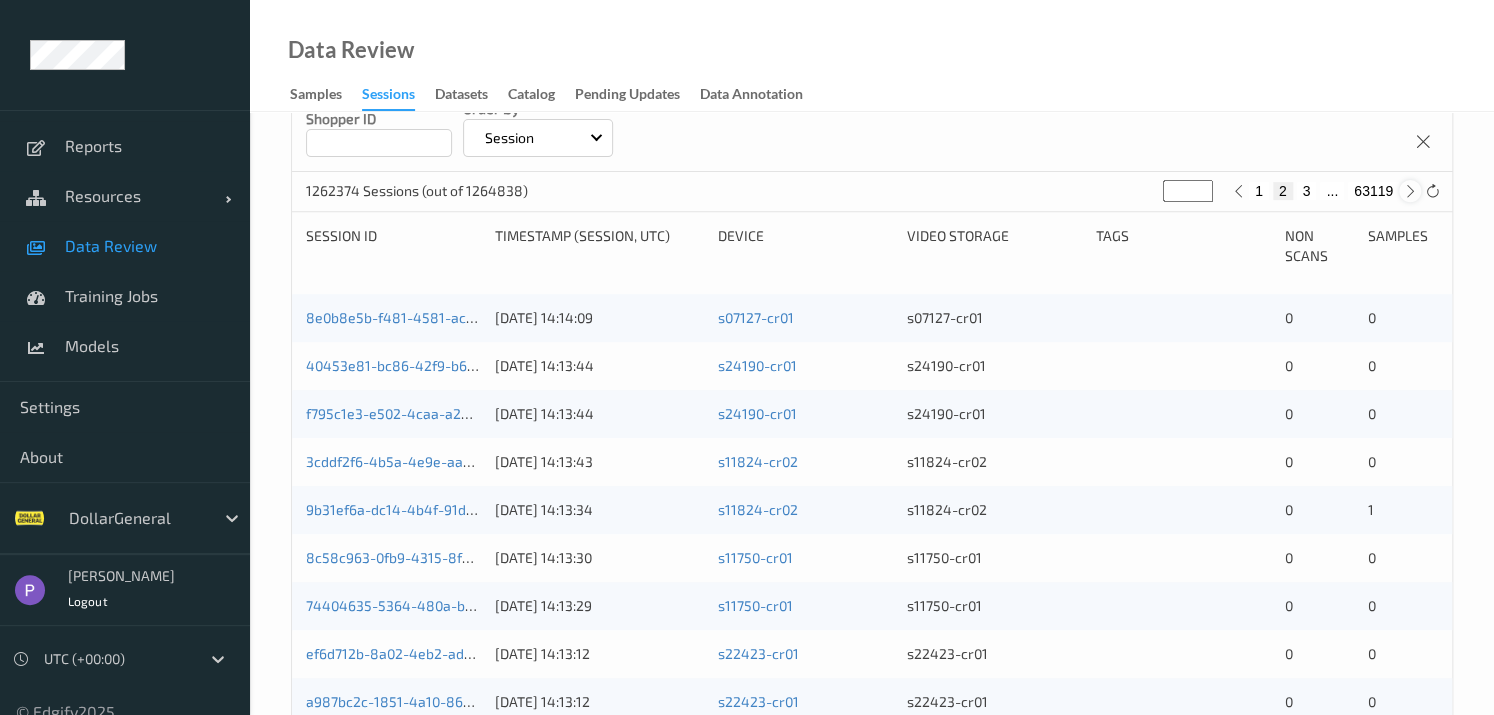 click at bounding box center (1410, 191) 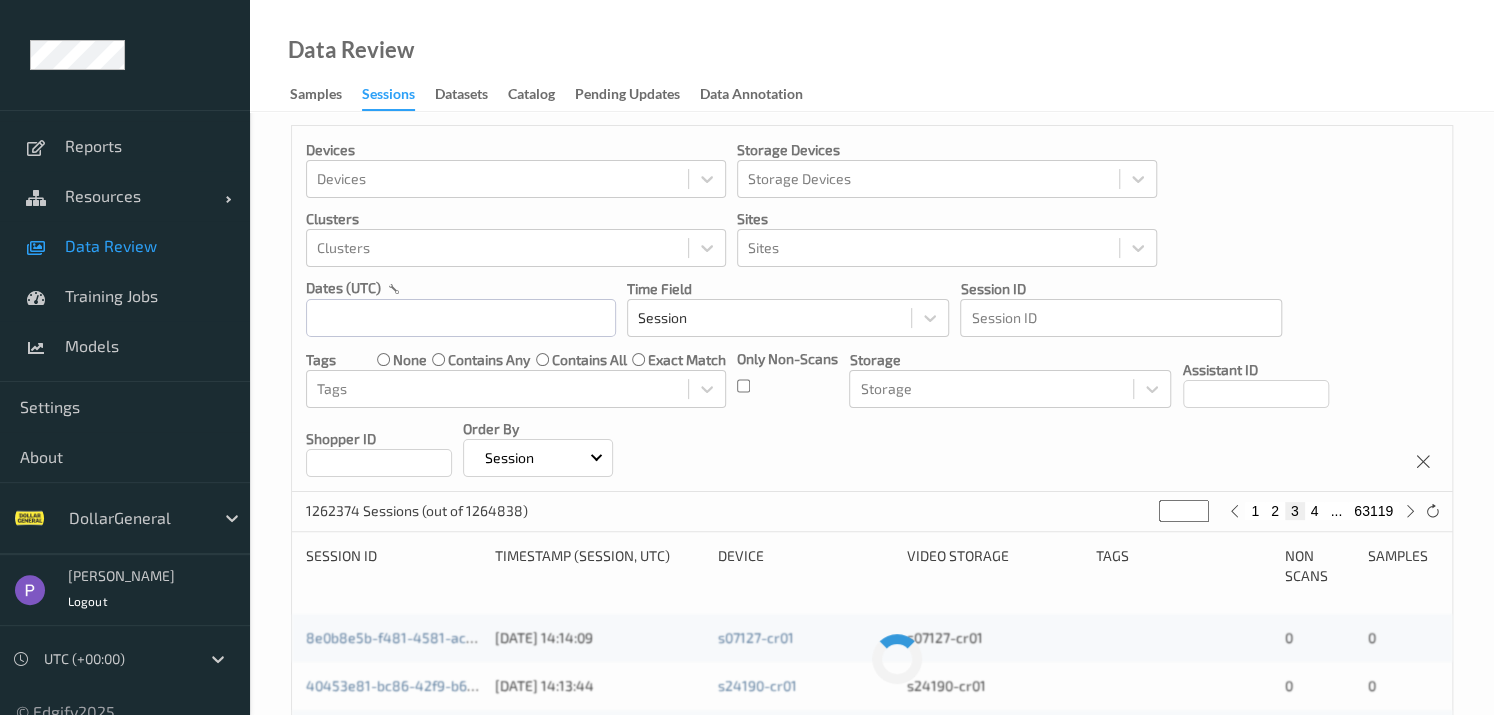 scroll, scrollTop: 0, scrollLeft: 0, axis: both 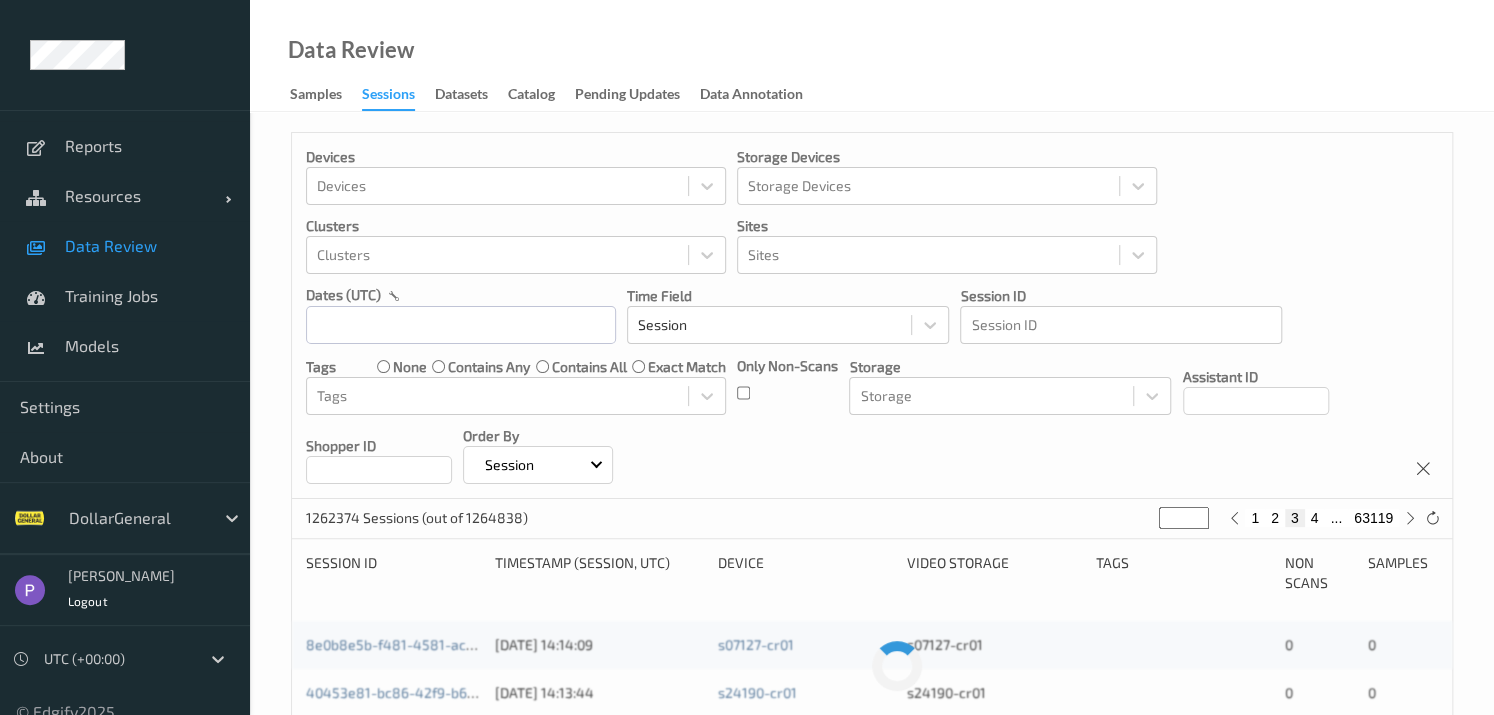 click on "Session" at bounding box center [537, 465] 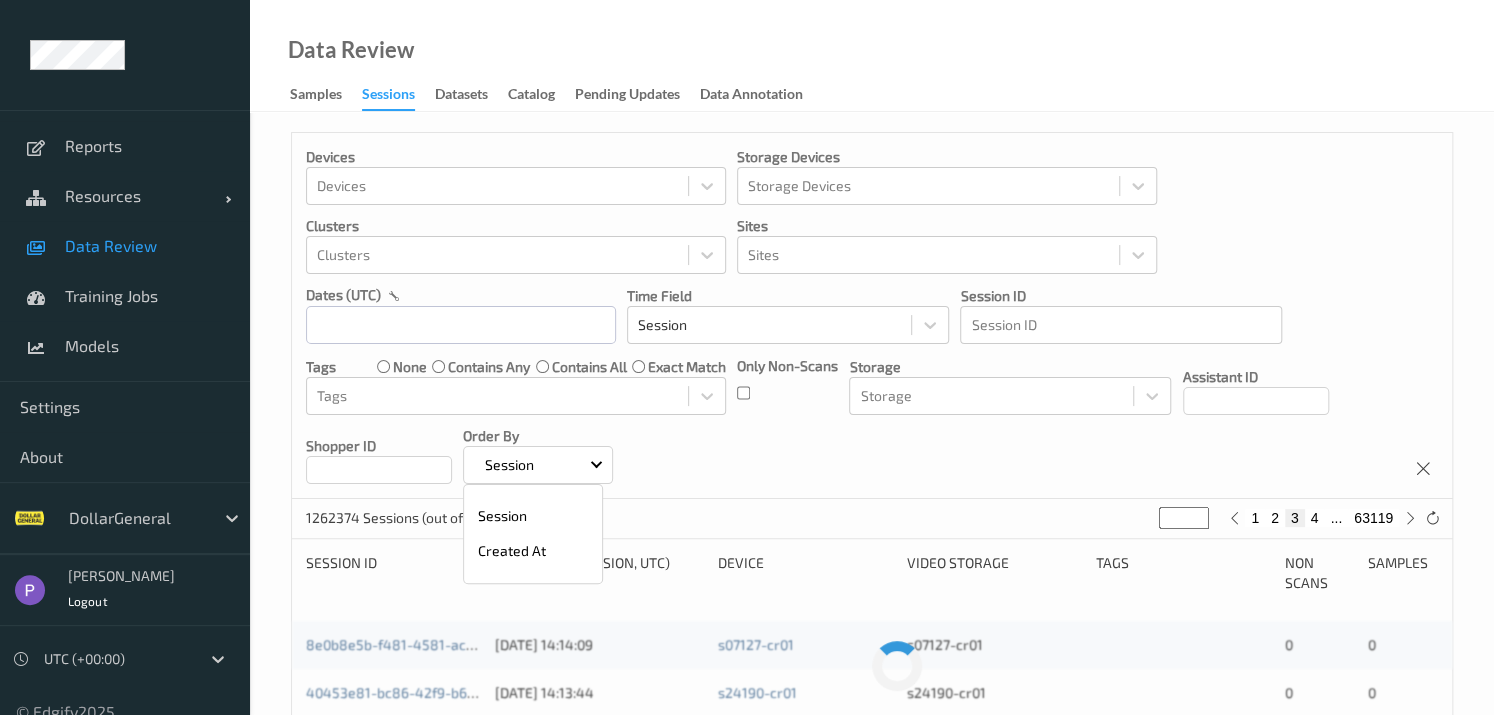 click on "Devices Devices Storage Devices Storage Devices Clusters Clusters Sites Sites dates (UTC) Time Field Session Session ID Session ID Tags none contains any contains all exact match Tags Only Non-Scans Storage Storage Assistant ID Shopper ID Order By Session Session Created At" at bounding box center (872, 316) 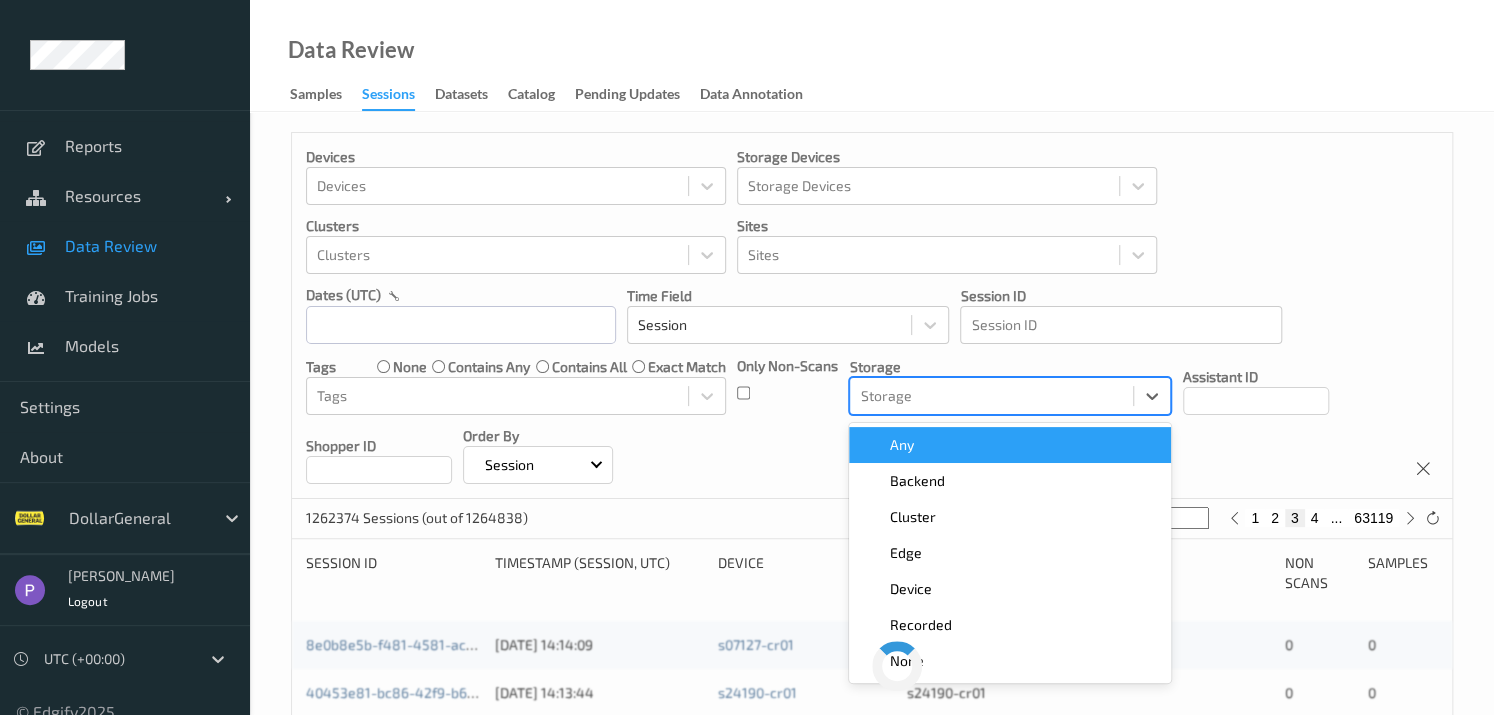 click at bounding box center (991, 396) 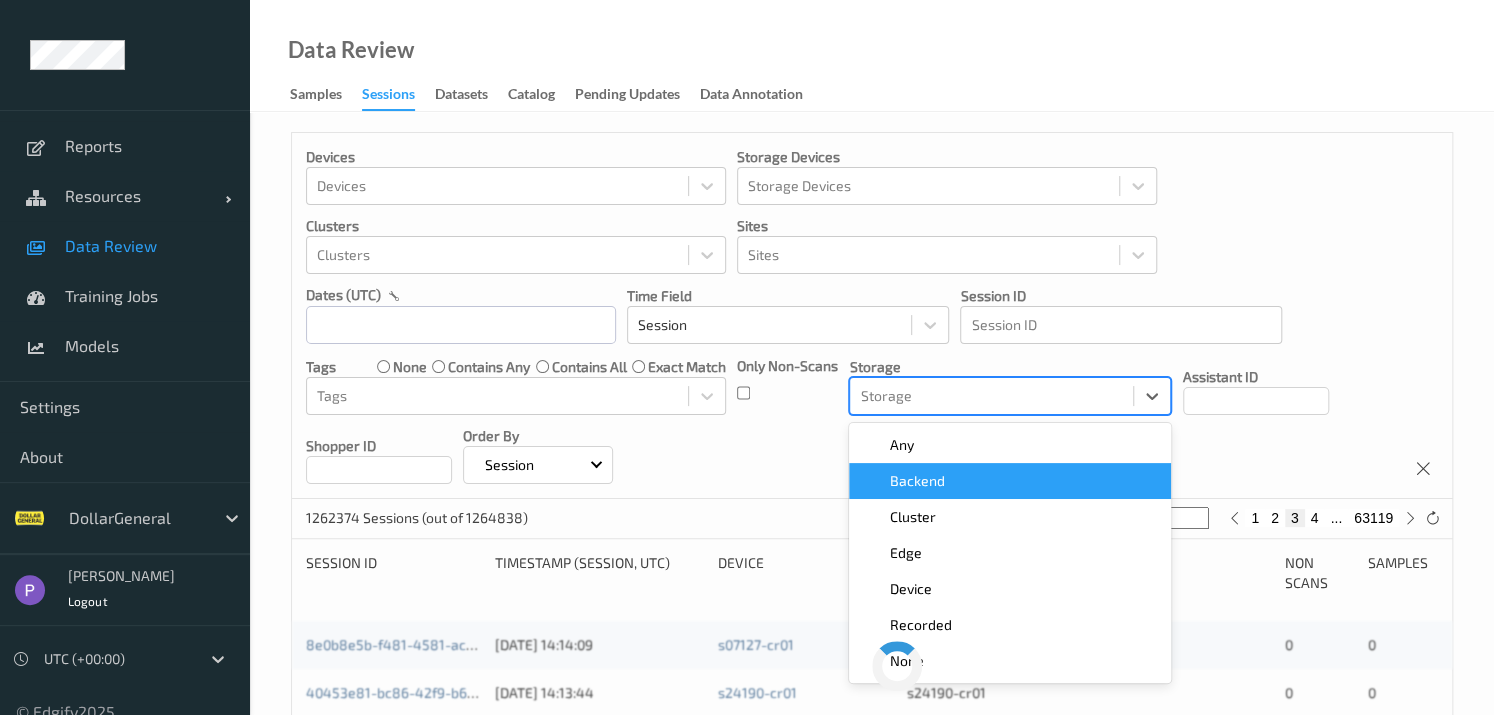 click on "Backend" at bounding box center [916, 481] 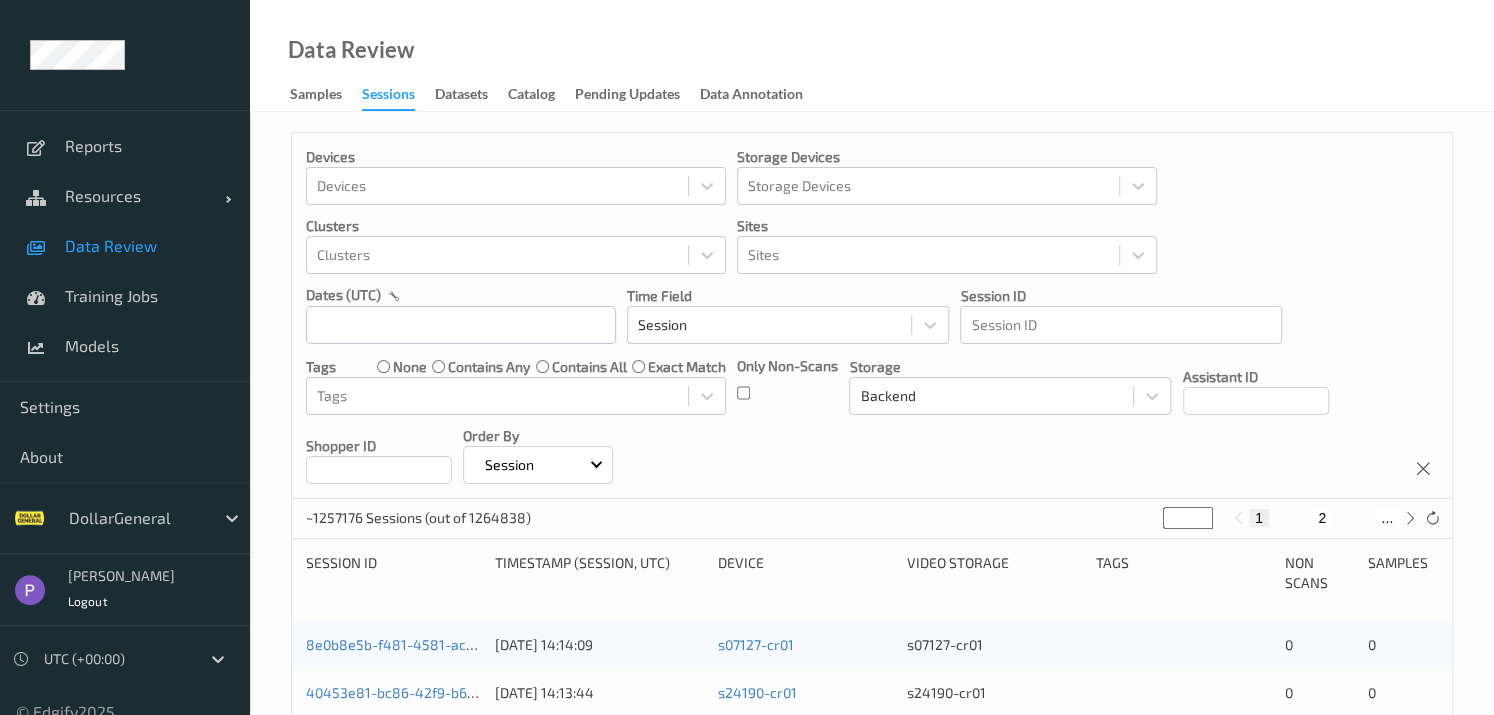 click on "1   2   ..." at bounding box center [1324, 518] 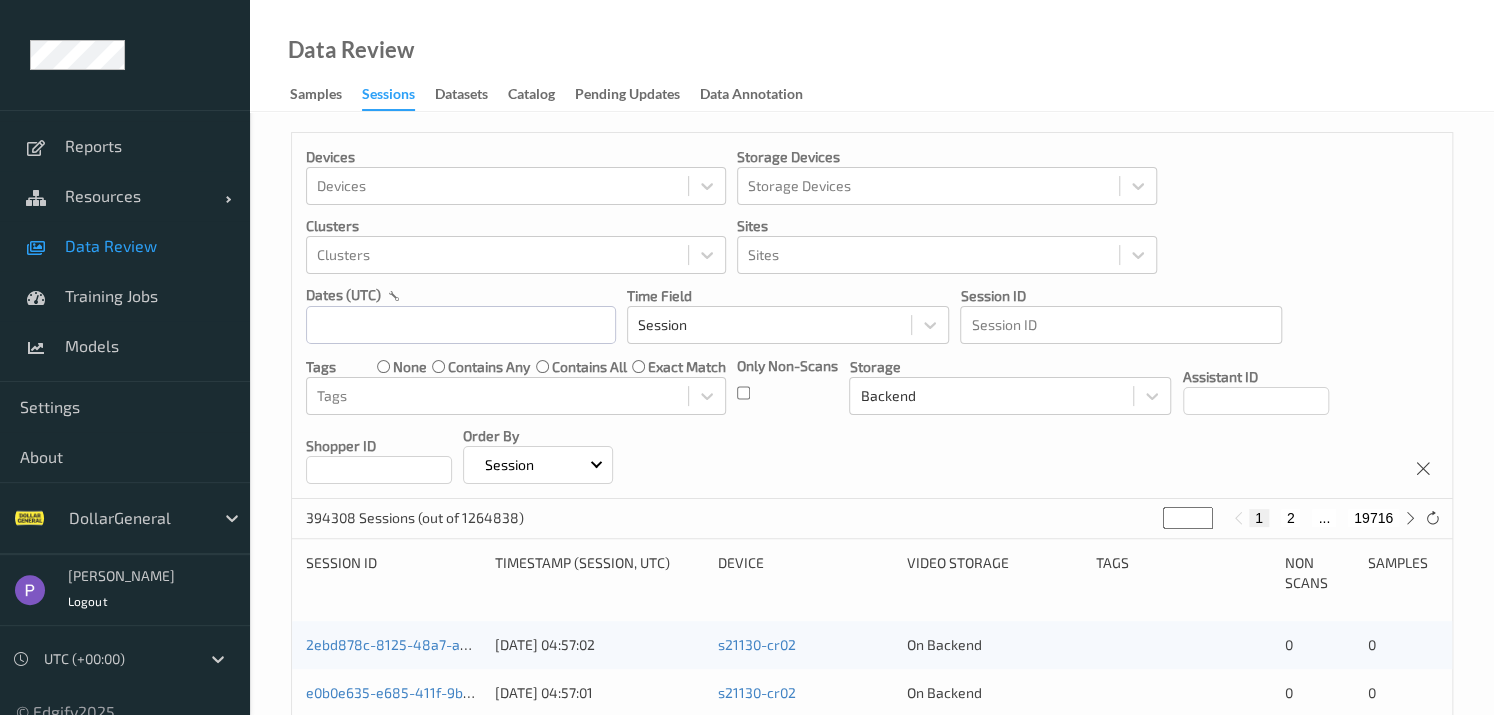 click on "2" at bounding box center [1291, 518] 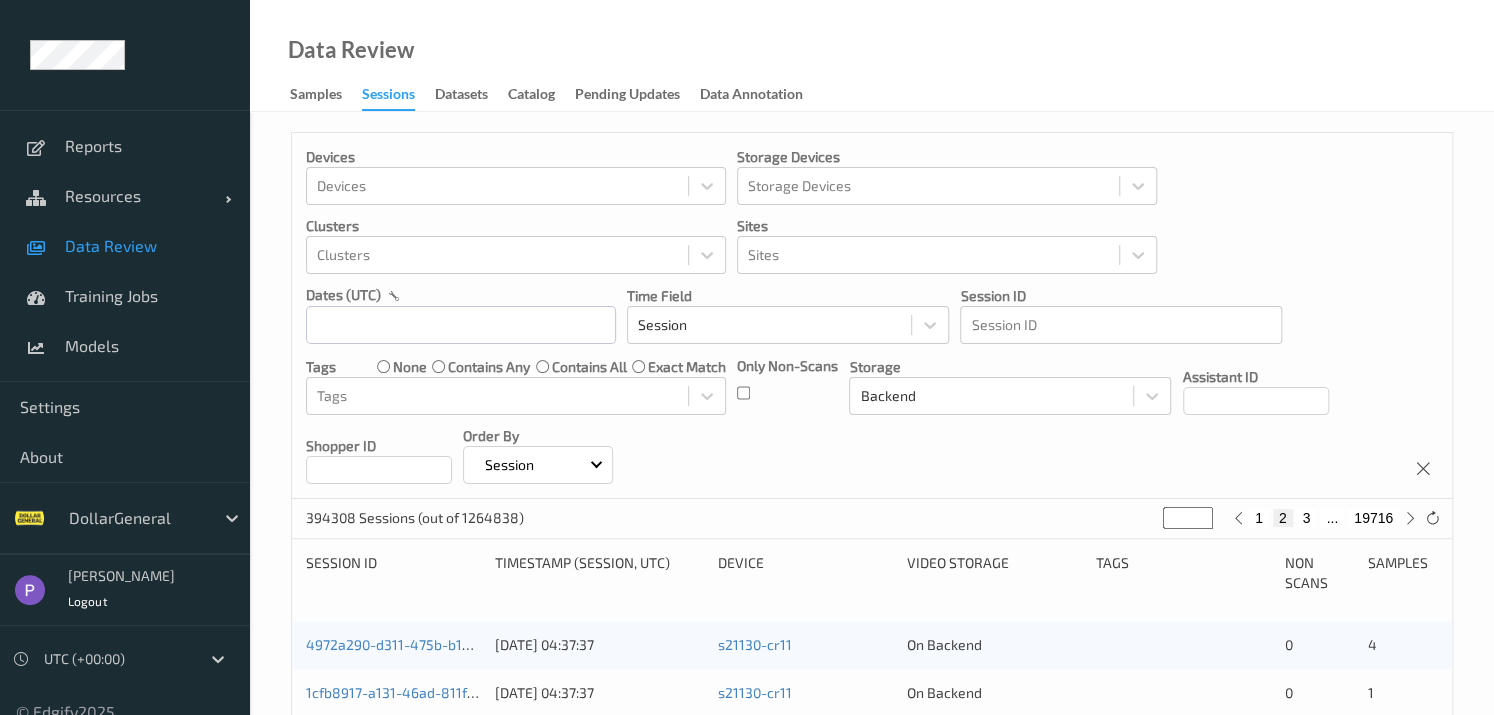 click on "3" at bounding box center (1307, 518) 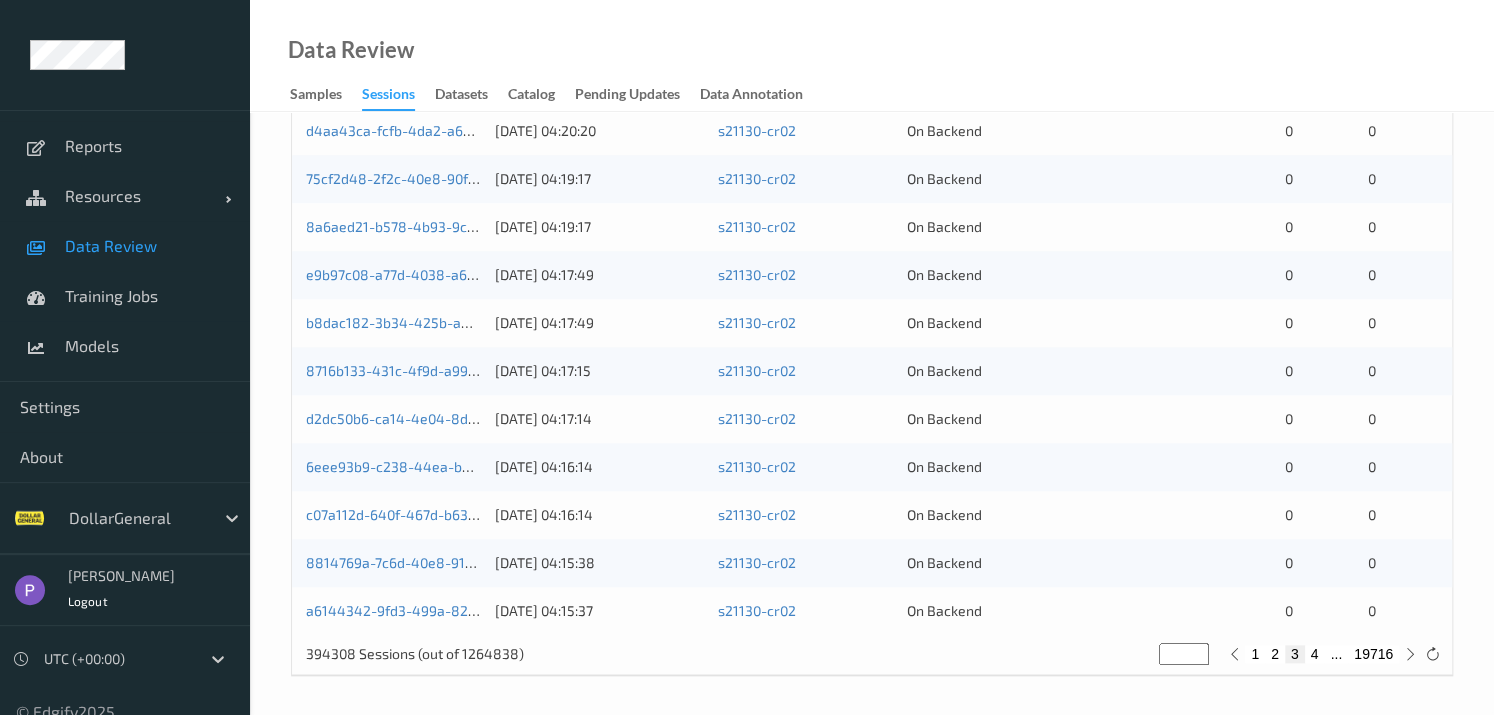 scroll, scrollTop: 947, scrollLeft: 0, axis: vertical 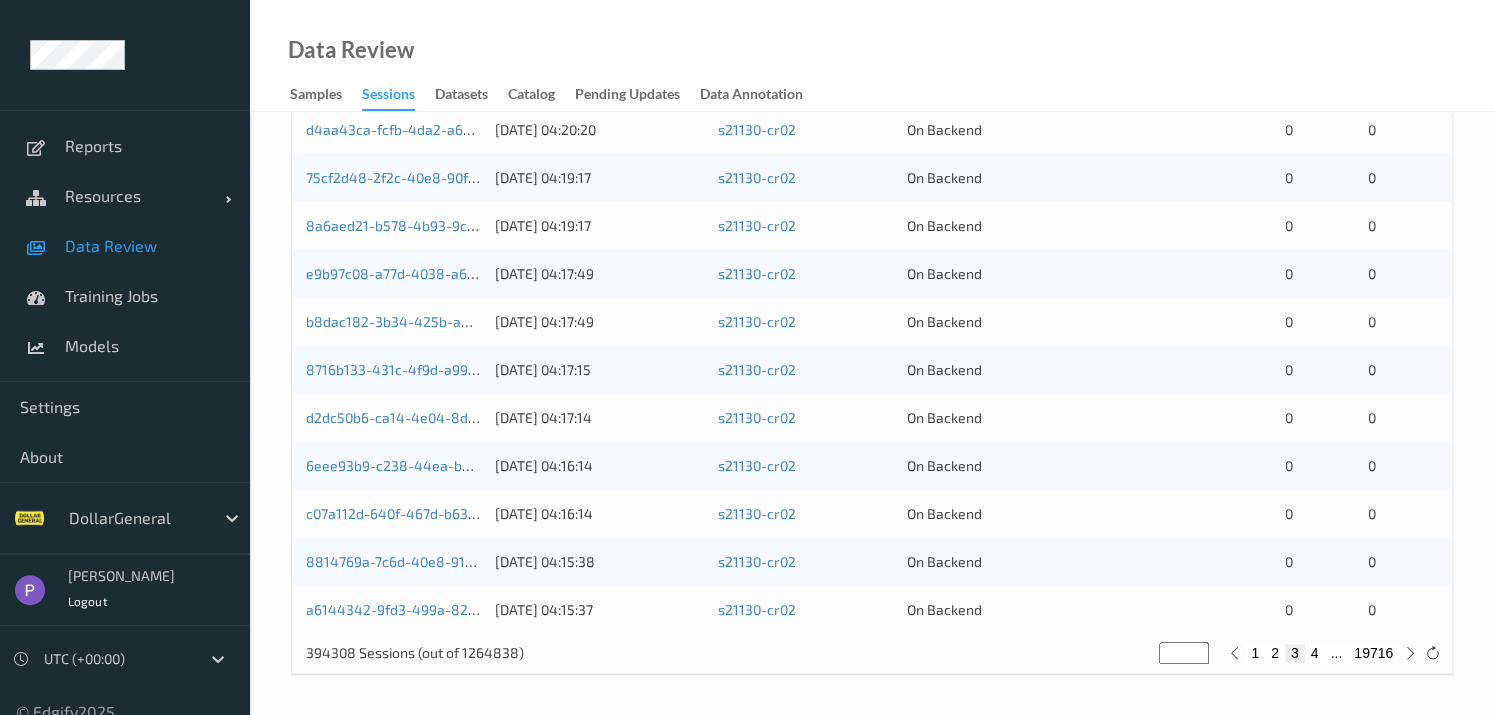 click on "4" at bounding box center (1315, 653) 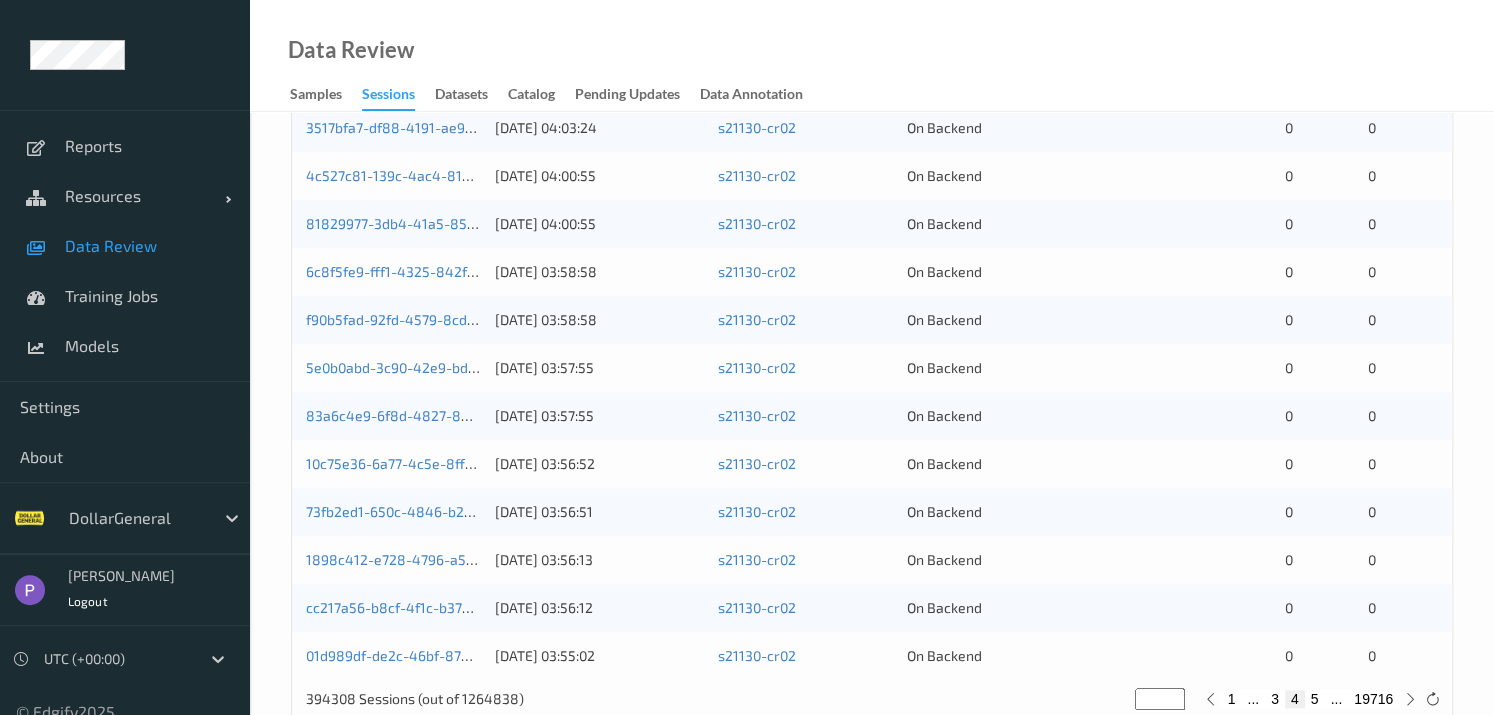 scroll, scrollTop: 947, scrollLeft: 0, axis: vertical 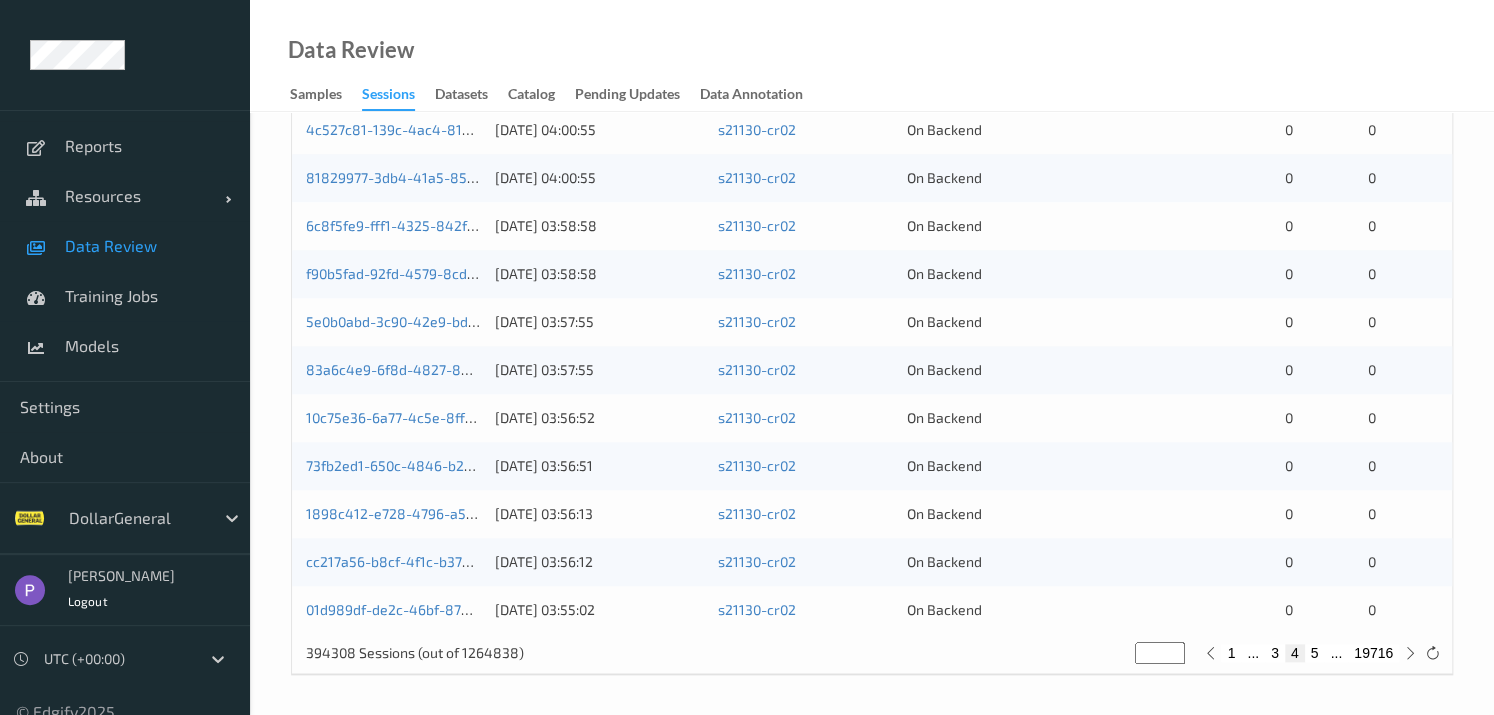 click on "5" at bounding box center (1315, 653) 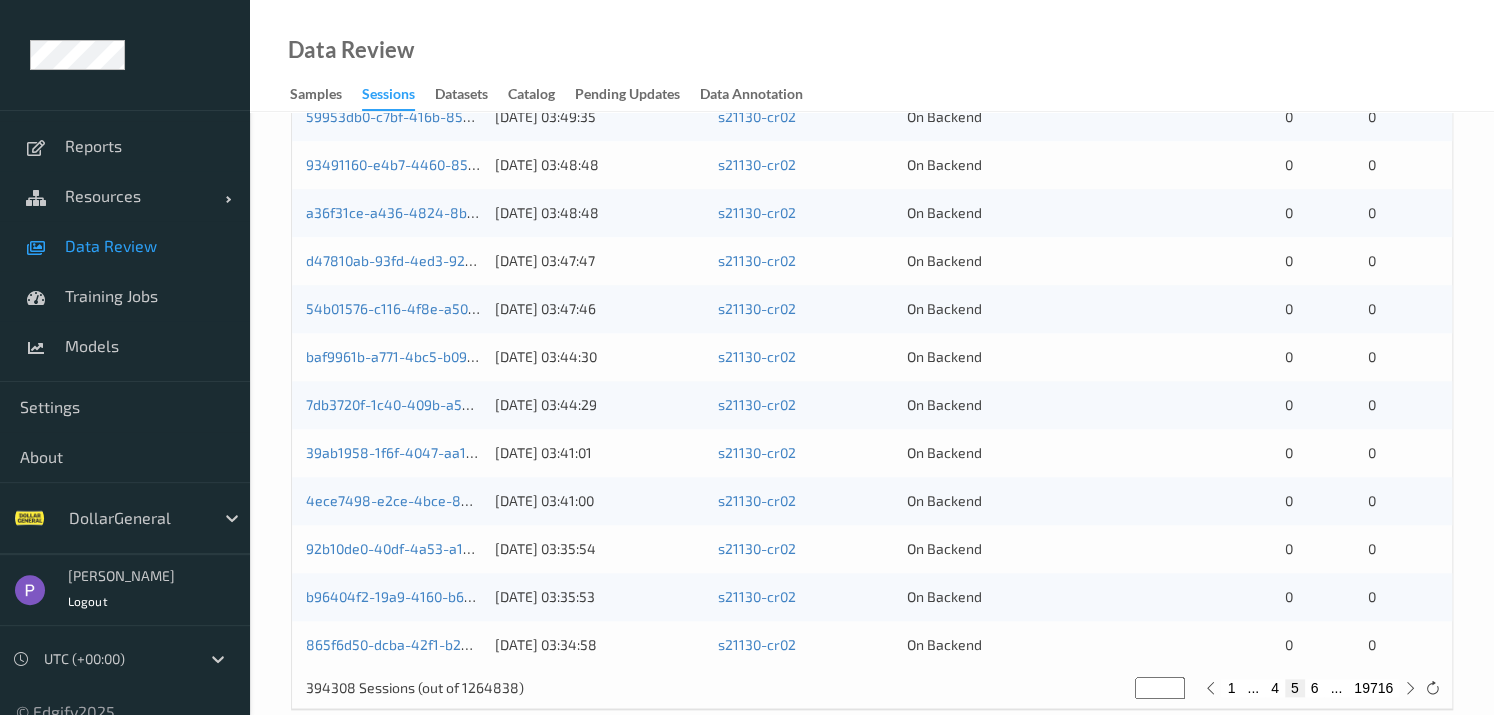 scroll, scrollTop: 947, scrollLeft: 0, axis: vertical 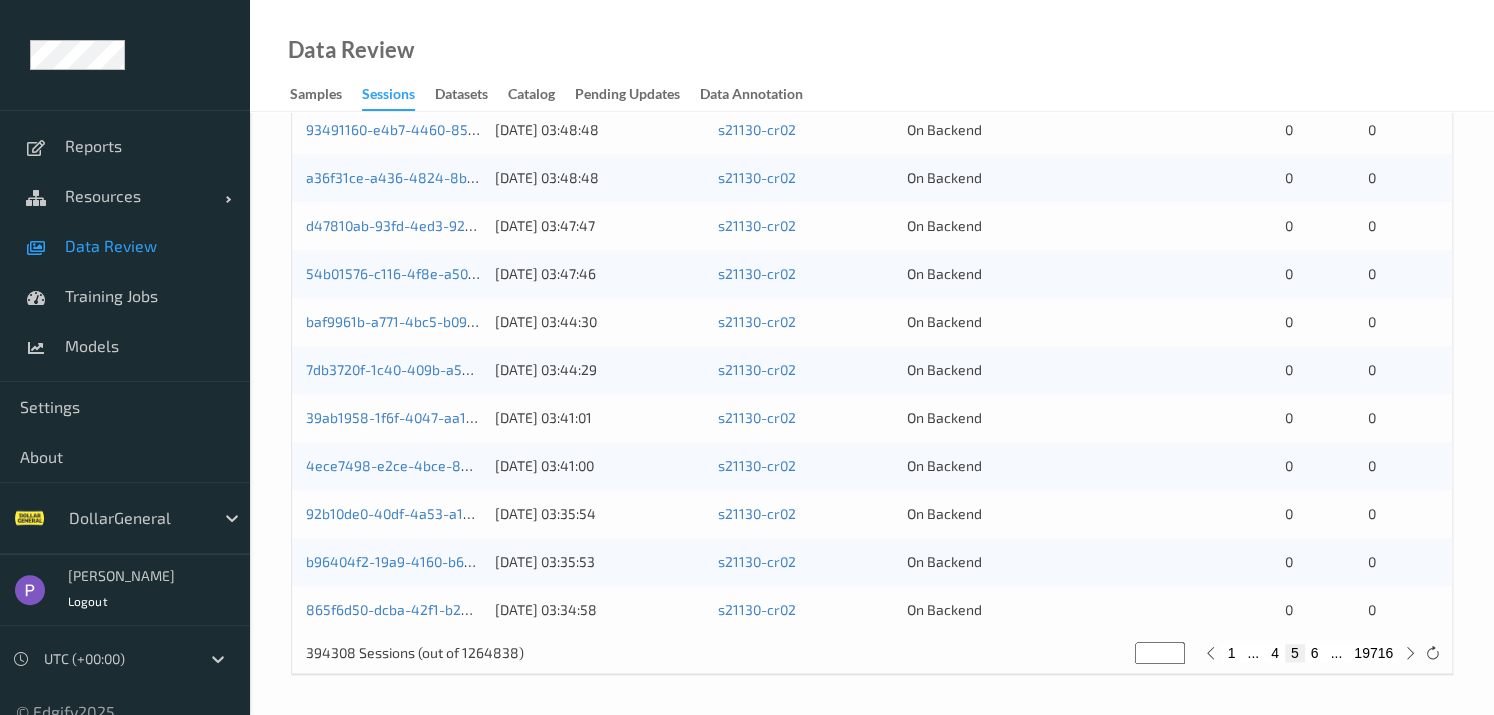 click on "6" at bounding box center (1315, 653) 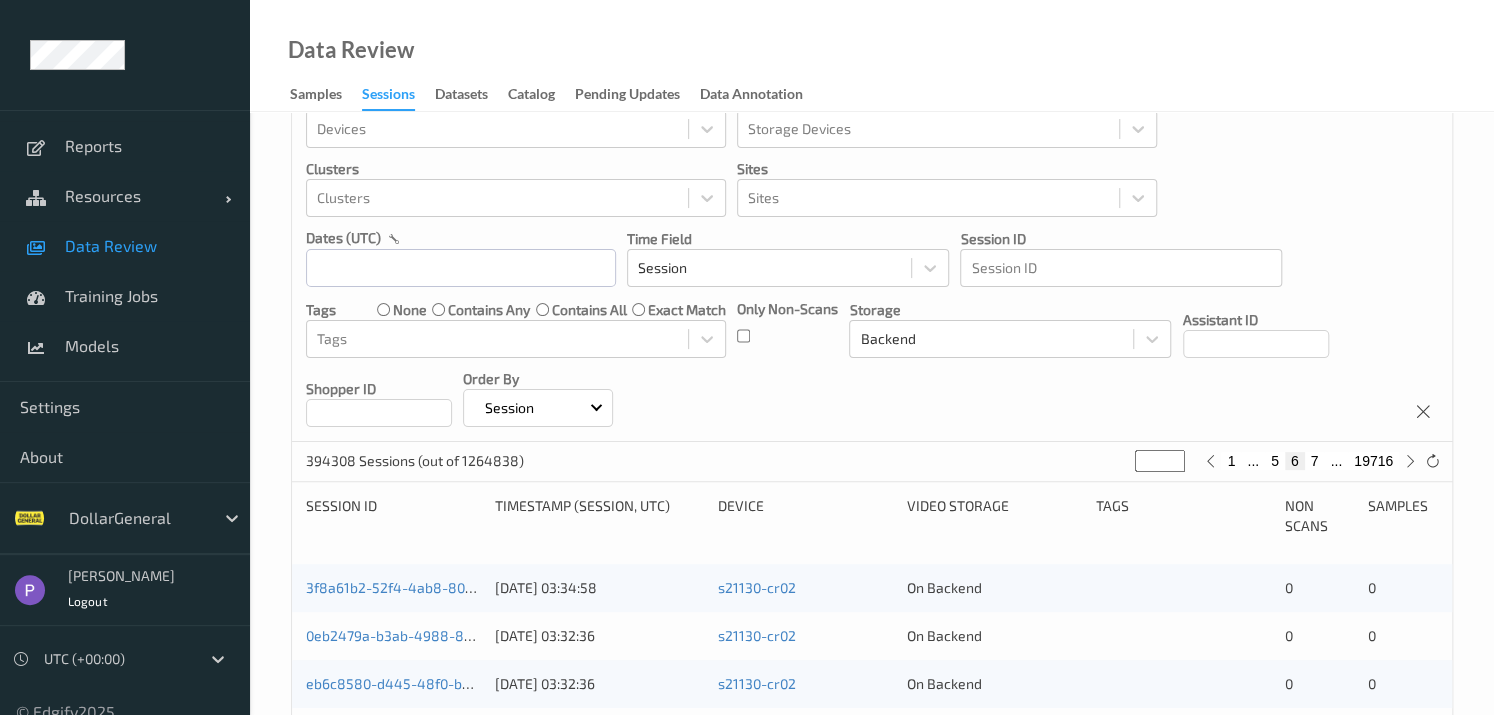 scroll, scrollTop: 109, scrollLeft: 0, axis: vertical 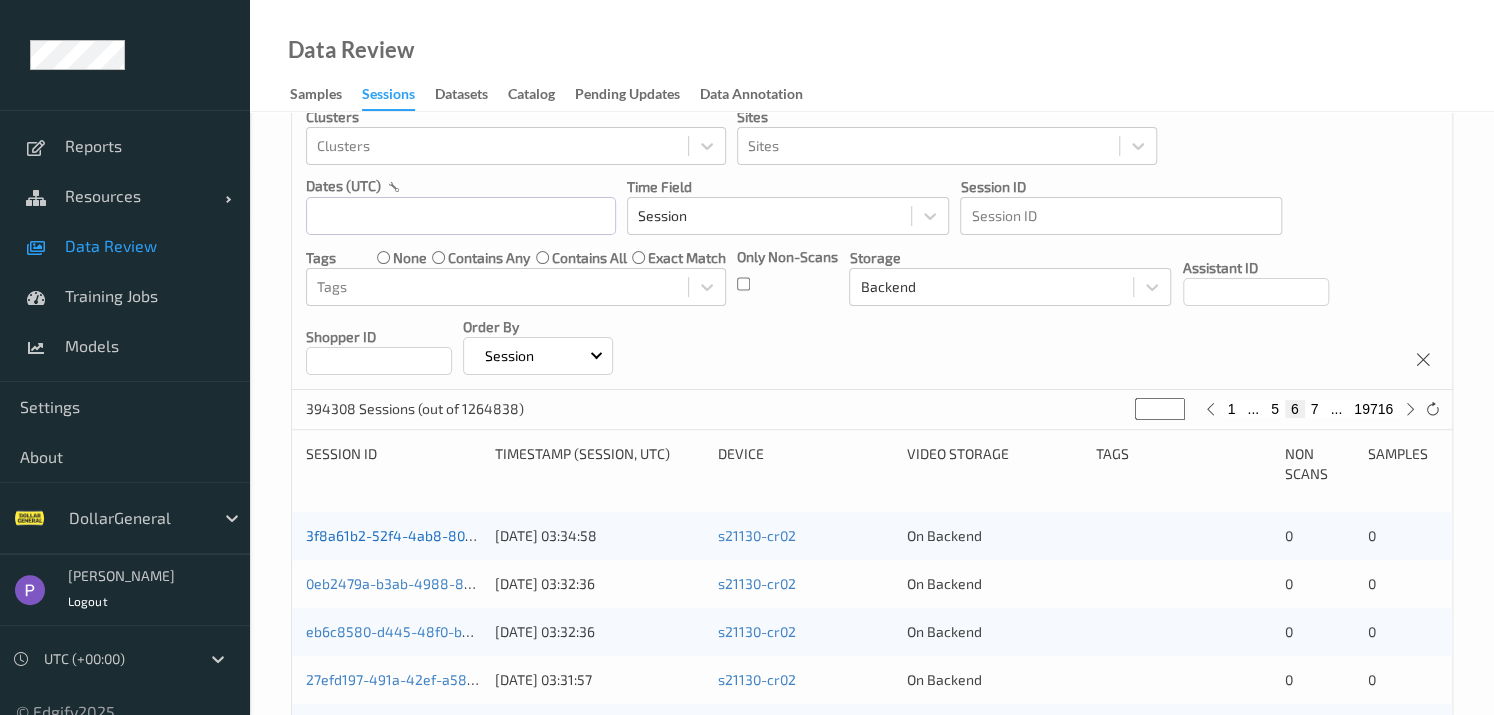 click on "3f8a61b2-52f4-4ab8-80bd-8c873321ece7" at bounding box center [442, 535] 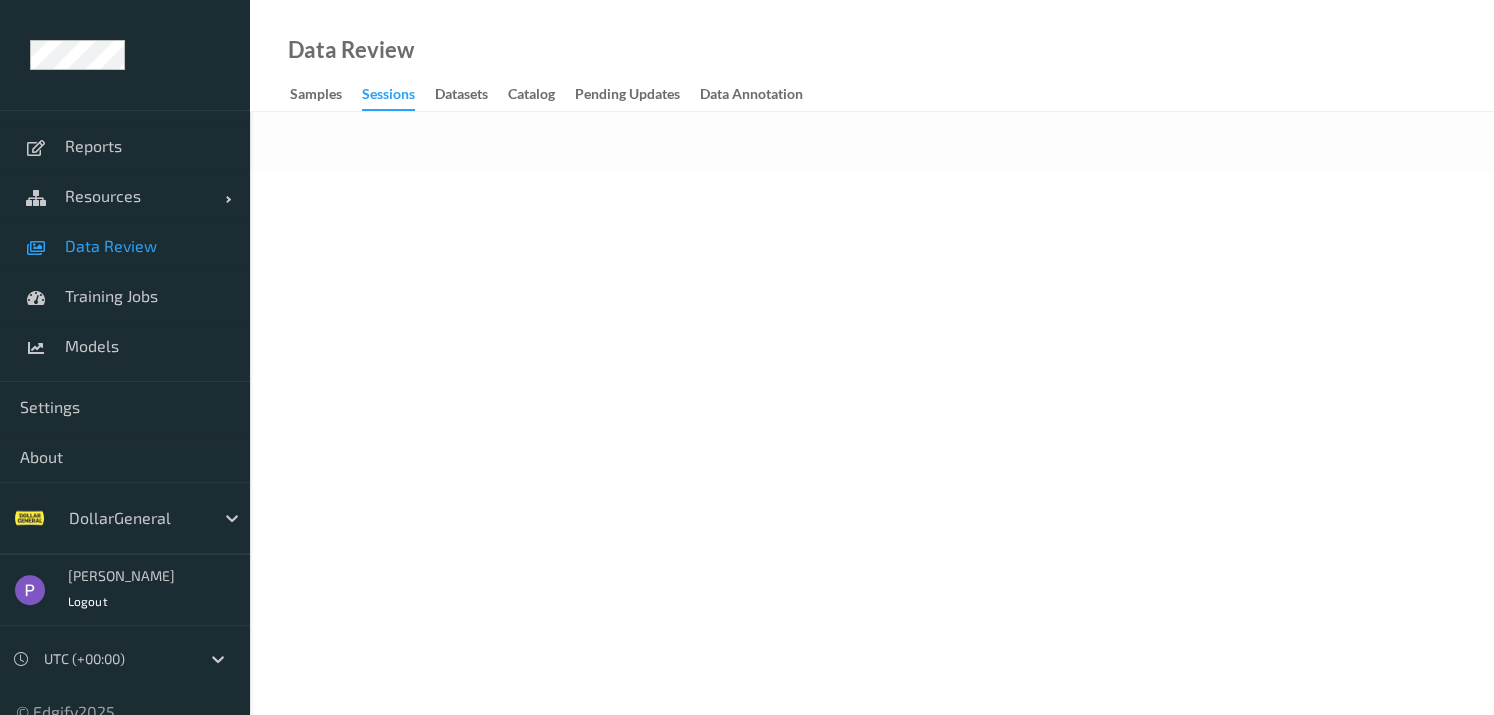 scroll, scrollTop: 0, scrollLeft: 0, axis: both 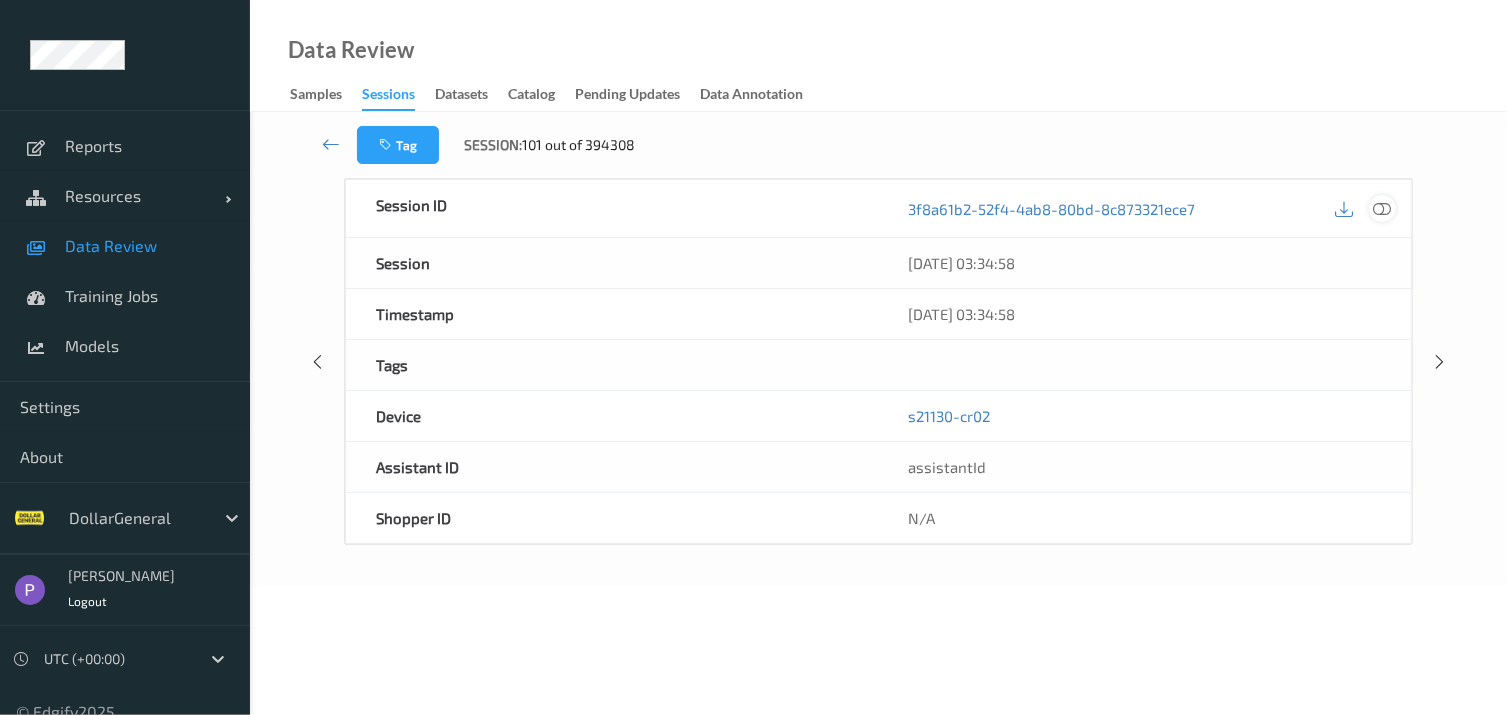 click at bounding box center [1382, 208] 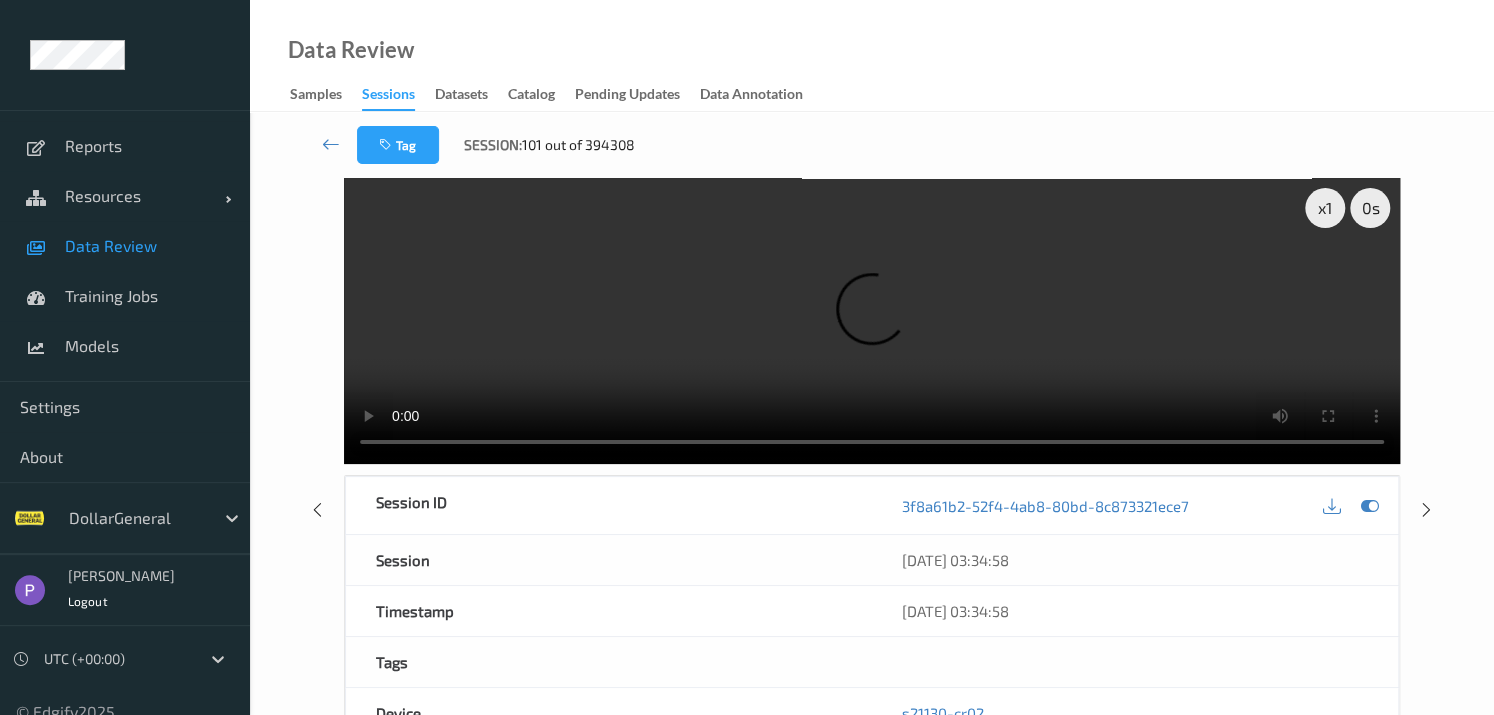 type 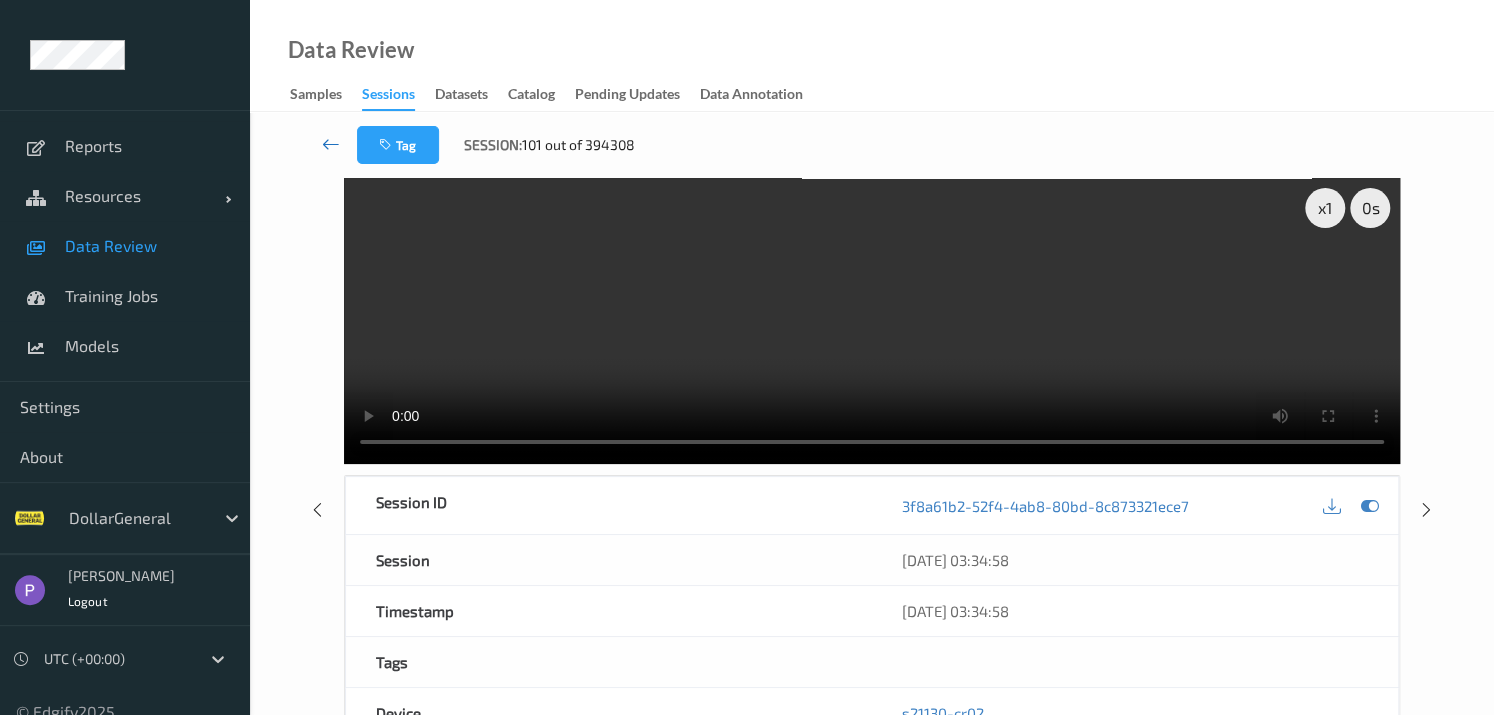 click at bounding box center [331, 144] 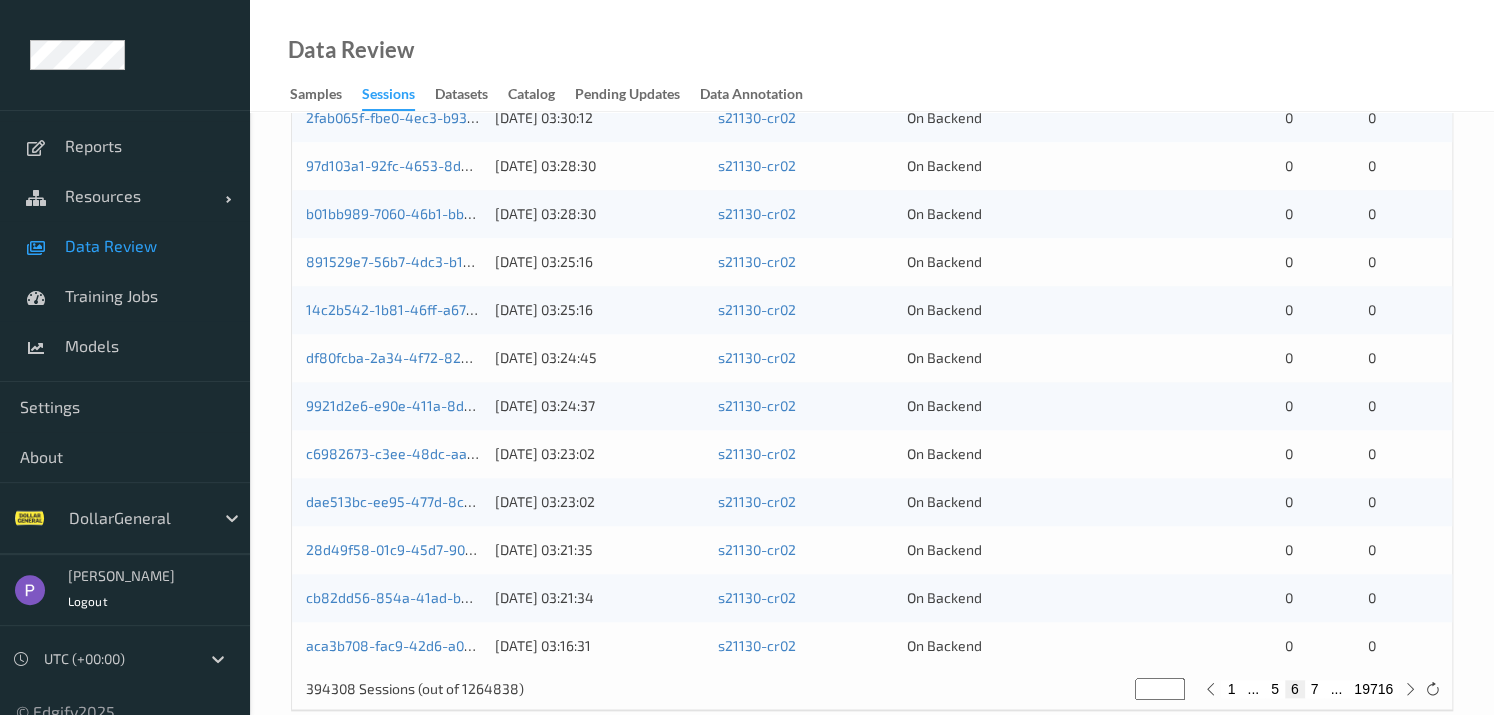 scroll, scrollTop: 947, scrollLeft: 0, axis: vertical 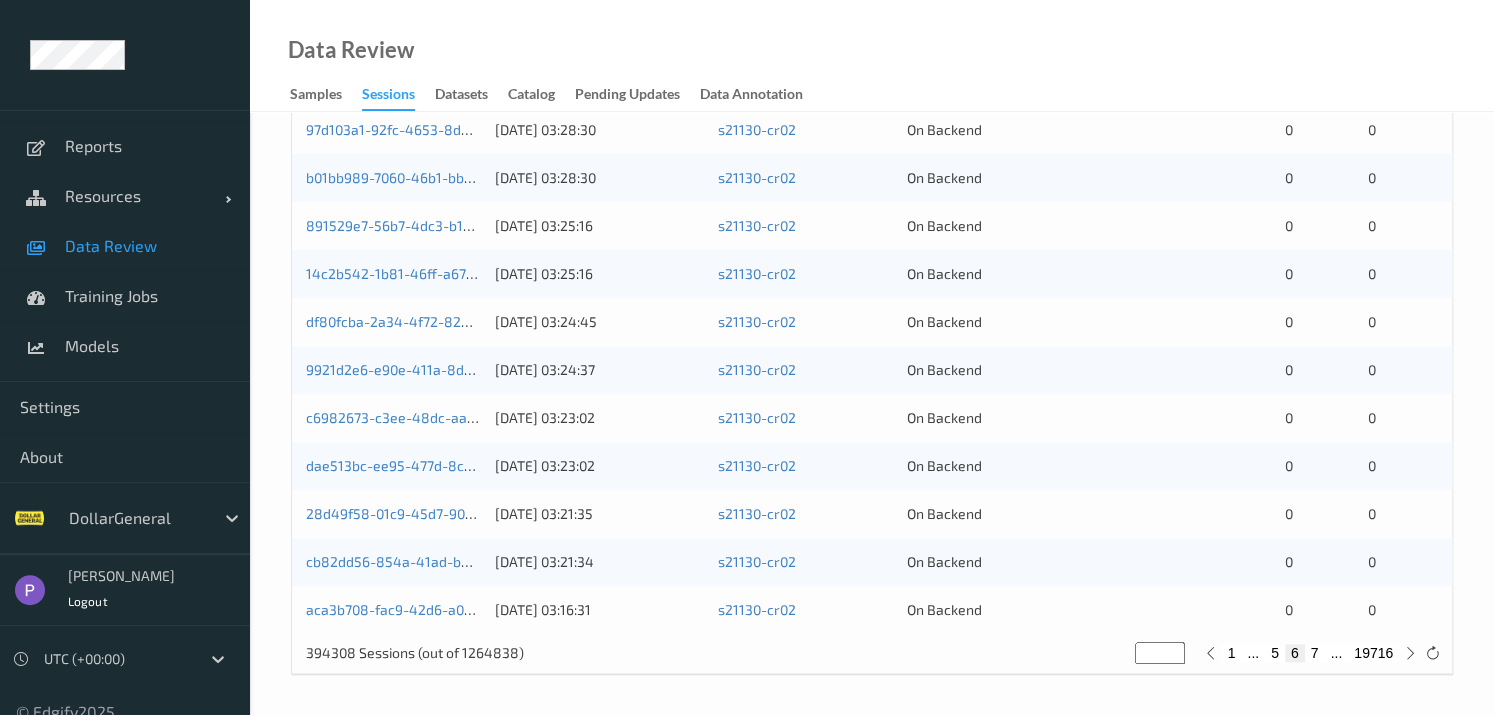 click on "7" at bounding box center (1315, 653) 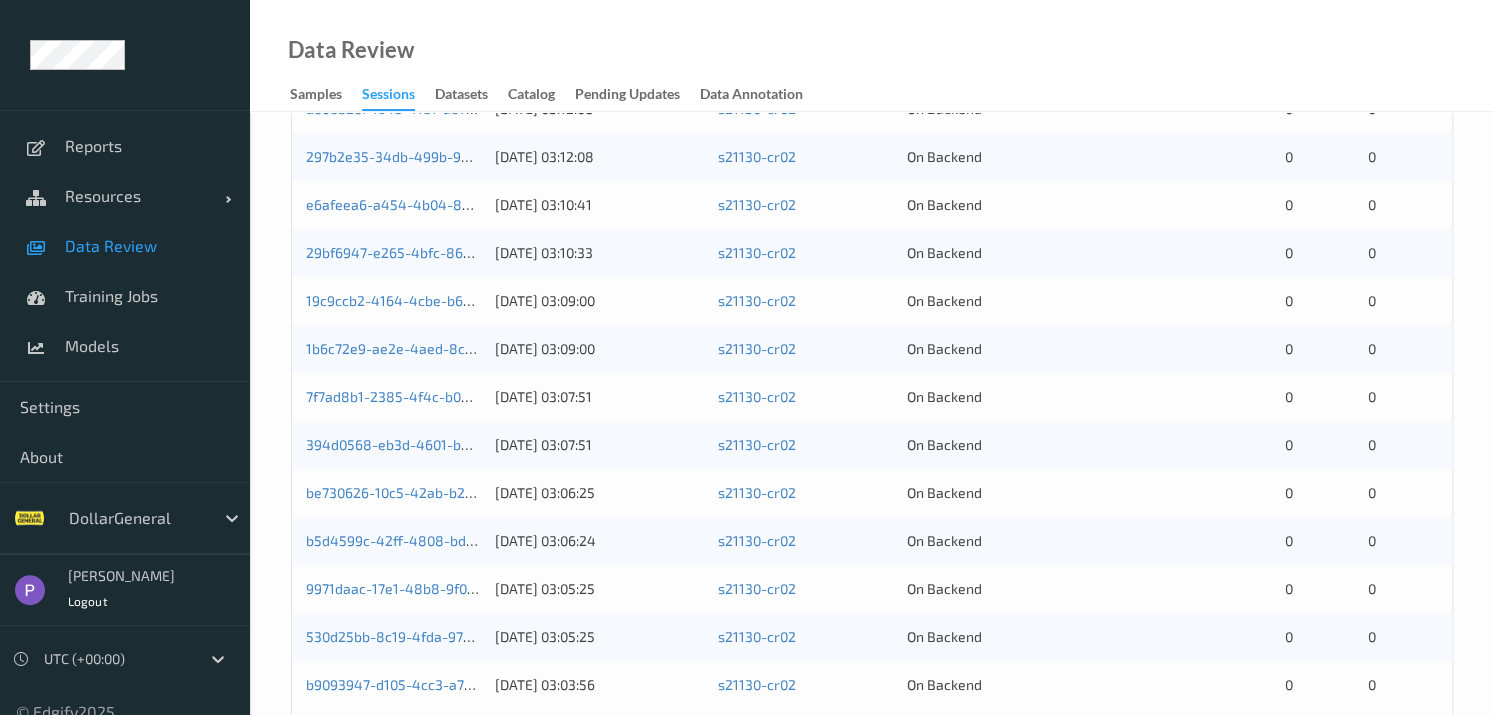 scroll, scrollTop: 947, scrollLeft: 0, axis: vertical 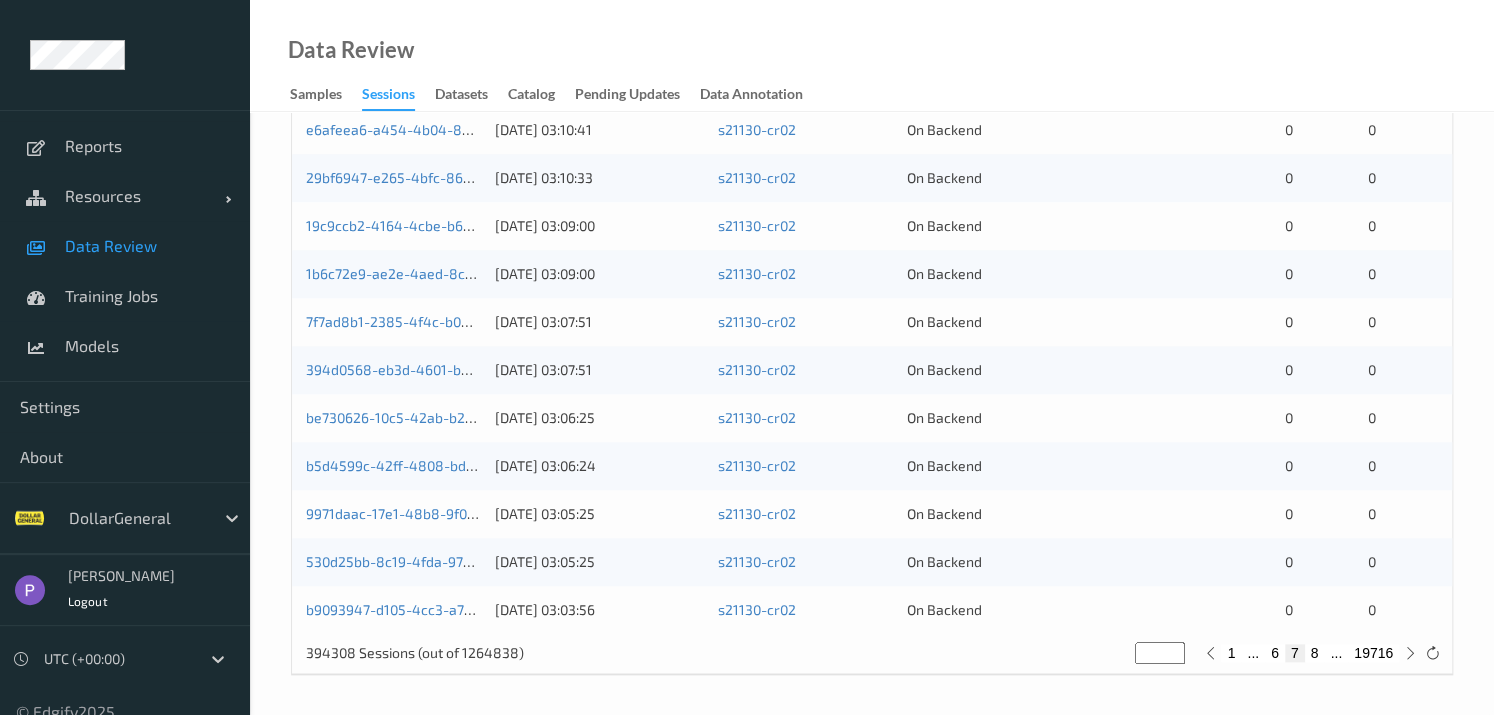 click on "8" at bounding box center (1315, 653) 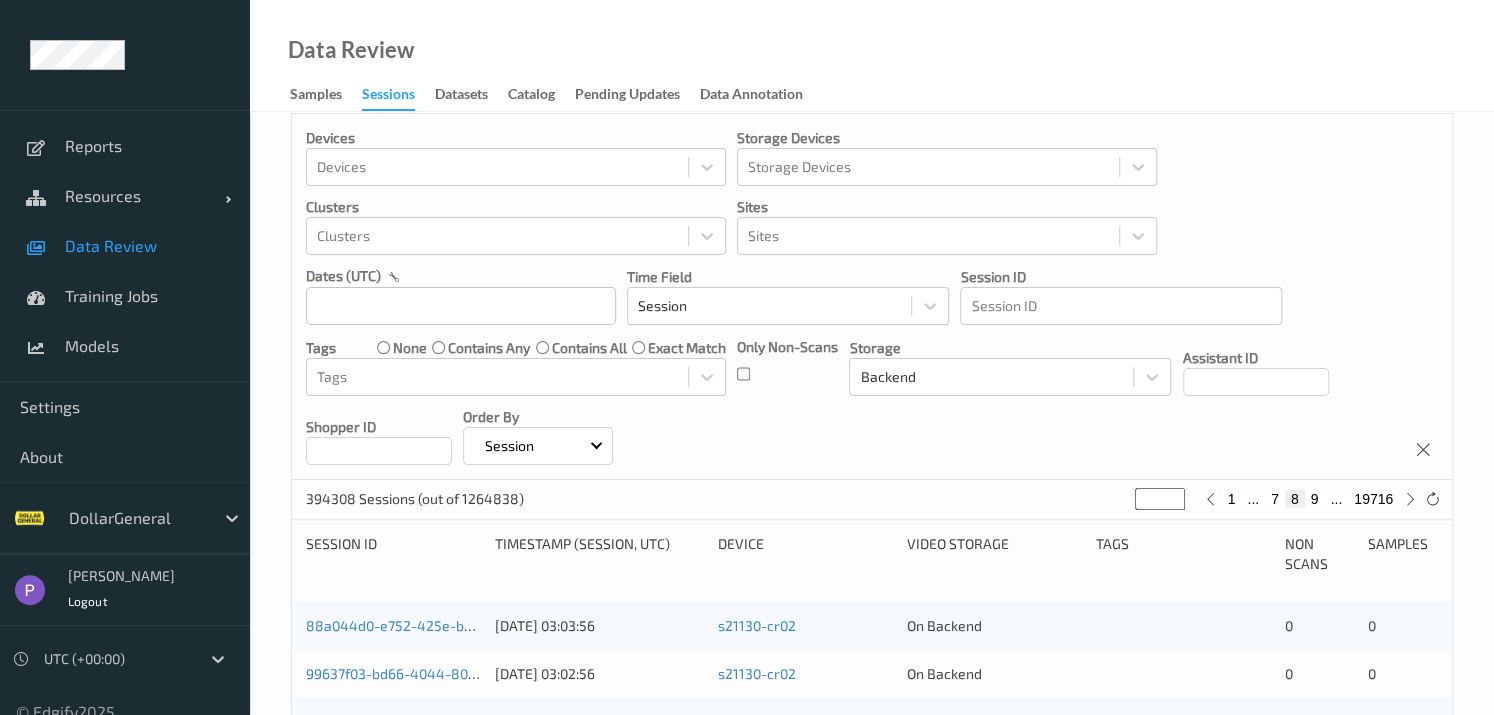 scroll, scrollTop: 0, scrollLeft: 0, axis: both 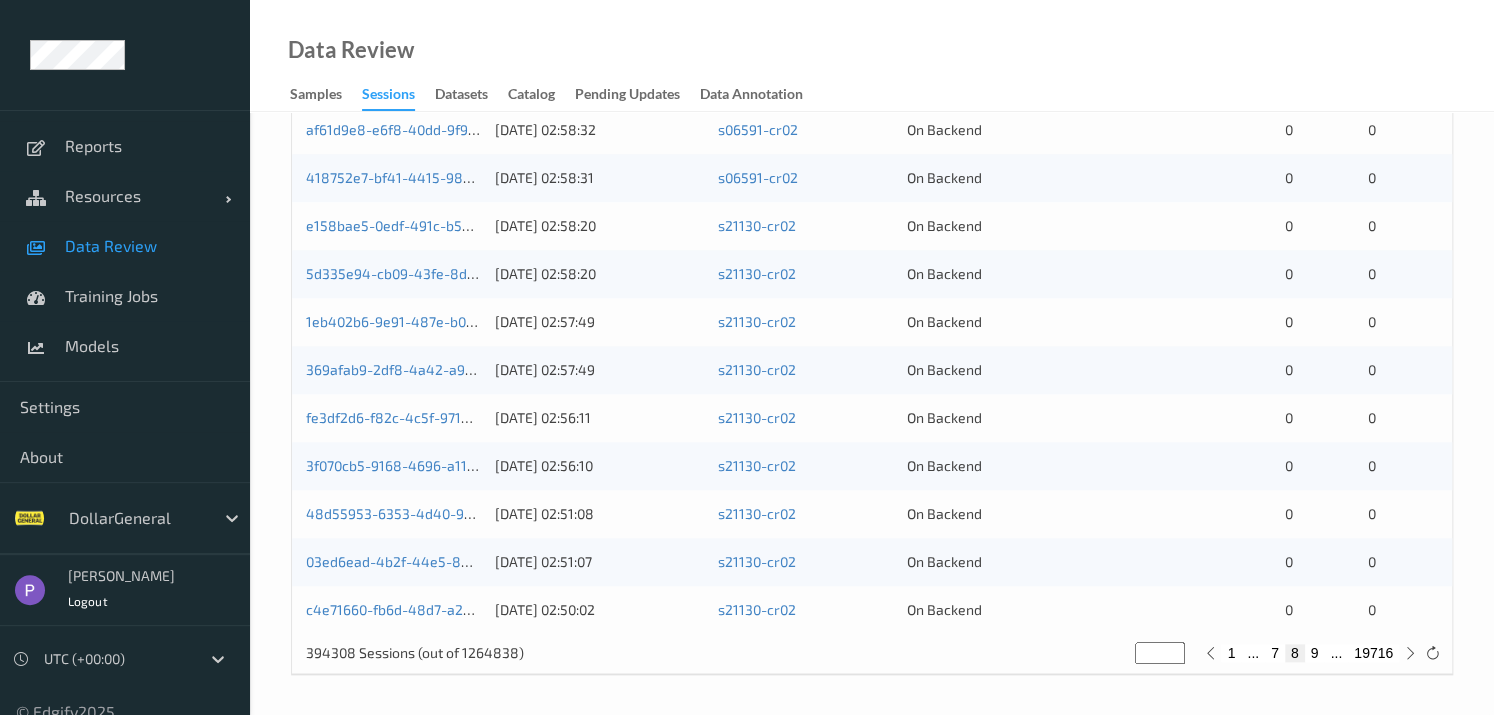 click on "9" at bounding box center [1315, 653] 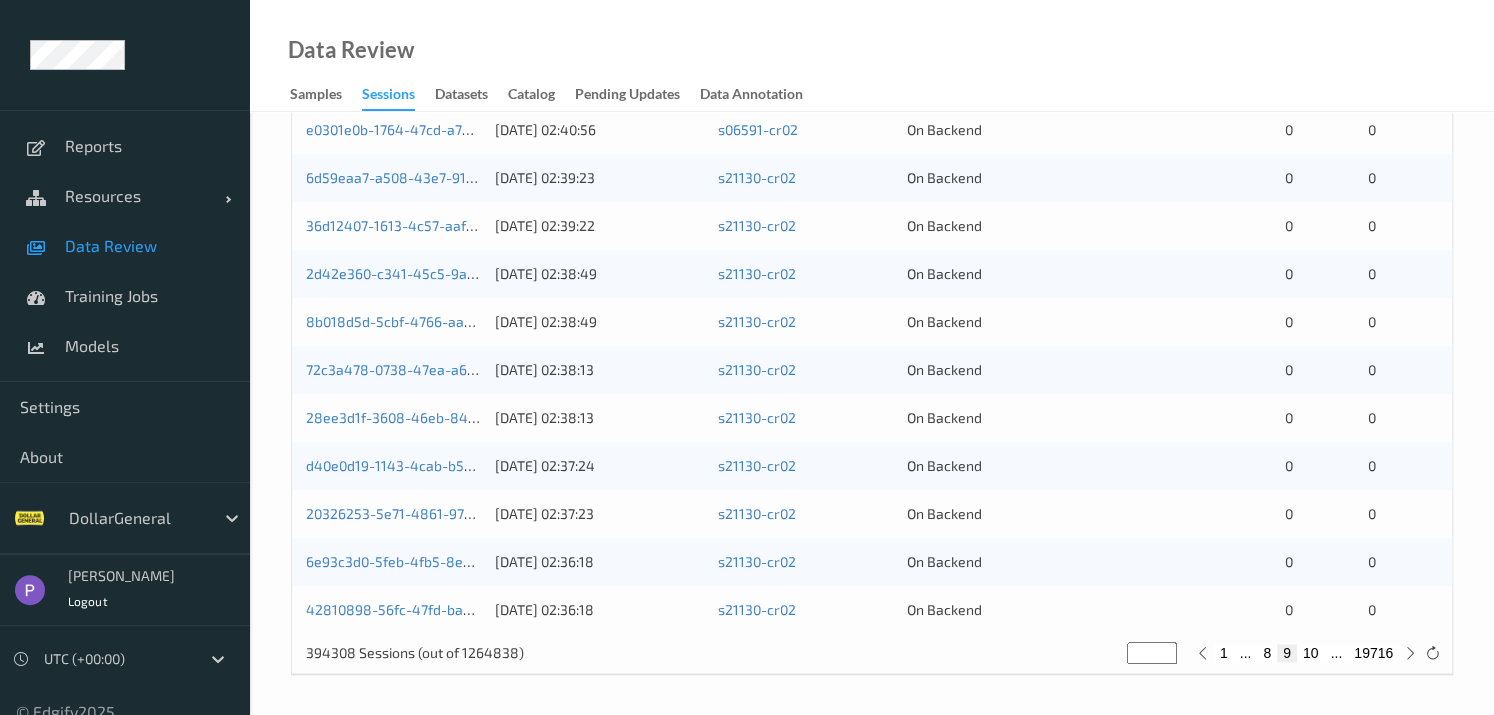 click on "10" at bounding box center (1311, 653) 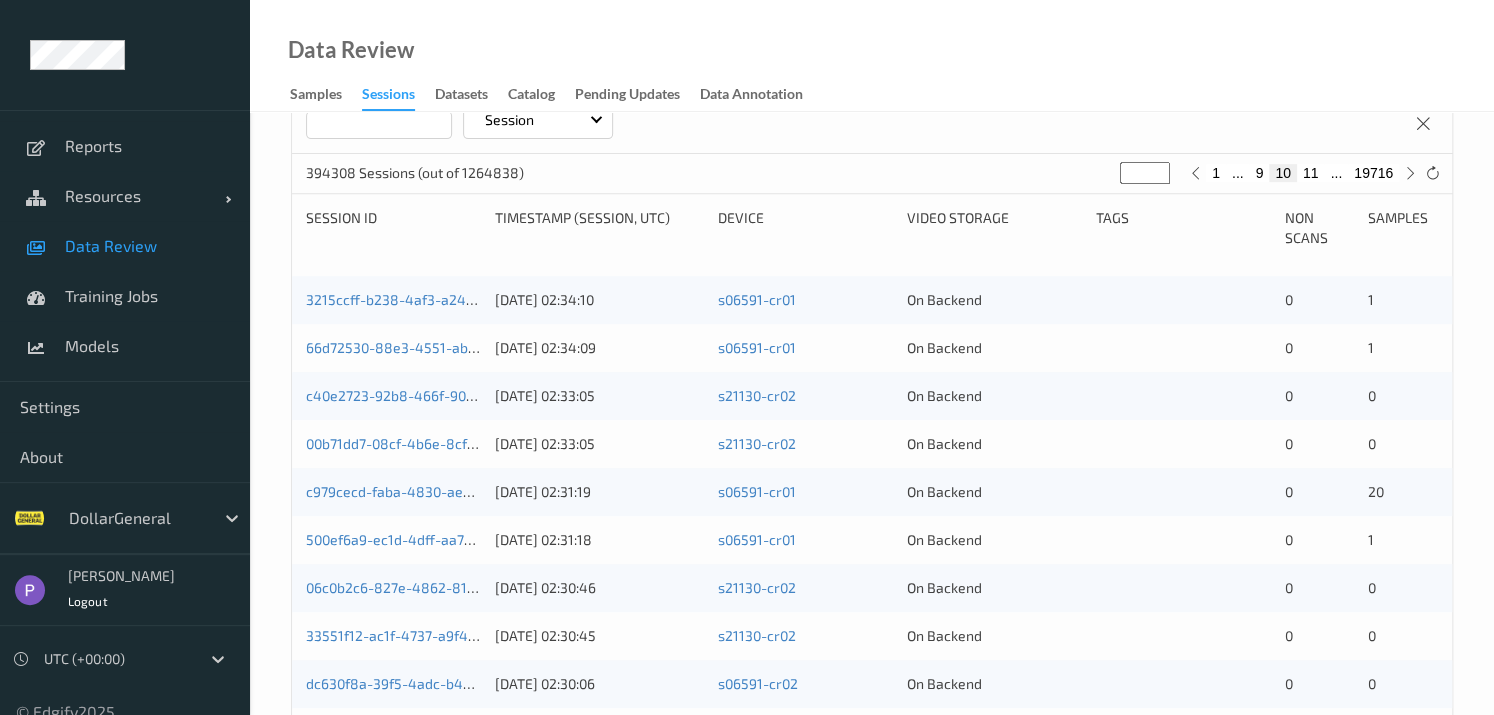 scroll, scrollTop: 330, scrollLeft: 0, axis: vertical 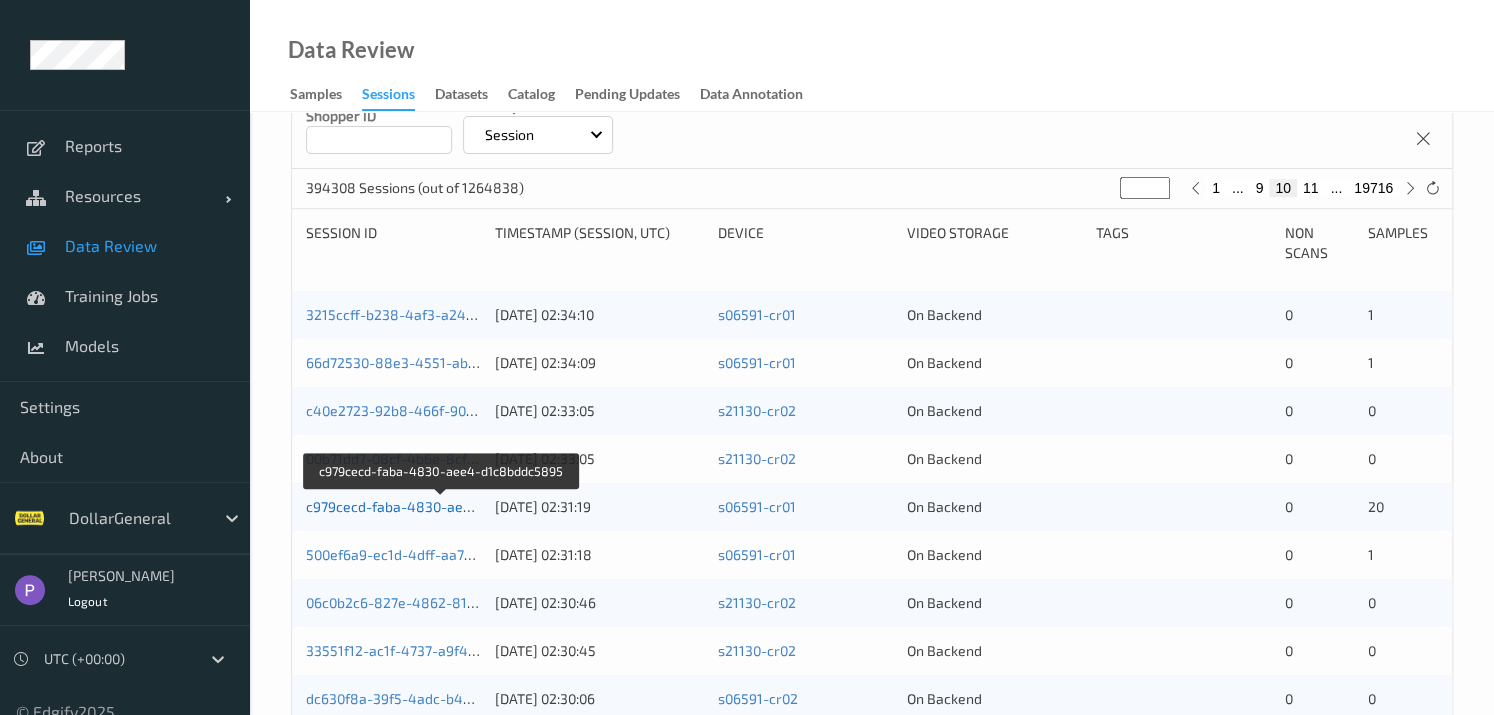 click on "c979cecd-faba-4830-aee4-d1c8bddc5895" at bounding box center (443, 506) 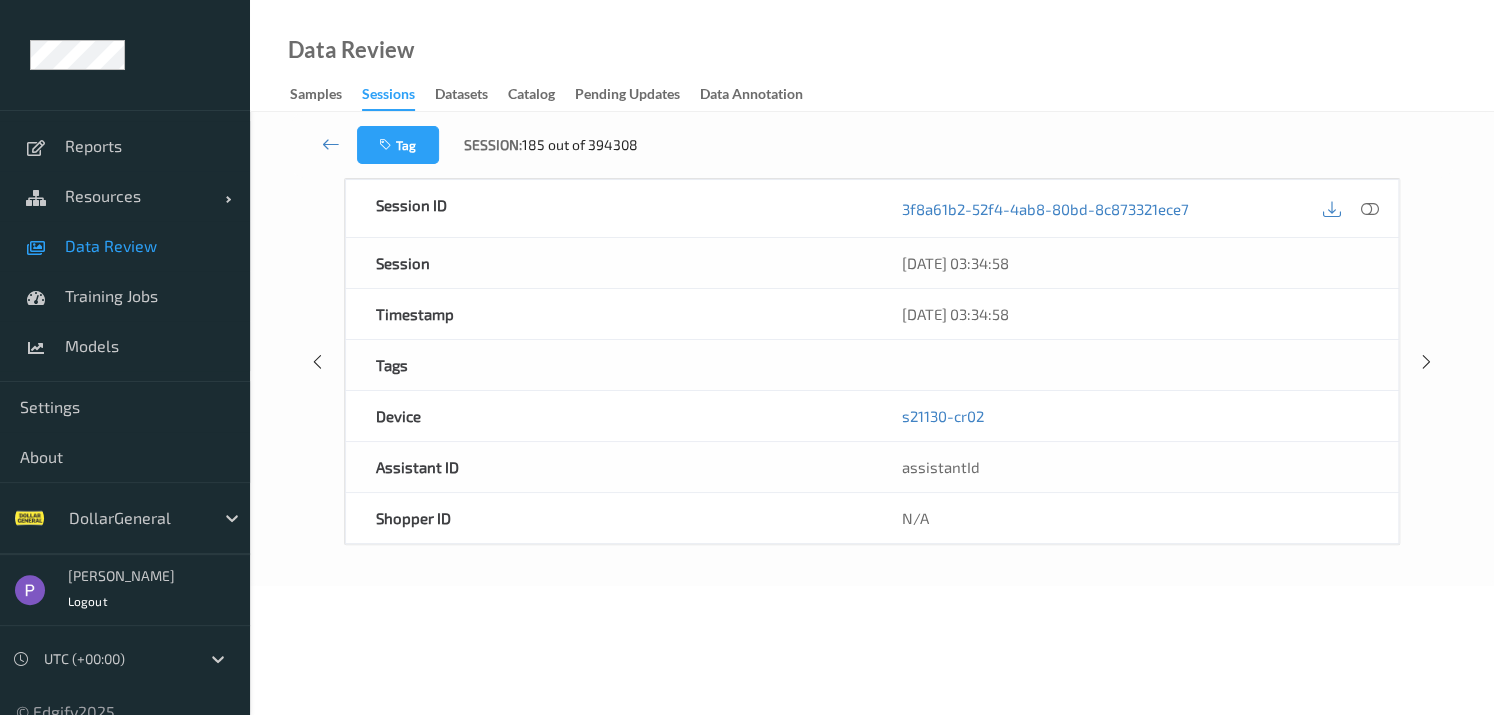 scroll, scrollTop: 0, scrollLeft: 0, axis: both 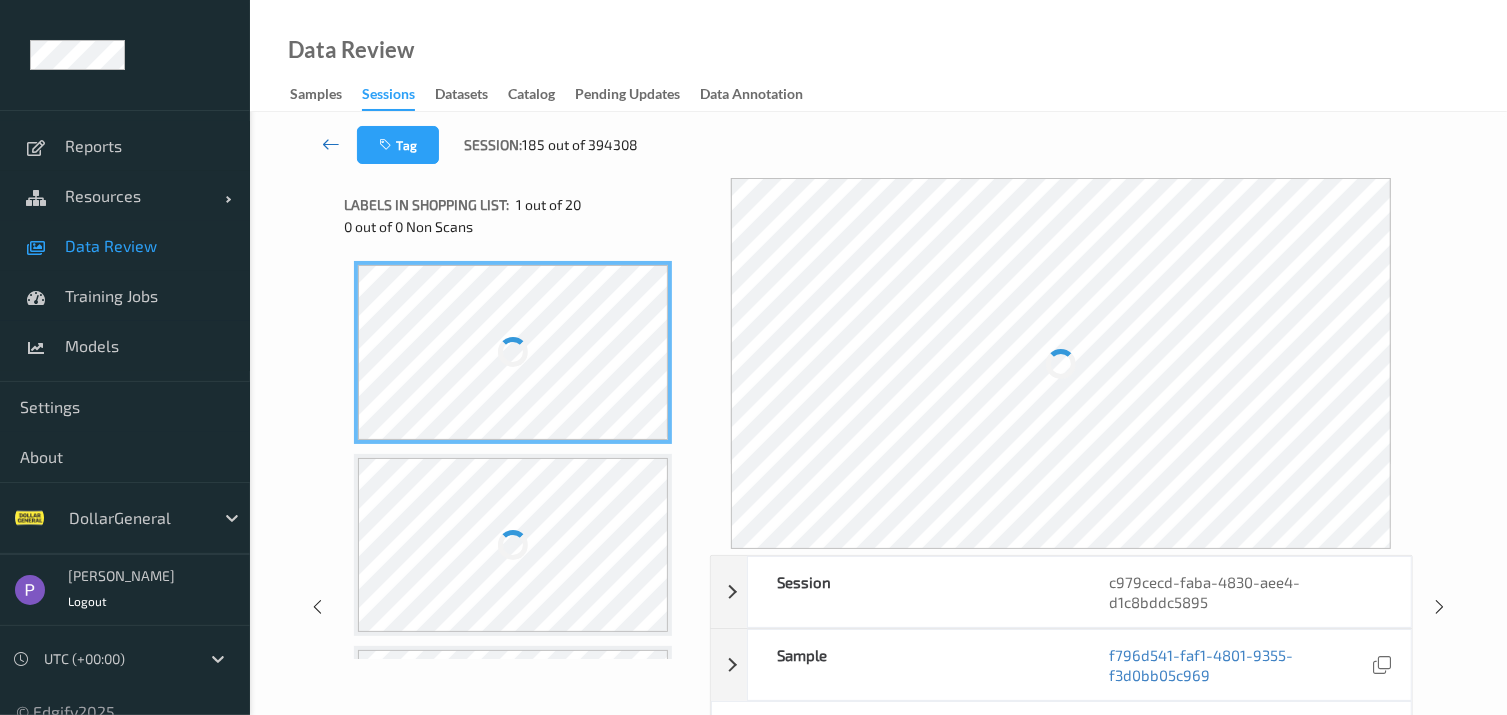 click at bounding box center [331, 144] 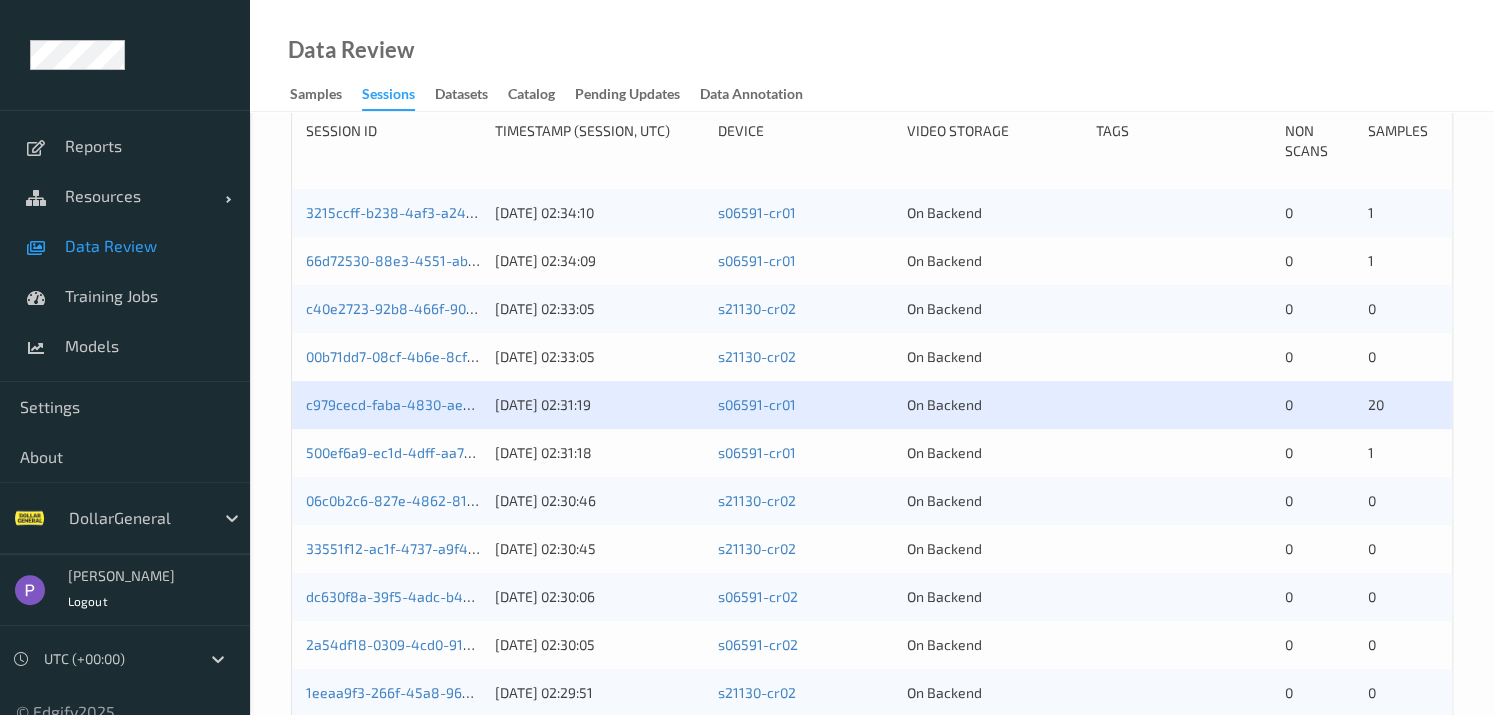 scroll, scrollTop: 436, scrollLeft: 0, axis: vertical 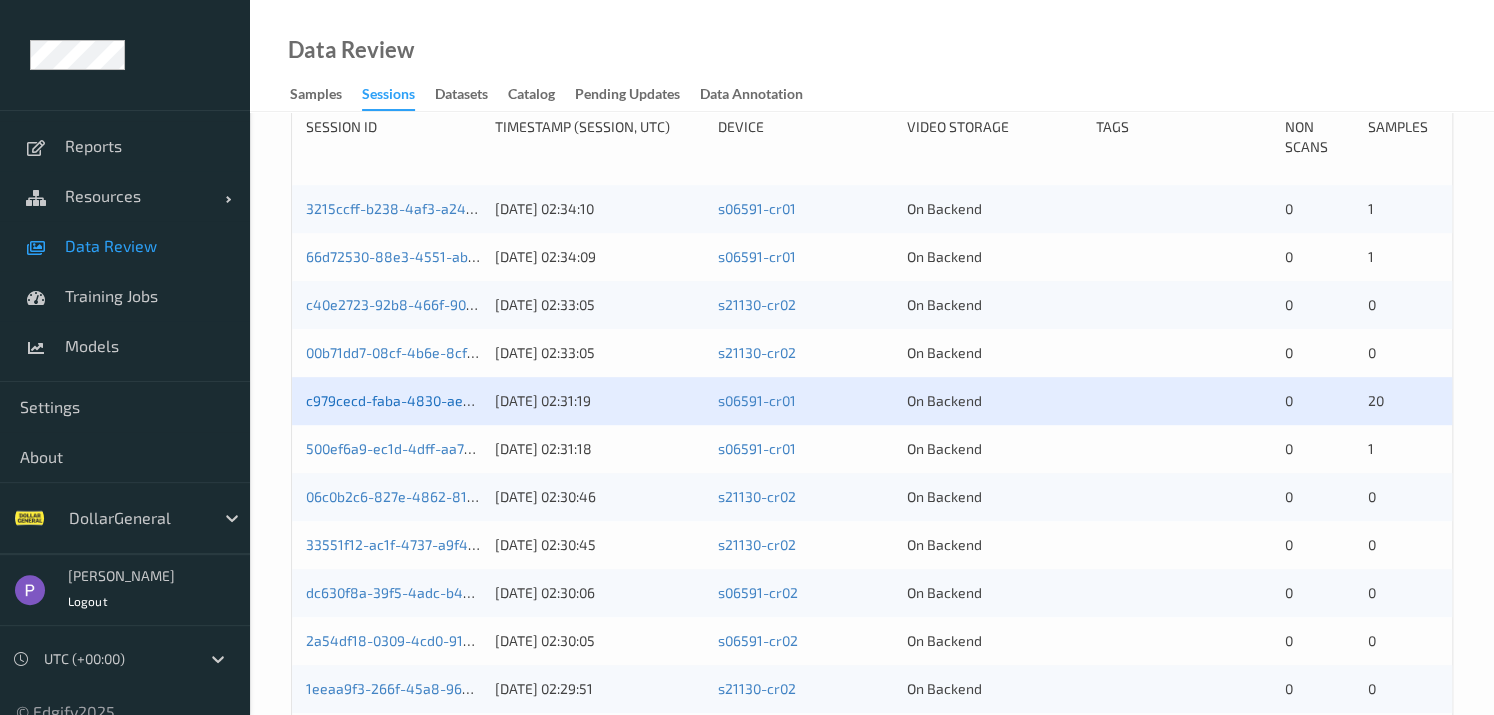 click on "c979cecd-faba-4830-aee4-d1c8bddc5895" at bounding box center (443, 400) 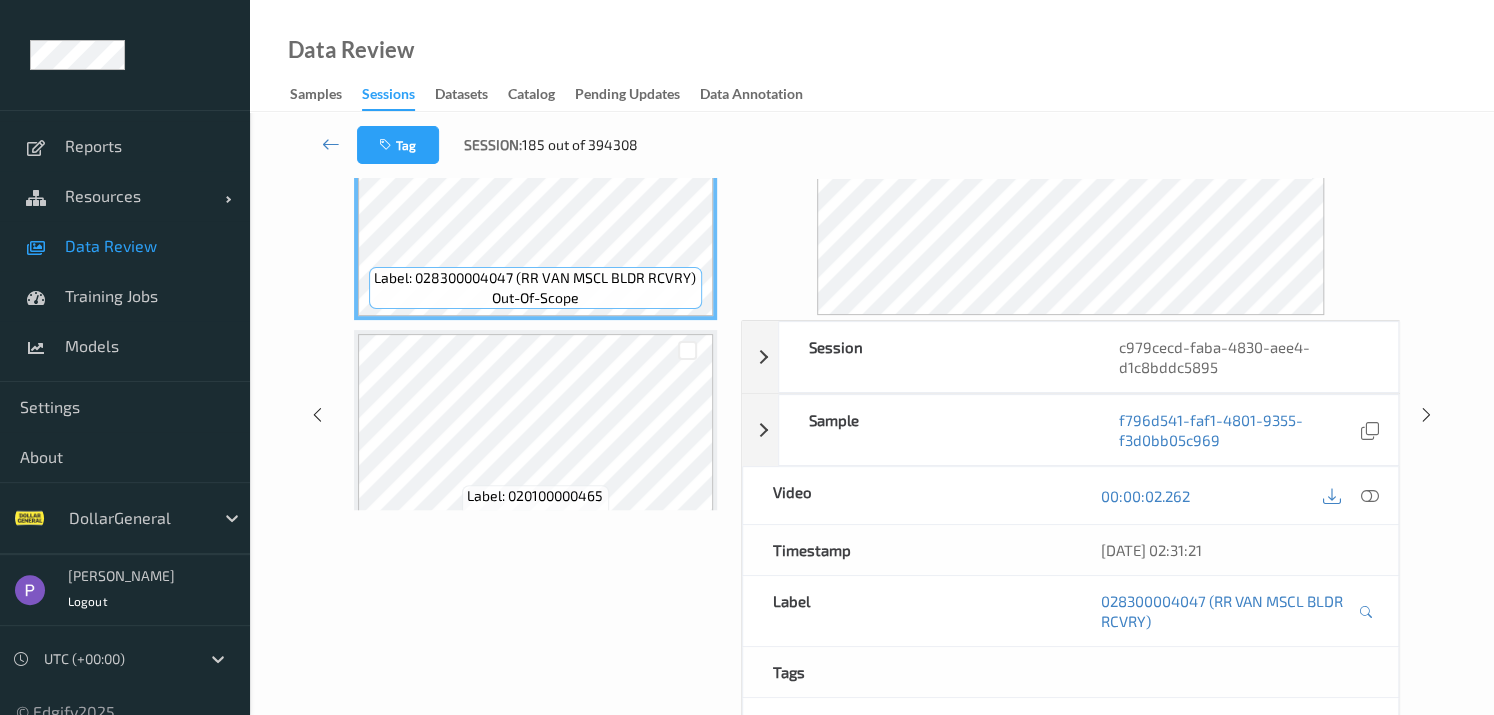 scroll, scrollTop: 0, scrollLeft: 0, axis: both 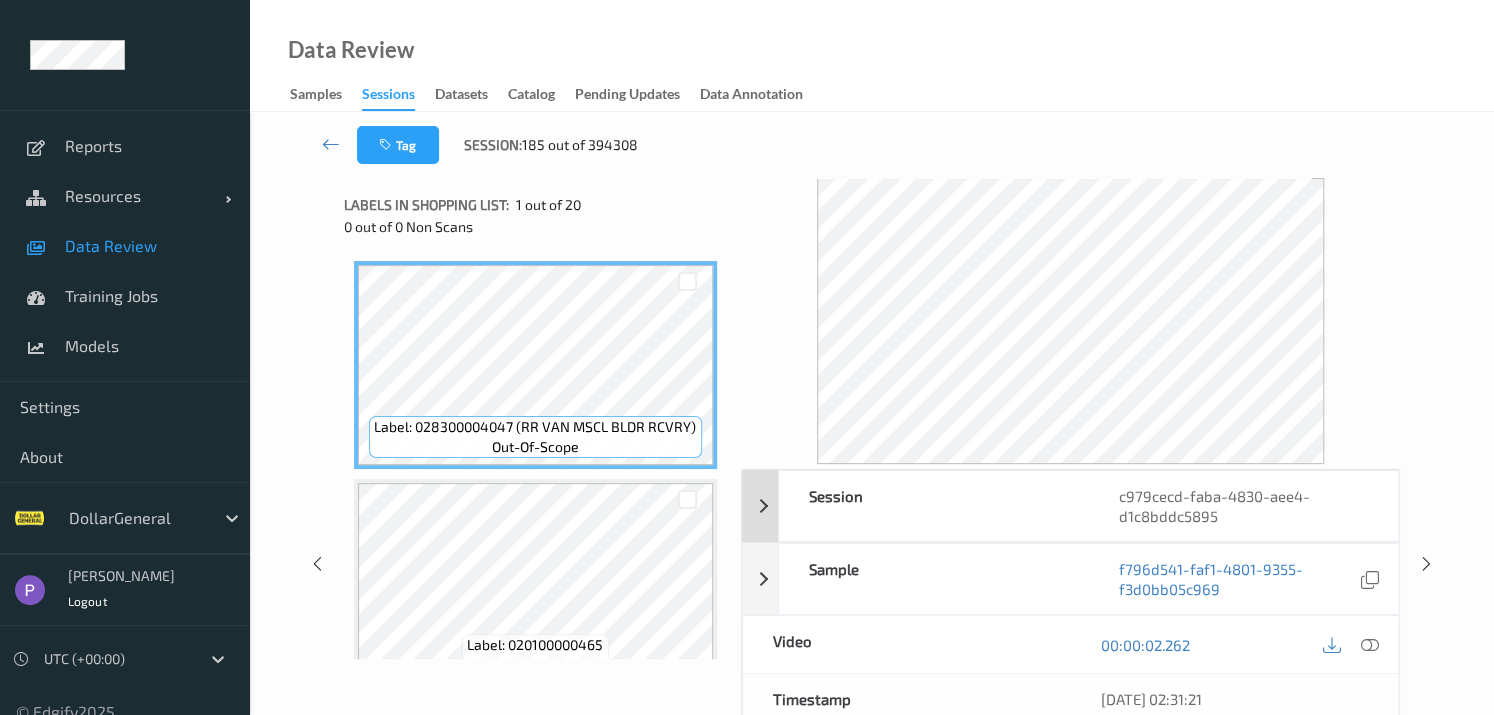 click on "Session" at bounding box center [934, 506] 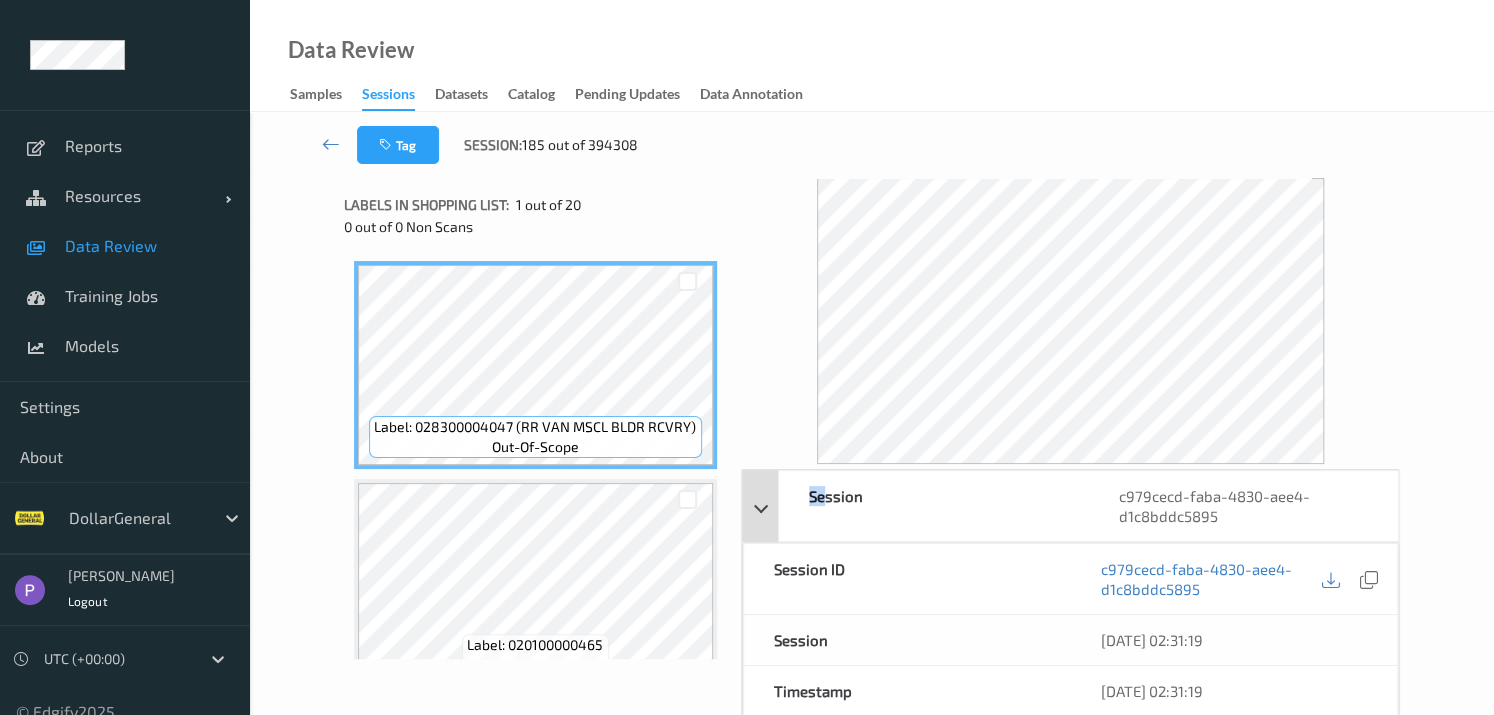 click on "Session" at bounding box center [934, 506] 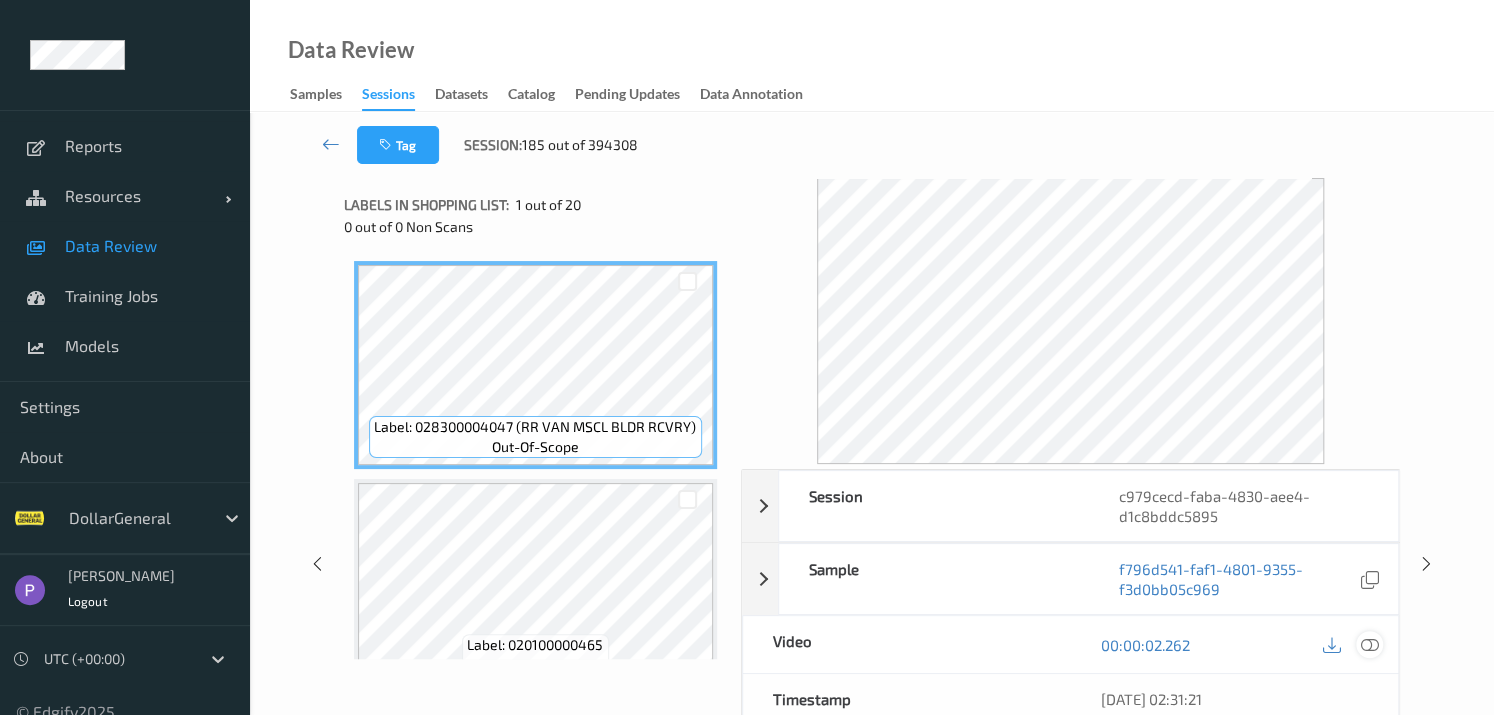 click at bounding box center [1370, 645] 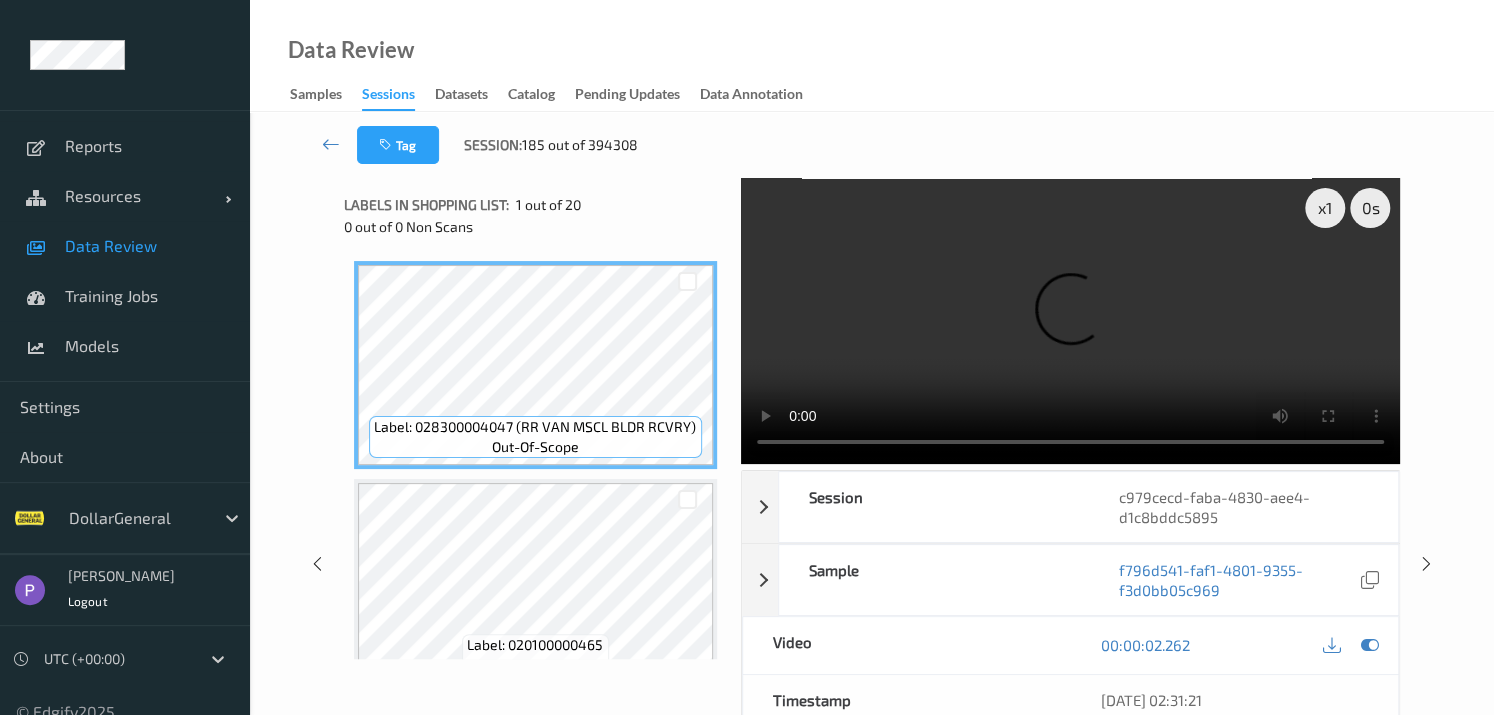 type 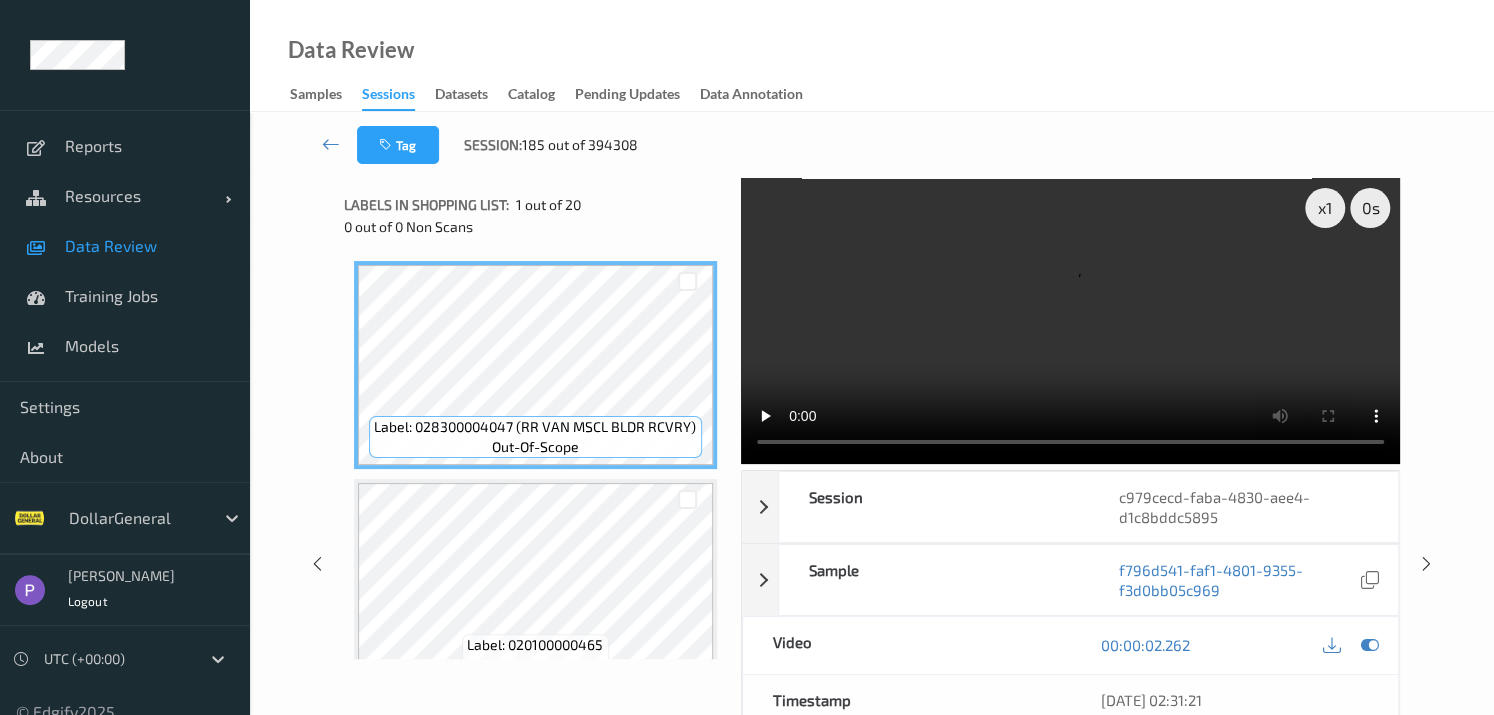 click on "x 1 0 s Session c979cecd-faba-4830-aee4-d1c8bddc5895 Session ID c979cecd-faba-4830-aee4-d1c8bddc5895 Session 09/07/2025 02:31:19 Timestamp 09/07/2025 02:31:19 Tags Device s06591-cr01 Assistant ID N/A Shopper ID N/A Sample f796d541-faf1-4801-9355-f3d0bb05c969 Prediction out-of-scope: 1.0000 Loss N/A Video 00:00:02.262 Timestamp 09/07/2025 02:31:21 Label 028300004047 (RR VAN MSCL BLDR RCVRY) Tags Label Trigger N/A Match Strength alert-non-match Labels in shopping list: 1 out of 20 0 out of 0 Non Scans Label: 028300004047 (RR VAN MSCL BLDR RCVRY) out-of-scope Label: 020100000465 out-of-scope Label: 020100000465 out-of-scope Label: 079200082338 out-of-scope Label: 079200082338 out-of-scope Label: 034000946327 out-of-scope Label: 037600107433 (HORMEL TURKEY CHILI WB) out-of-scope Label: 023100010182 (PEDIG GRND BF BACON CHES) out-of-scope Label: 023100010182 (PEDIG GRND BF BACON CHES) out-of-scope Label: 071025010039 out-of-scope Label: 049000028928 (SPRITE 12/12C) out-of-scope Label: 049000028928 (SPRITE 12/12C)" at bounding box center [872, 564] 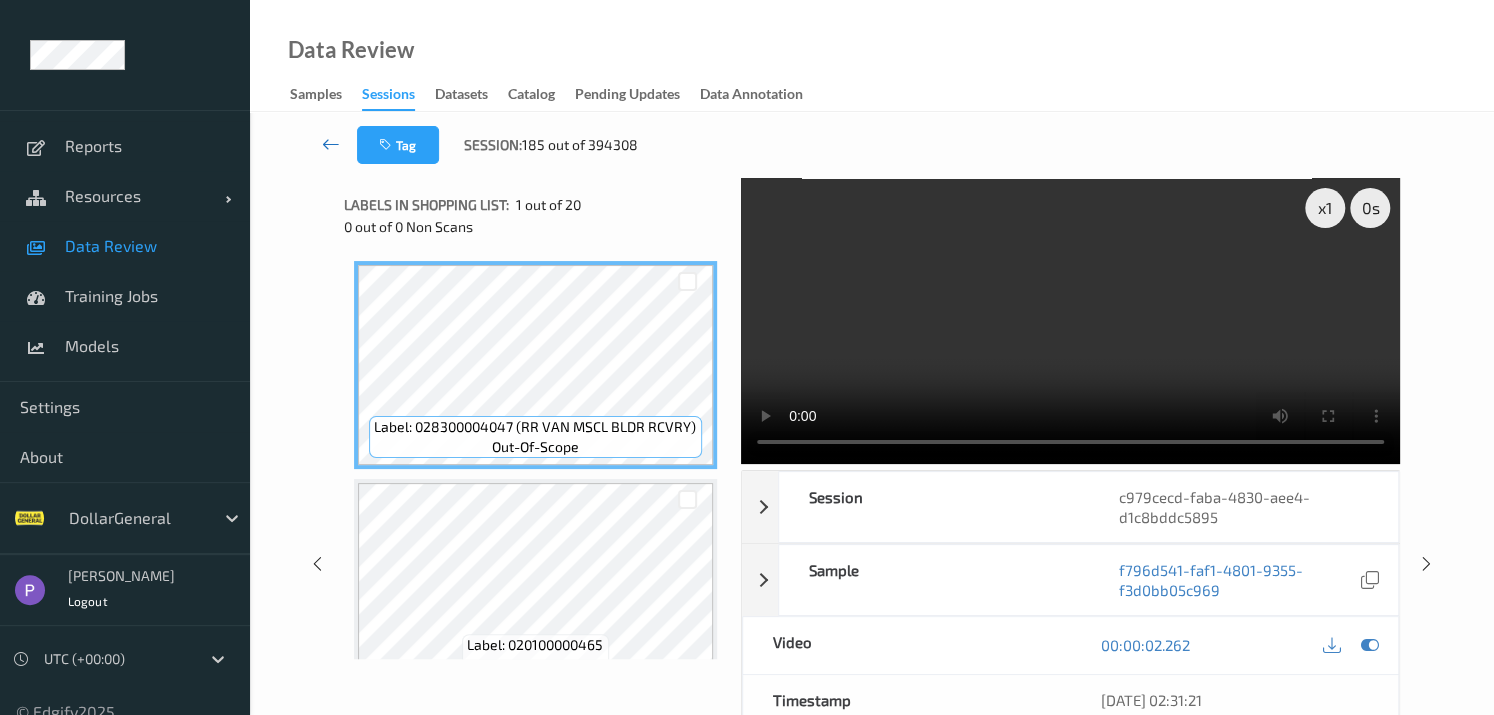 click at bounding box center (331, 144) 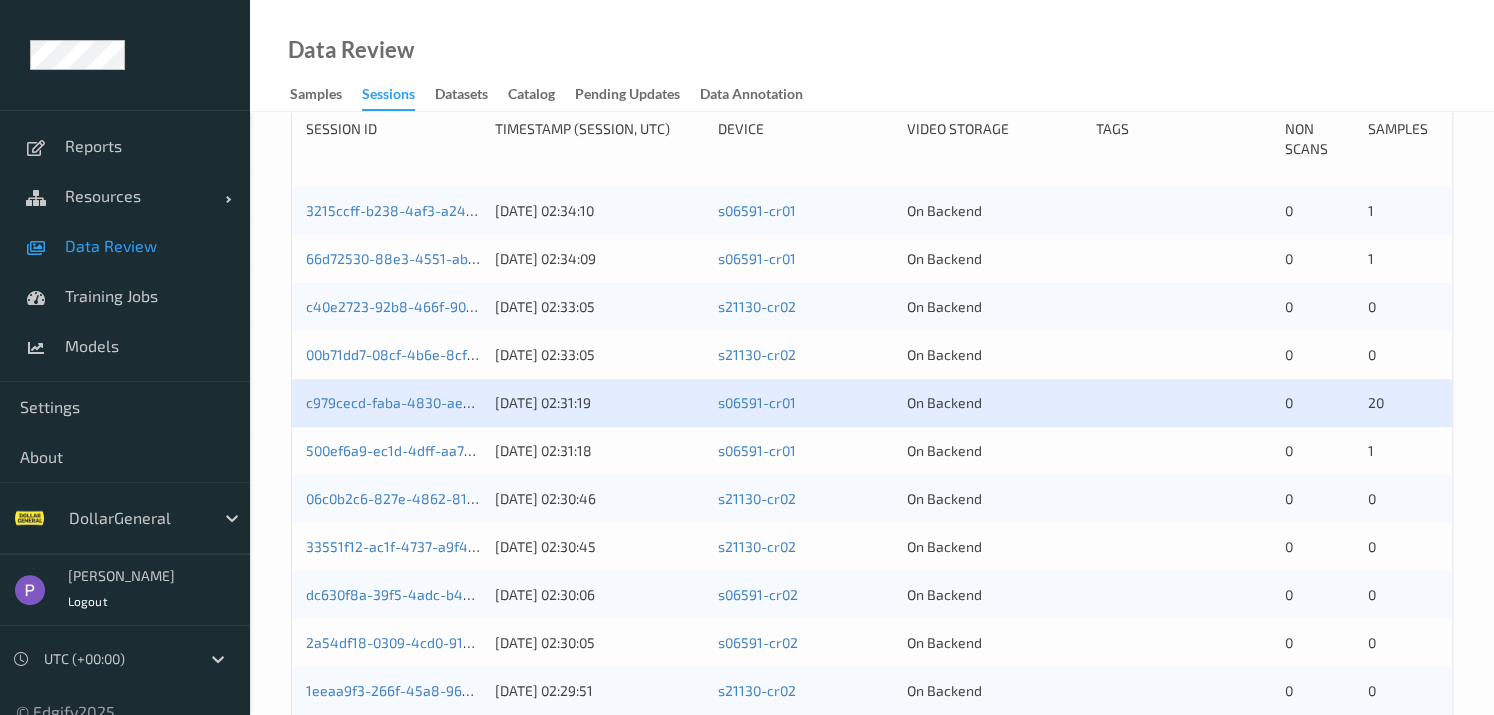 scroll, scrollTop: 436, scrollLeft: 0, axis: vertical 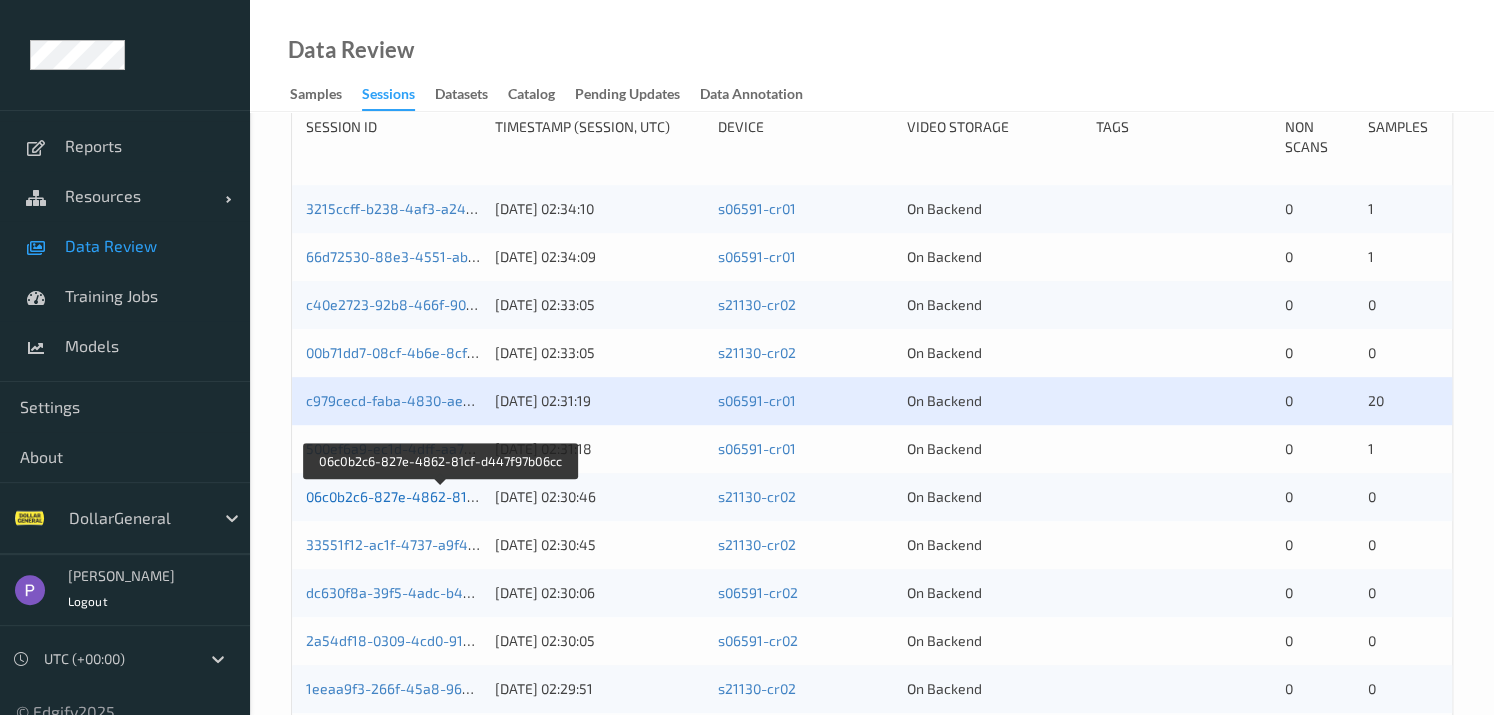 click on "06c0b2c6-827e-4862-81cf-d447f97b06cc" at bounding box center [441, 496] 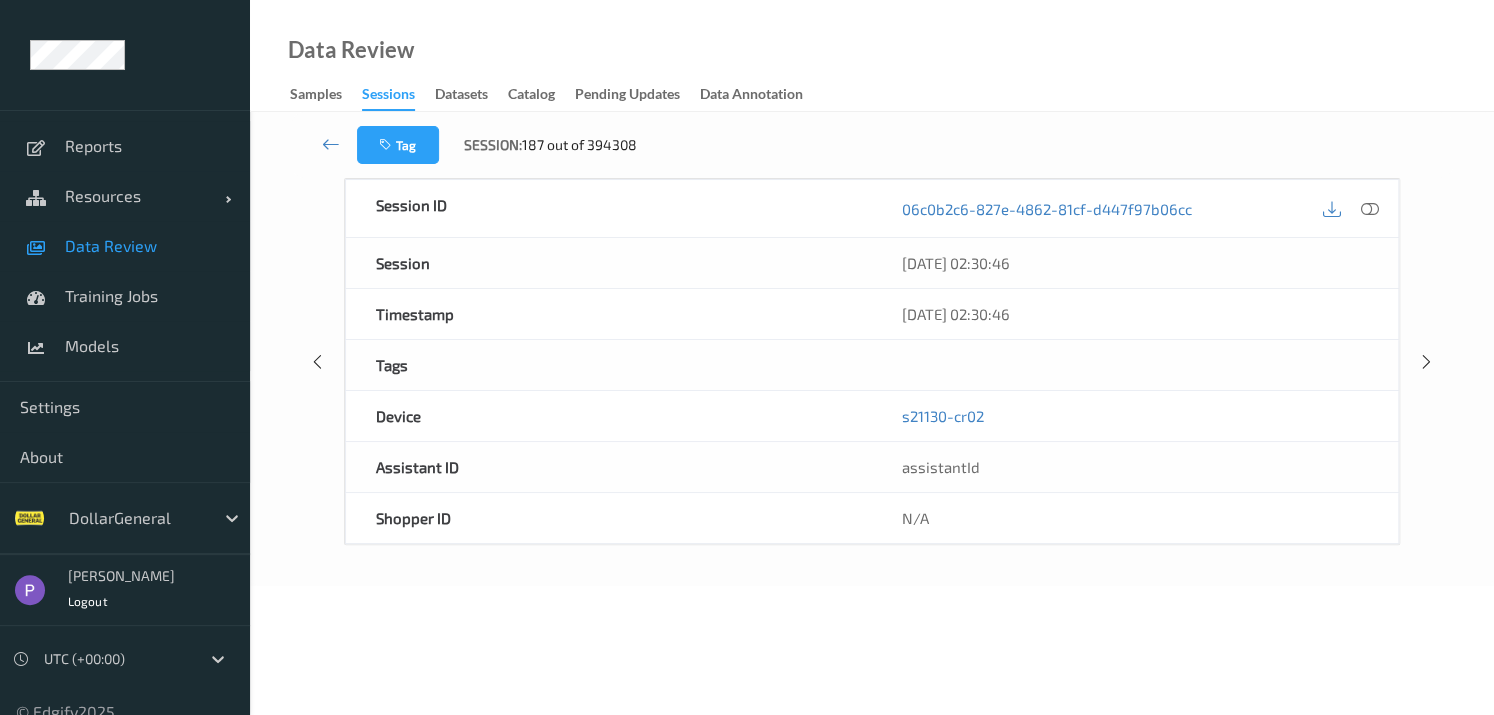 scroll, scrollTop: 0, scrollLeft: 0, axis: both 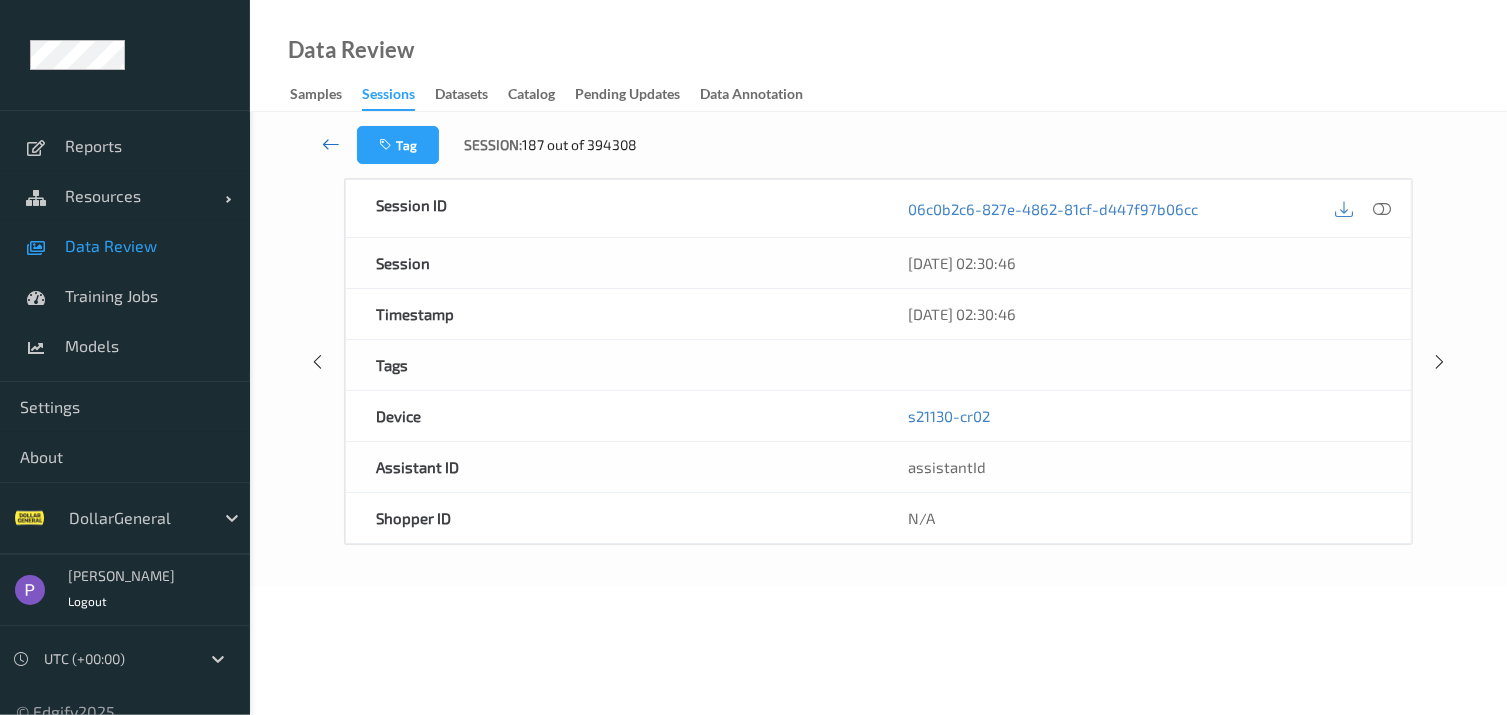 click at bounding box center [331, 144] 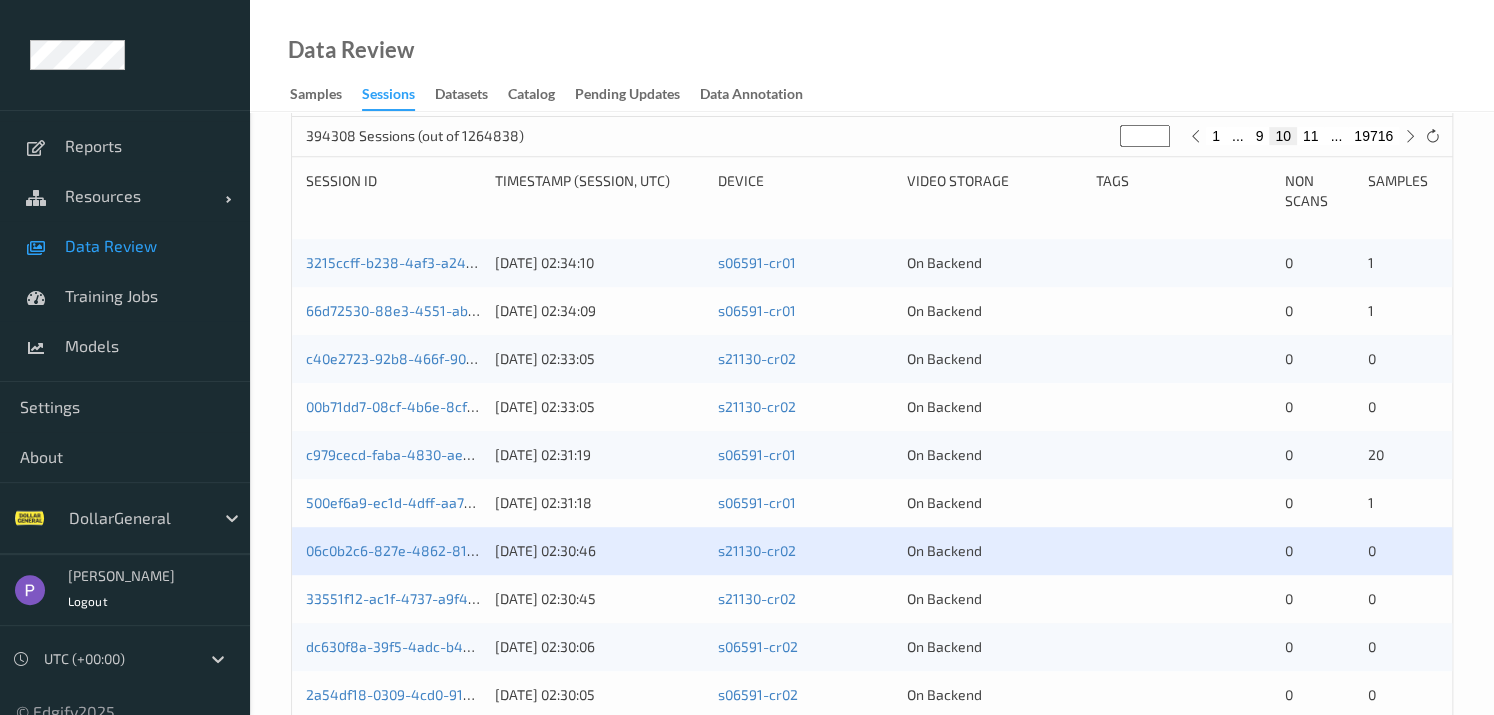 scroll, scrollTop: 436, scrollLeft: 0, axis: vertical 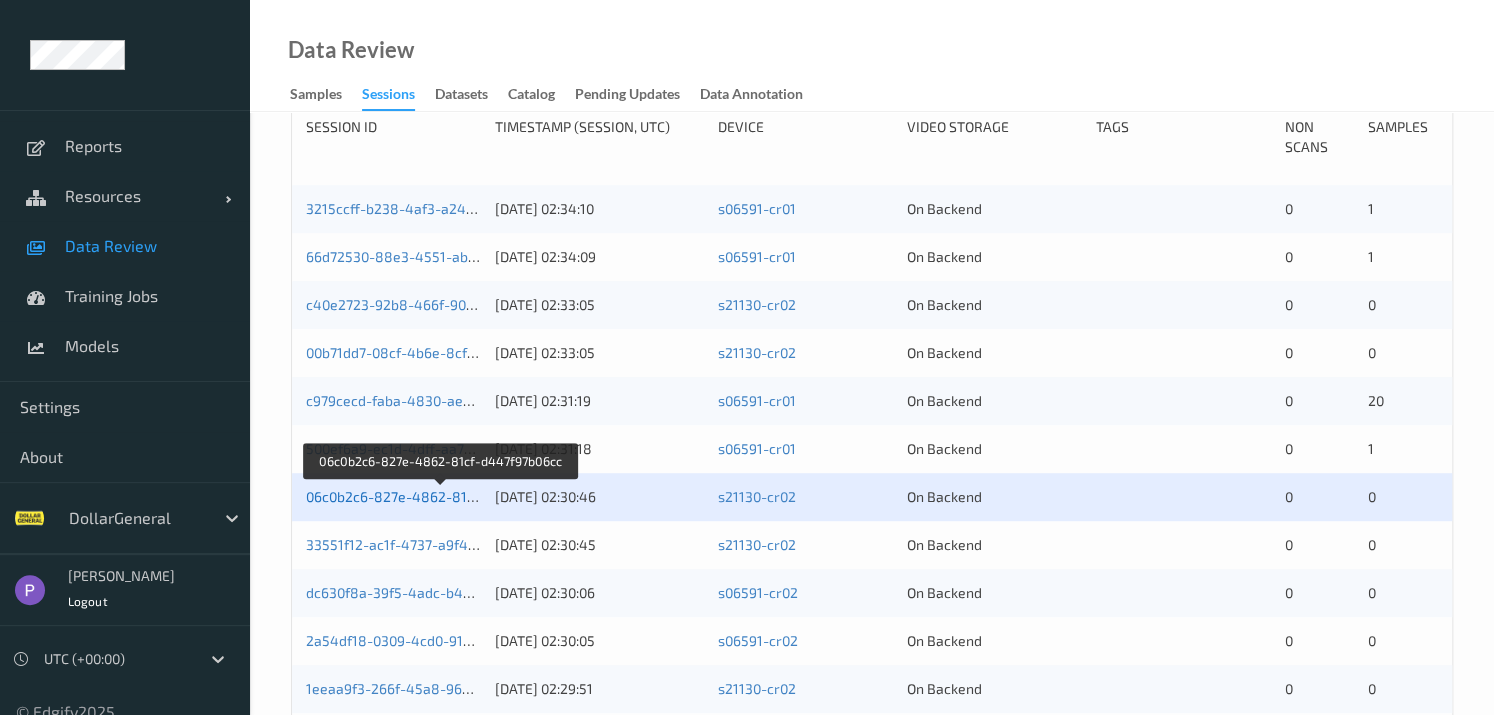 click on "06c0b2c6-827e-4862-81cf-d447f97b06cc" at bounding box center (441, 496) 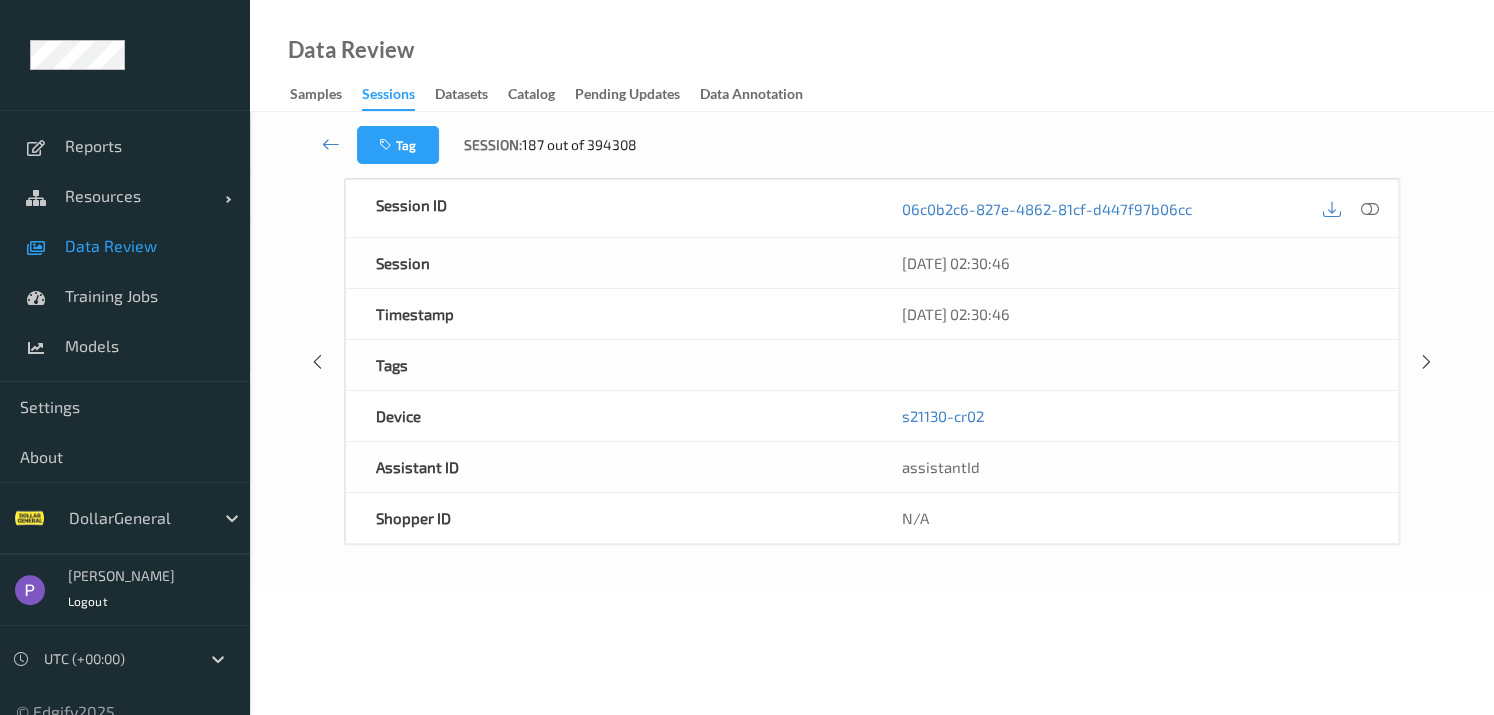 scroll, scrollTop: 0, scrollLeft: 0, axis: both 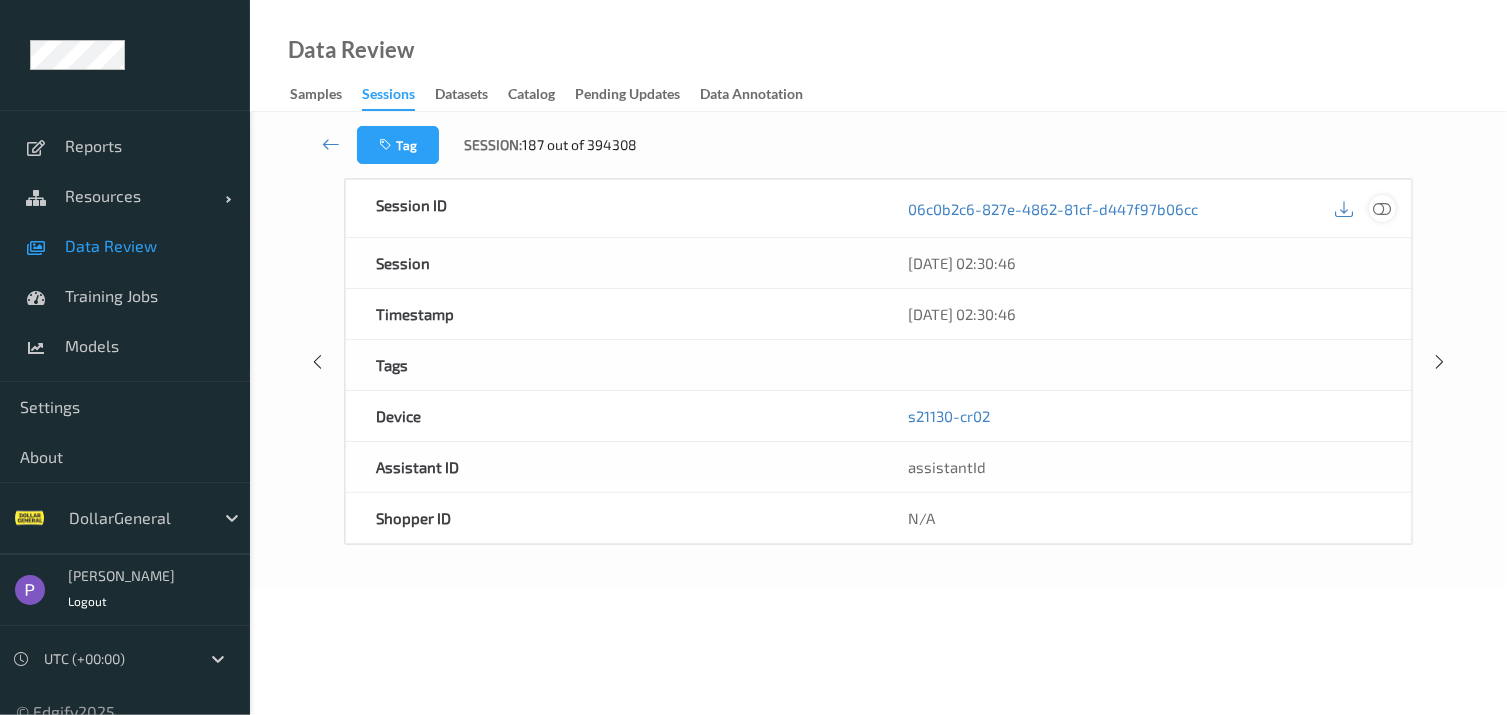 click at bounding box center (1382, 208) 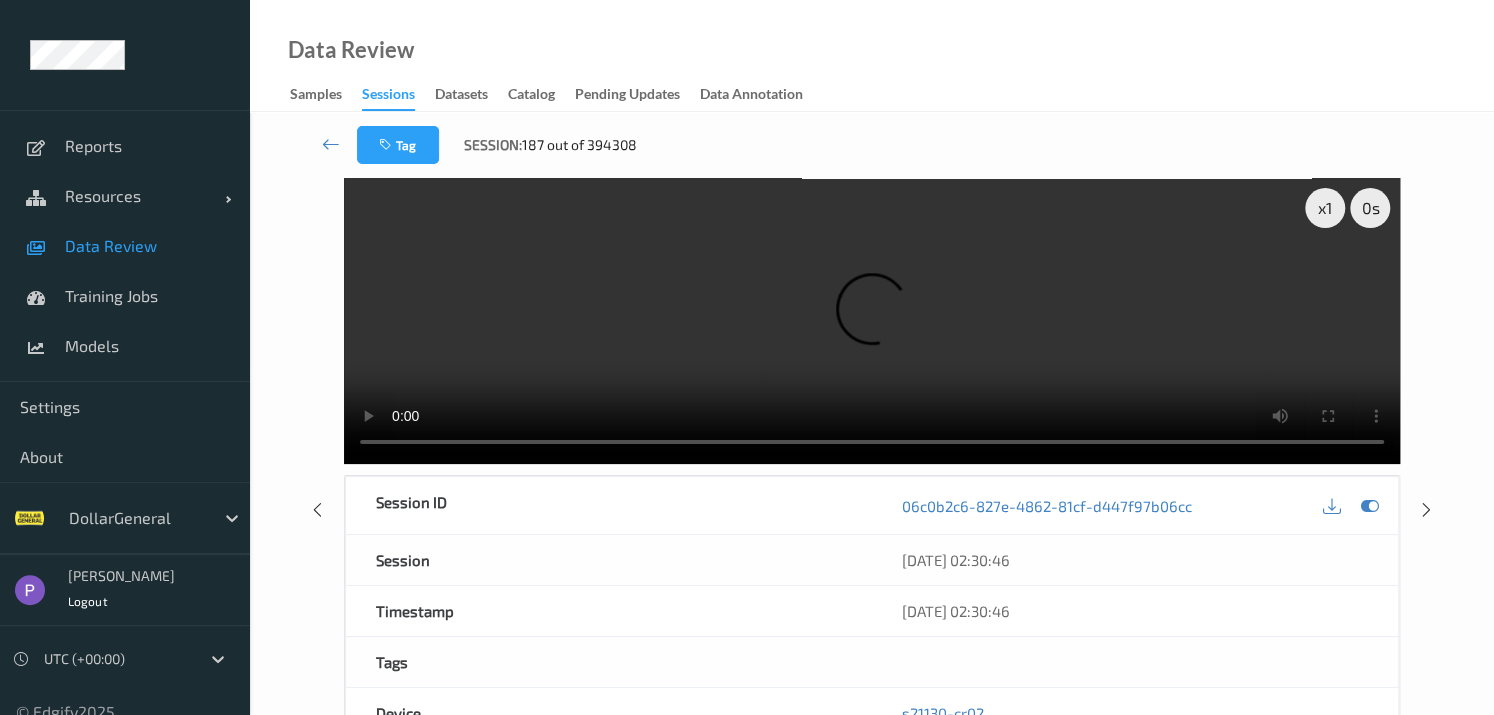 type 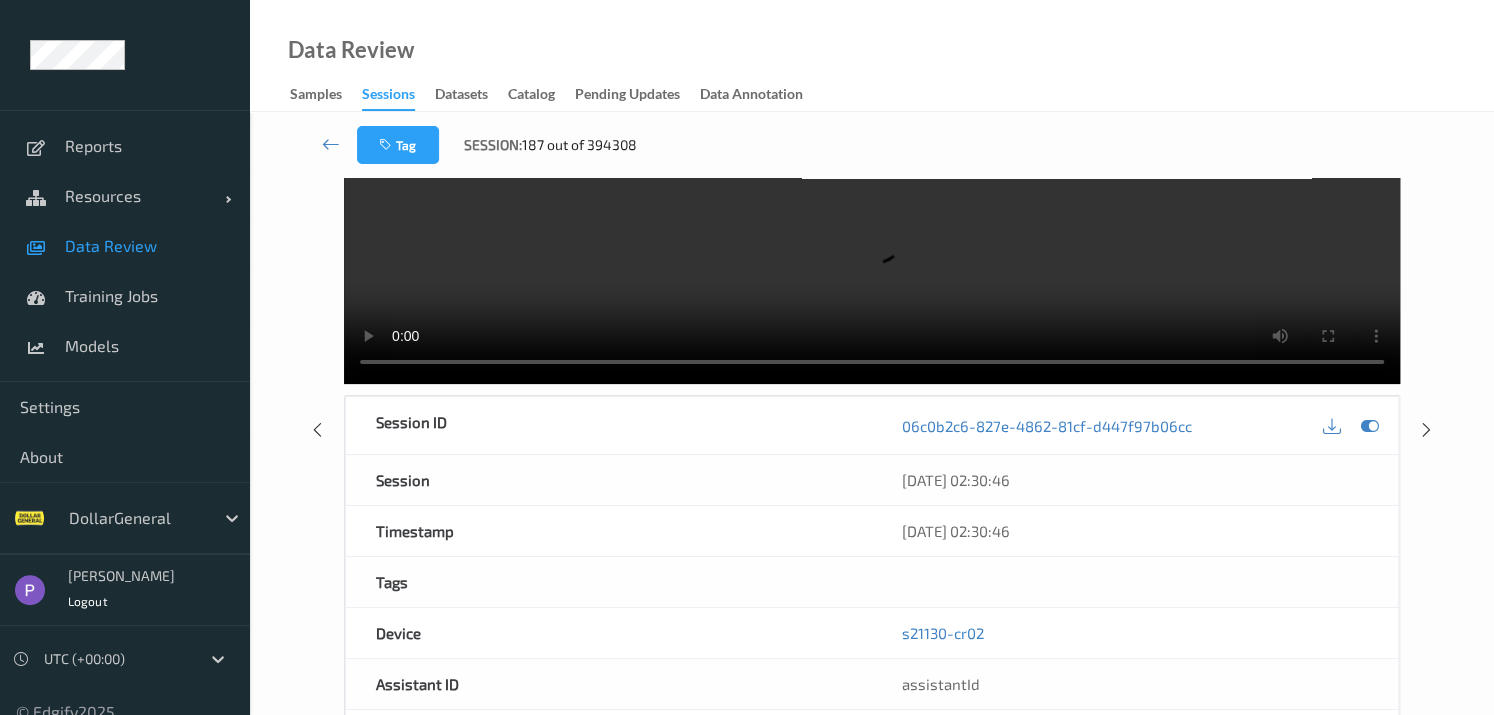 scroll, scrollTop: 0, scrollLeft: 0, axis: both 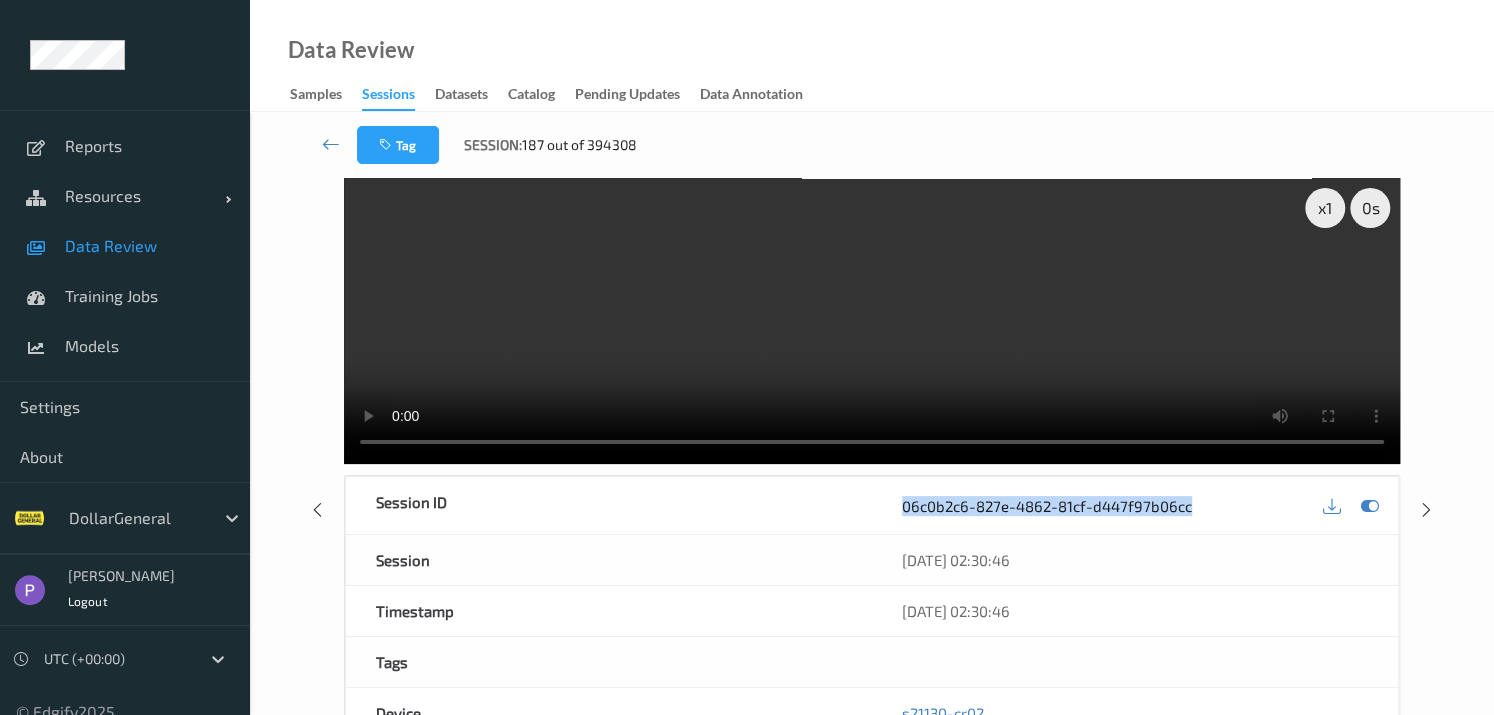 drag, startPoint x: 1244, startPoint y: 511, endPoint x: 884, endPoint y: 501, distance: 360.13885 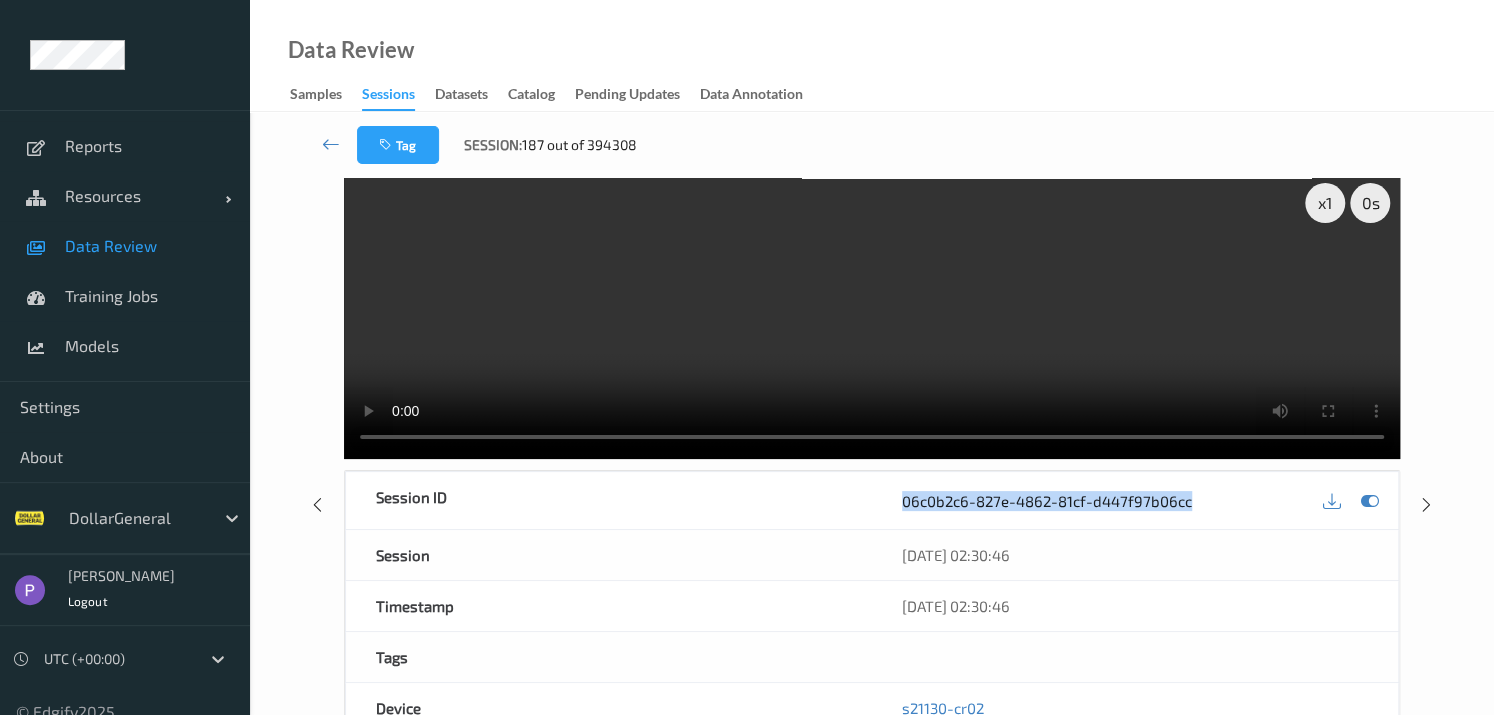 scroll, scrollTop: 0, scrollLeft: 0, axis: both 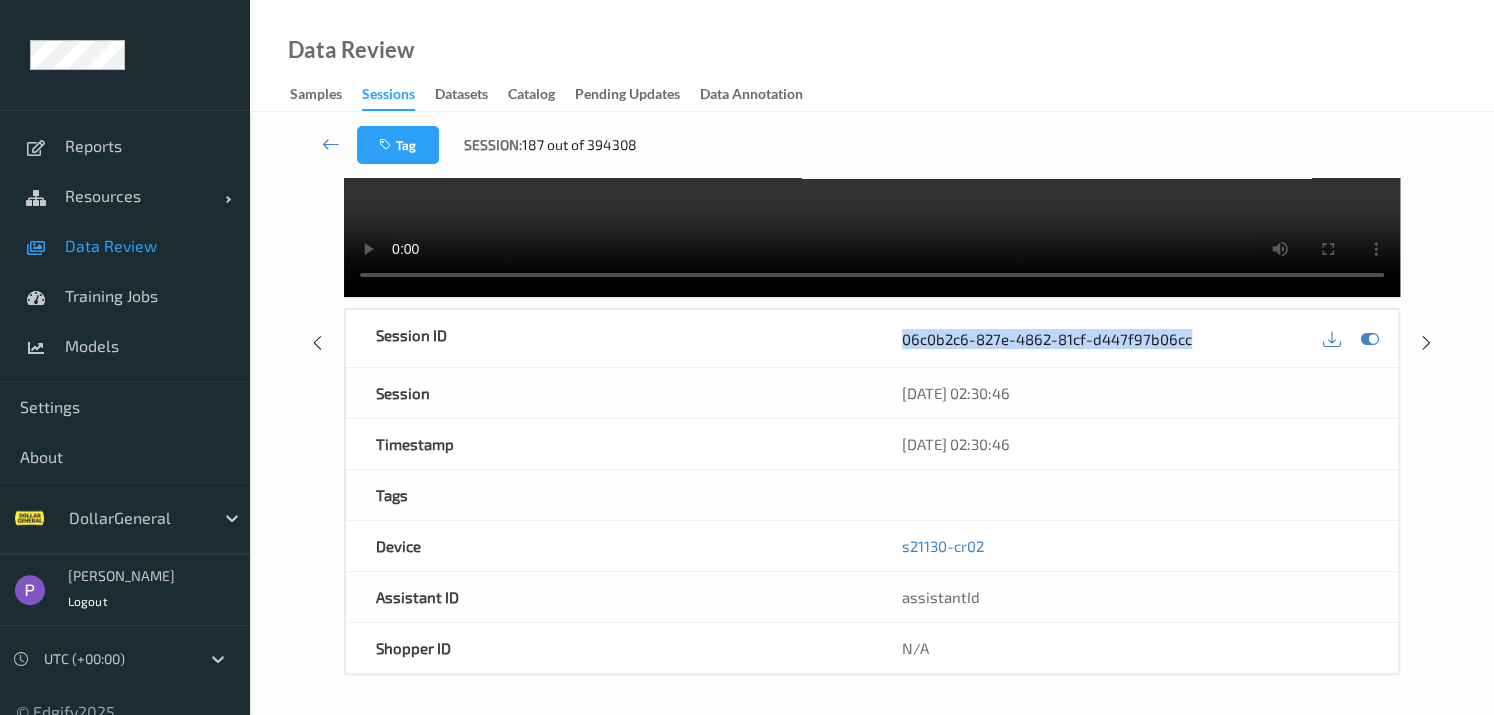 click on "s21130-cr02" at bounding box center [943, 546] 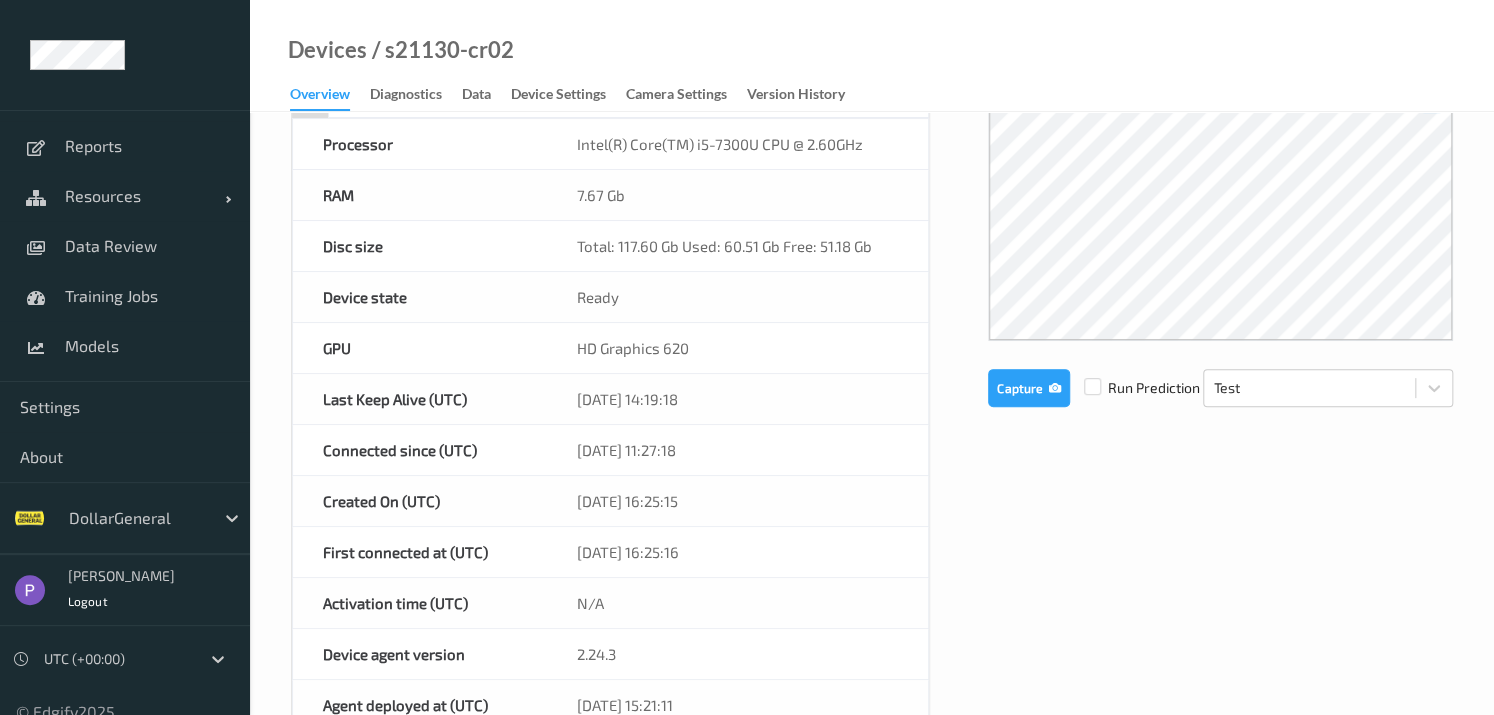 scroll, scrollTop: 95, scrollLeft: 0, axis: vertical 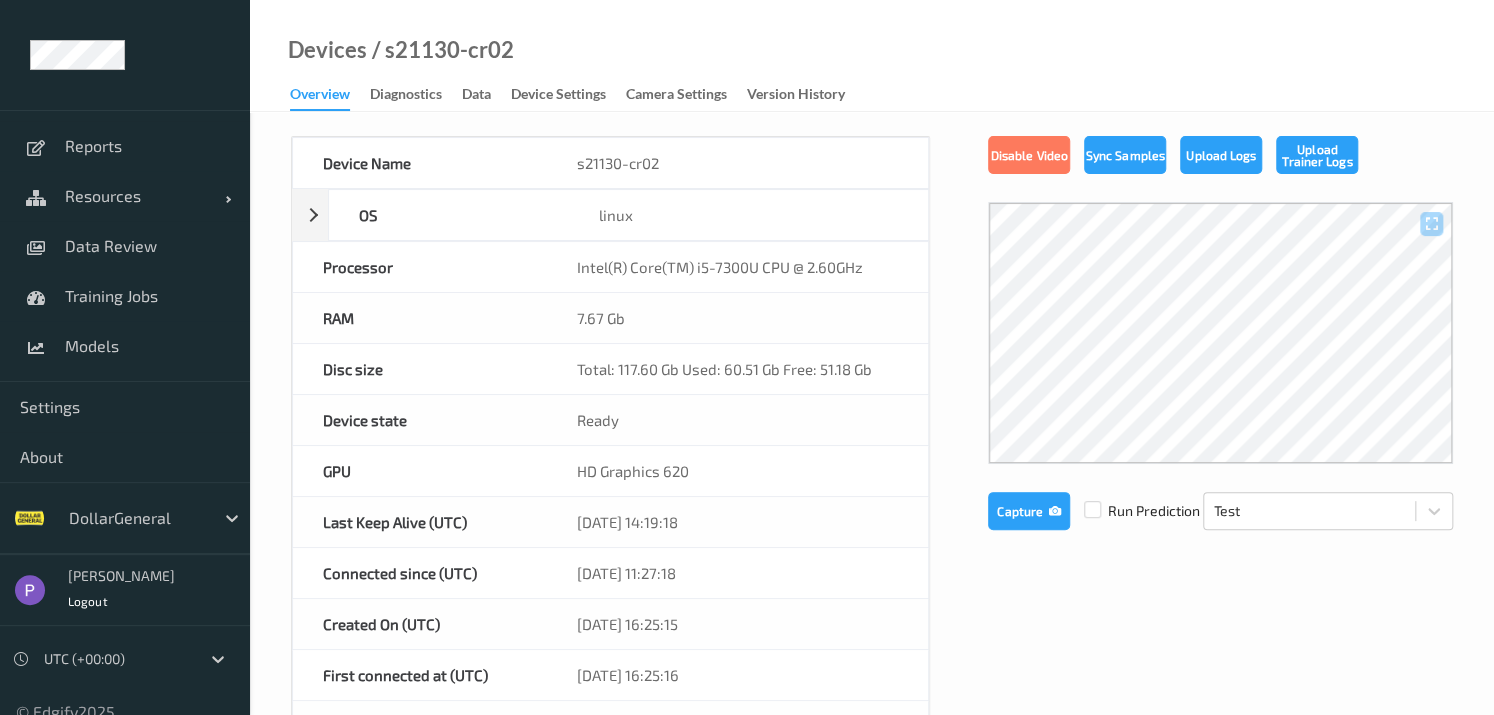 click on "Camera Settings" at bounding box center [686, 95] 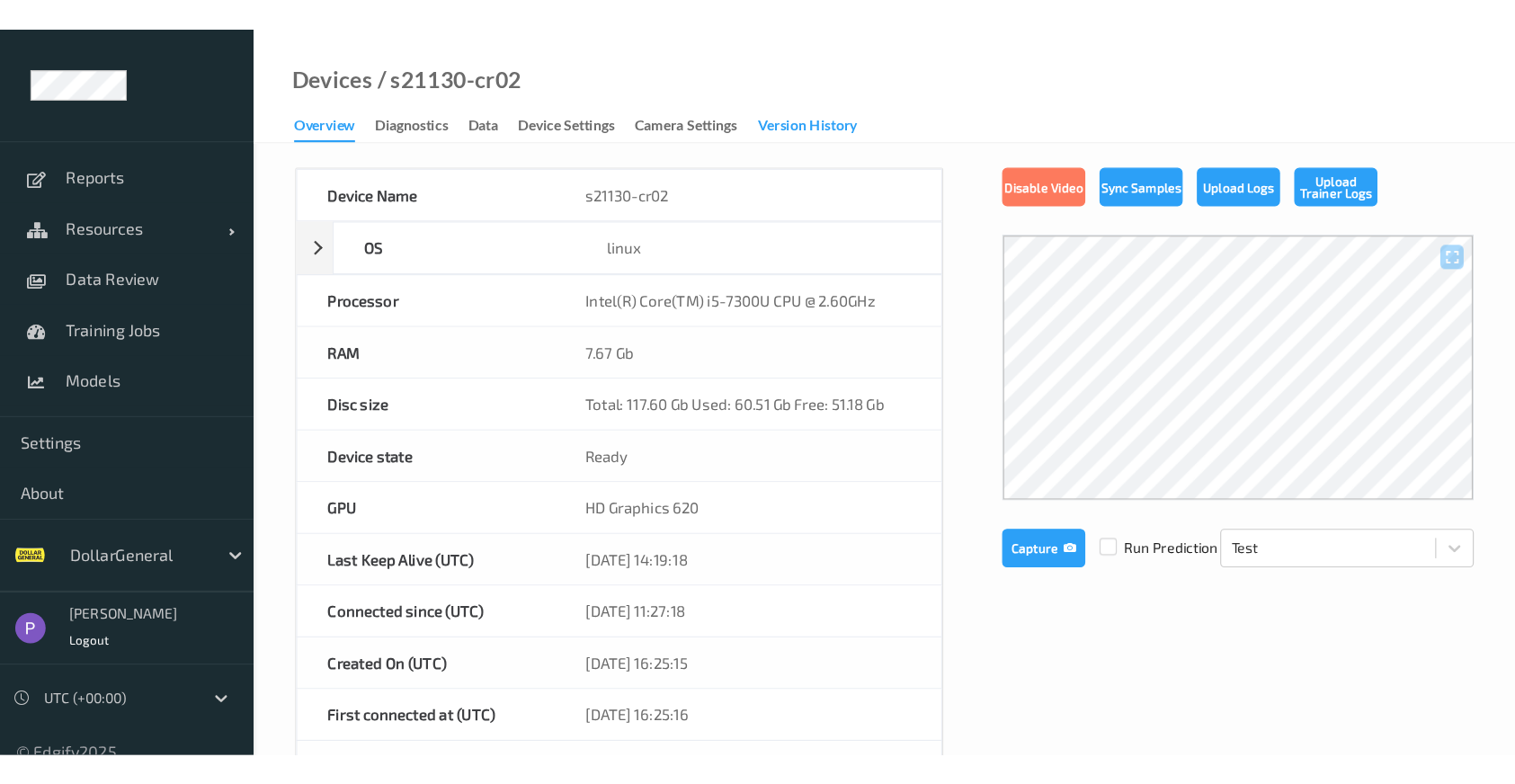 scroll, scrollTop: 0, scrollLeft: 0, axis: both 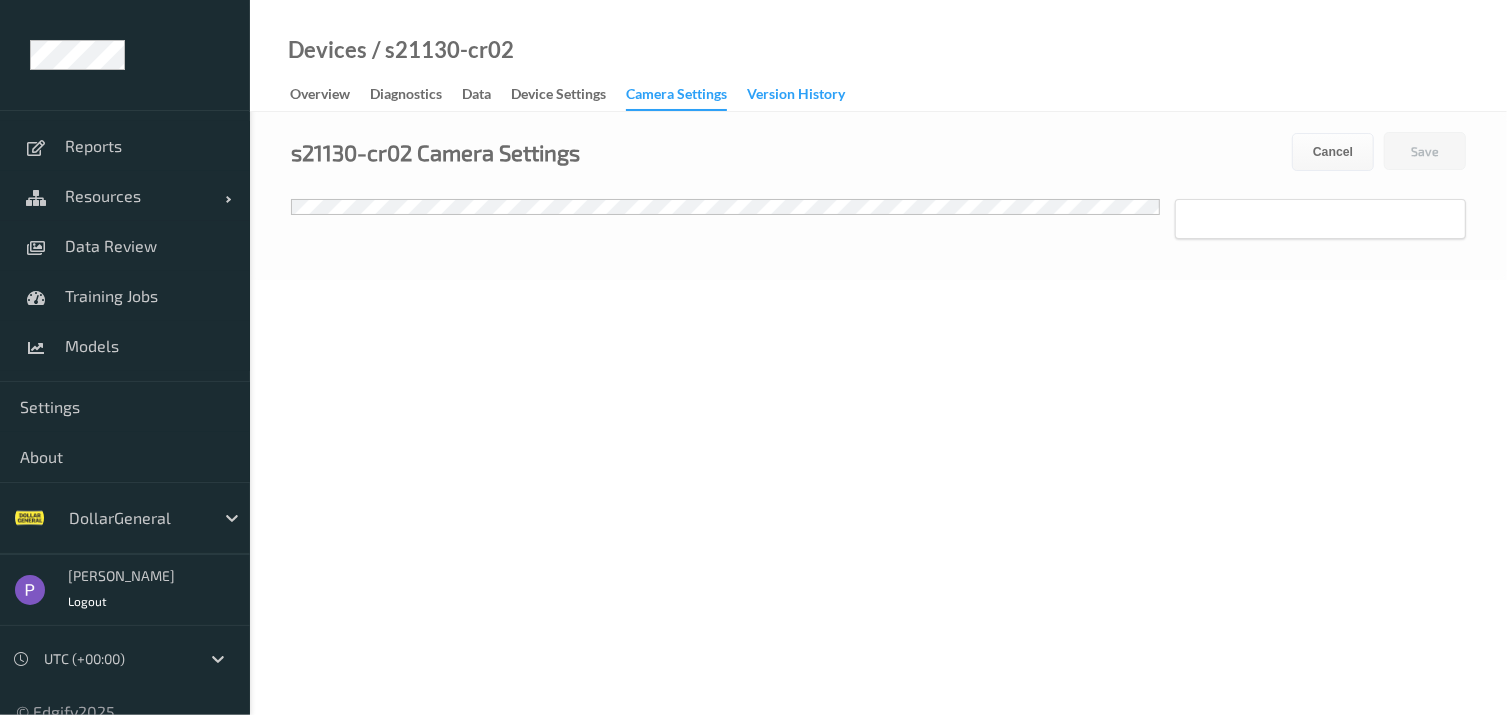 click on "Version History" at bounding box center [796, 96] 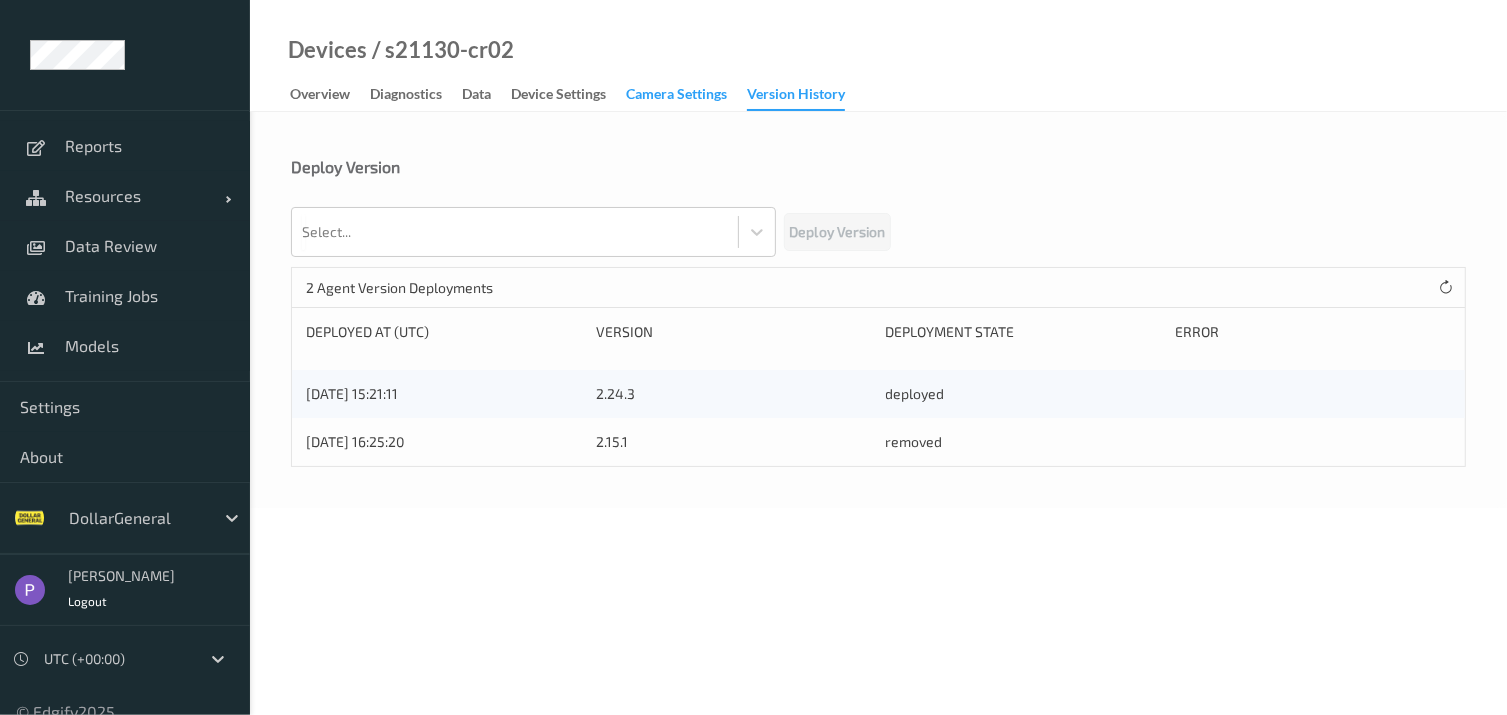click on "Camera Settings" at bounding box center (676, 96) 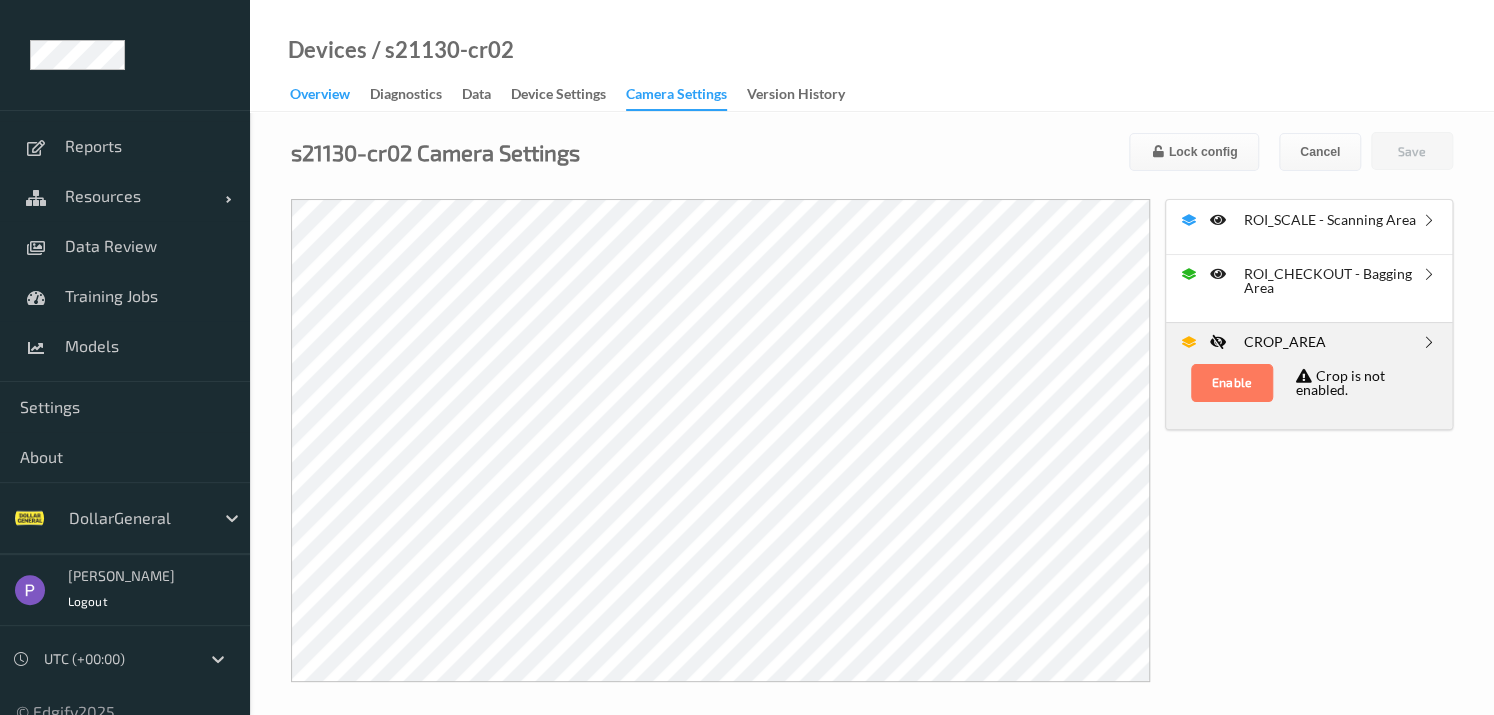 click on "Overview" at bounding box center (320, 96) 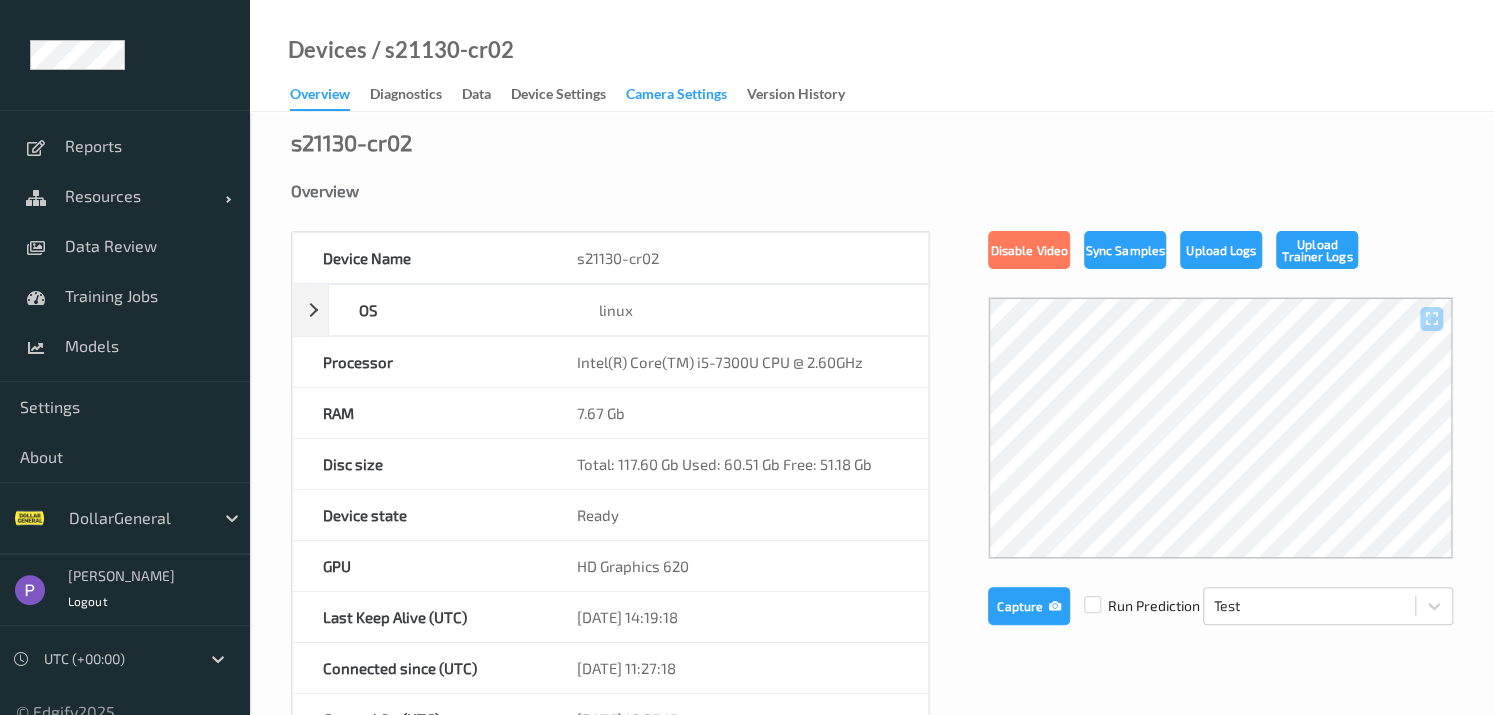 click on "Camera Settings" at bounding box center [676, 96] 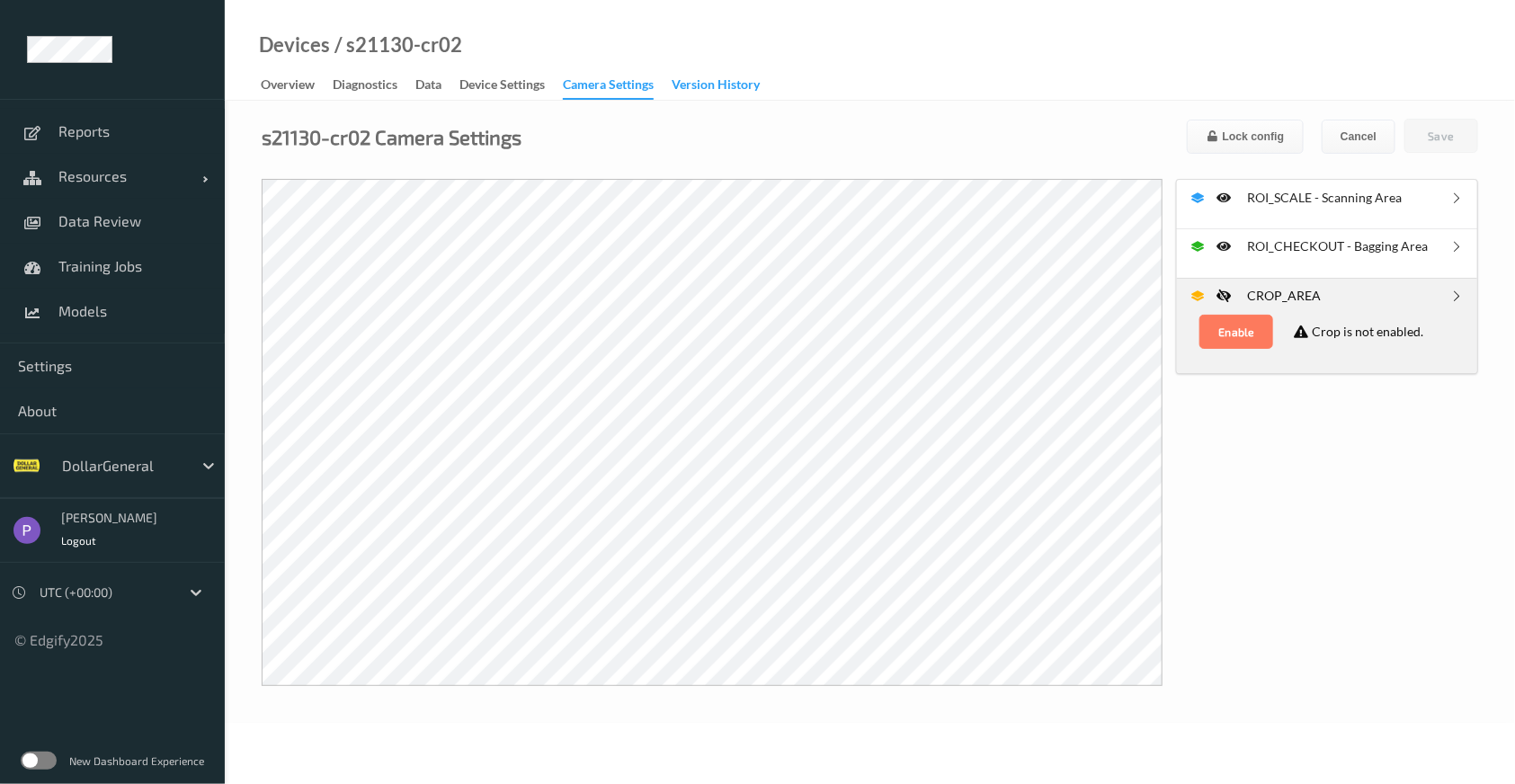 click on "Version History" at bounding box center (716, 86) 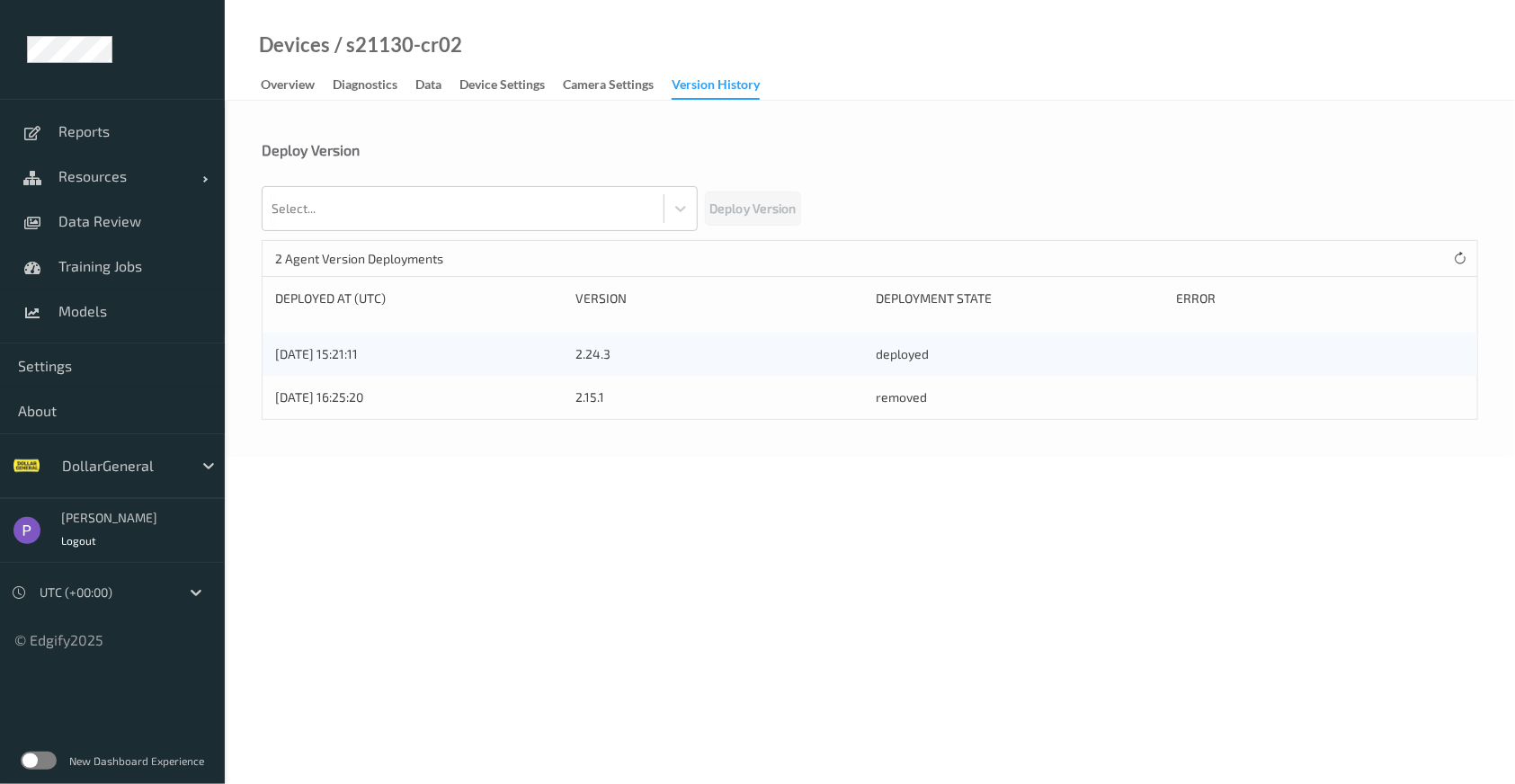 click at bounding box center (39, 761) 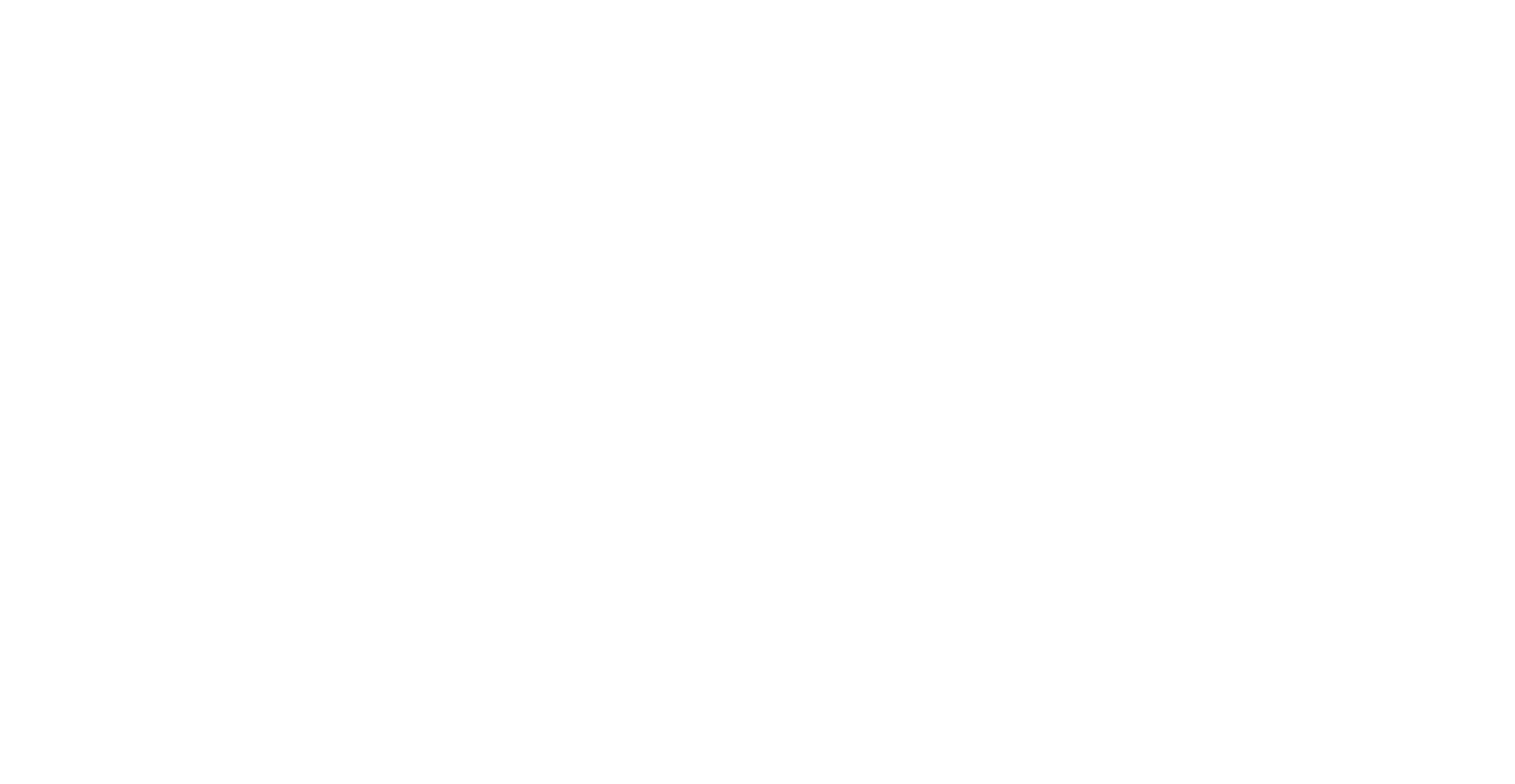 scroll, scrollTop: 0, scrollLeft: 0, axis: both 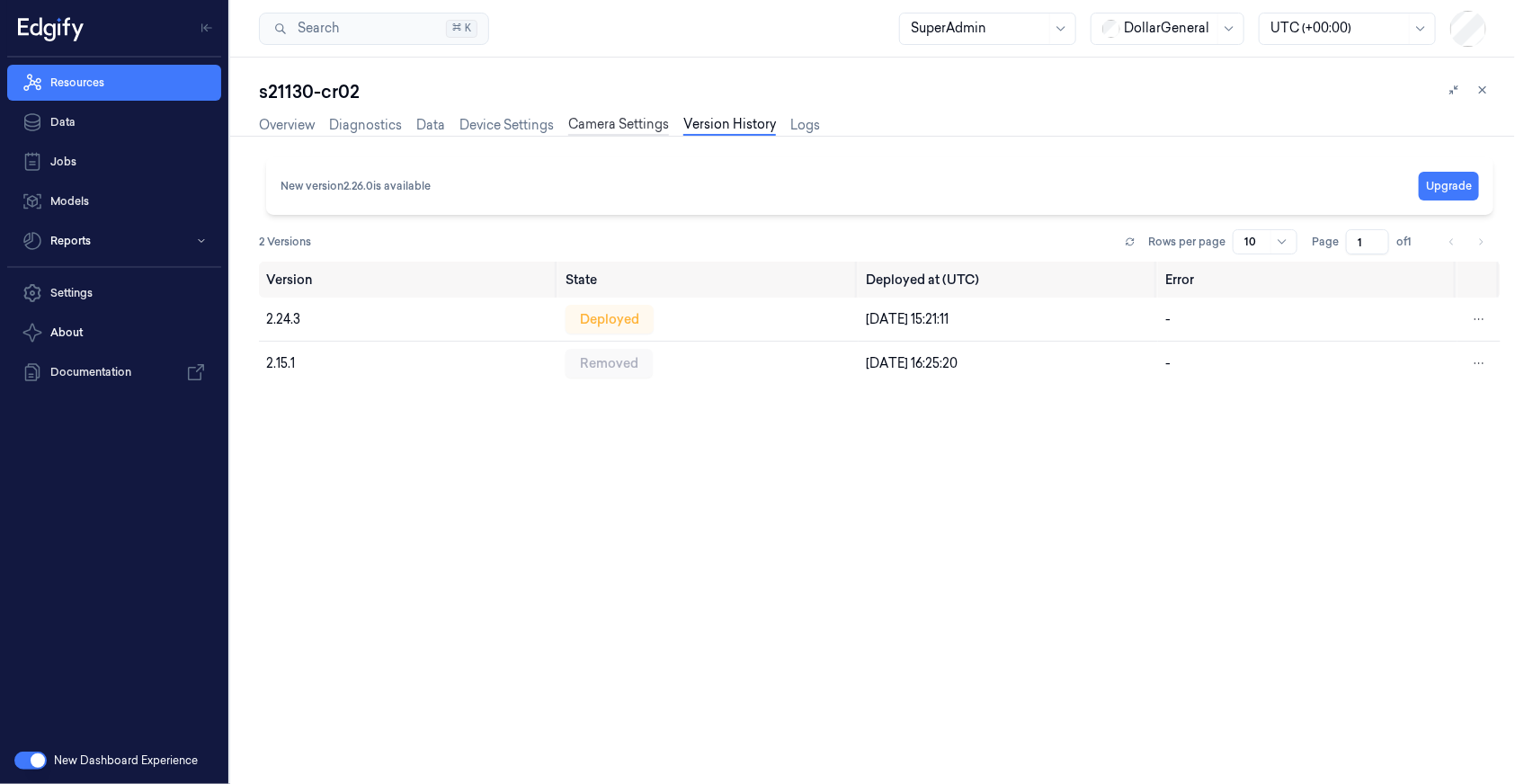click on "Camera Settings" at bounding box center (619, 125) 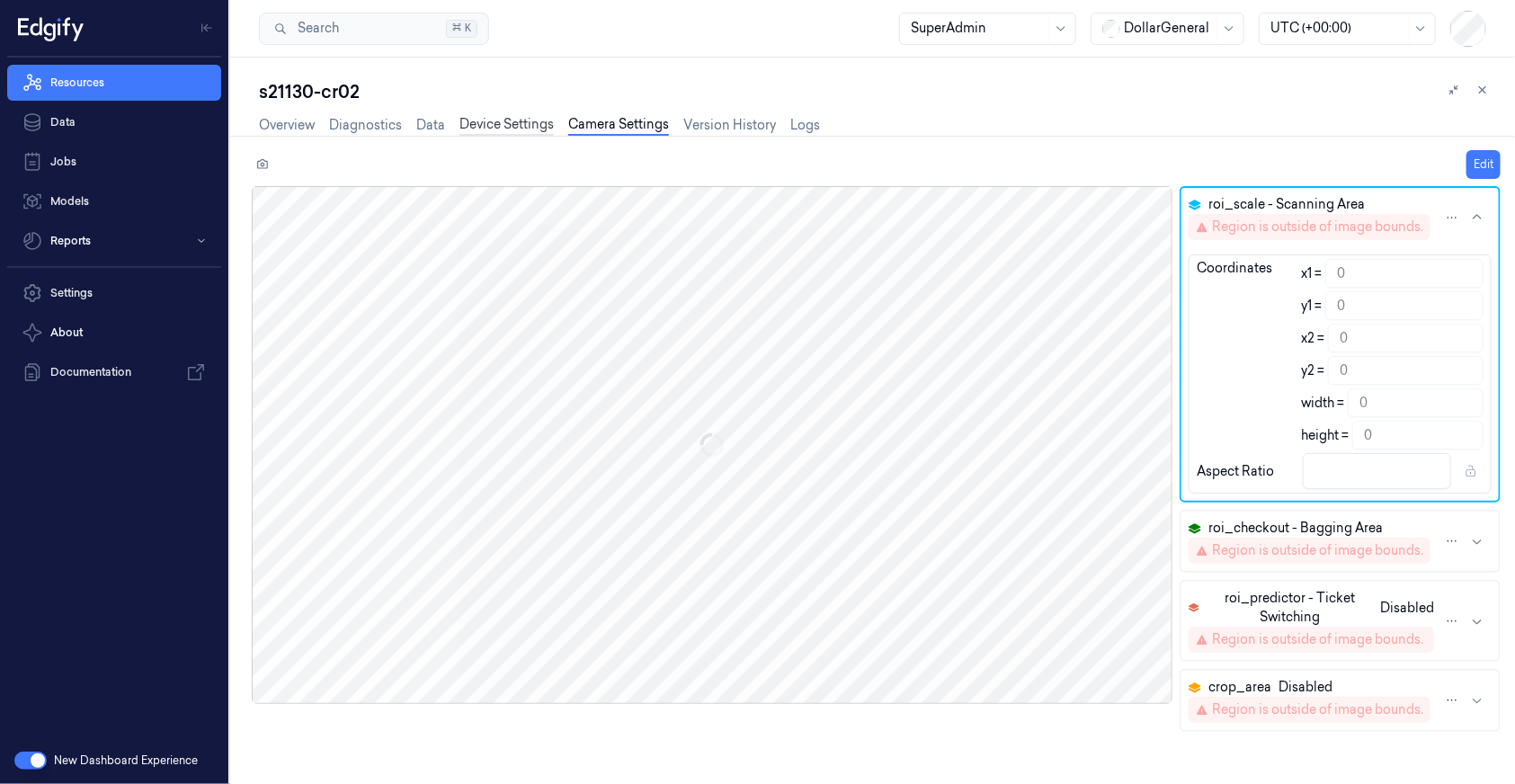 click on "Device Settings" at bounding box center [506, 125] 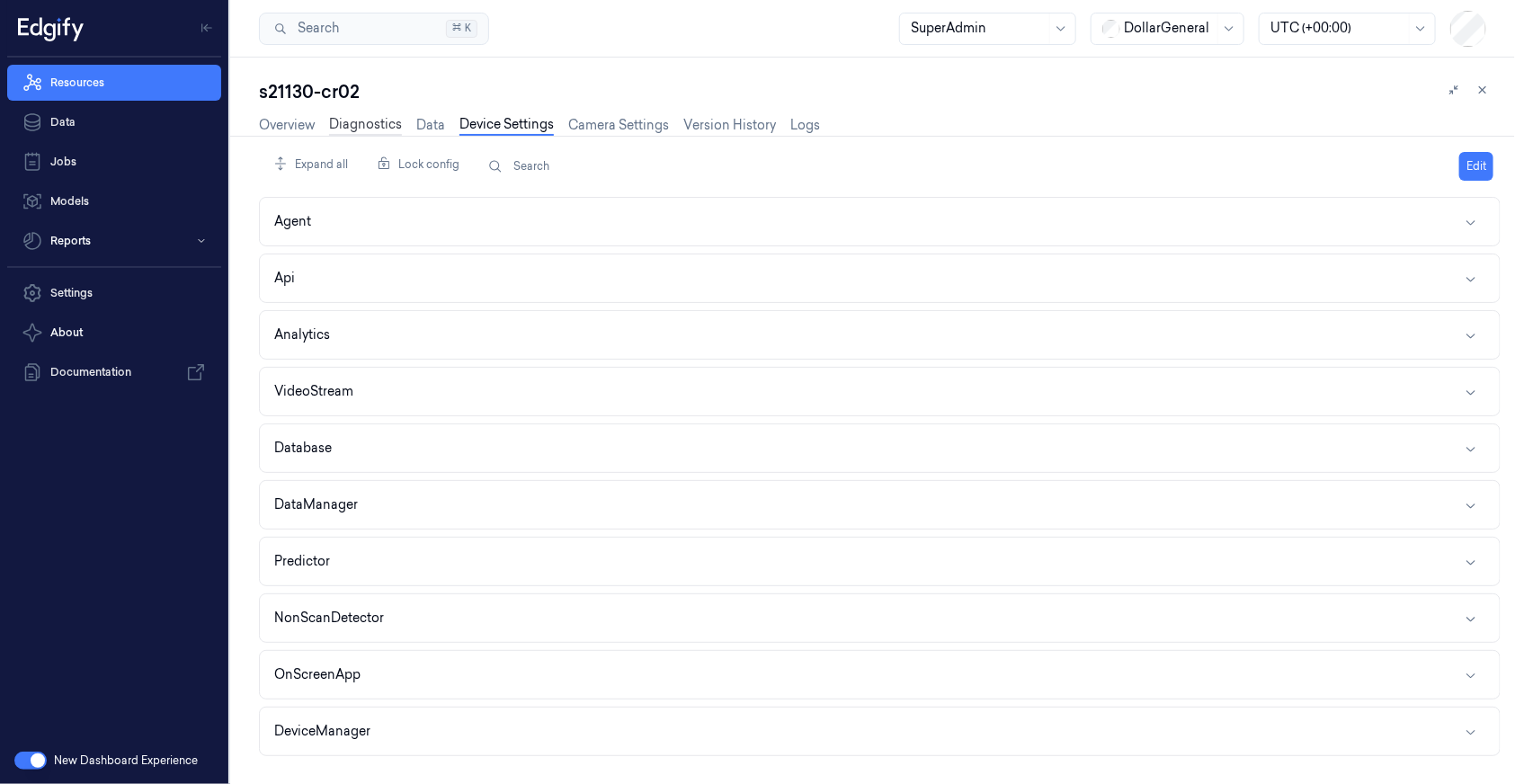 click on "Diagnostics" at bounding box center [365, 125] 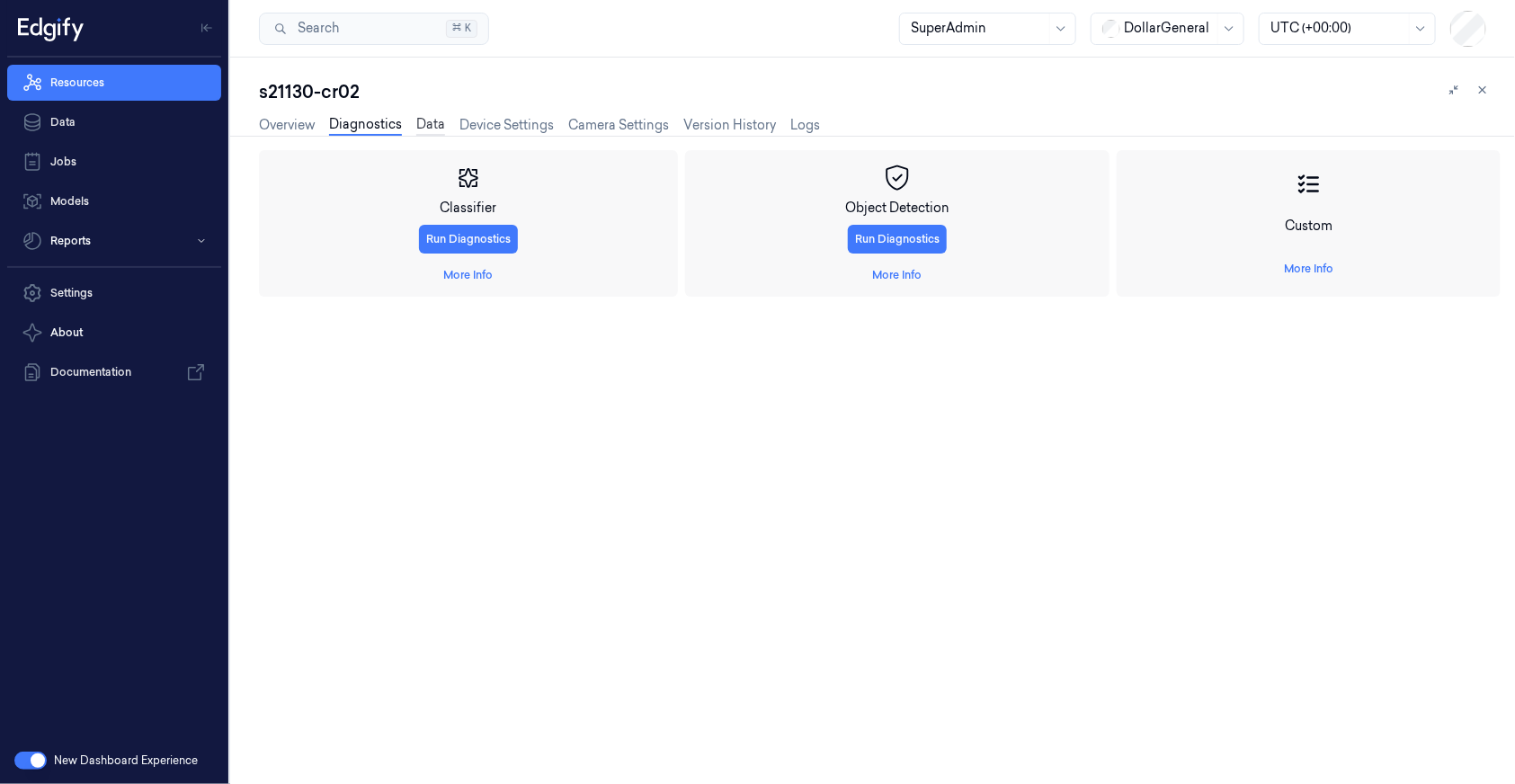 click on "Data" at bounding box center (431, 125) 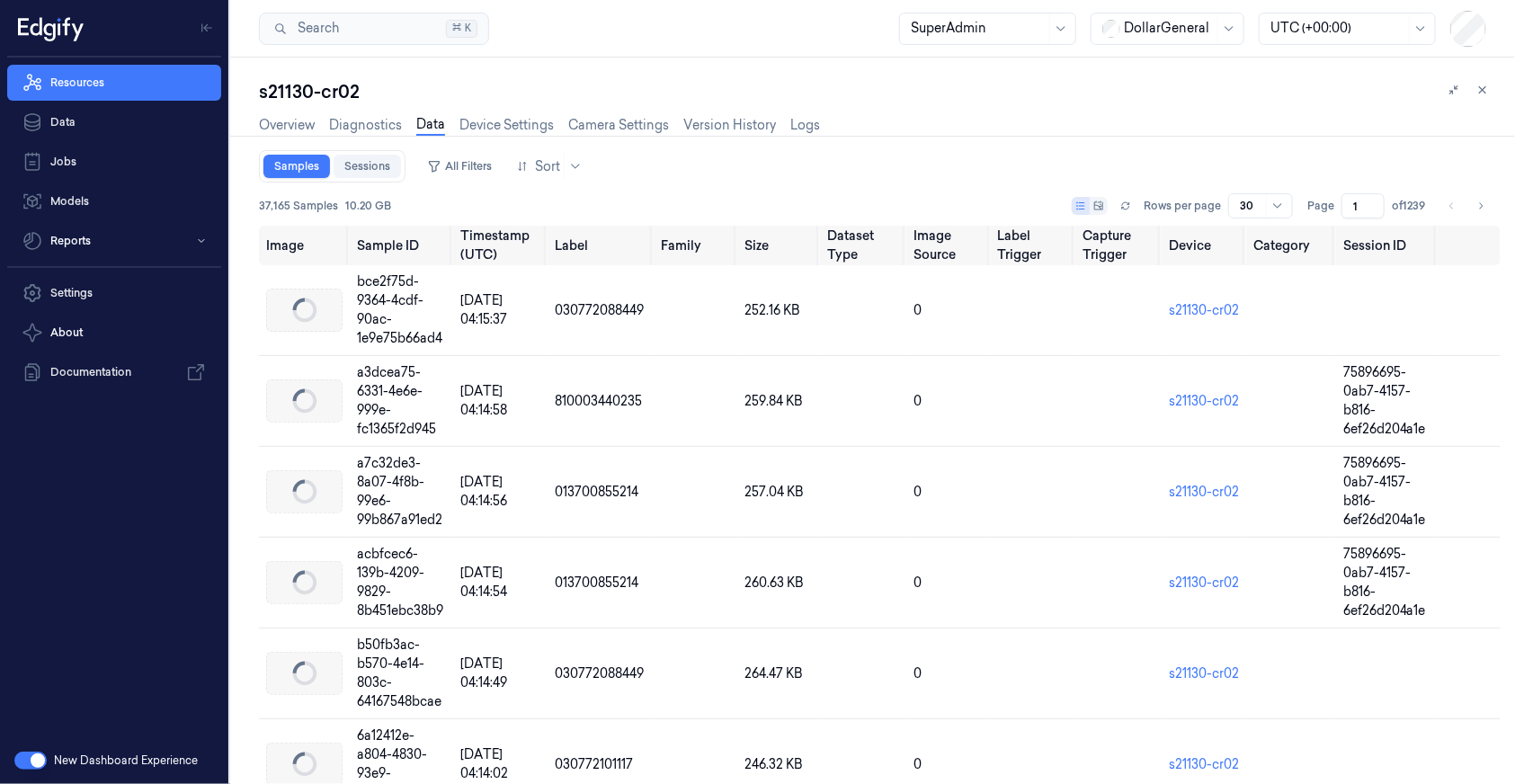 click on "Sessions" at bounding box center [367, 166] 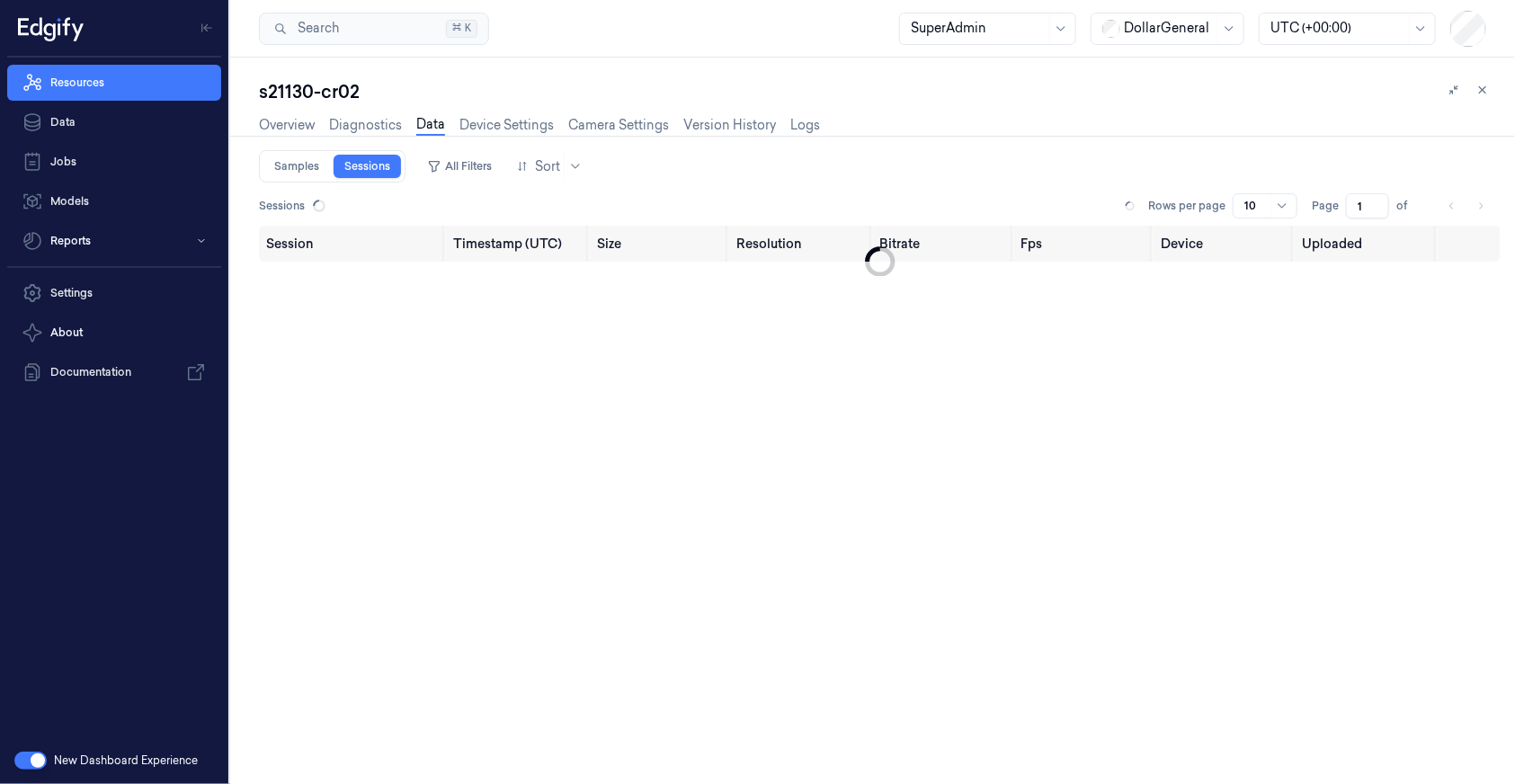 type on "0" 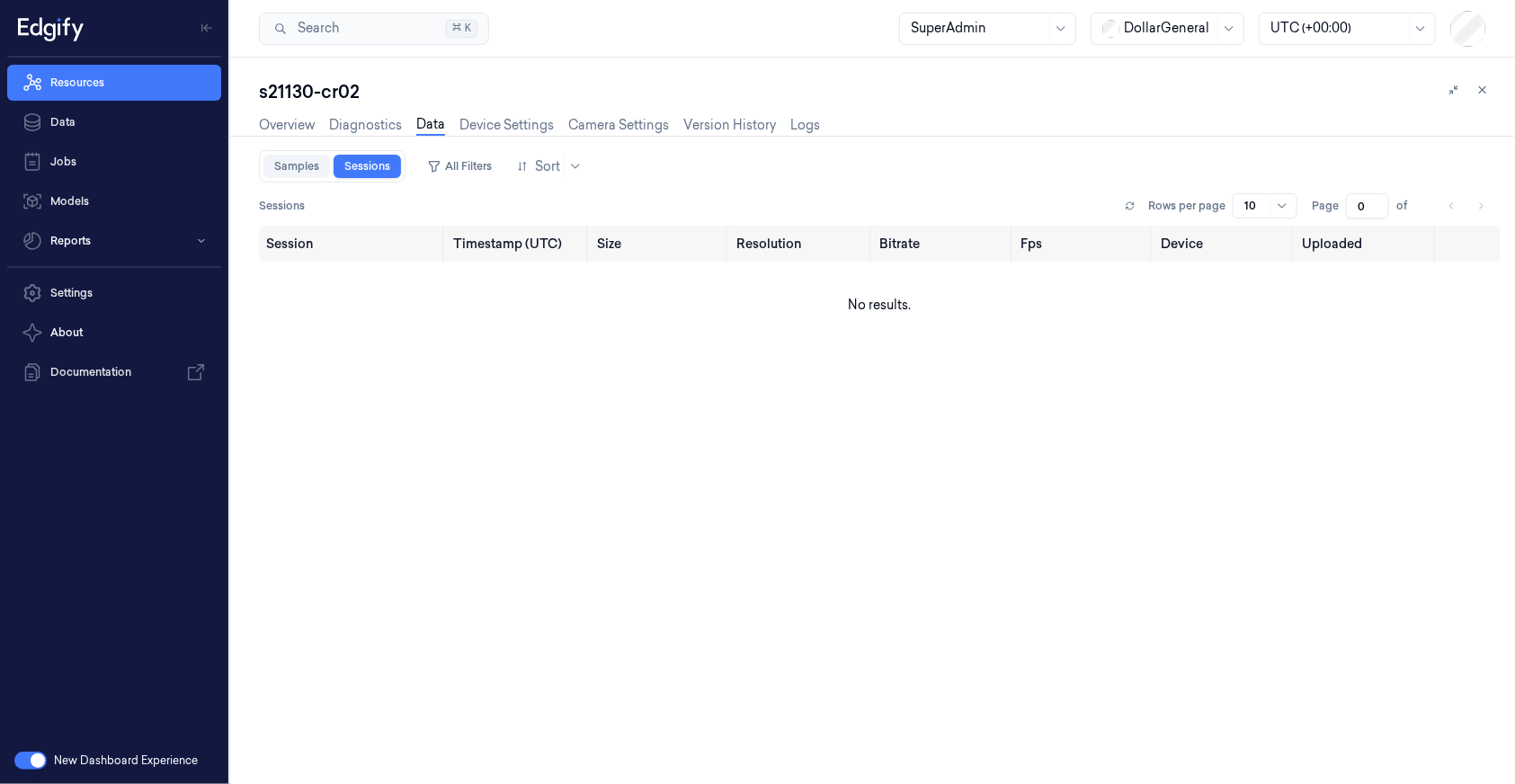 click on "Samples" at bounding box center (297, 166) 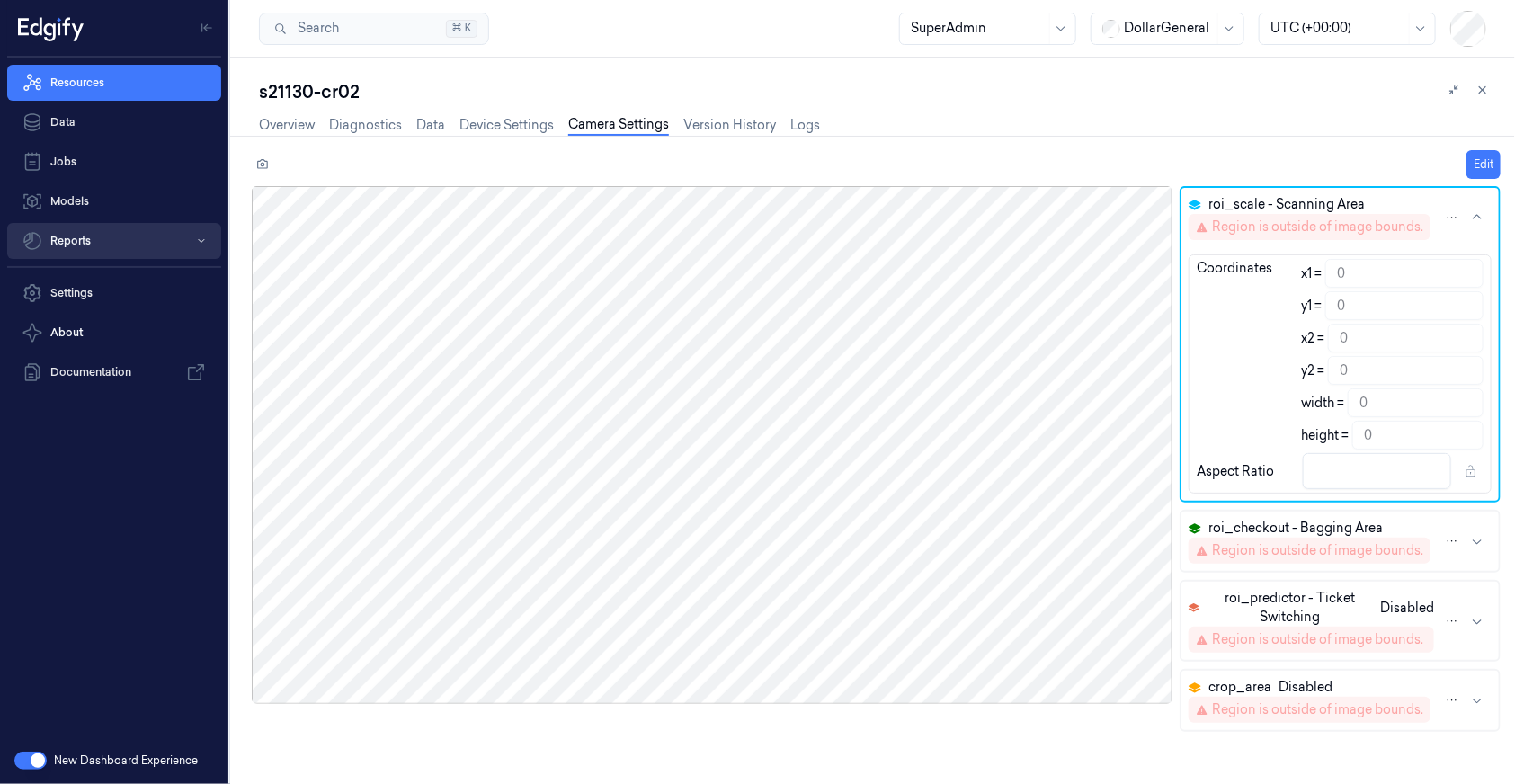 click on "Reports" at bounding box center (114, 241) 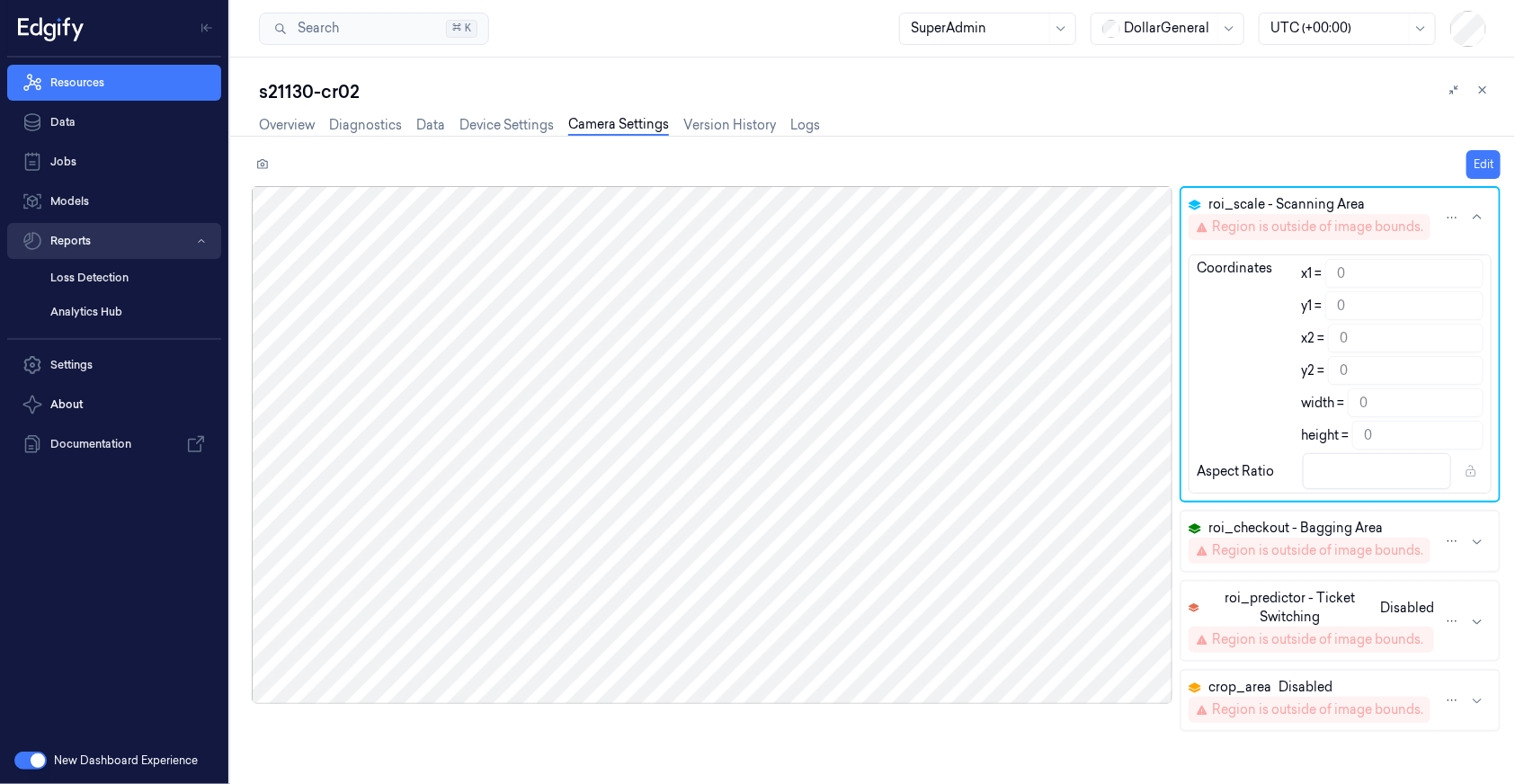 click on "Reports" at bounding box center (114, 241) 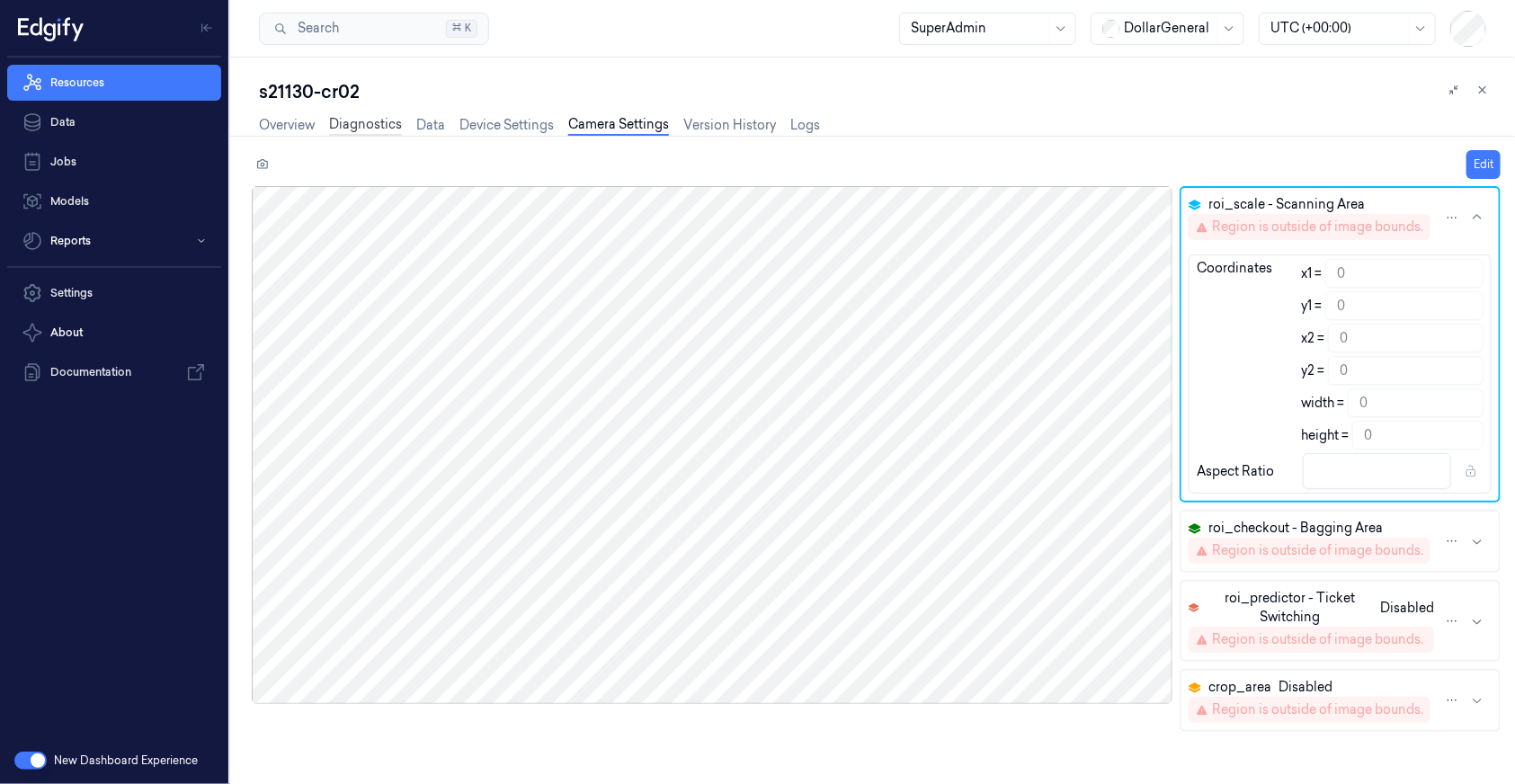 click on "Diagnostics" at bounding box center (365, 125) 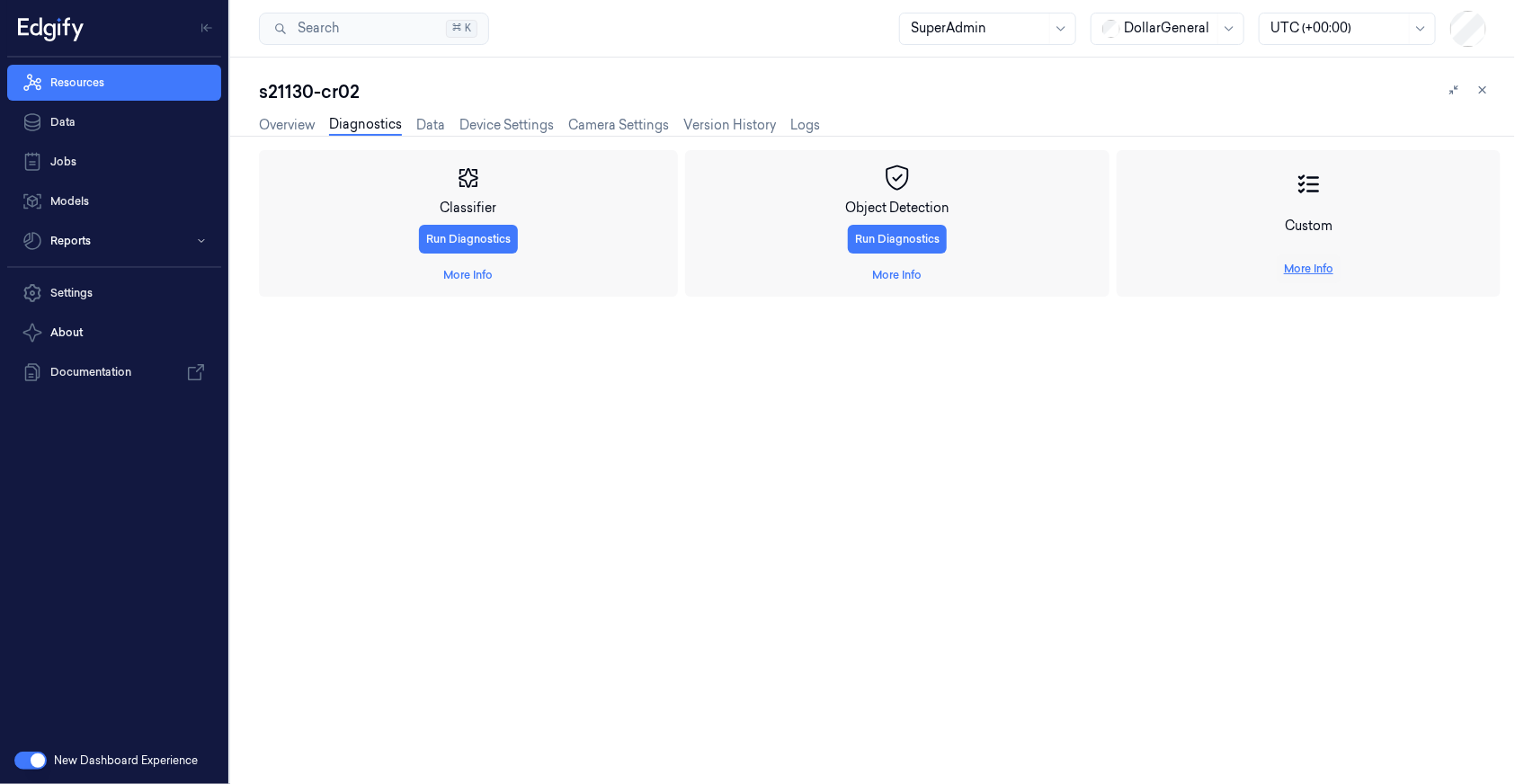 click on "More Info" at bounding box center [1308, 269] 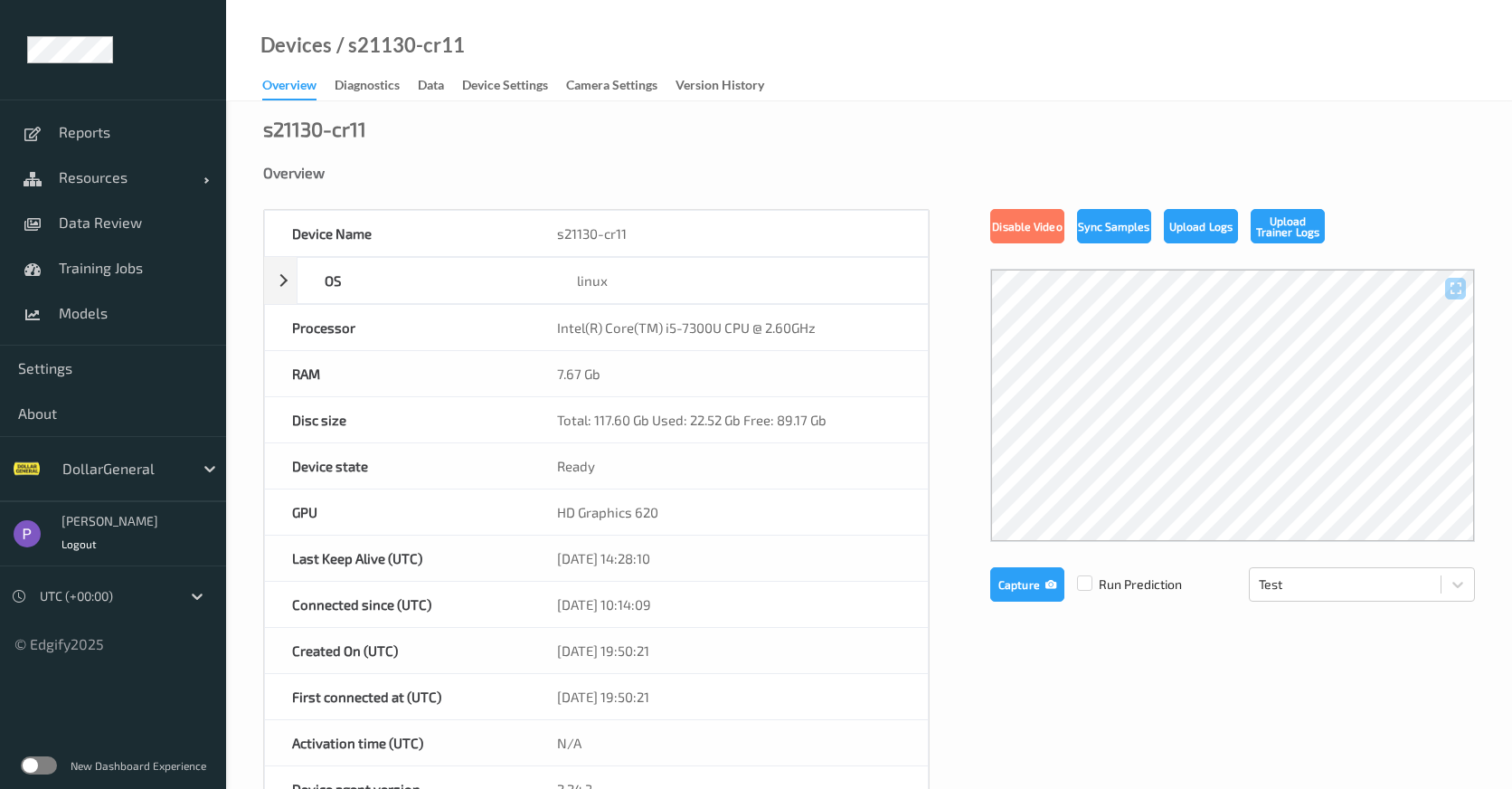 scroll, scrollTop: 0, scrollLeft: 0, axis: both 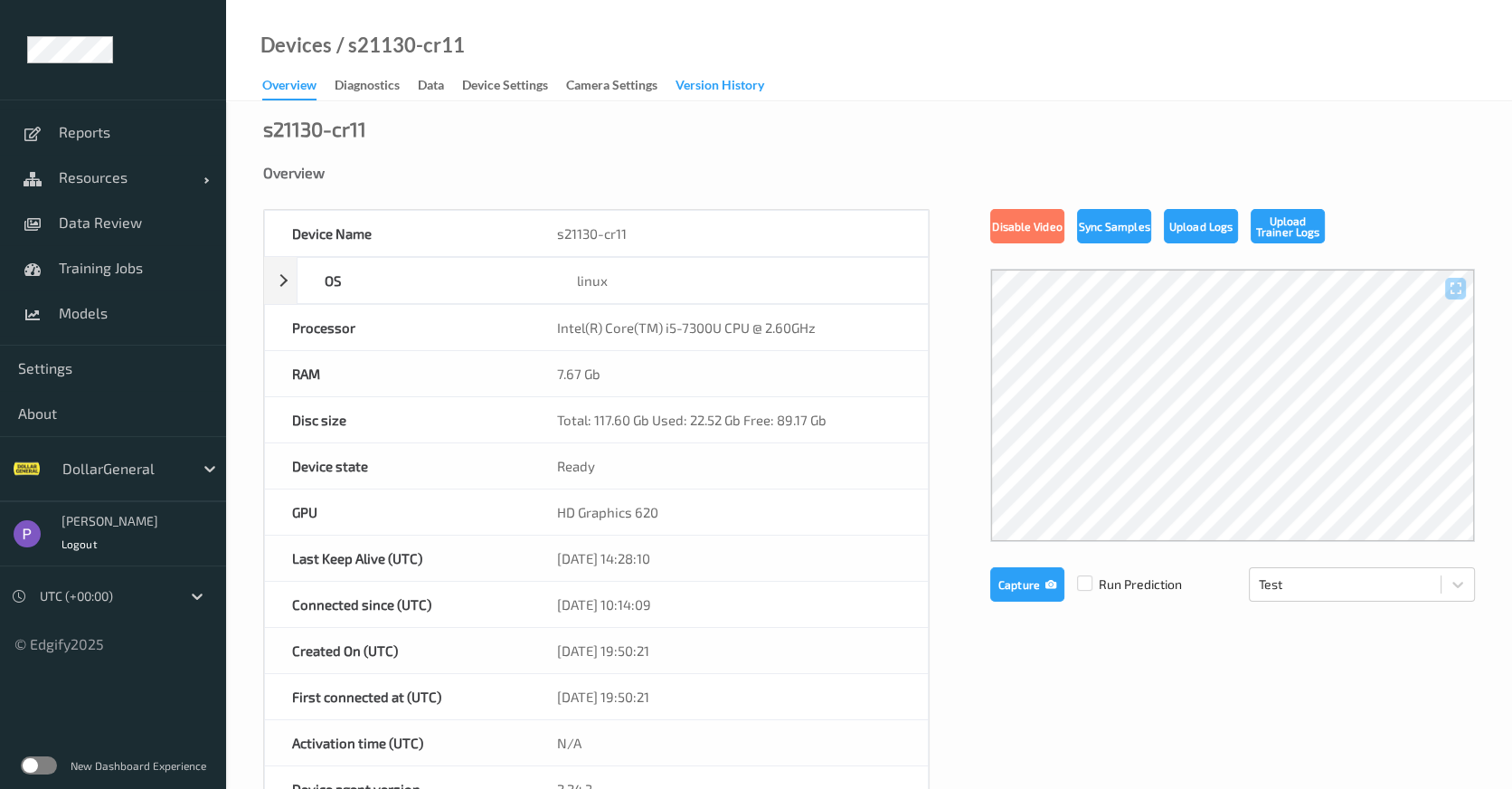 click on "Version History" at bounding box center [720, 87] 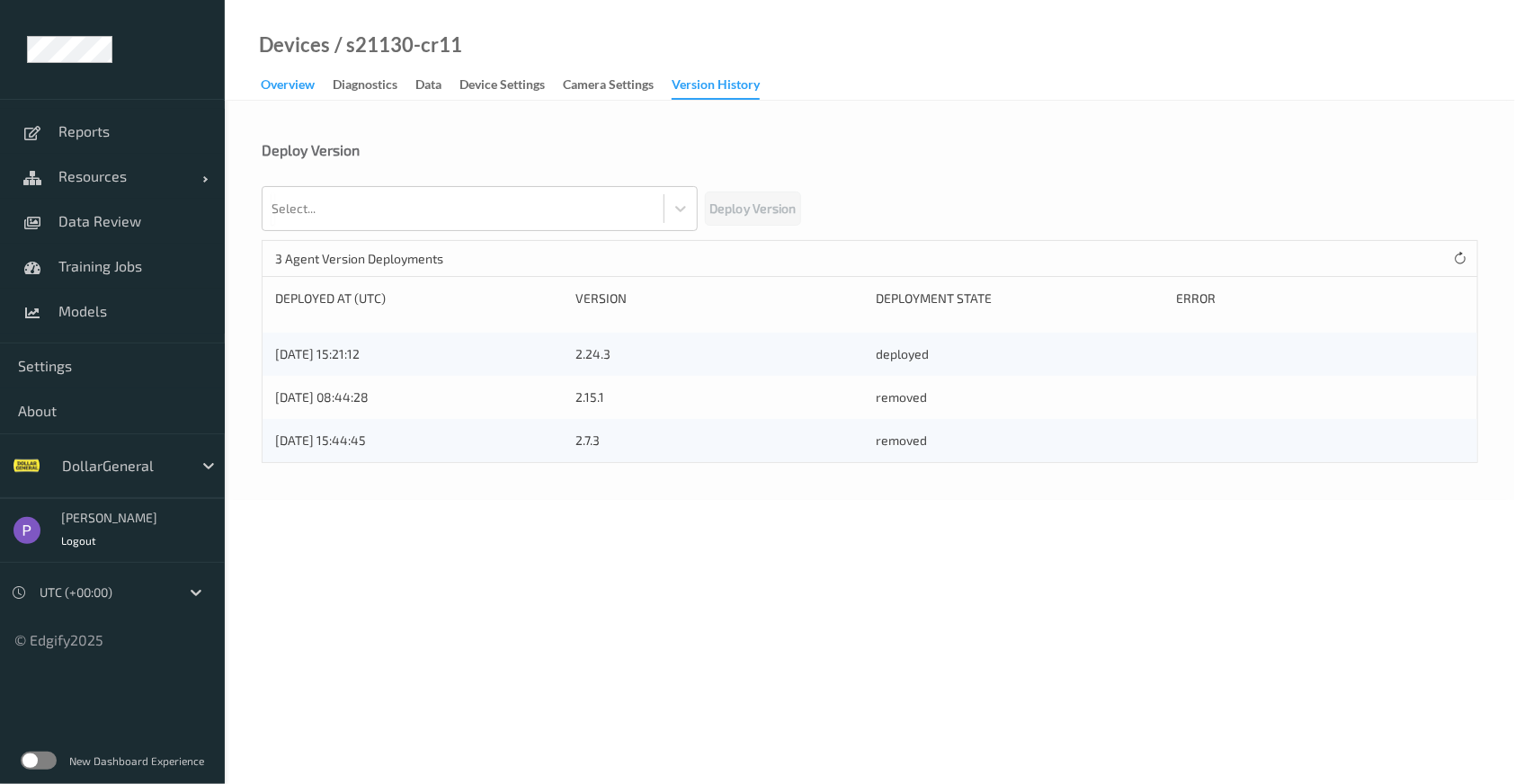 click on "Overview" at bounding box center (288, 86) 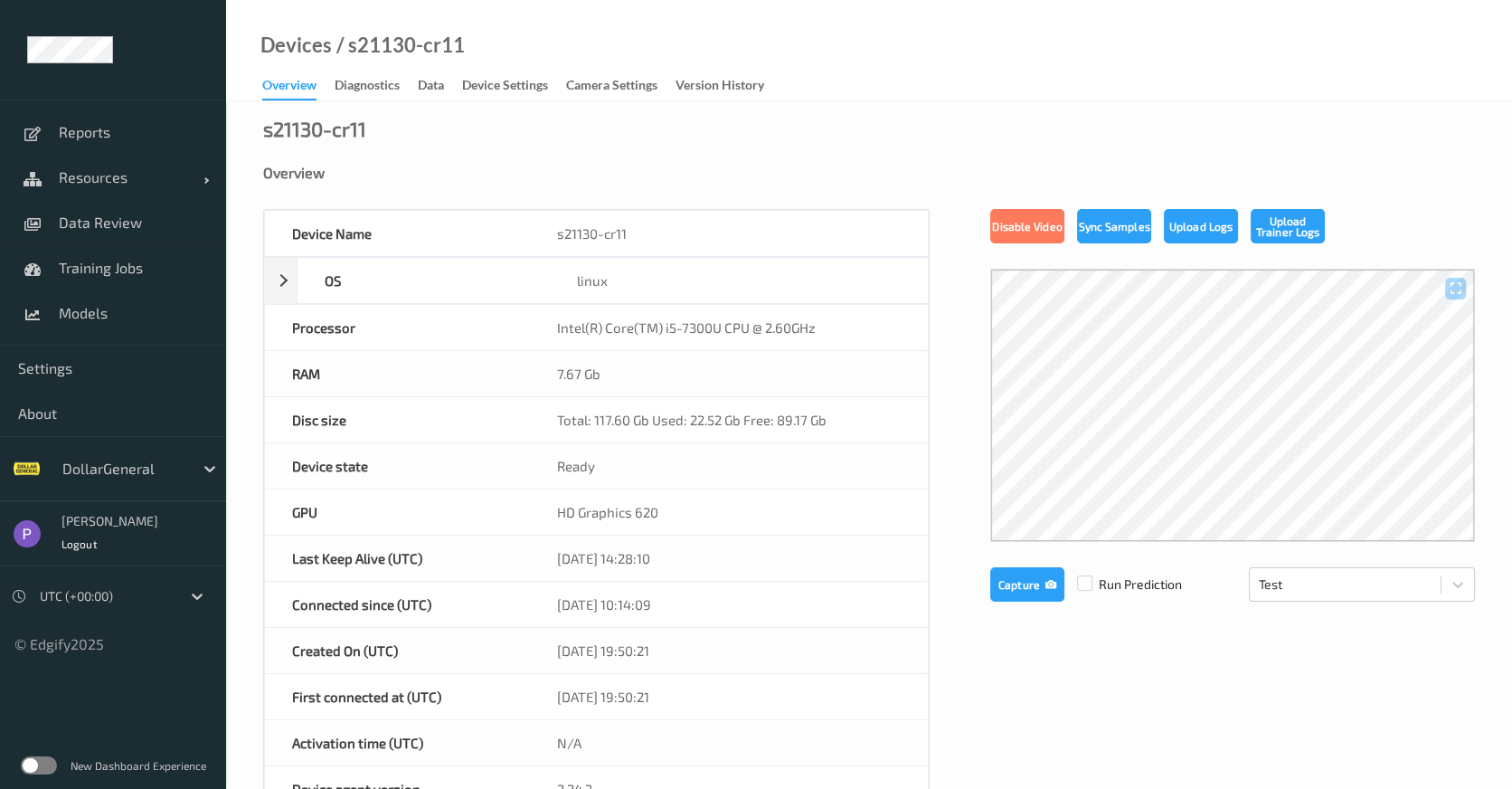 click at bounding box center (39, 765) 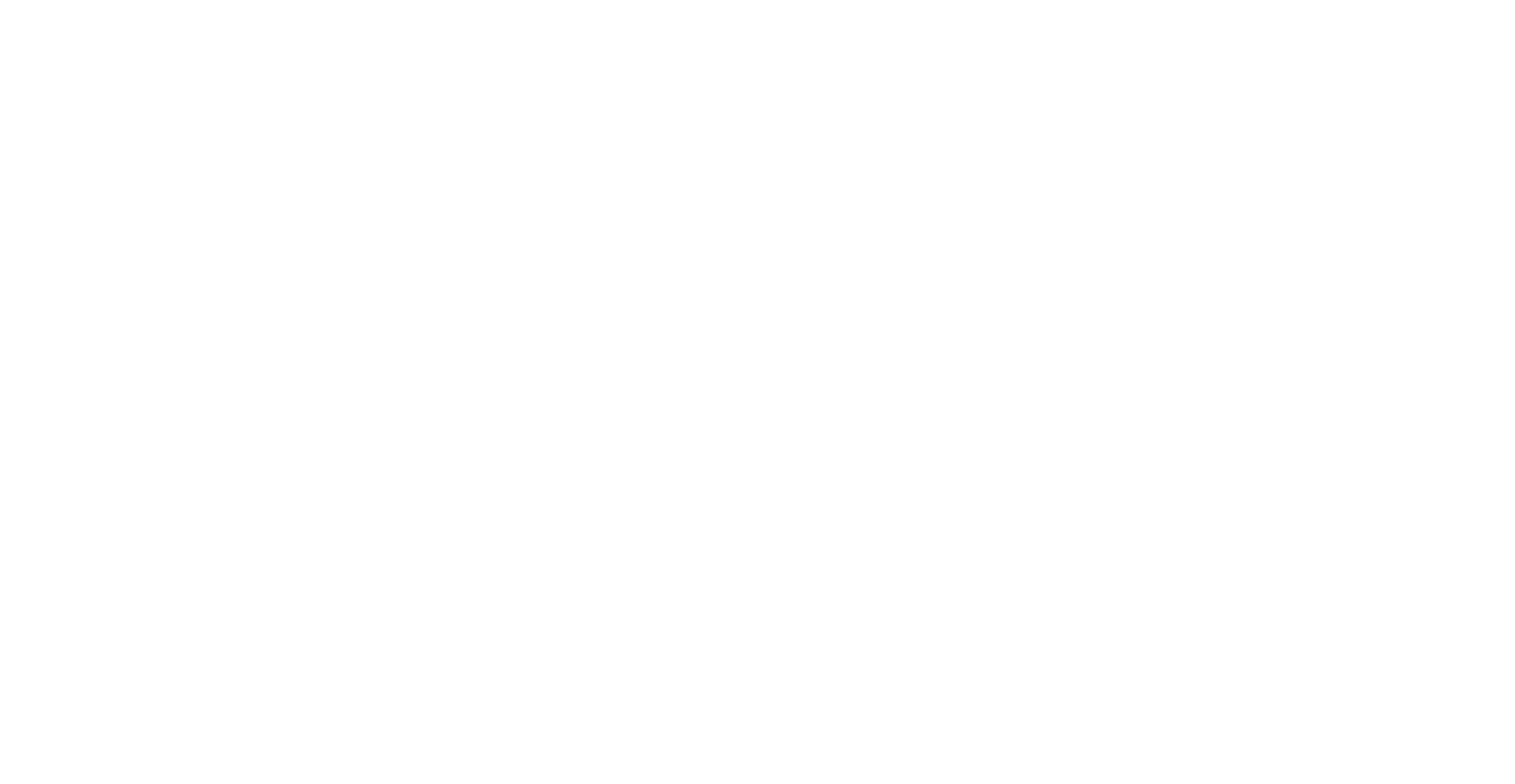 scroll, scrollTop: 0, scrollLeft: 0, axis: both 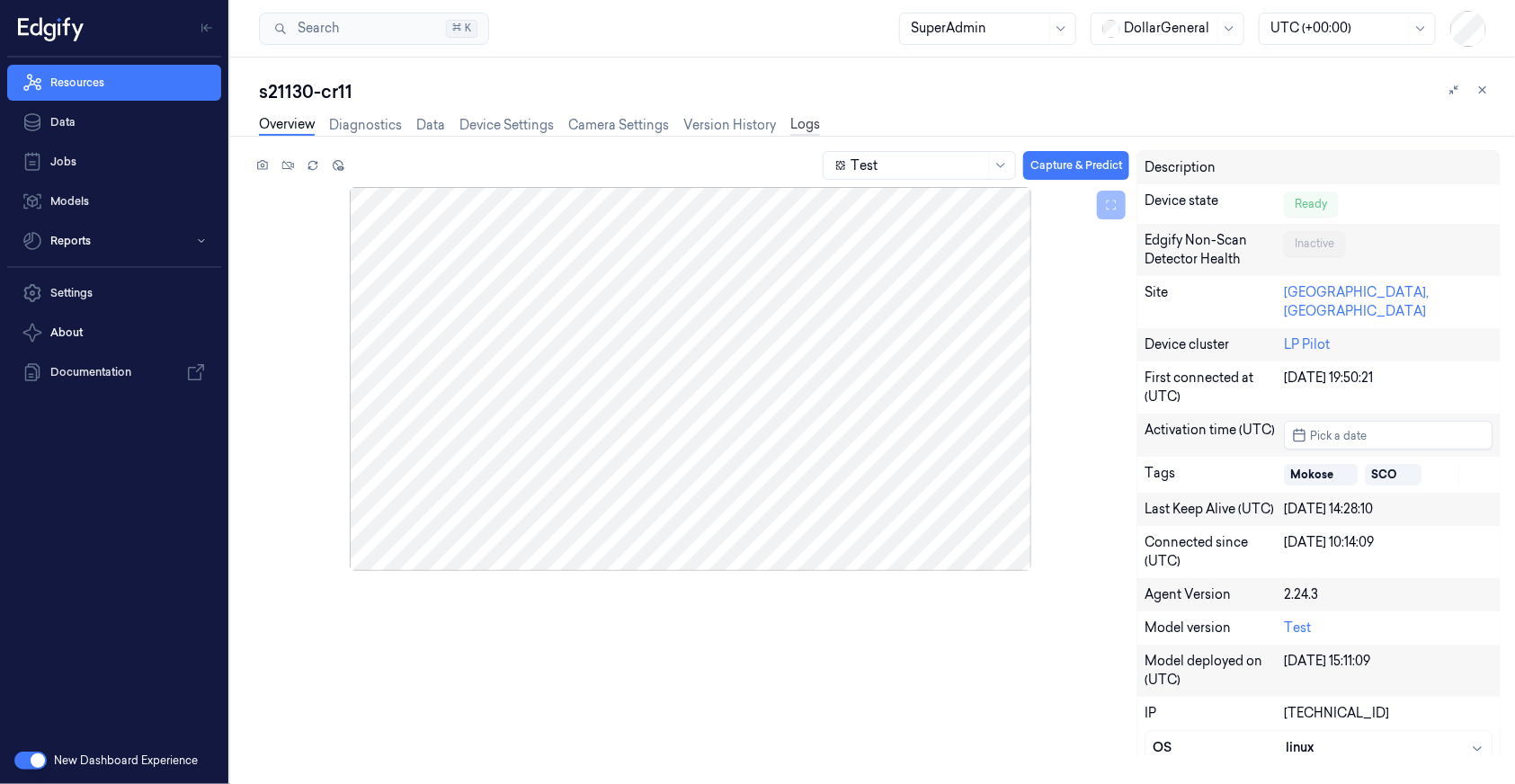 click on "Logs" at bounding box center [805, 125] 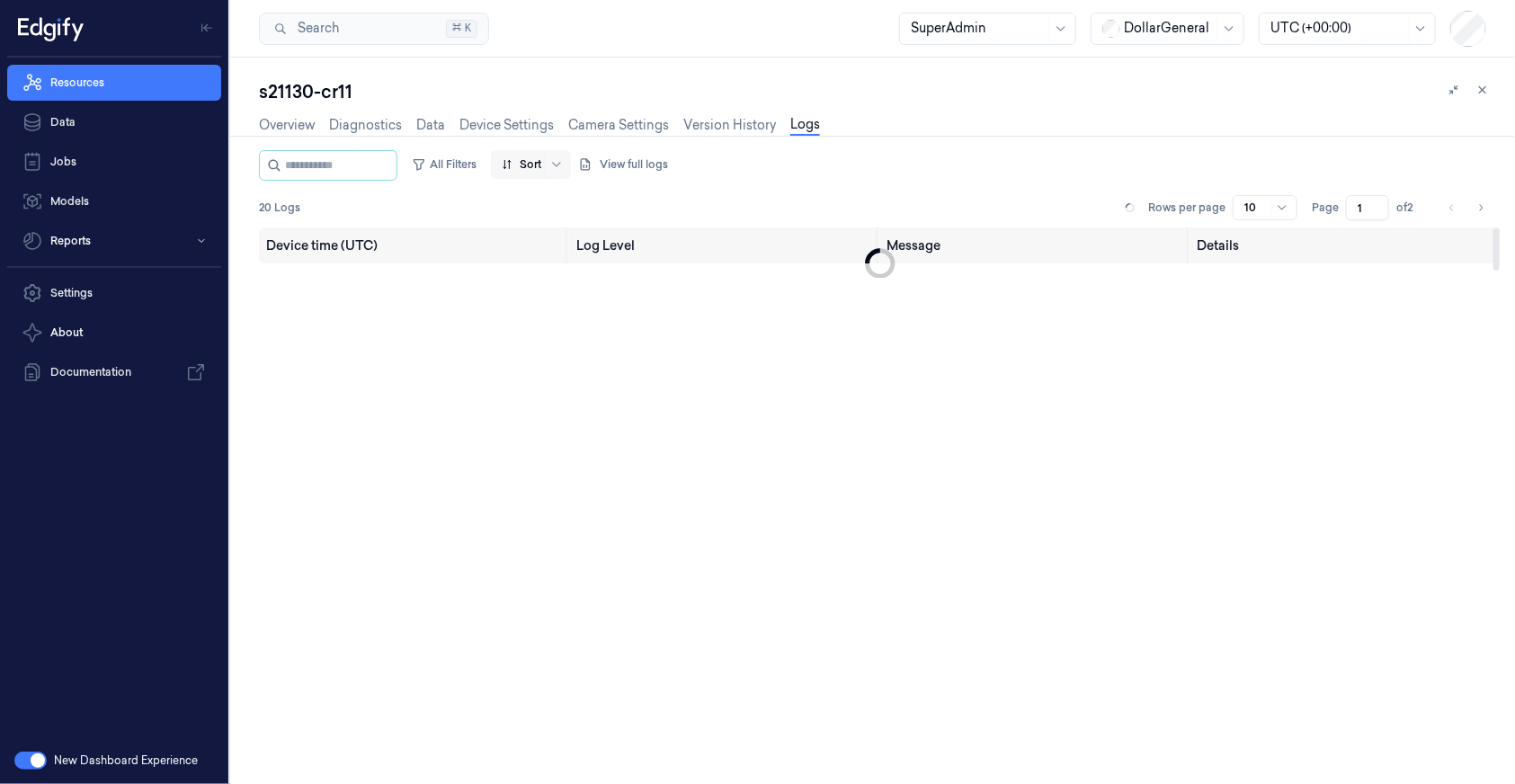 click on "Sort" at bounding box center [530, 165] 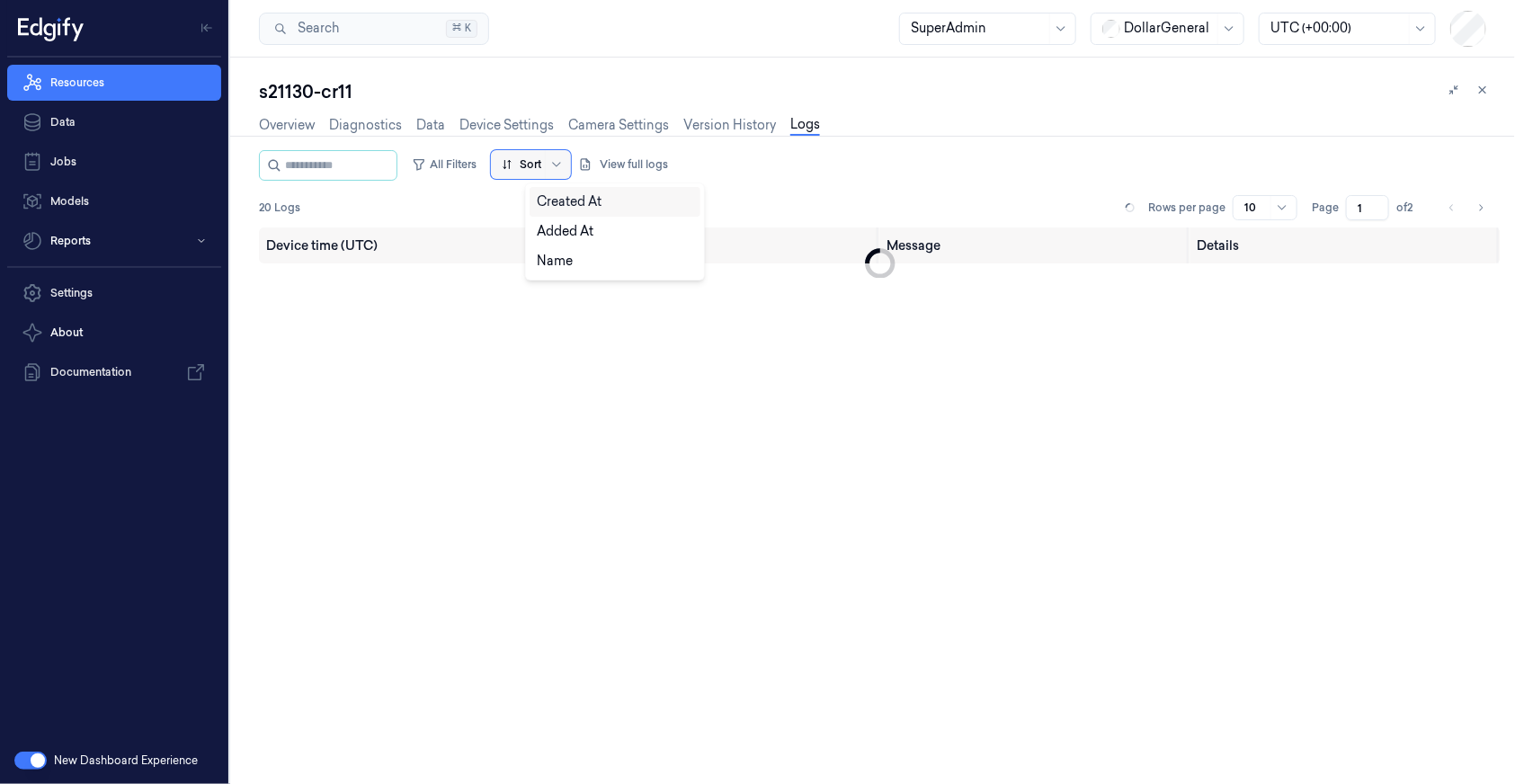 click on "Sort" at bounding box center [530, 165] 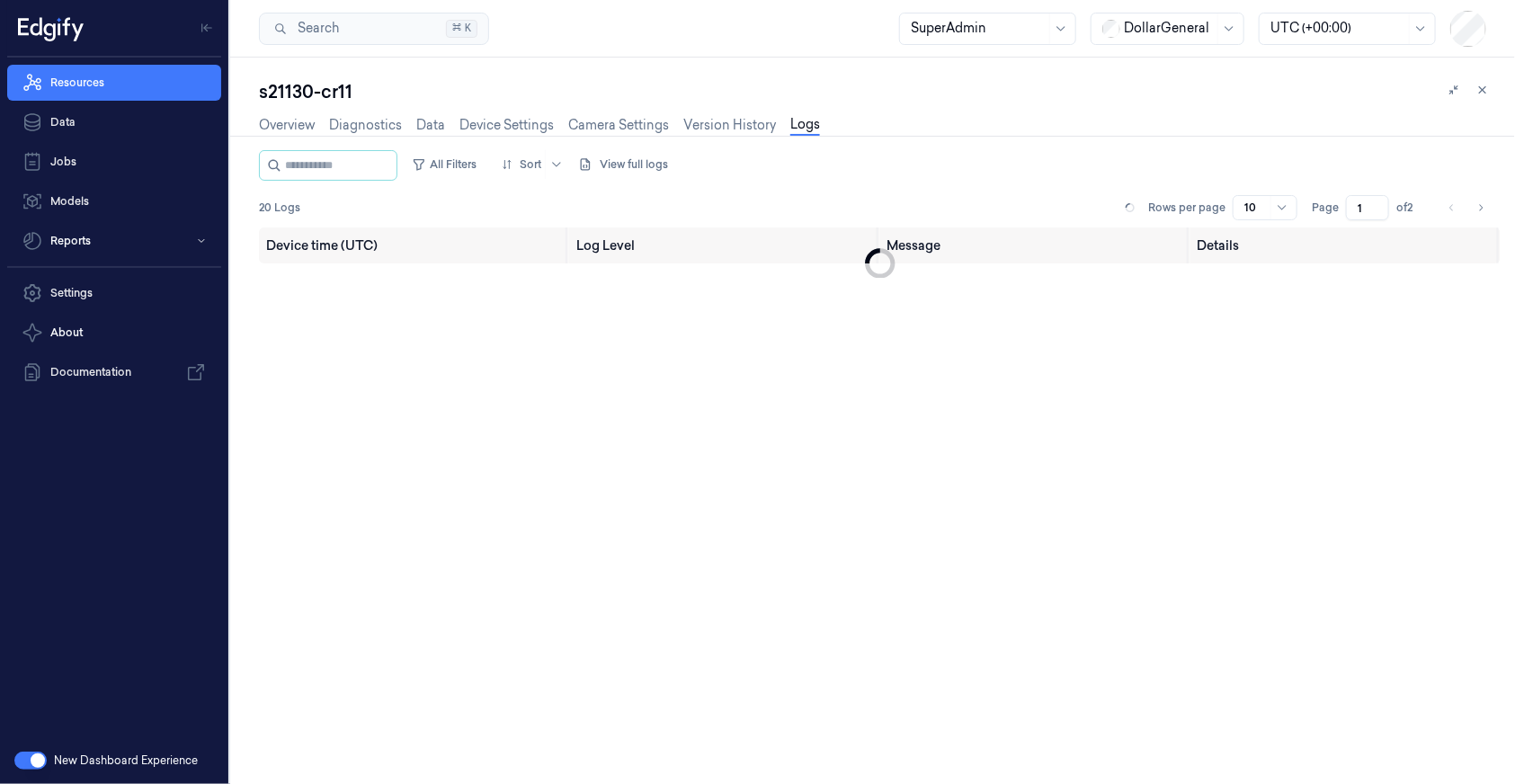 click on "20 Logs Rows per page 10 Page 1 of  2" at bounding box center [879, 208] 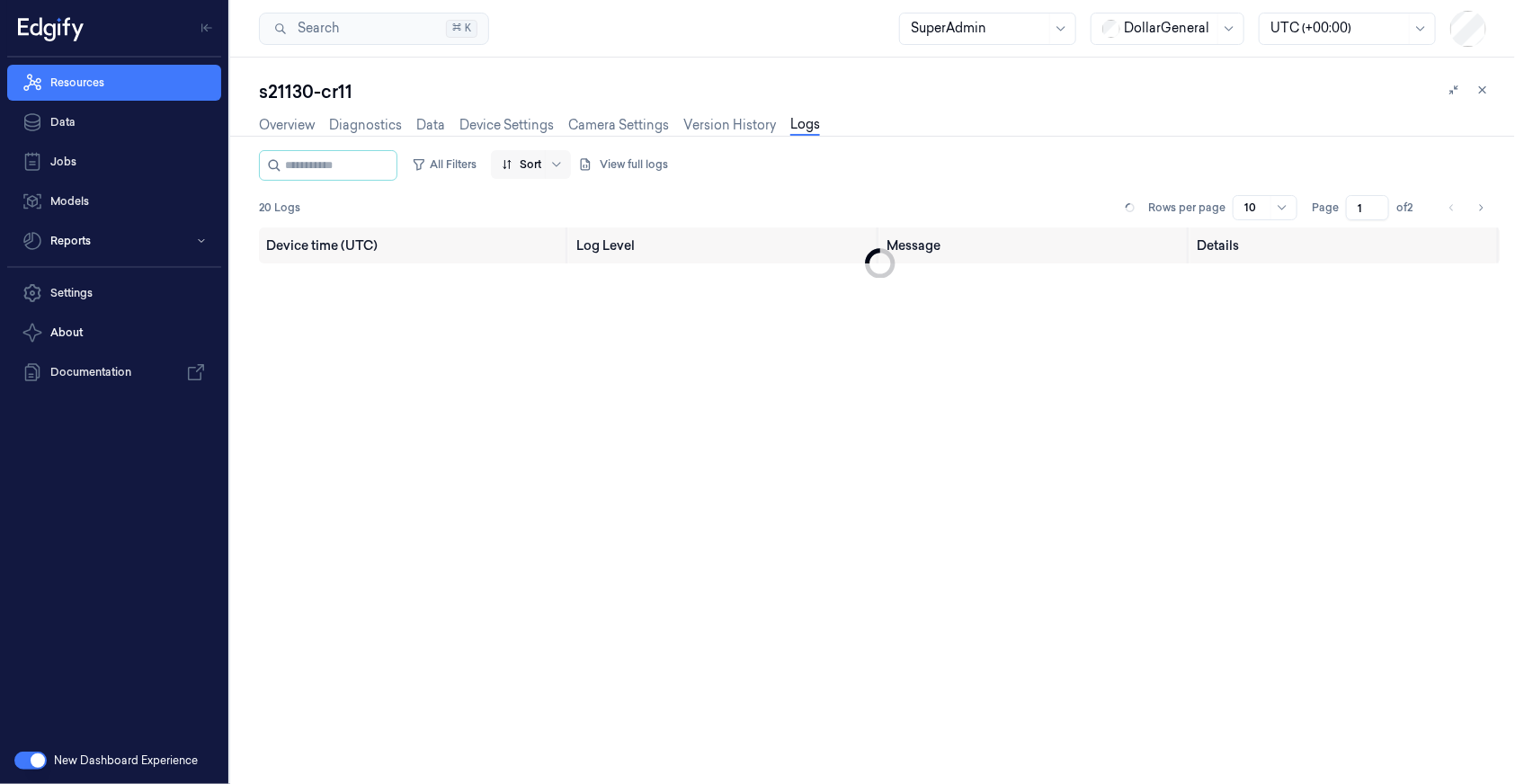 click at bounding box center (521, 165) 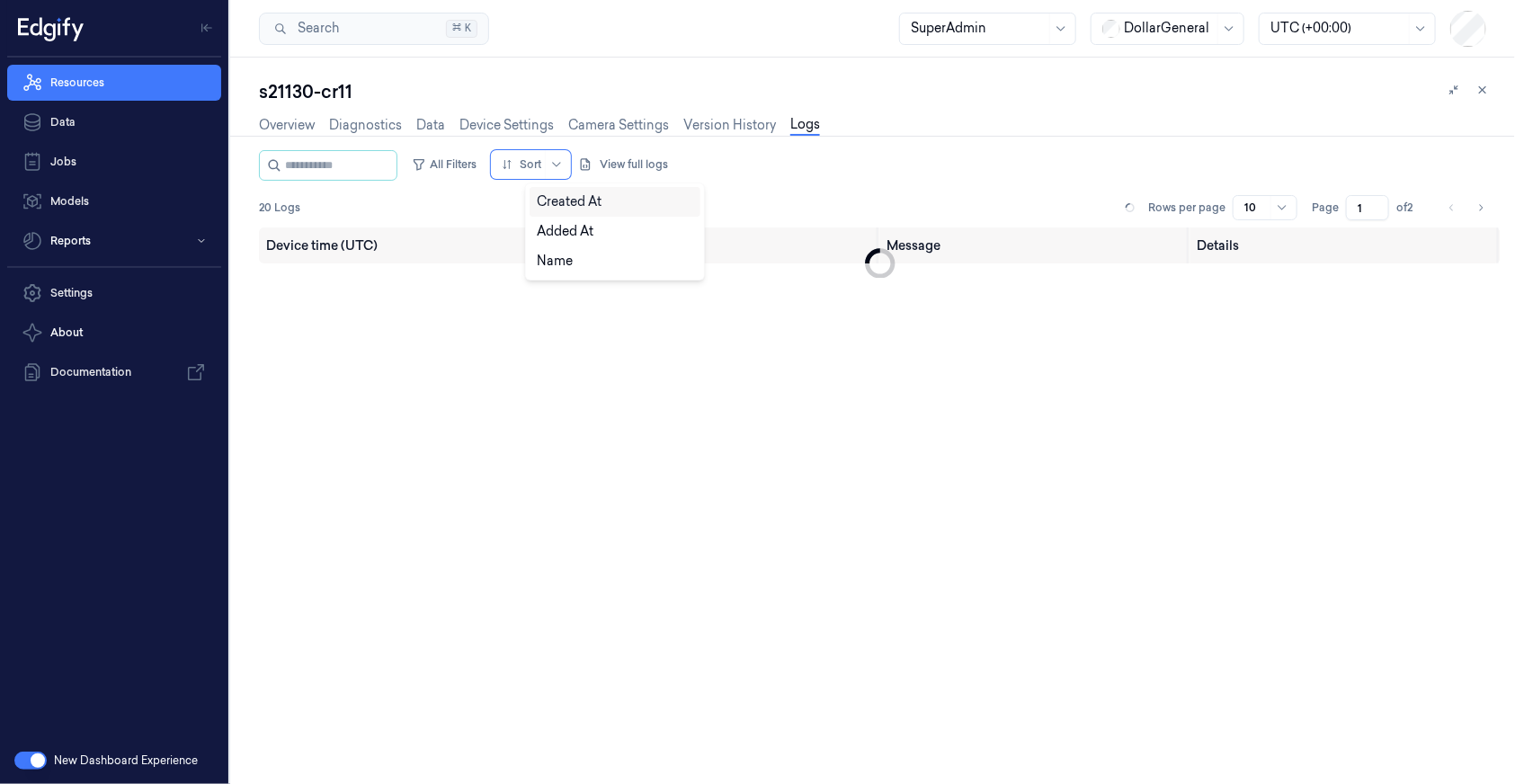 click on "All Filters 3 results available. Use Up and Down to choose options, press Enter to select the currently focused option, press Escape to exit the menu, press Tab to select the option and exit the menu. Sort View full logs 20 Logs Rows per page 10 Page 1 of  2" at bounding box center (879, 189) 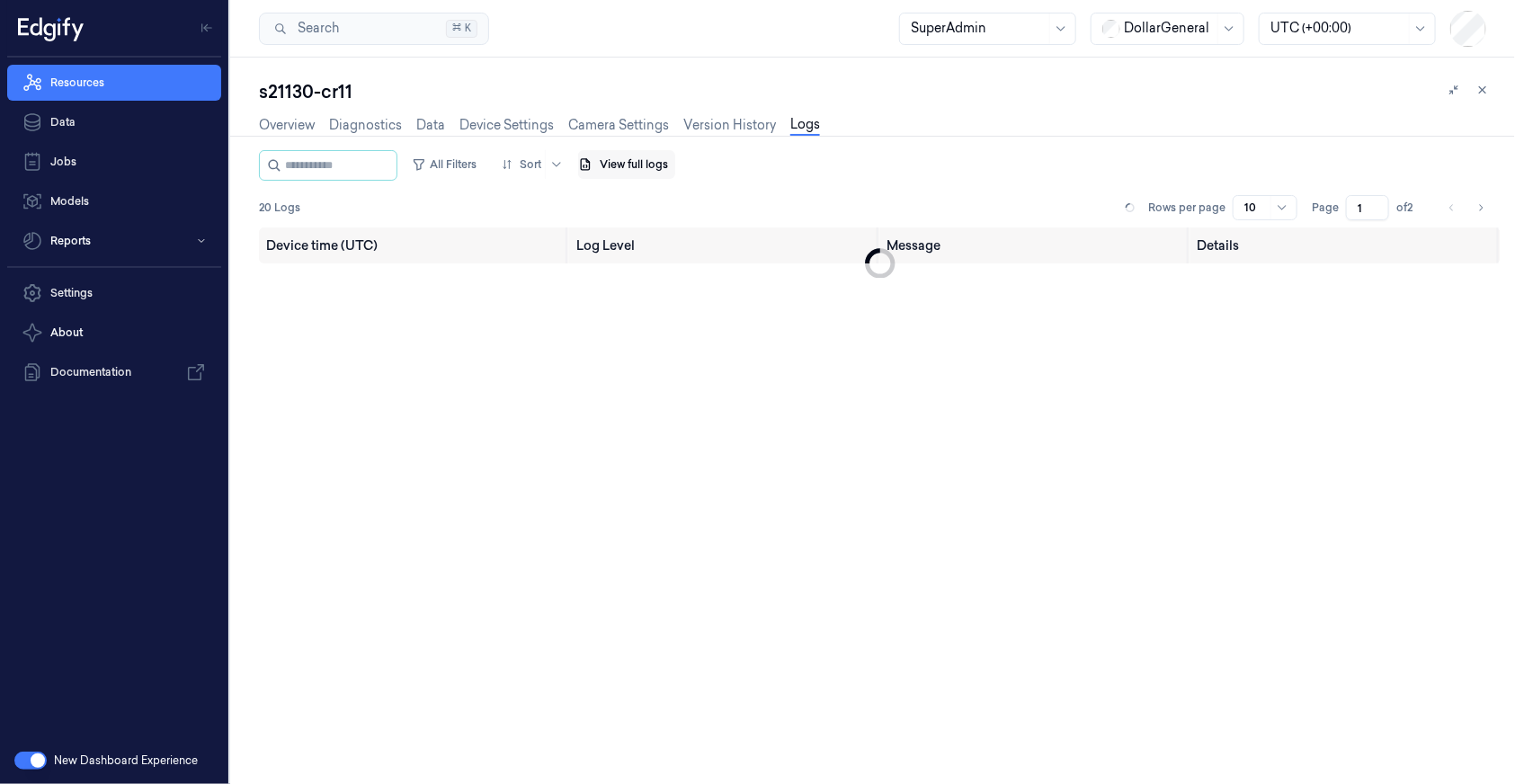click on "View full logs" at bounding box center [627, 165] 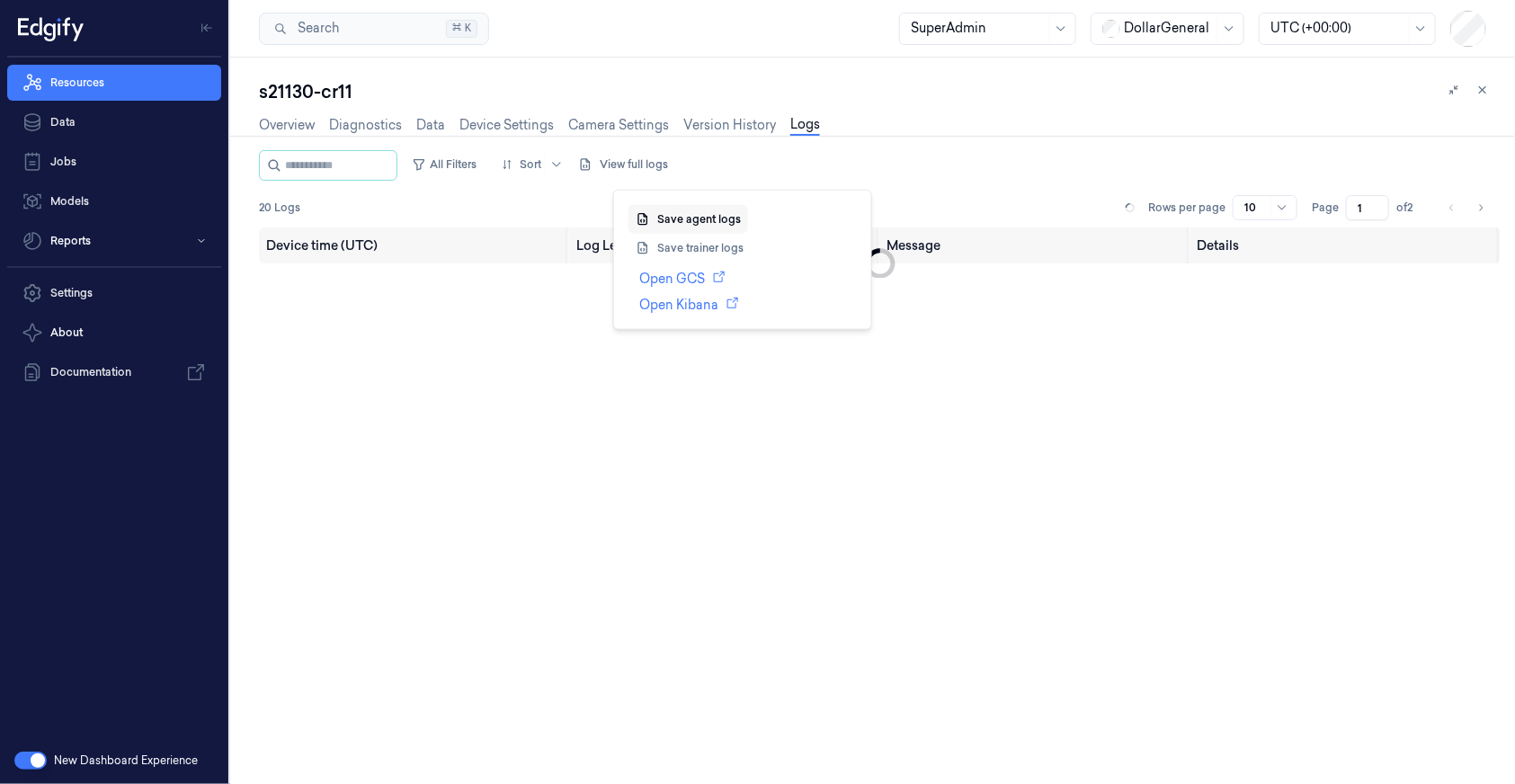 click on "Save agent logs" at bounding box center (688, 219) 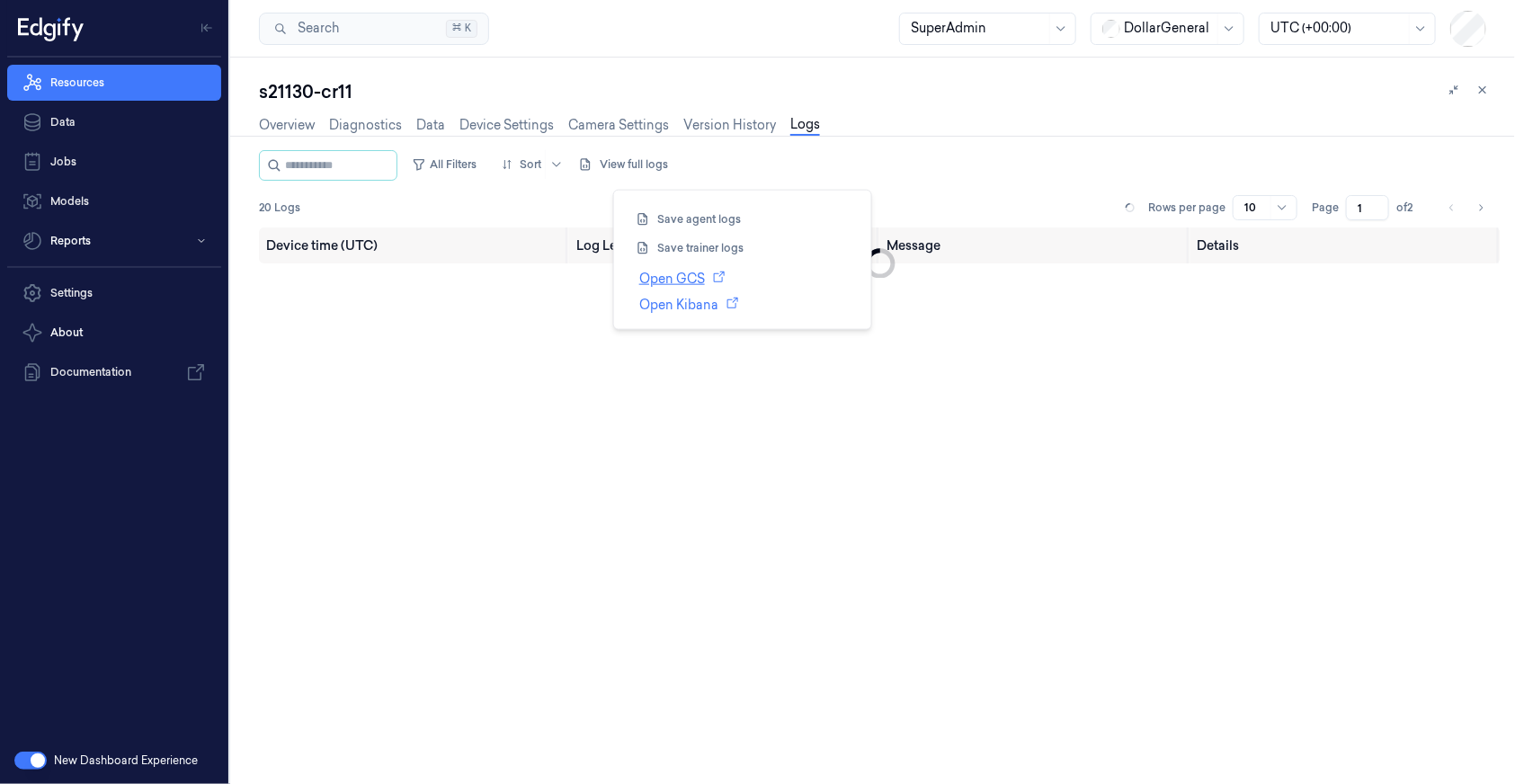 click on "Open GCS" at bounding box center (748, 279) 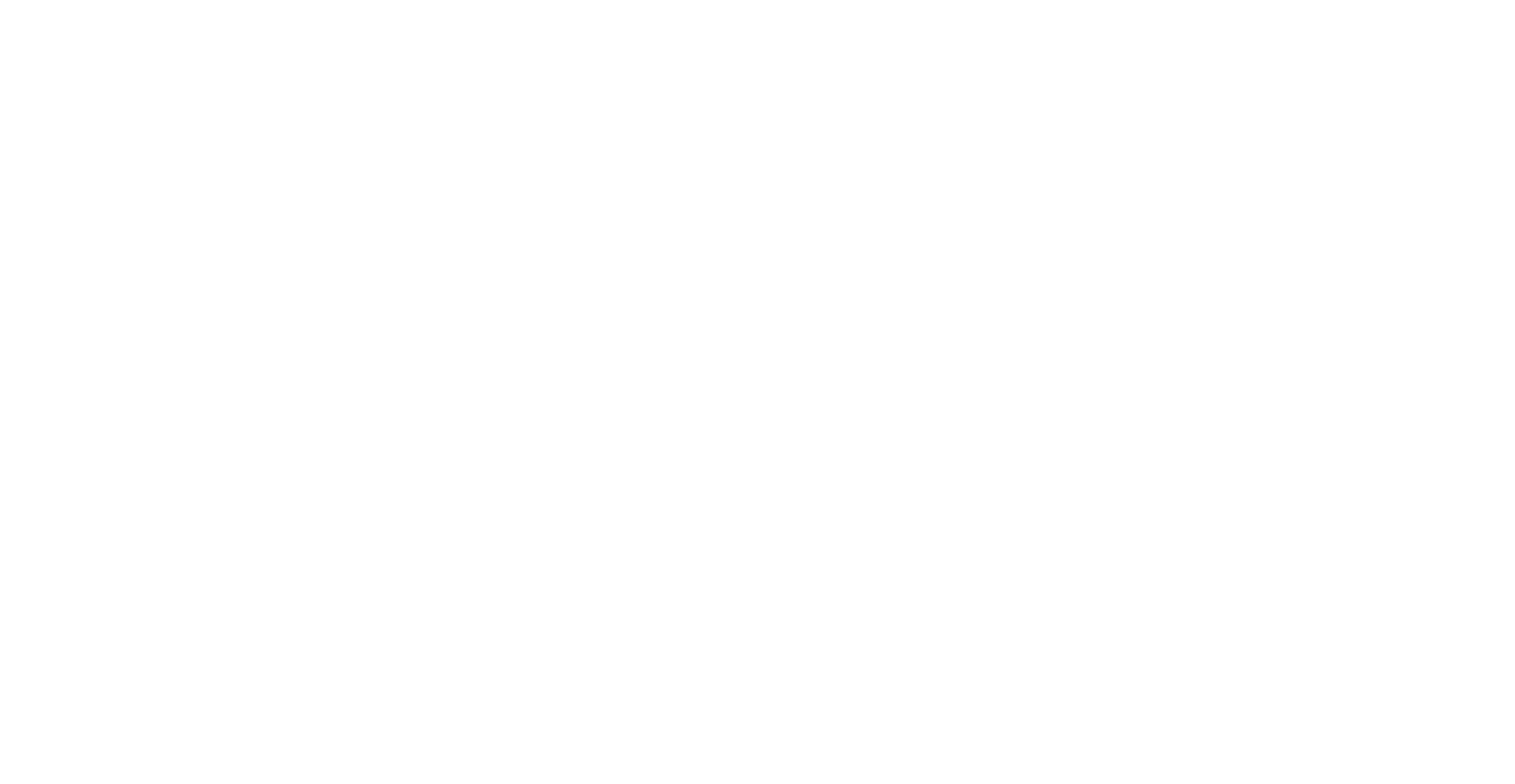 scroll, scrollTop: 0, scrollLeft: 0, axis: both 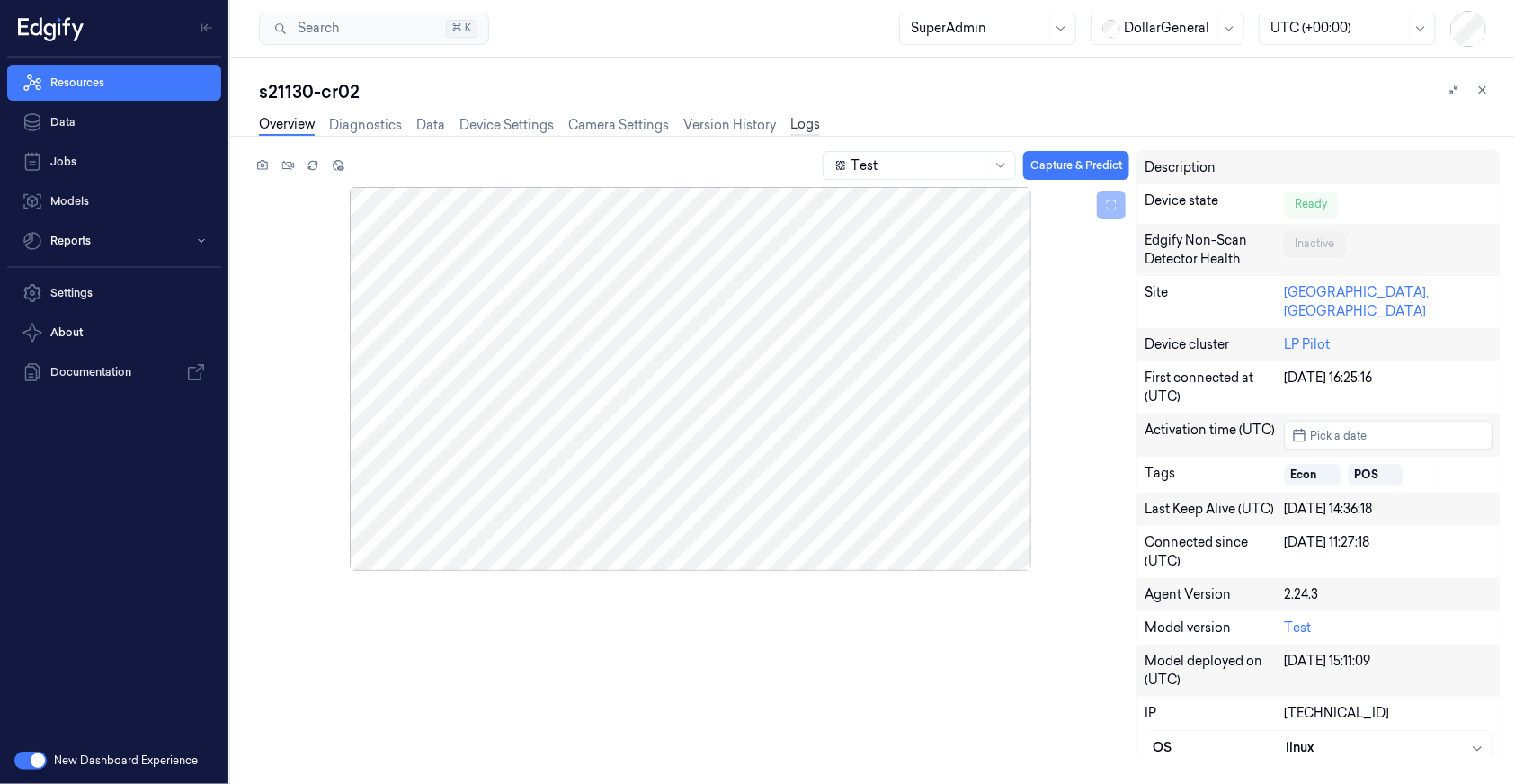 click on "Logs" at bounding box center (805, 125) 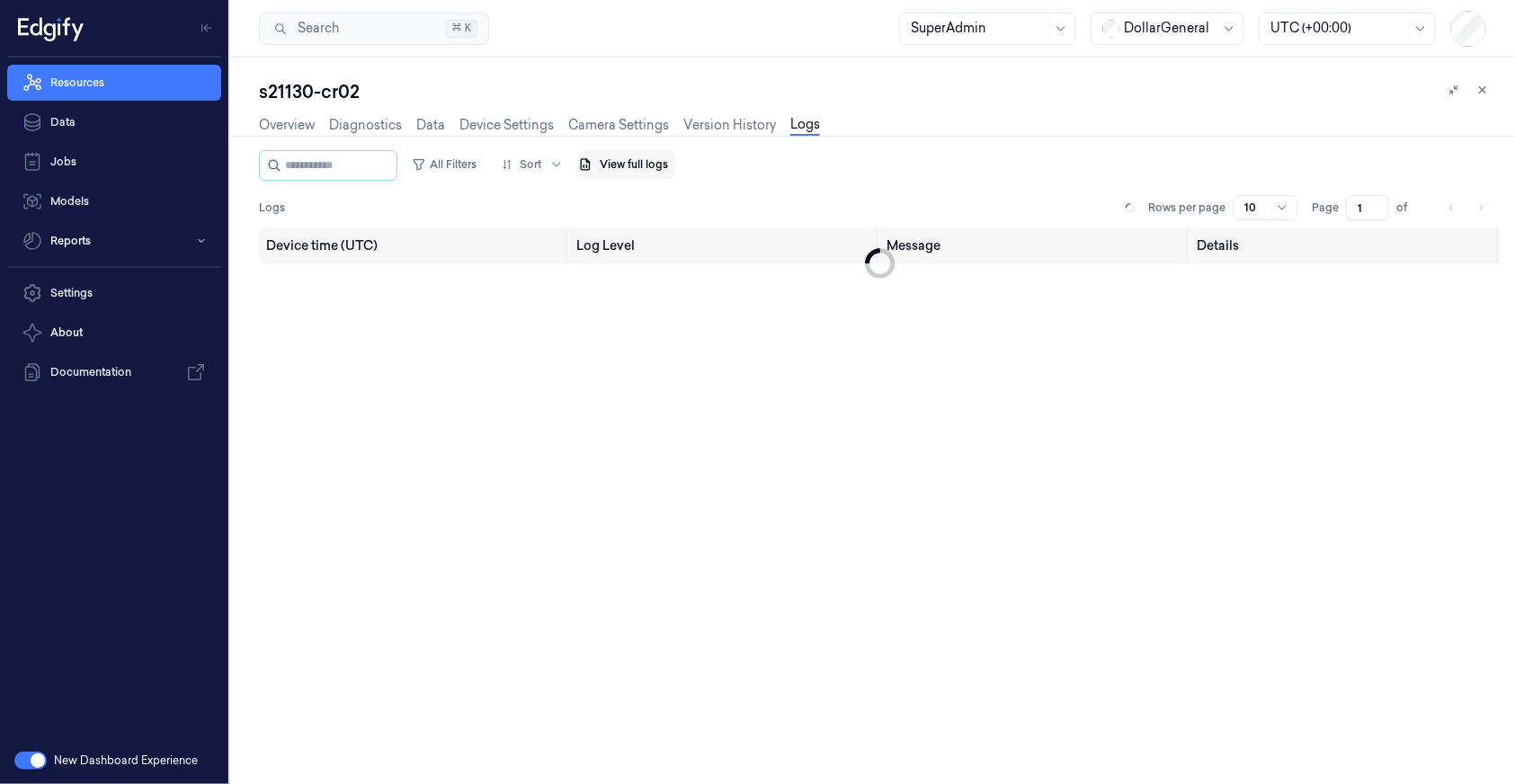 click on "View full logs" at bounding box center (627, 165) 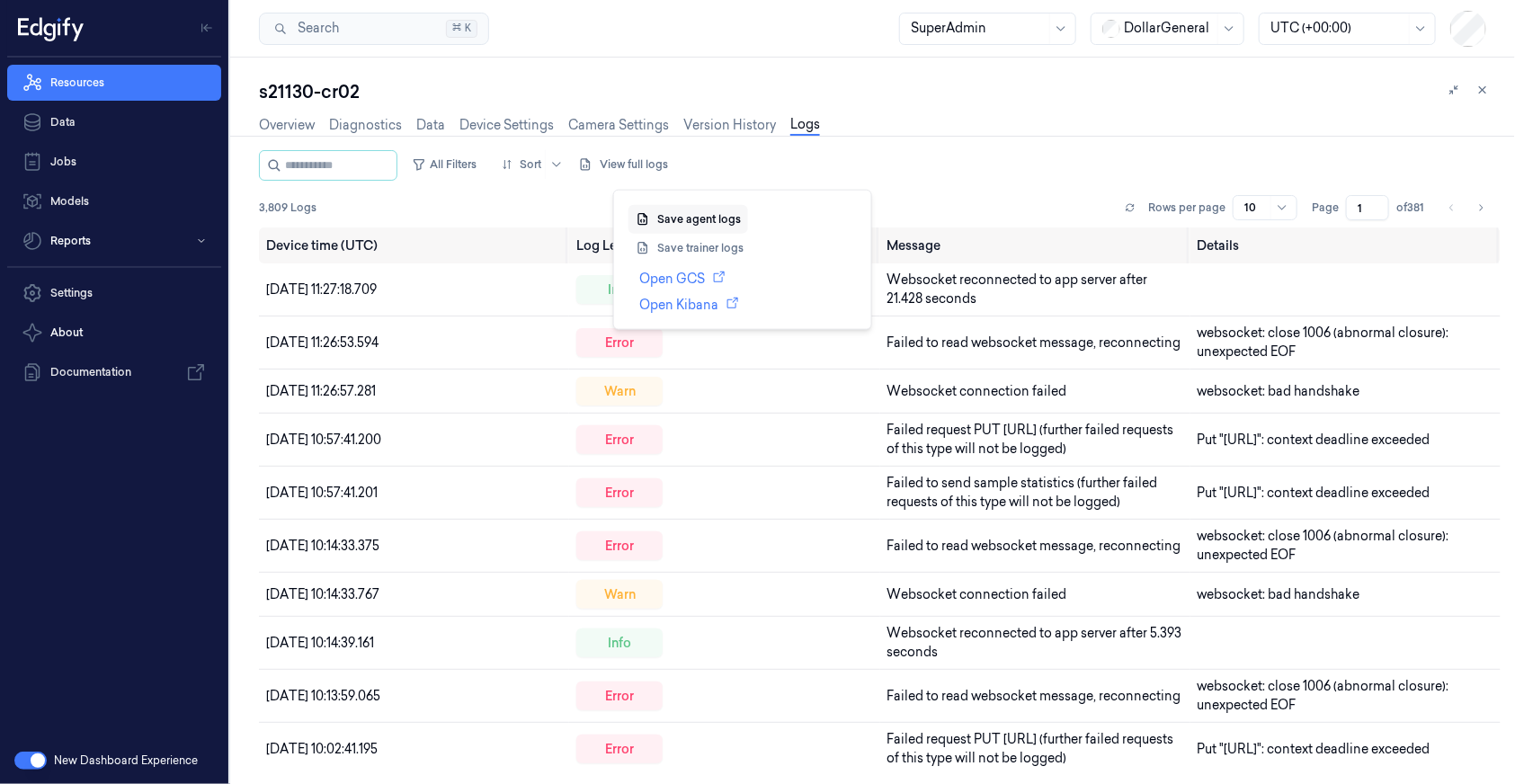 click on "Save agent logs" at bounding box center [688, 219] 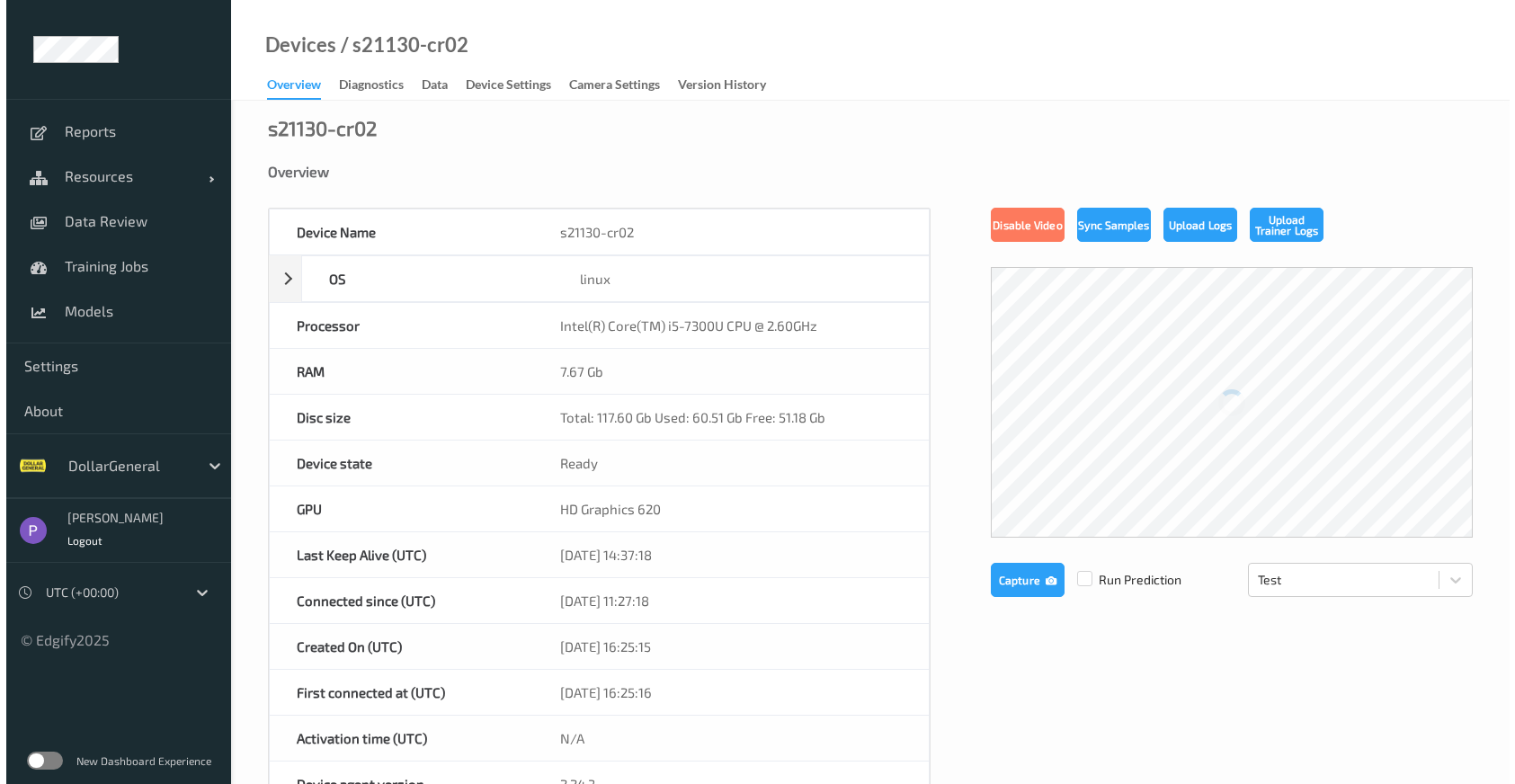 scroll, scrollTop: 0, scrollLeft: 0, axis: both 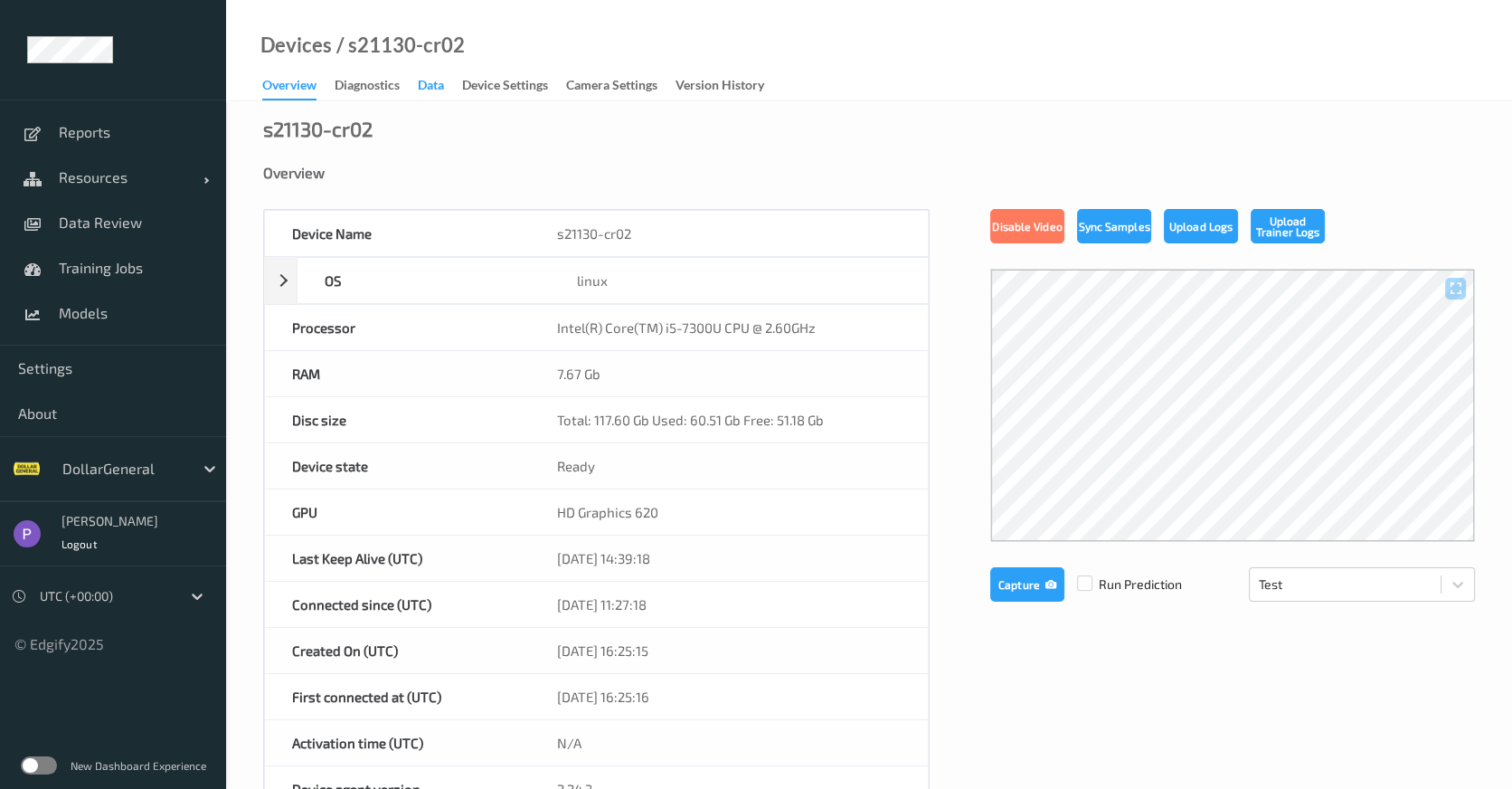 click on "Data" at bounding box center [430, 87] 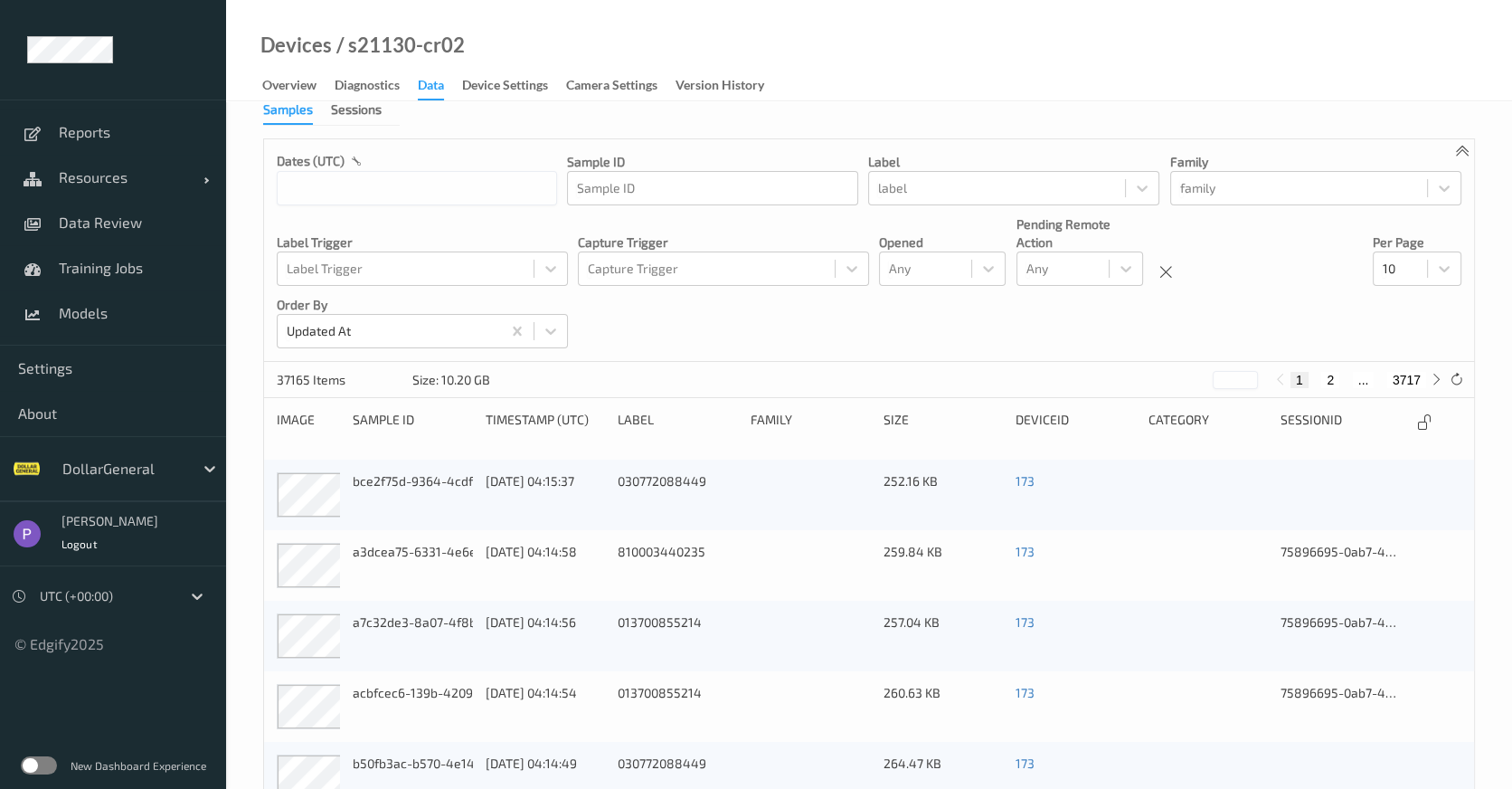 scroll, scrollTop: 0, scrollLeft: 0, axis: both 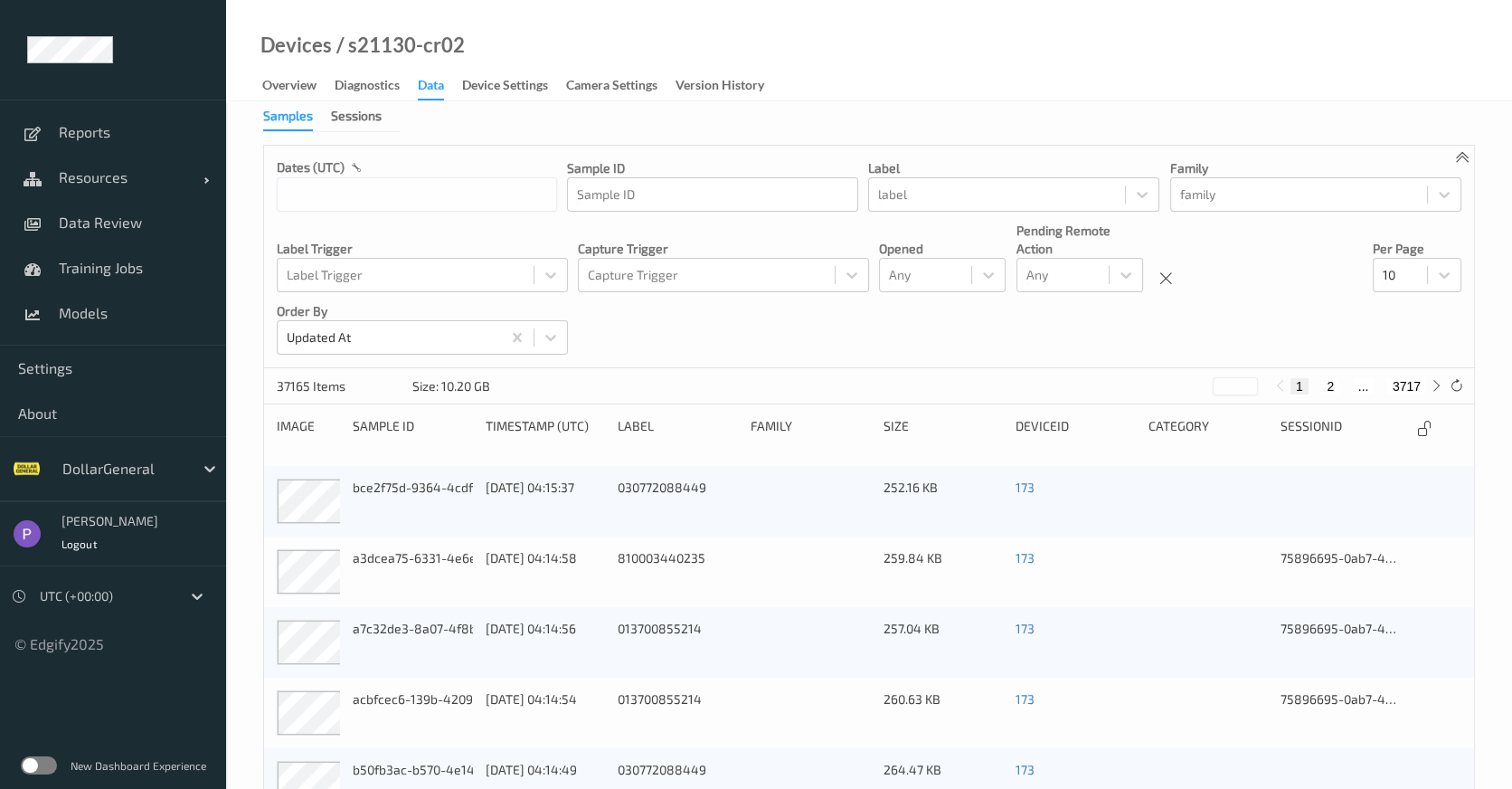 click on "Device Settings" at bounding box center (514, 86) 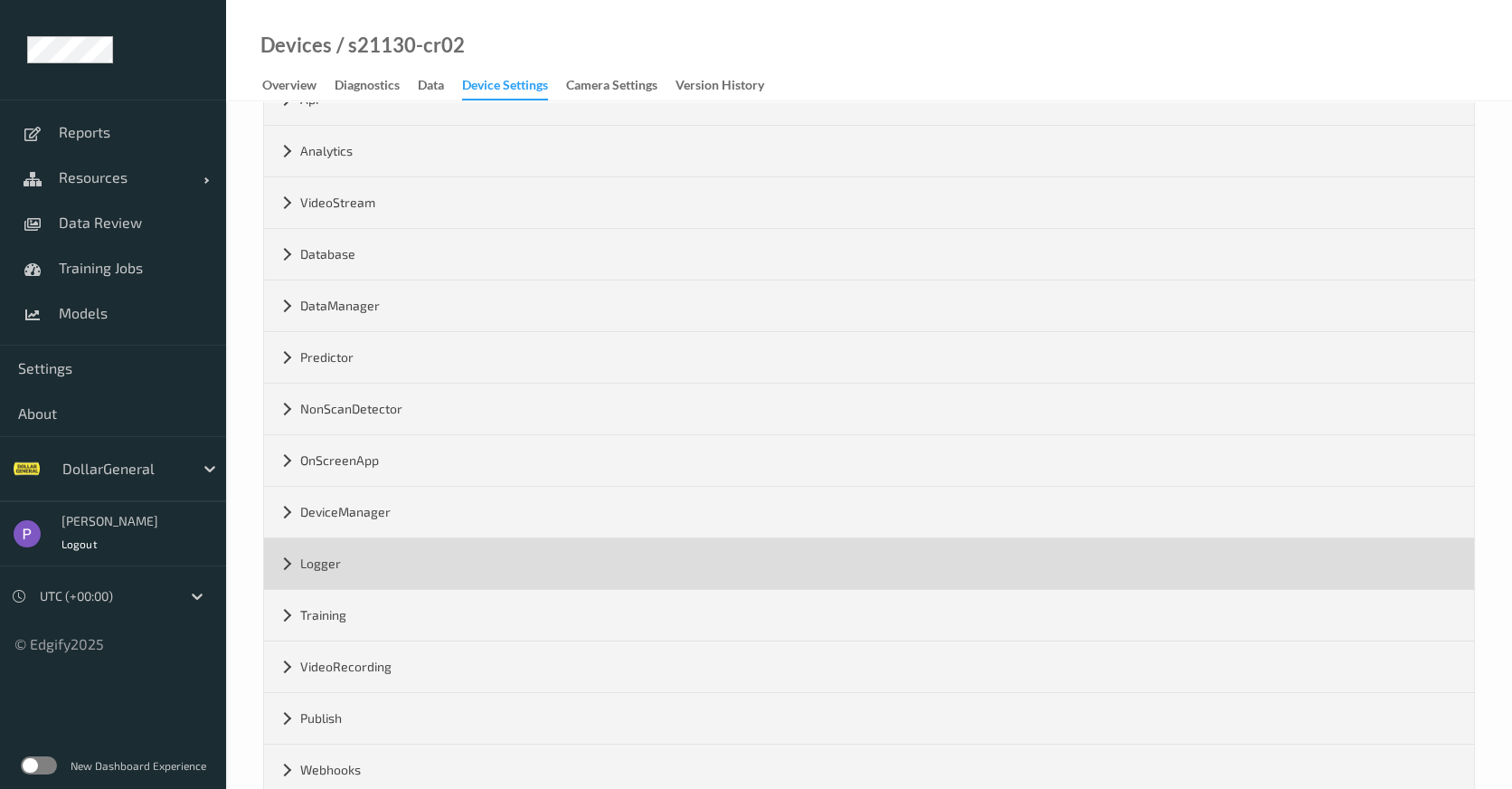 scroll, scrollTop: 252, scrollLeft: 0, axis: vertical 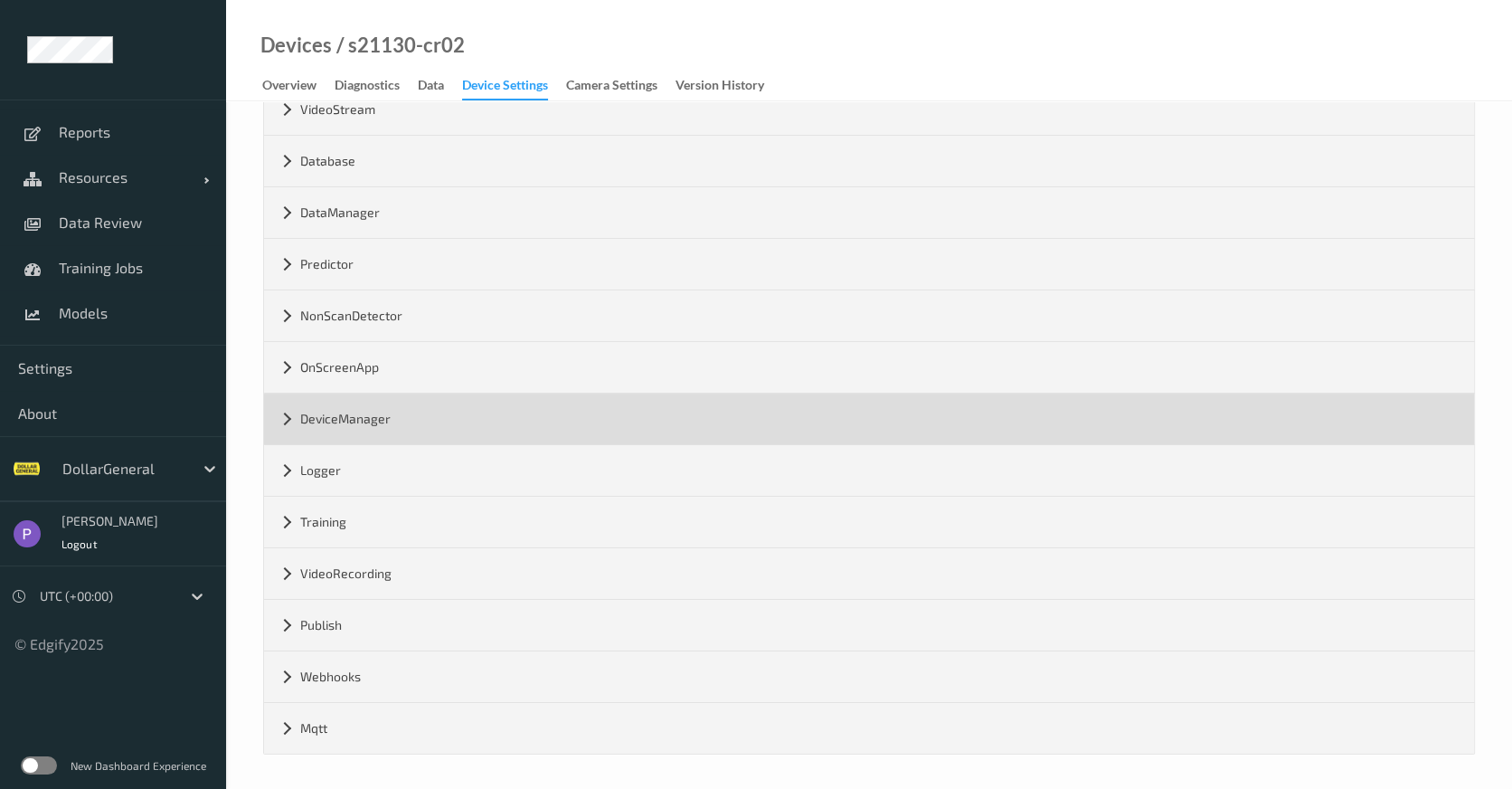 click on "DeviceManager" at bounding box center [869, 419] 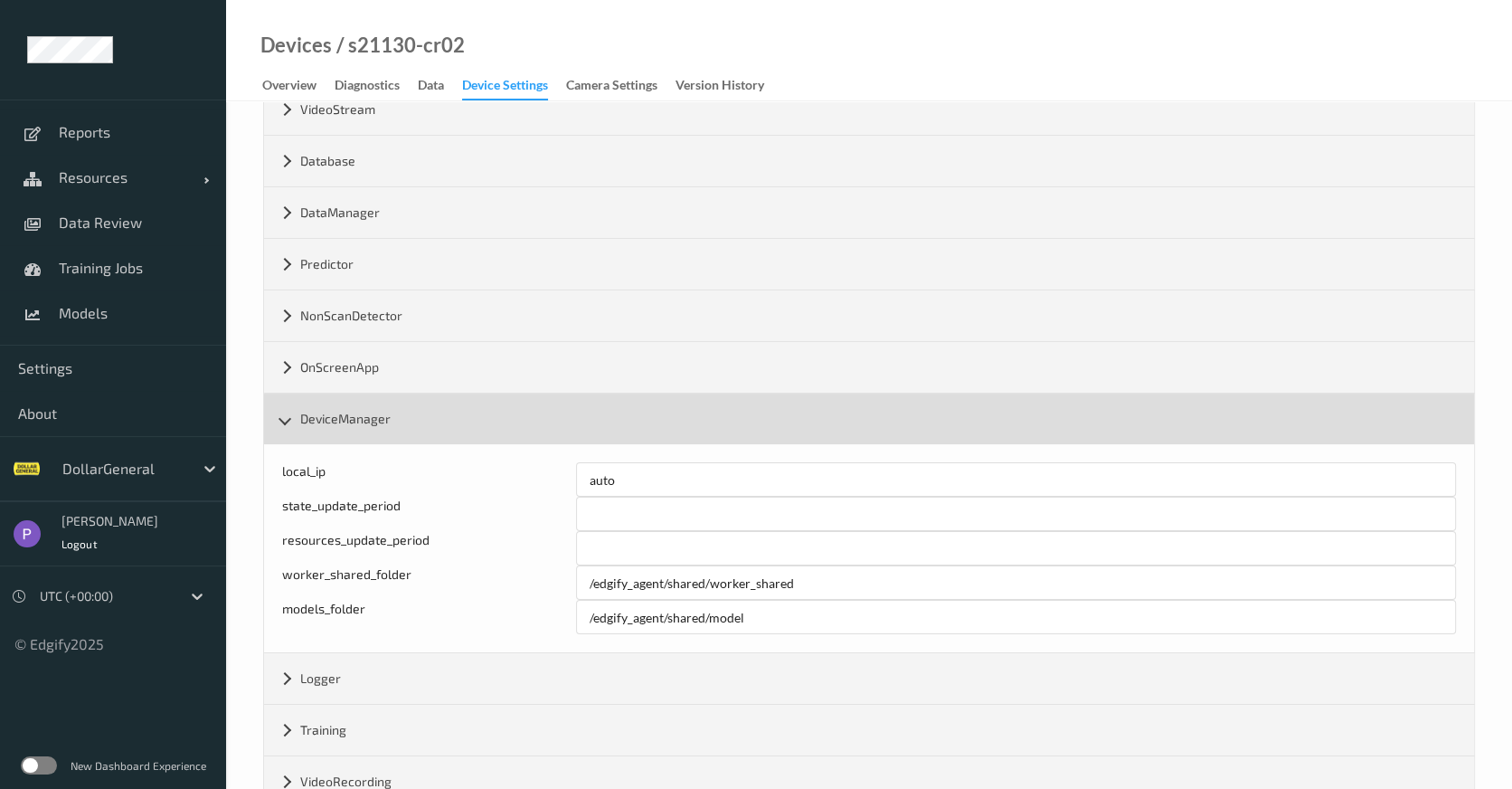 click on "DeviceManager" at bounding box center [869, 419] 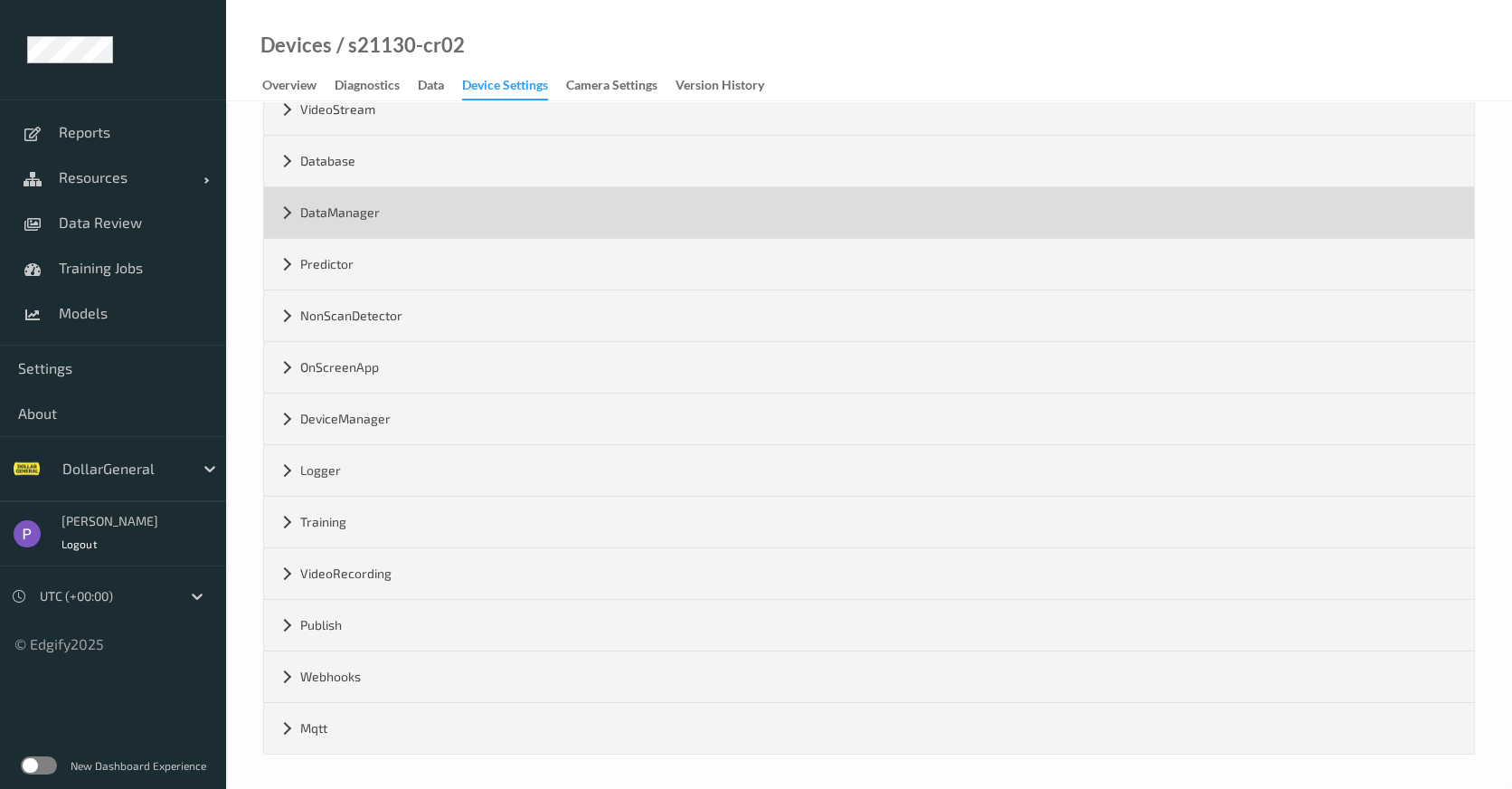 click on "DataManager" at bounding box center [869, 213] 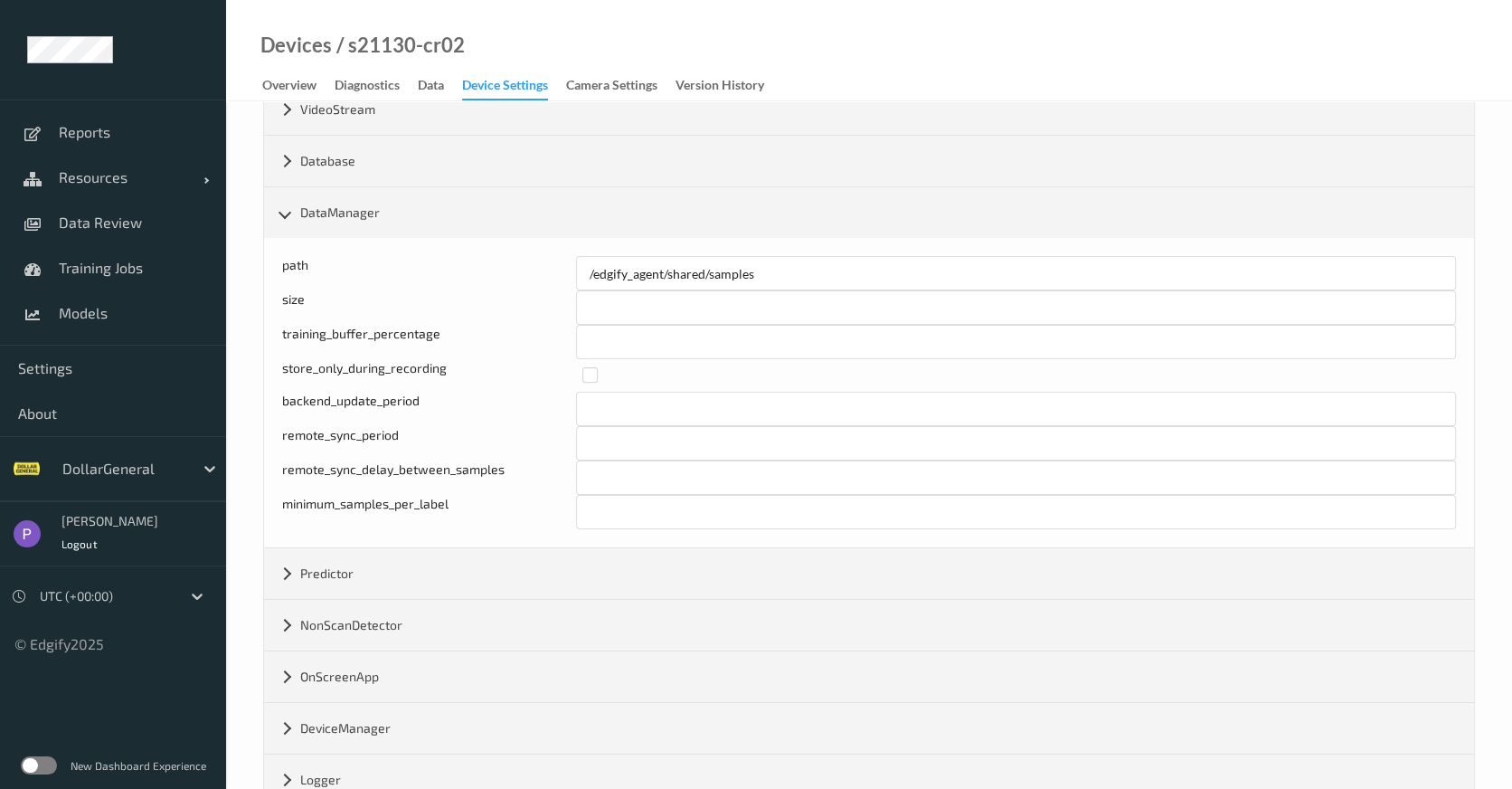 click on "minimum_samples_per_label" at bounding box center (429, 512) 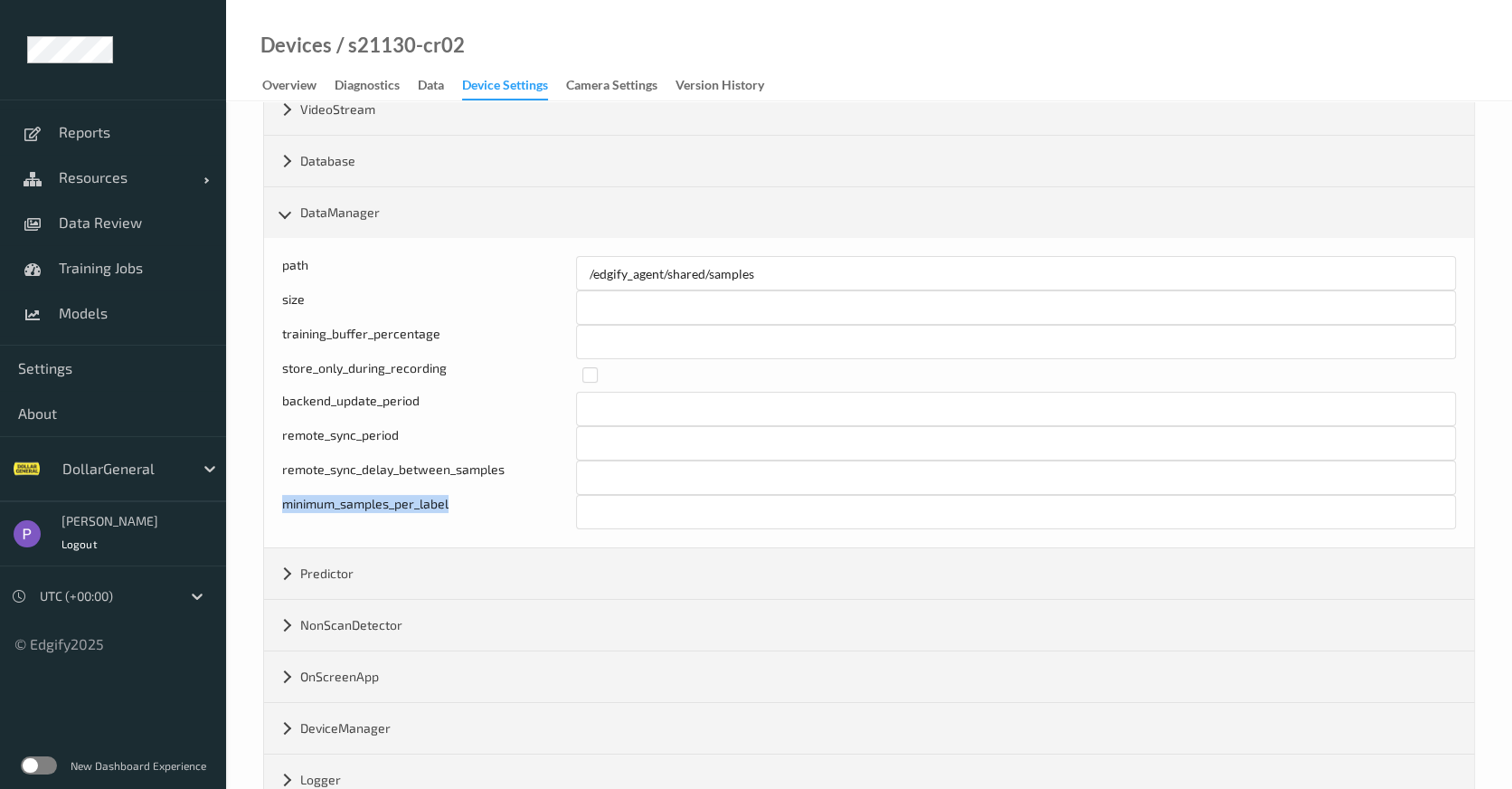 click on "minimum_samples_per_label" at bounding box center [429, 512] 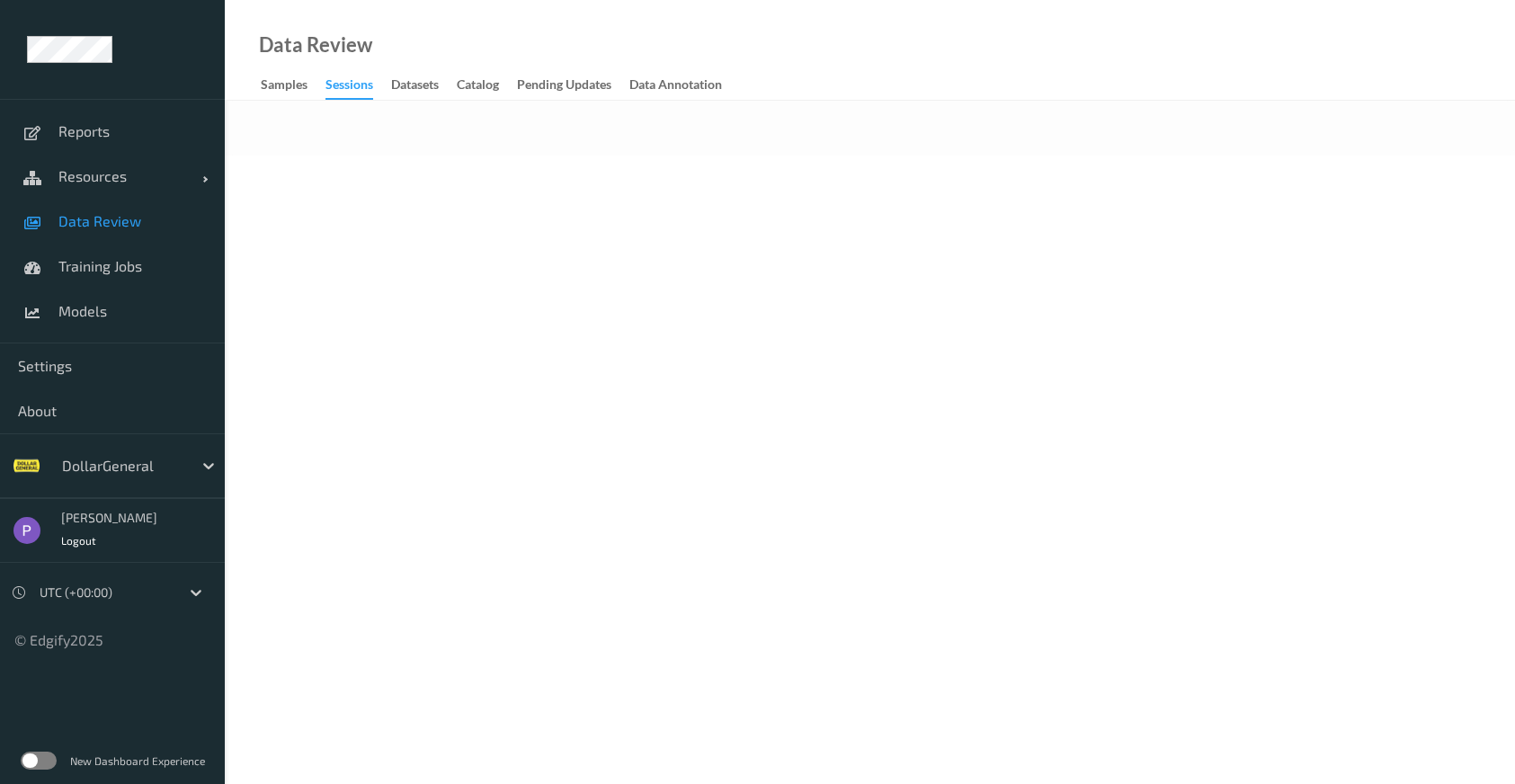 scroll, scrollTop: 0, scrollLeft: 0, axis: both 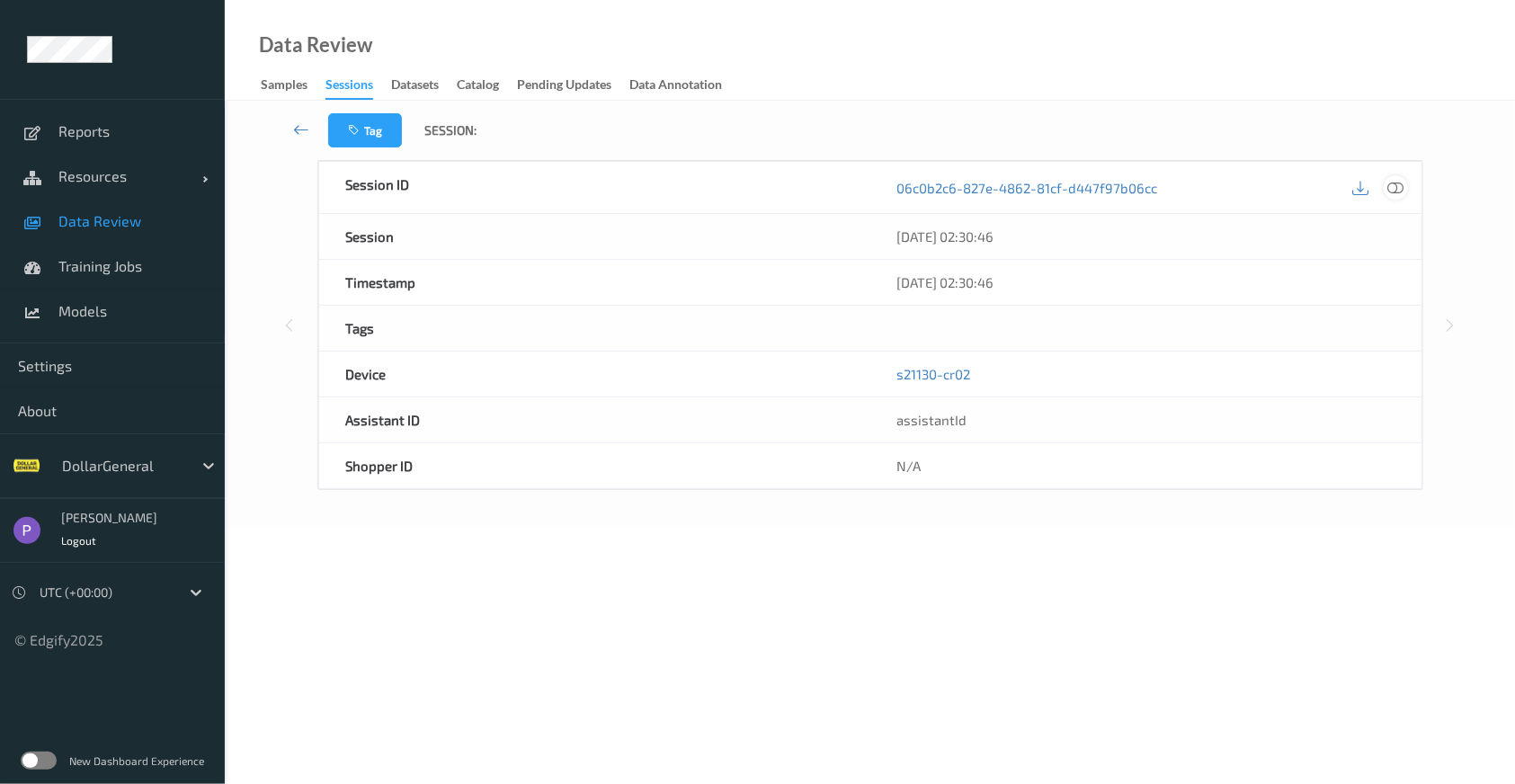 click at bounding box center [1395, 187] 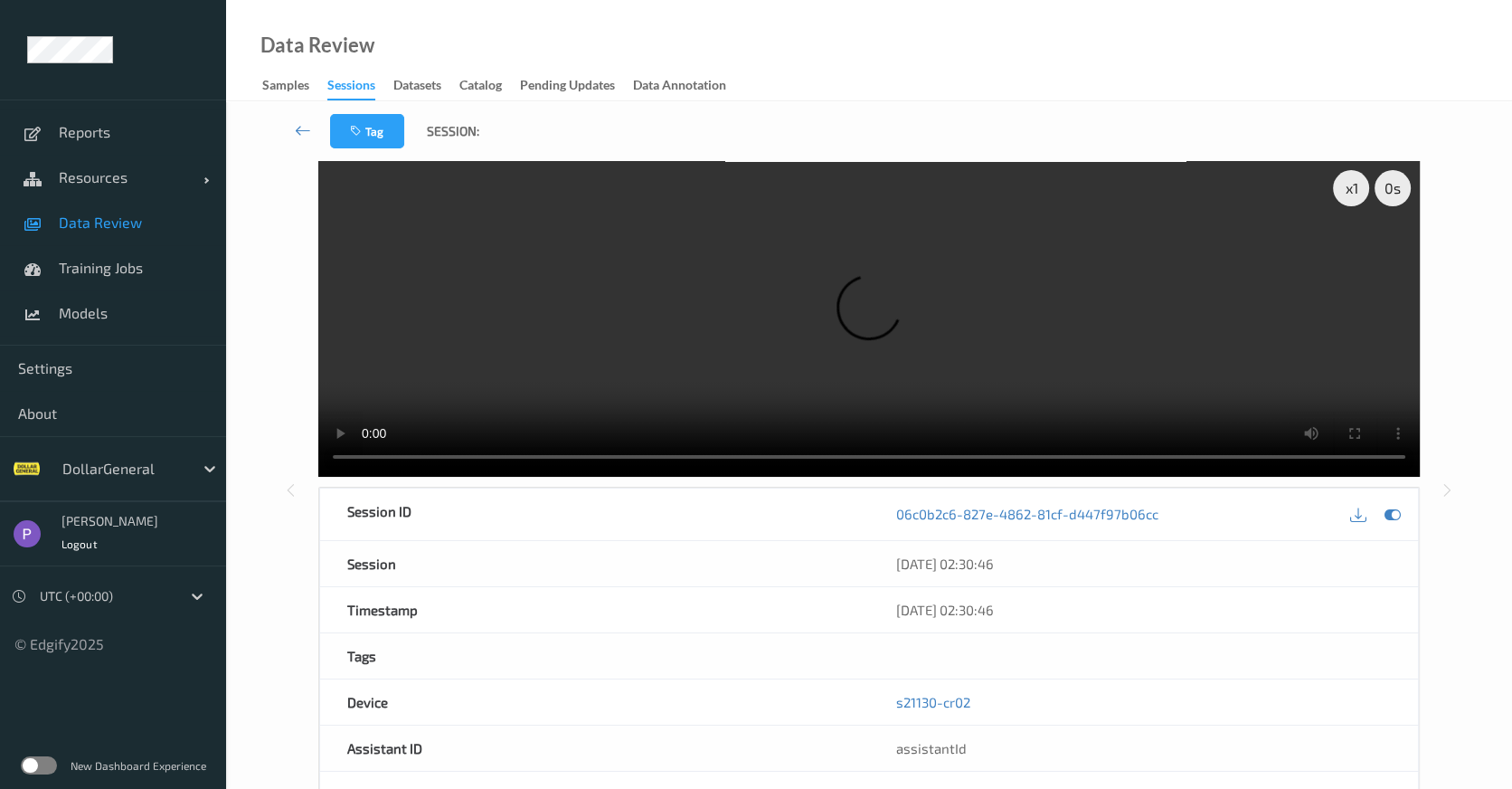 type 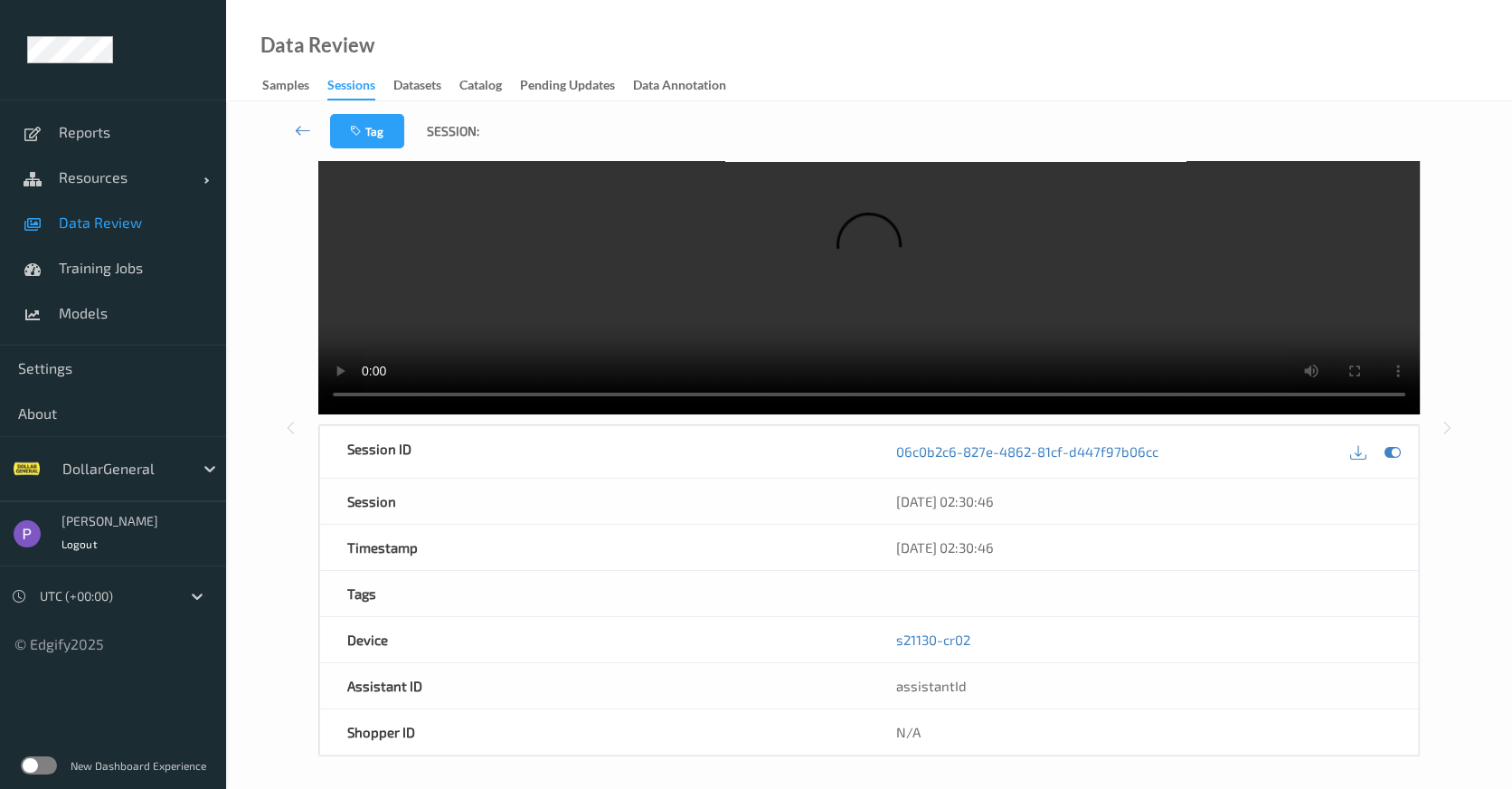 scroll, scrollTop: 65, scrollLeft: 0, axis: vertical 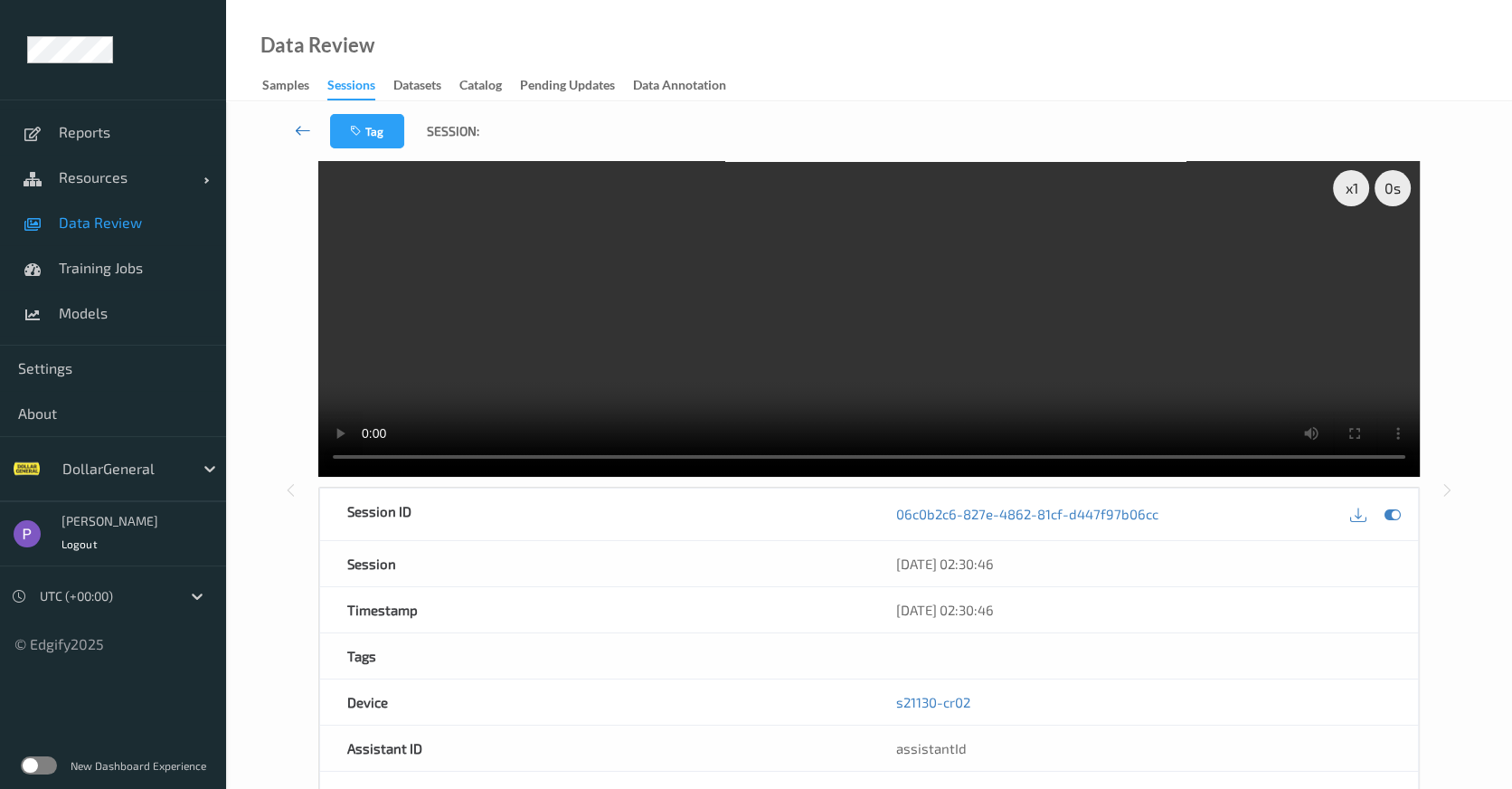 click at bounding box center (303, 130) 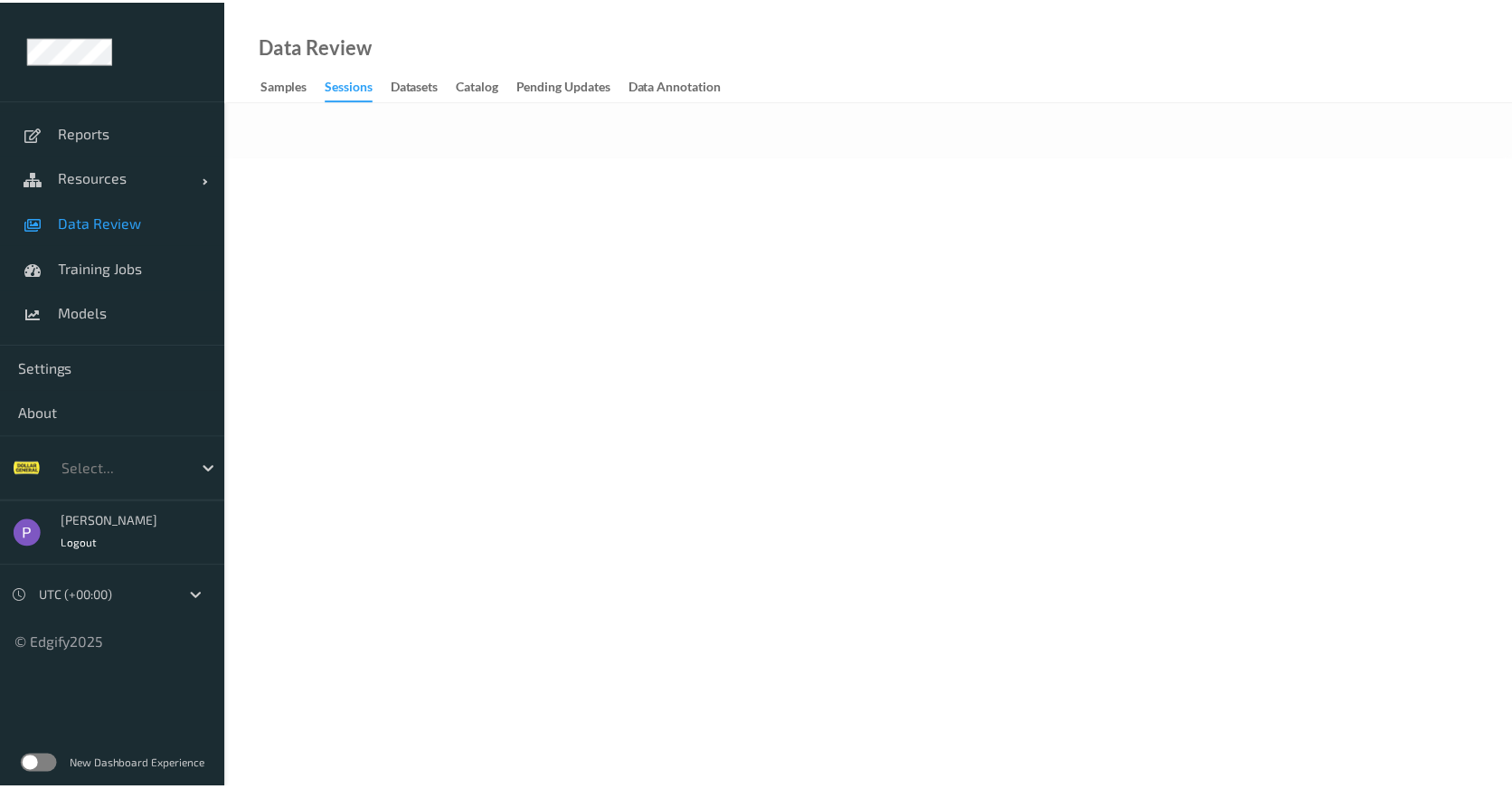 scroll, scrollTop: 0, scrollLeft: 0, axis: both 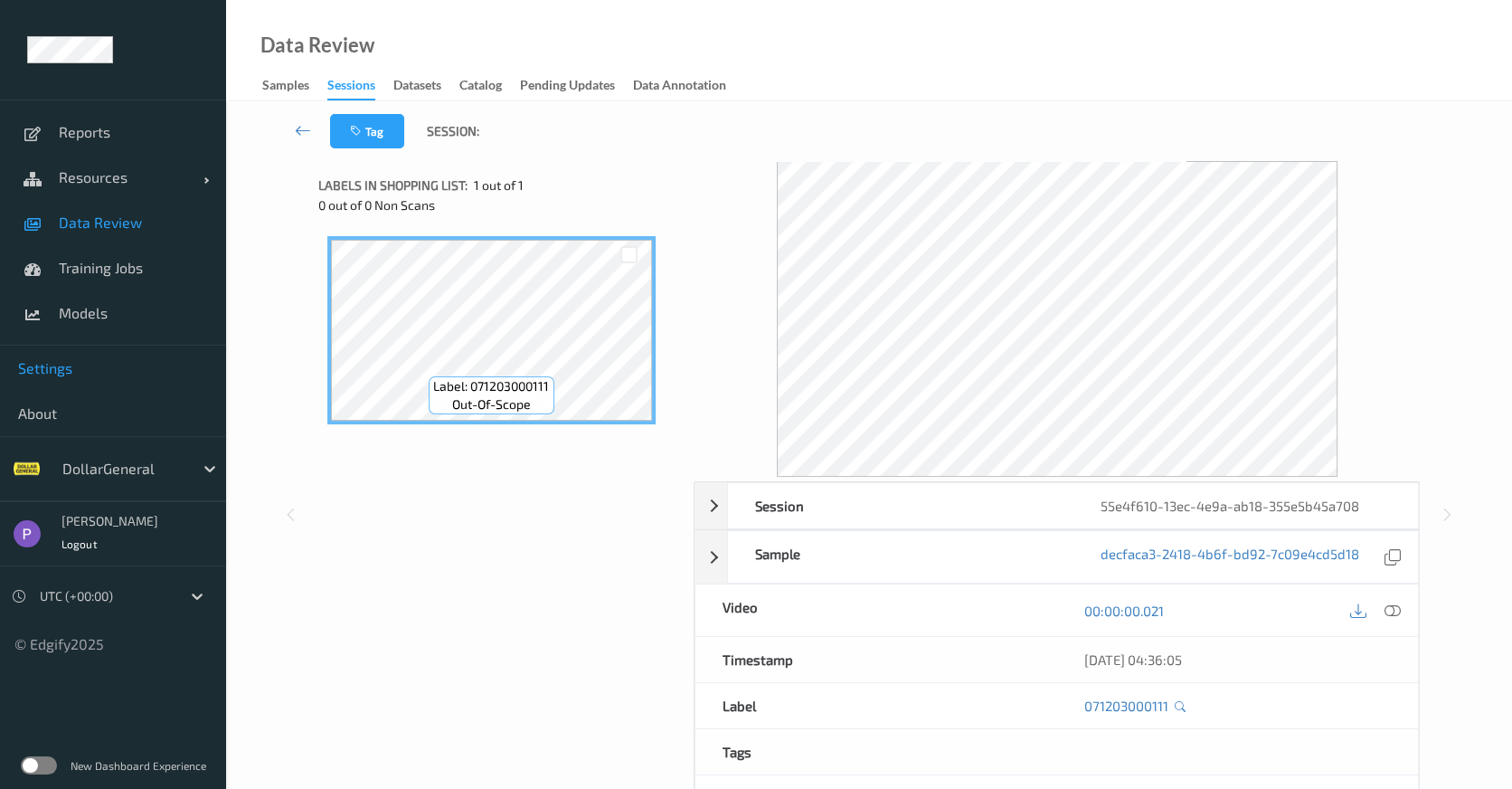 click on "Settings" at bounding box center [113, 368] 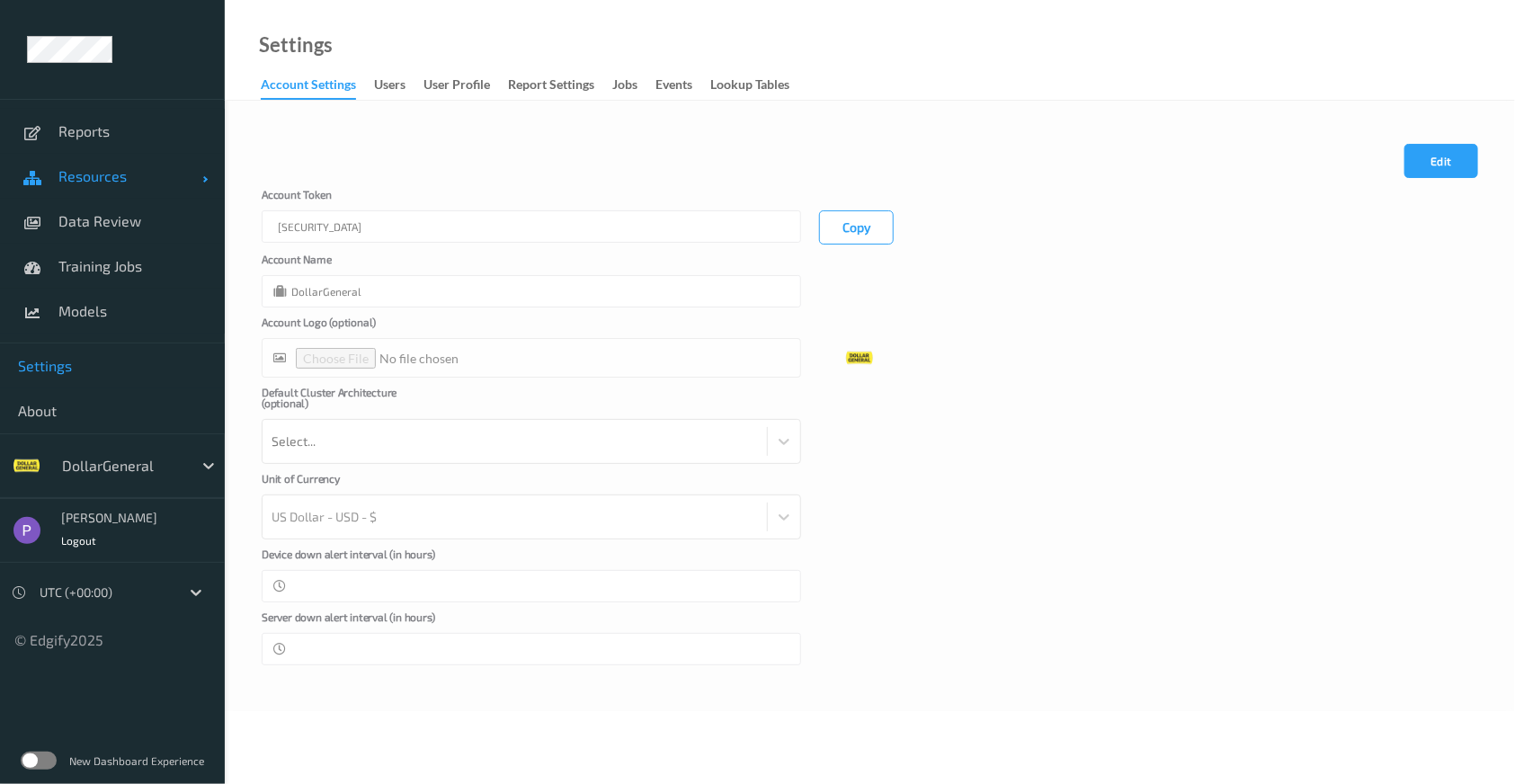 click on "Resources" at bounding box center [130, 176] 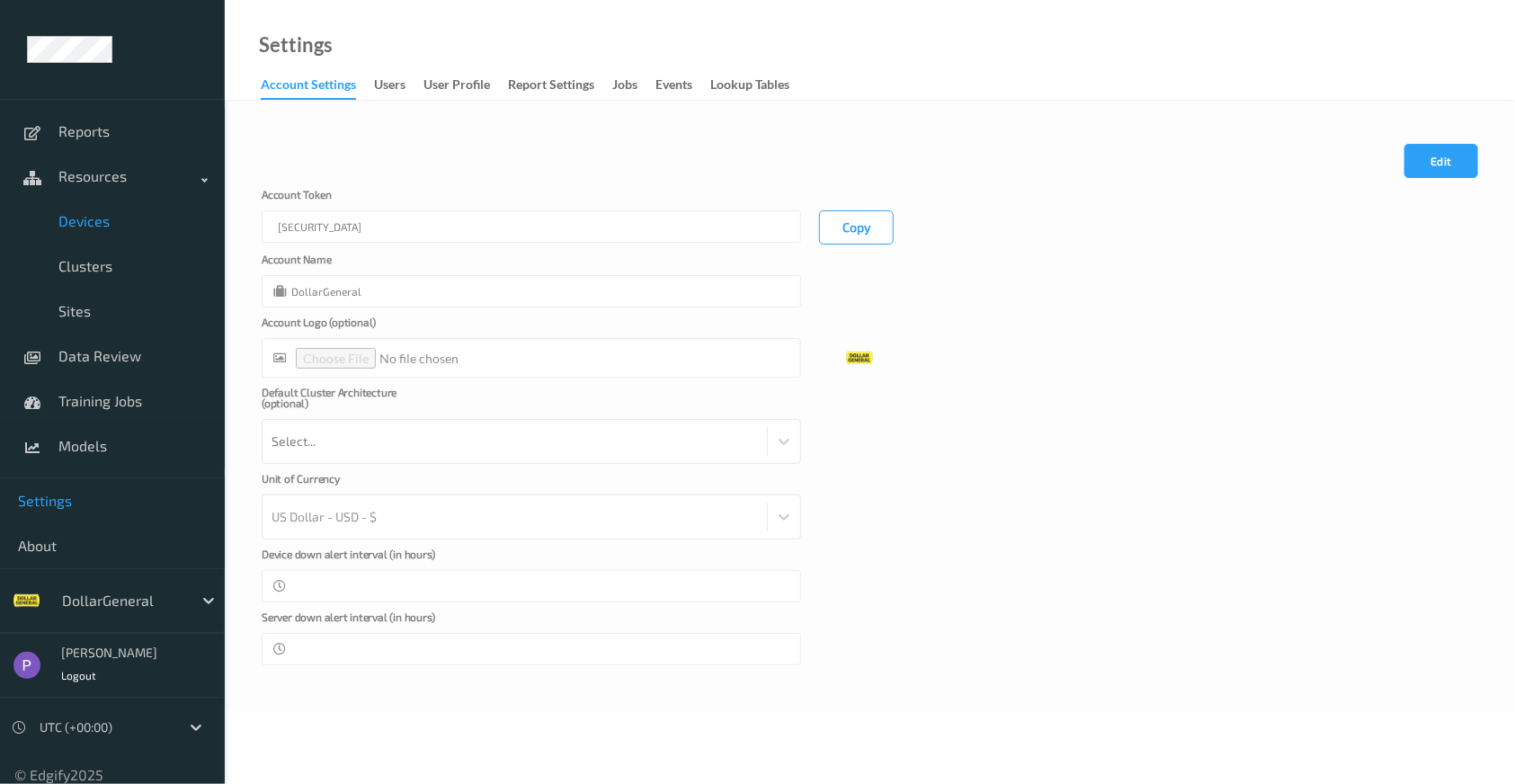 click on "Devices" at bounding box center (112, 221) 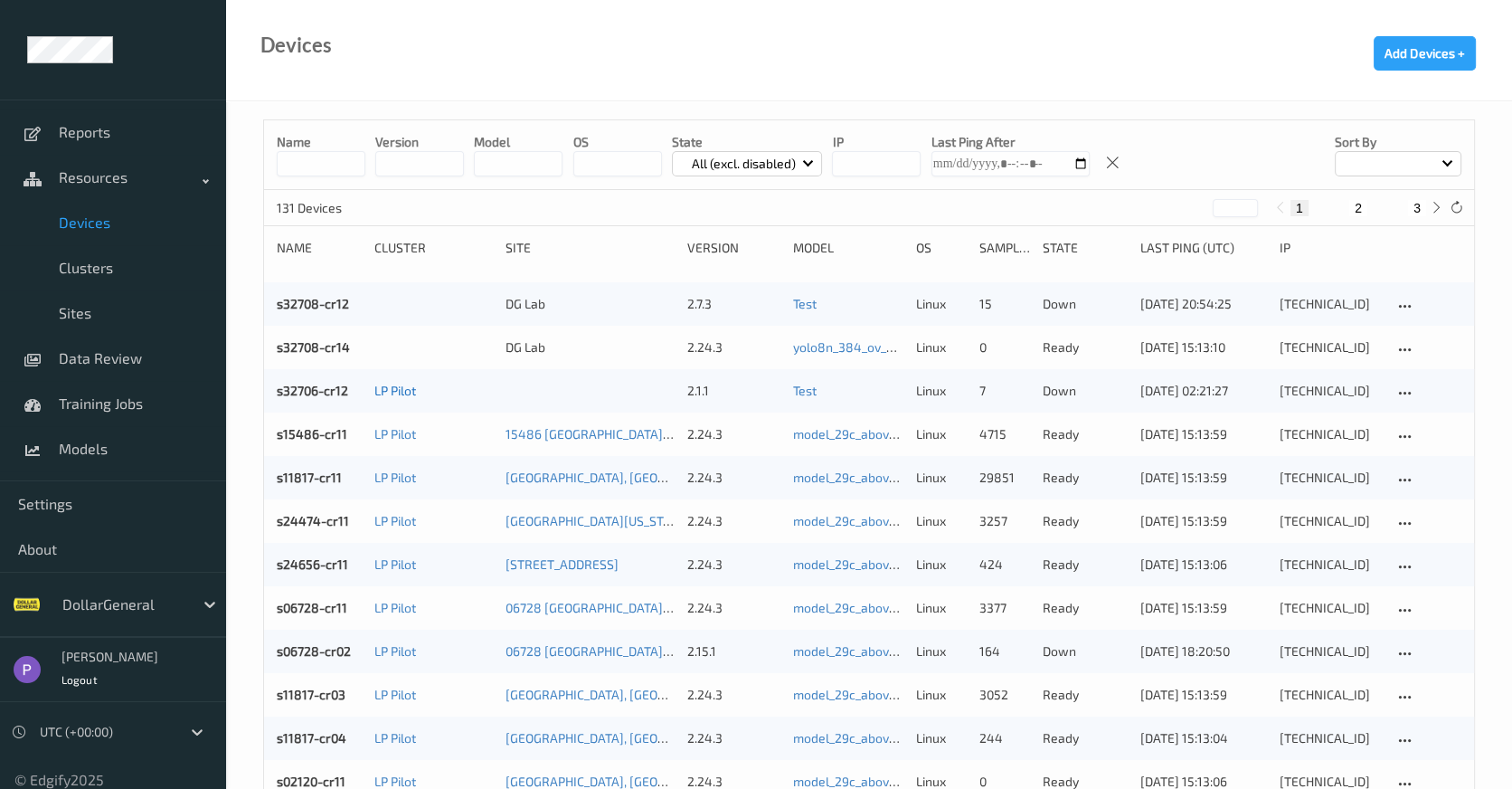 click on "LP Pilot" at bounding box center (395, 390) 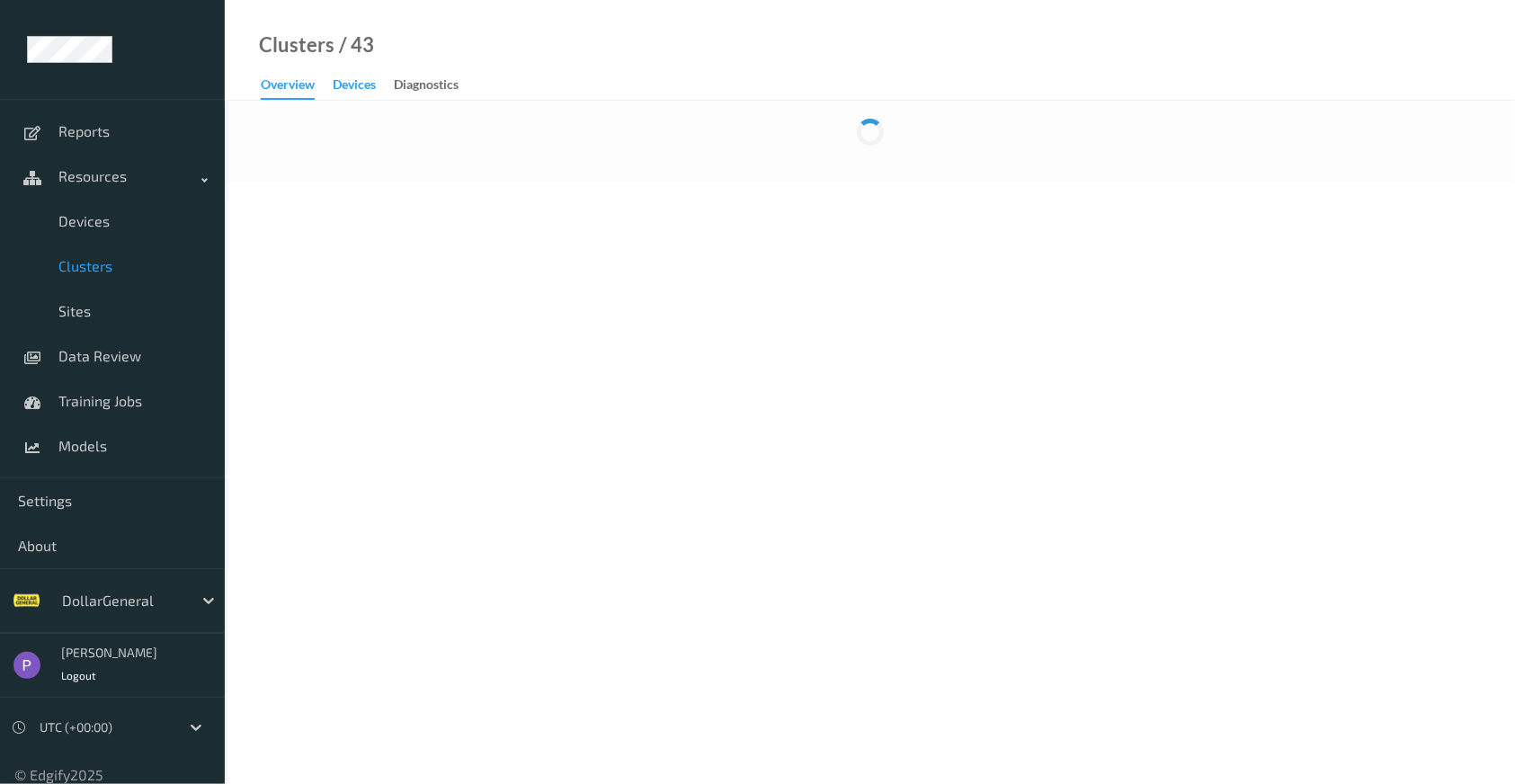 click on "Devices" at bounding box center [354, 86] 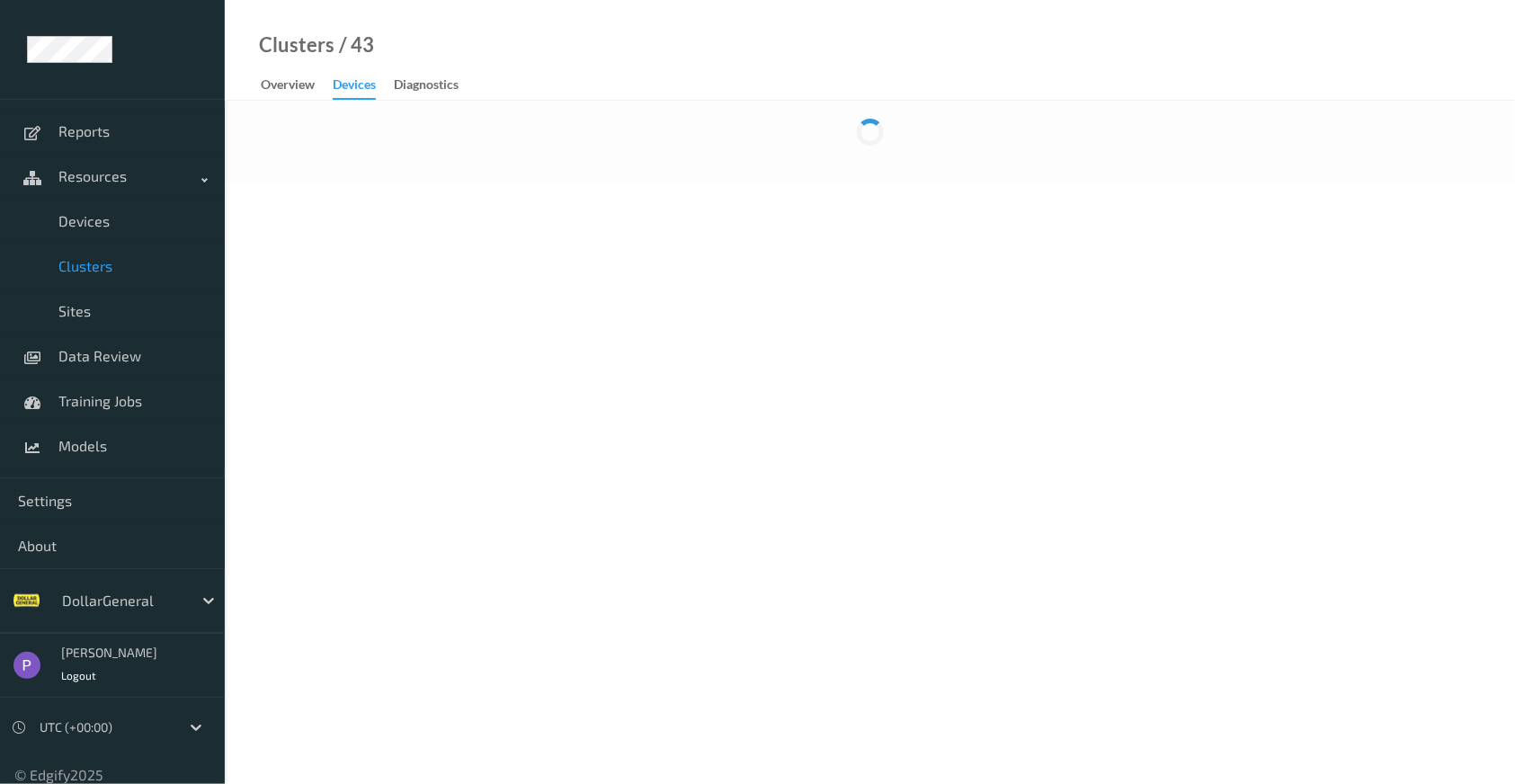 click on "Clusters" at bounding box center (132, 266) 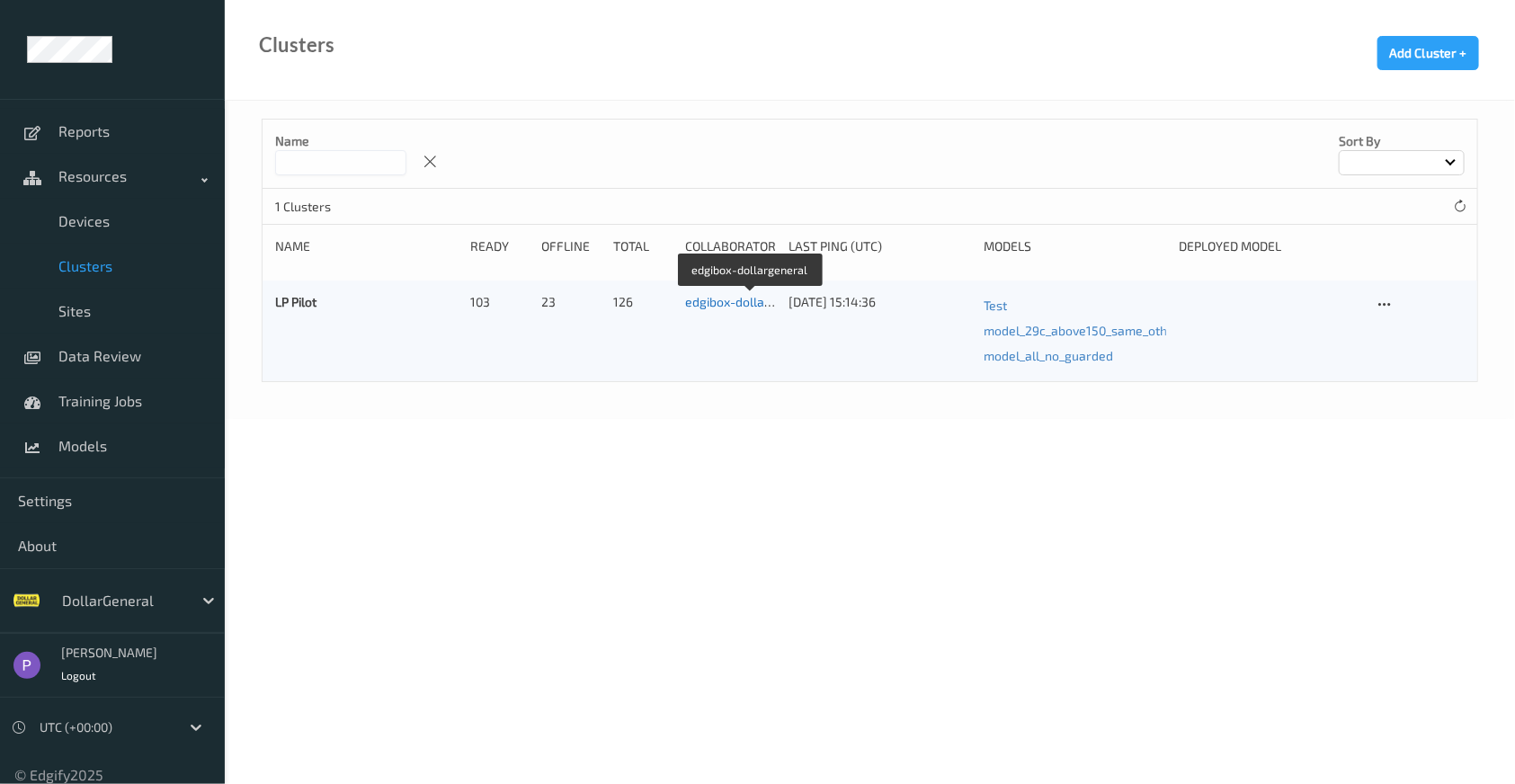 click on "edgibox-dollargeneral" at bounding box center (750, 301) 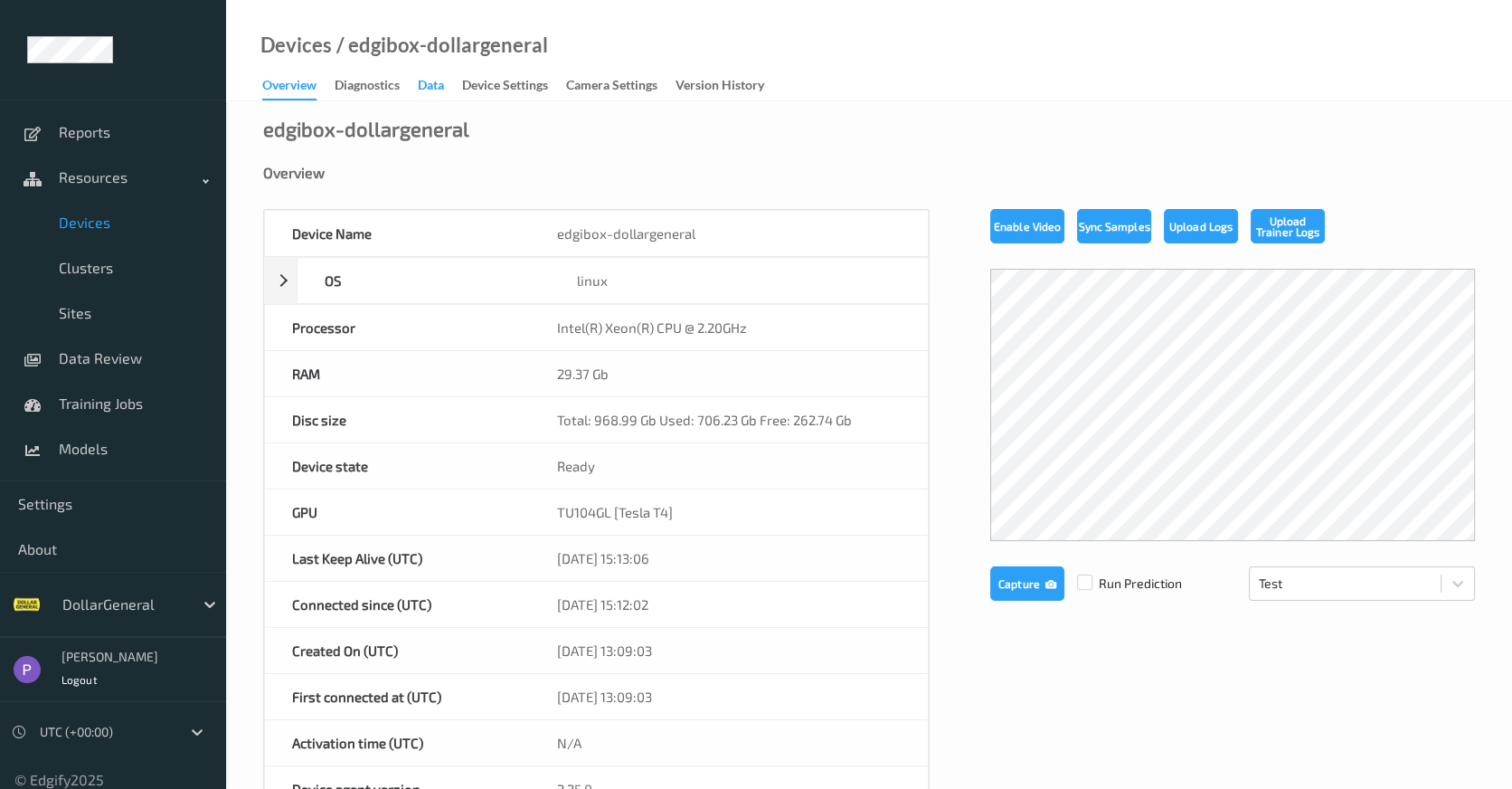 click on "Data" at bounding box center [430, 87] 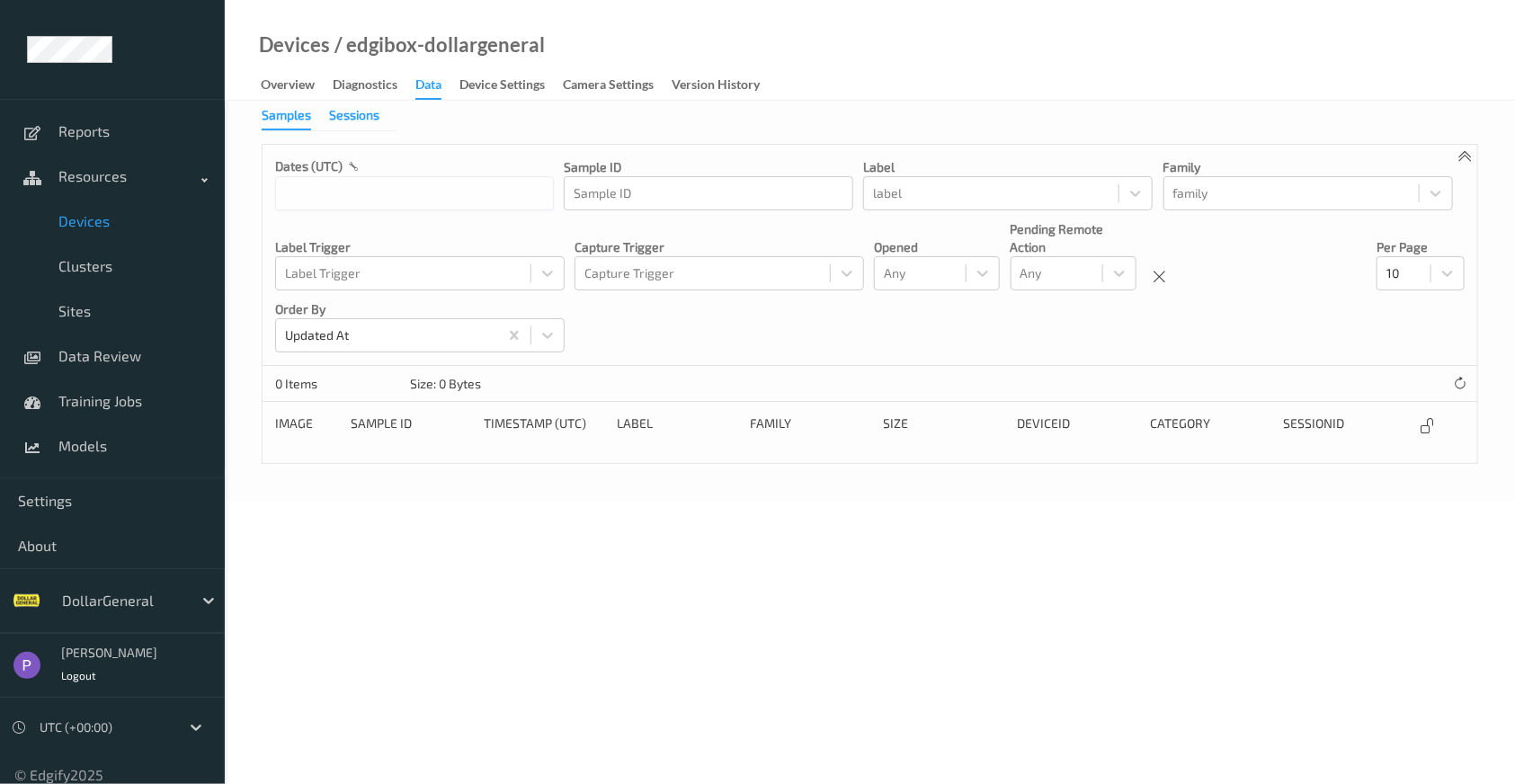 click on "Sessions" at bounding box center [354, 117] 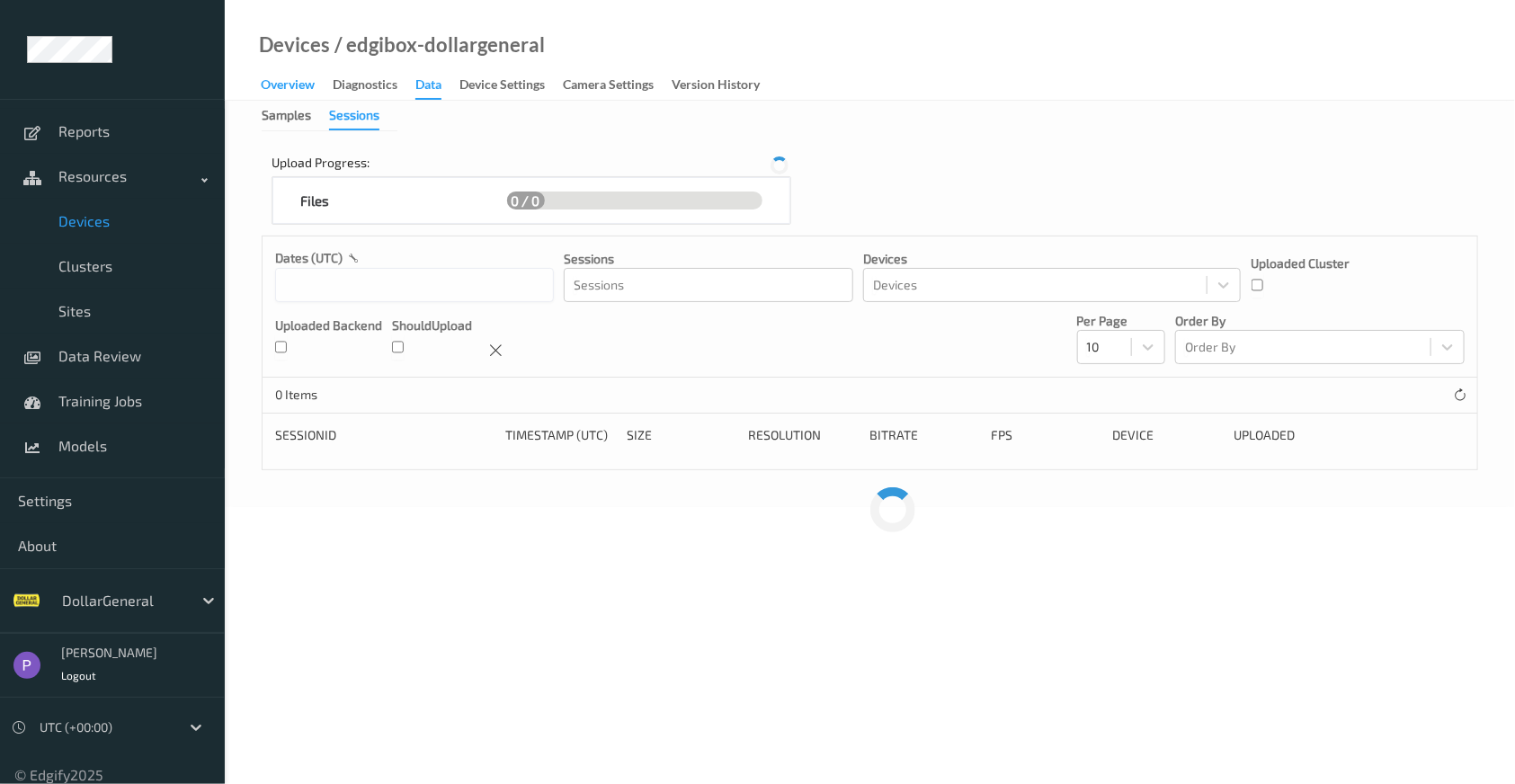 click on "Overview" at bounding box center (288, 86) 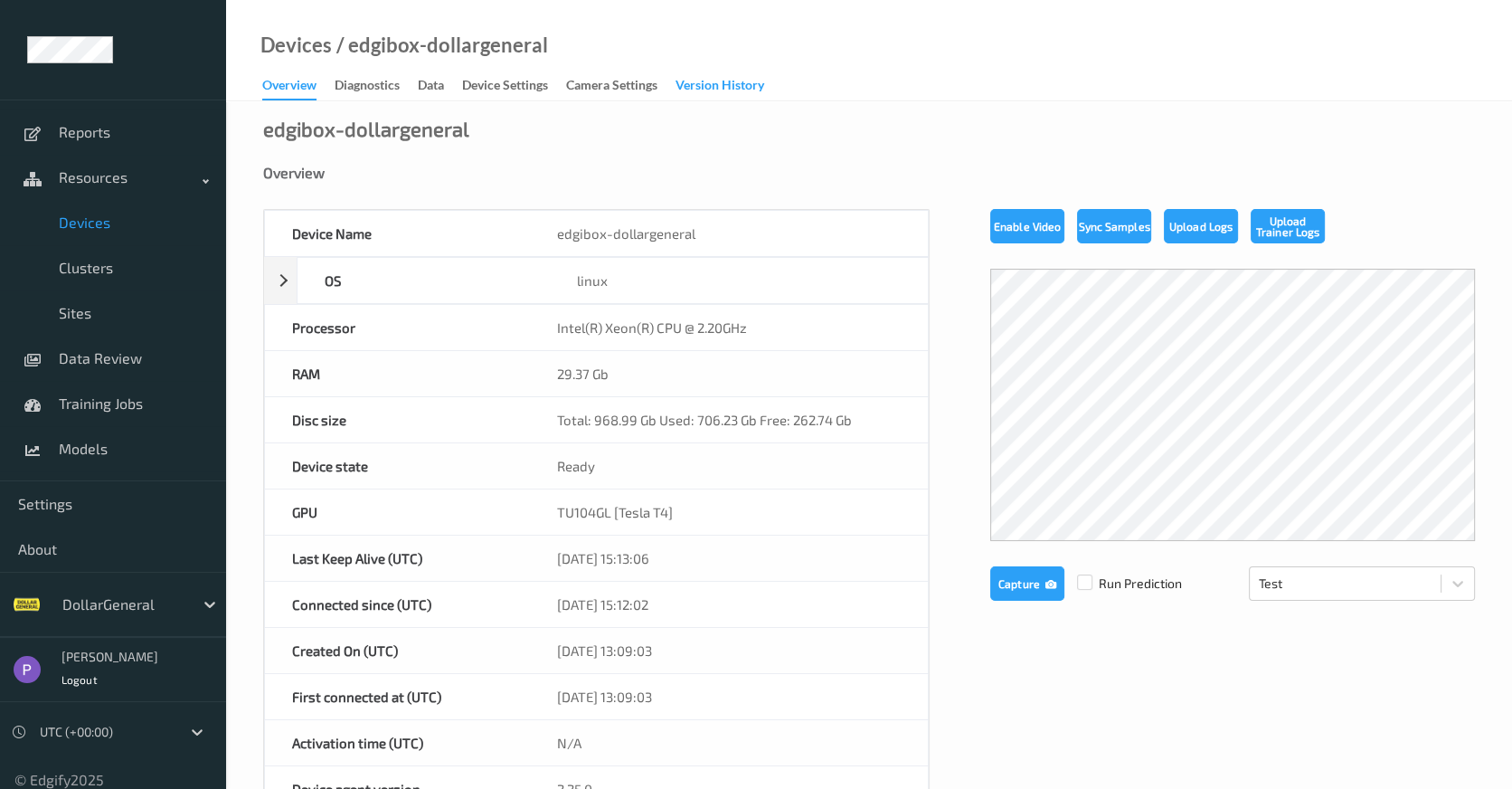 click on "Version History" at bounding box center [720, 87] 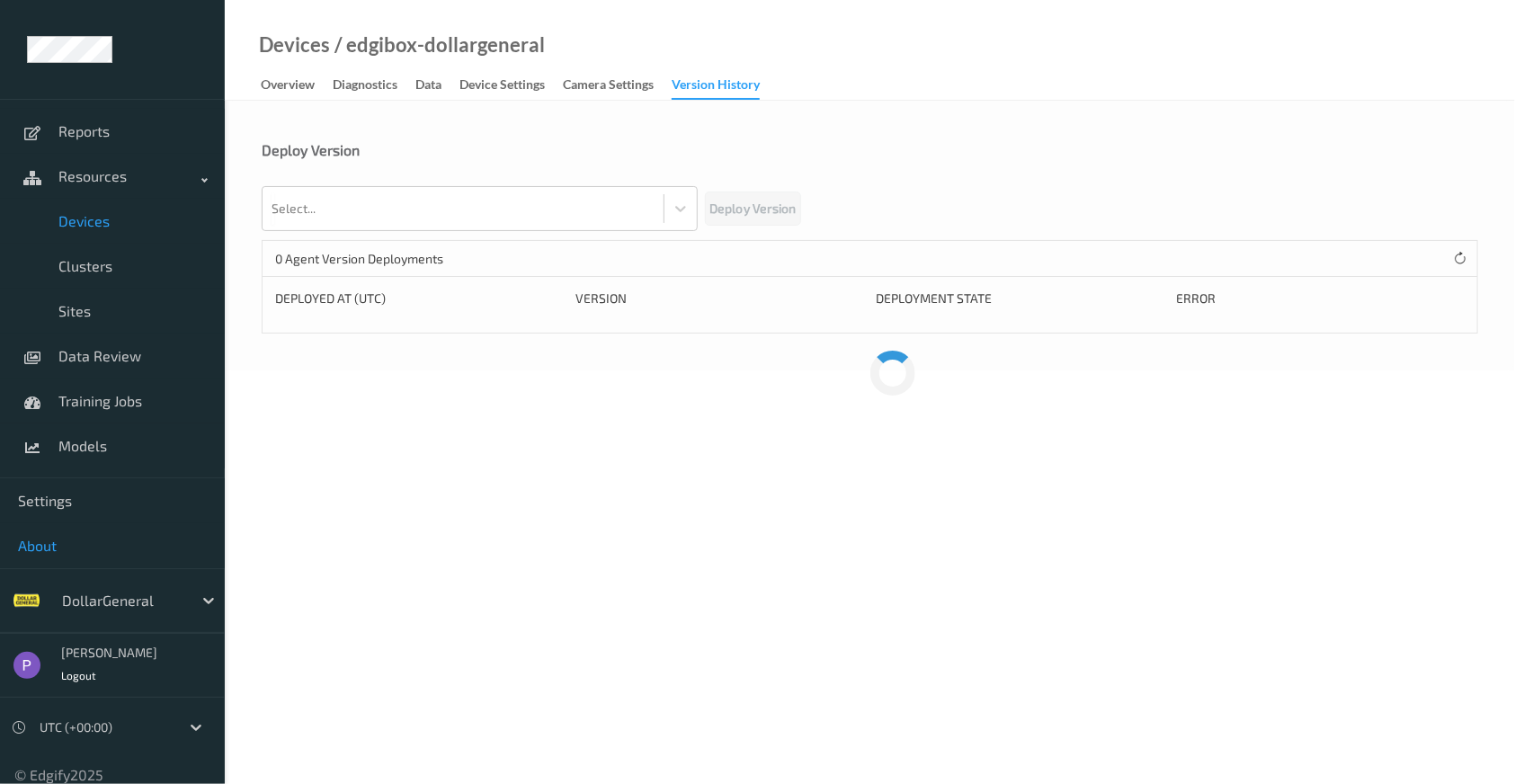 click on "About" at bounding box center [112, 546] 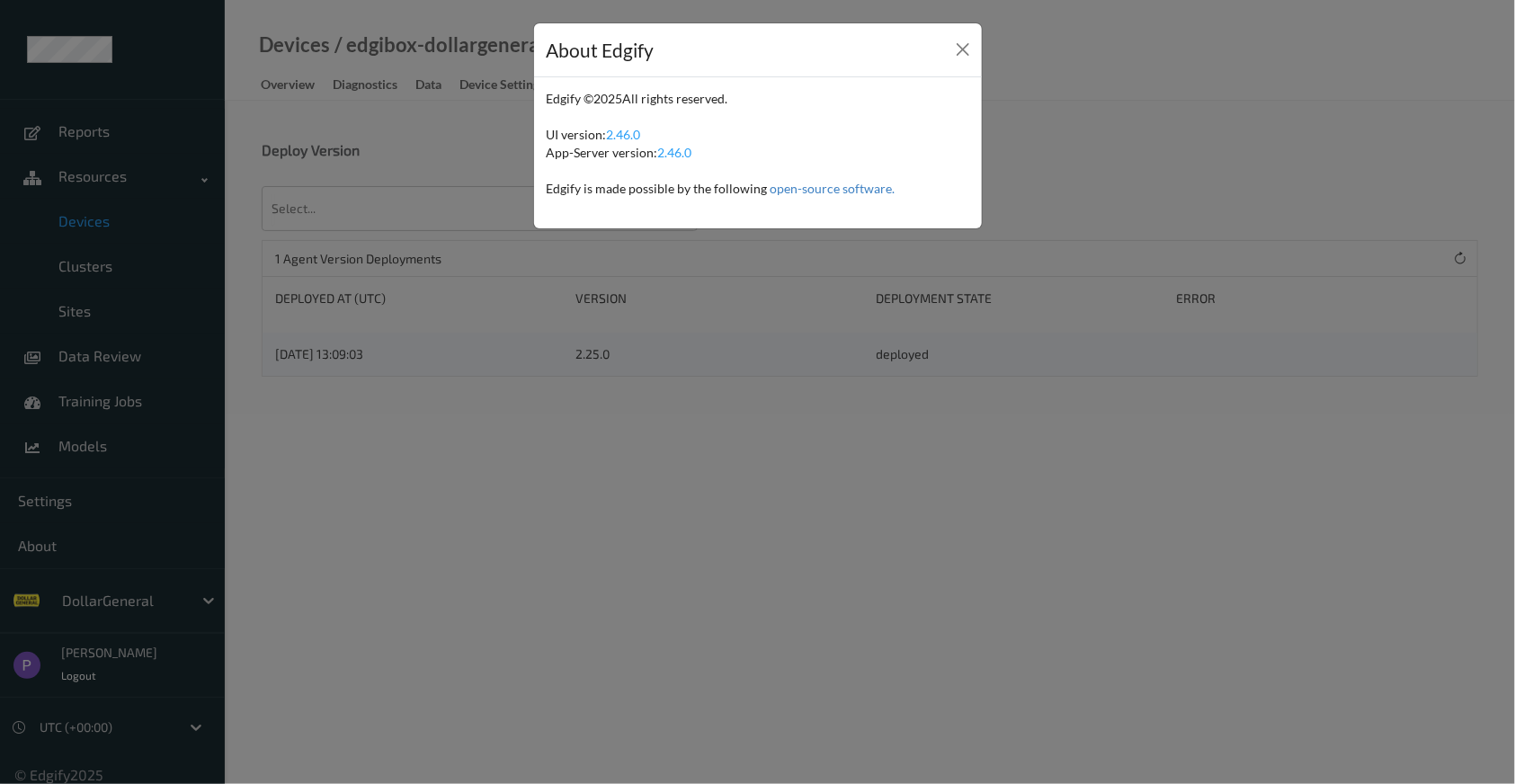 click on "About Edgify Edgify ©  2025  All rights reserved. UI version:  2.46.0 App-Server version:  2.46.0 Edgify is made possible by the following   open-source software." at bounding box center (757, 392) 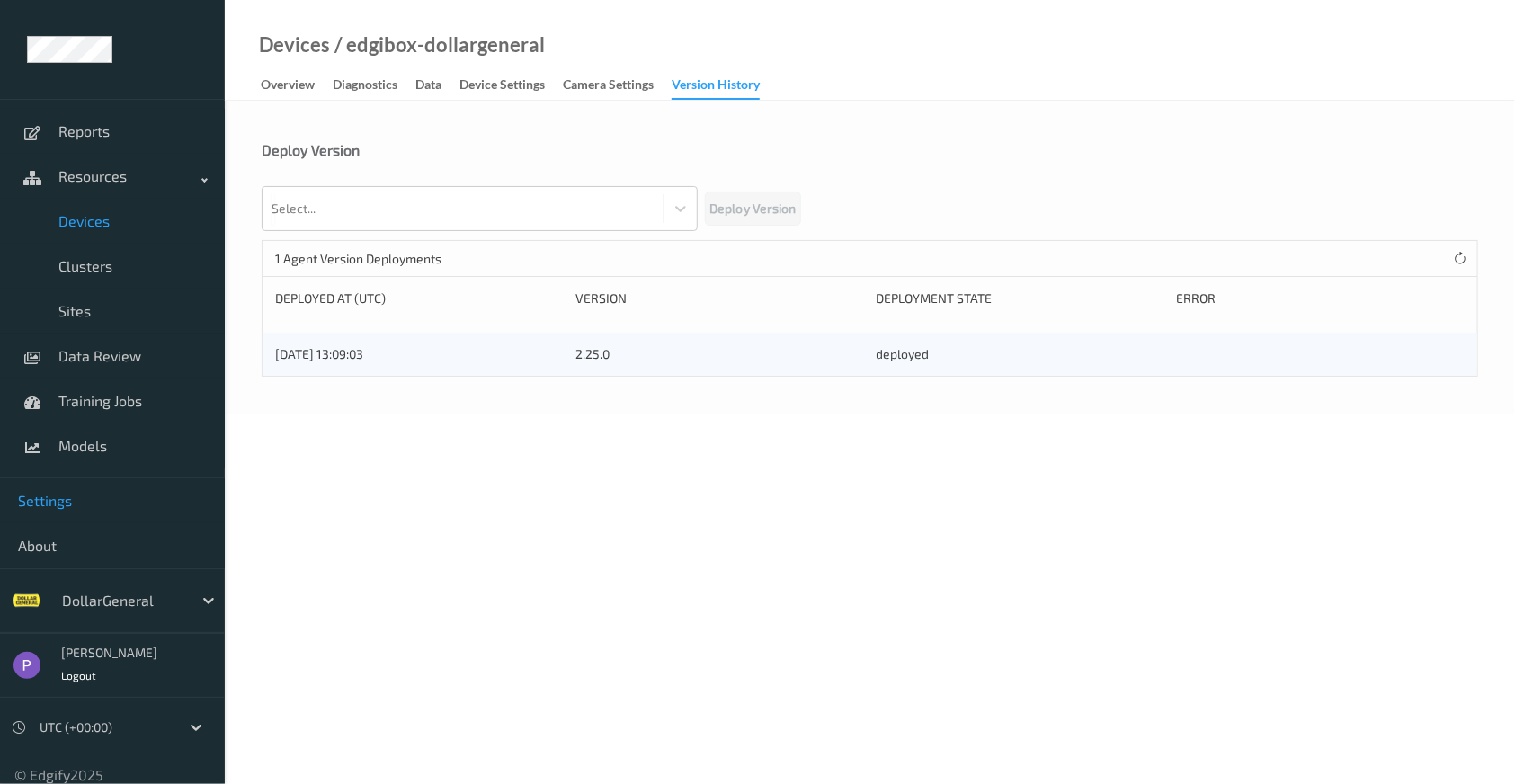 click on "Settings" at bounding box center (112, 501) 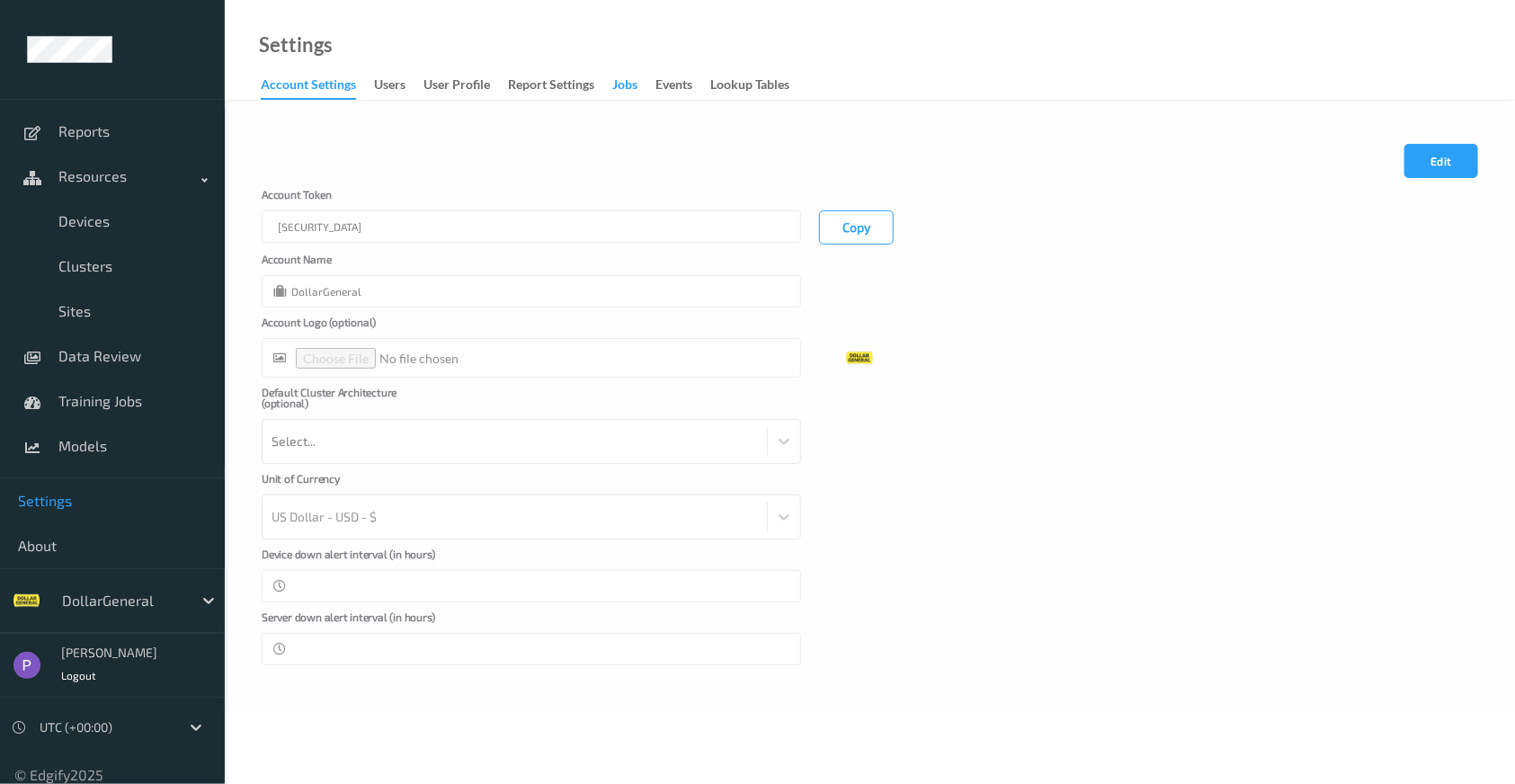 click on "Jobs" at bounding box center (625, 86) 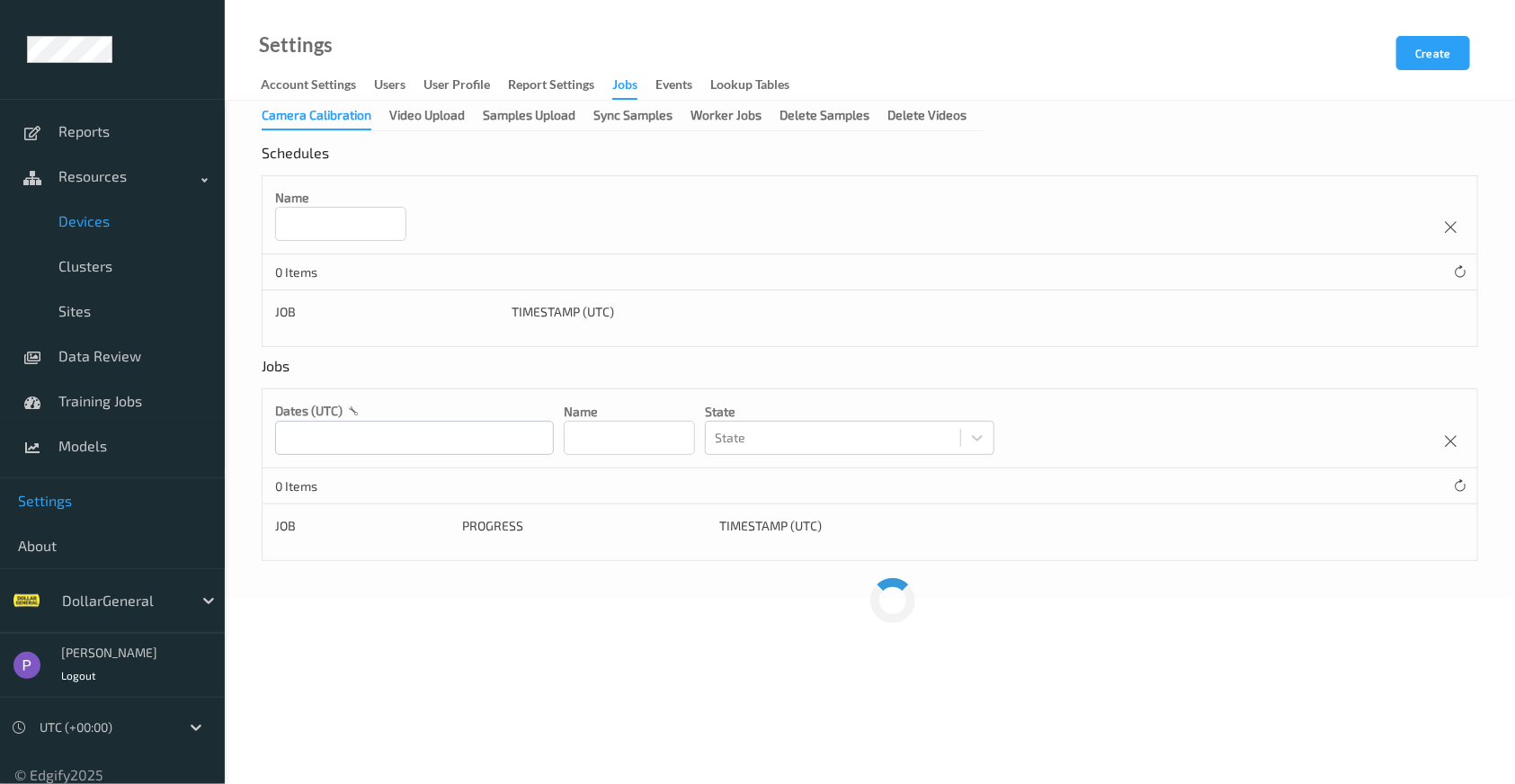 click on "Devices" at bounding box center (132, 221) 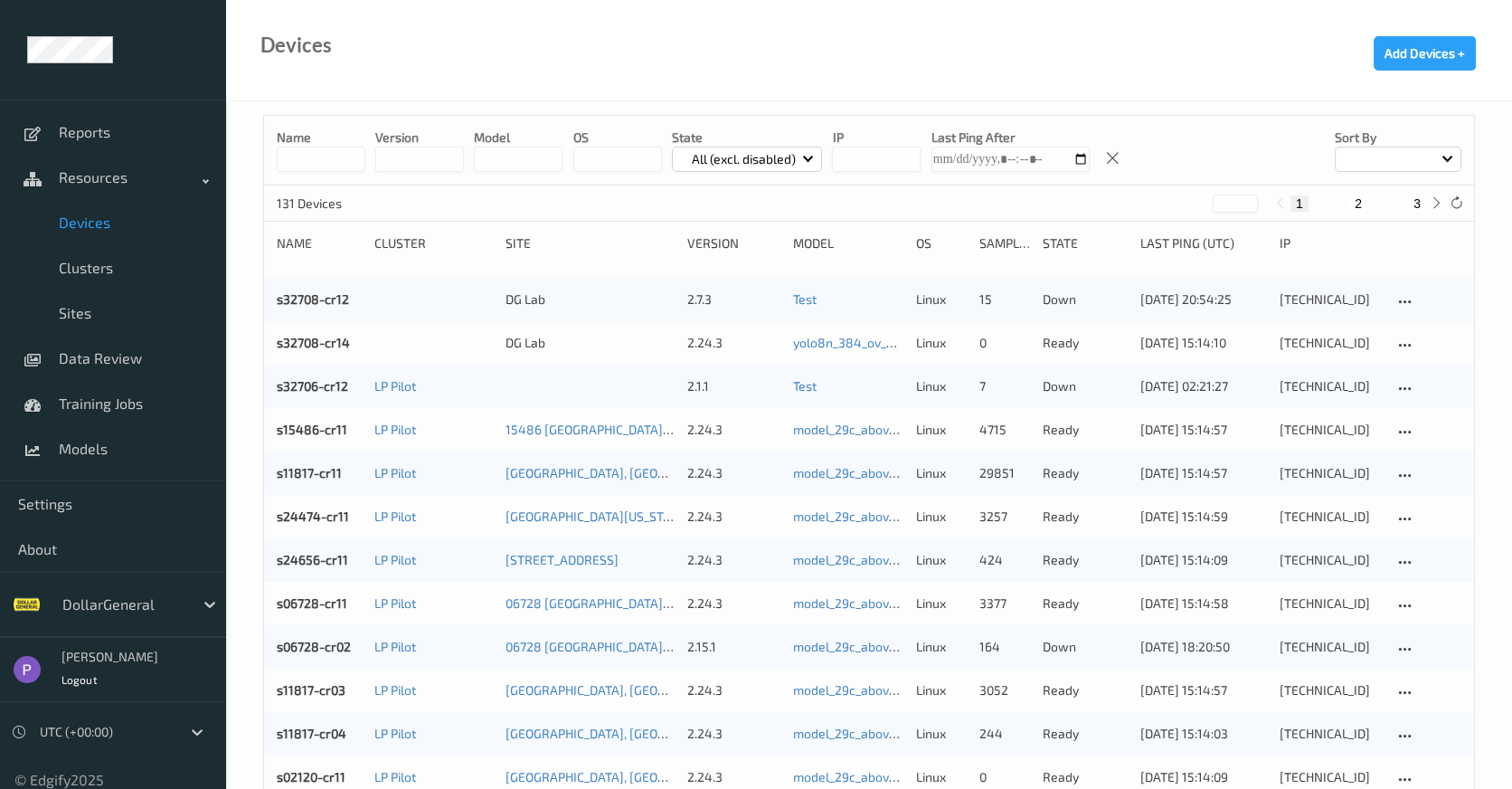 scroll, scrollTop: 0, scrollLeft: 0, axis: both 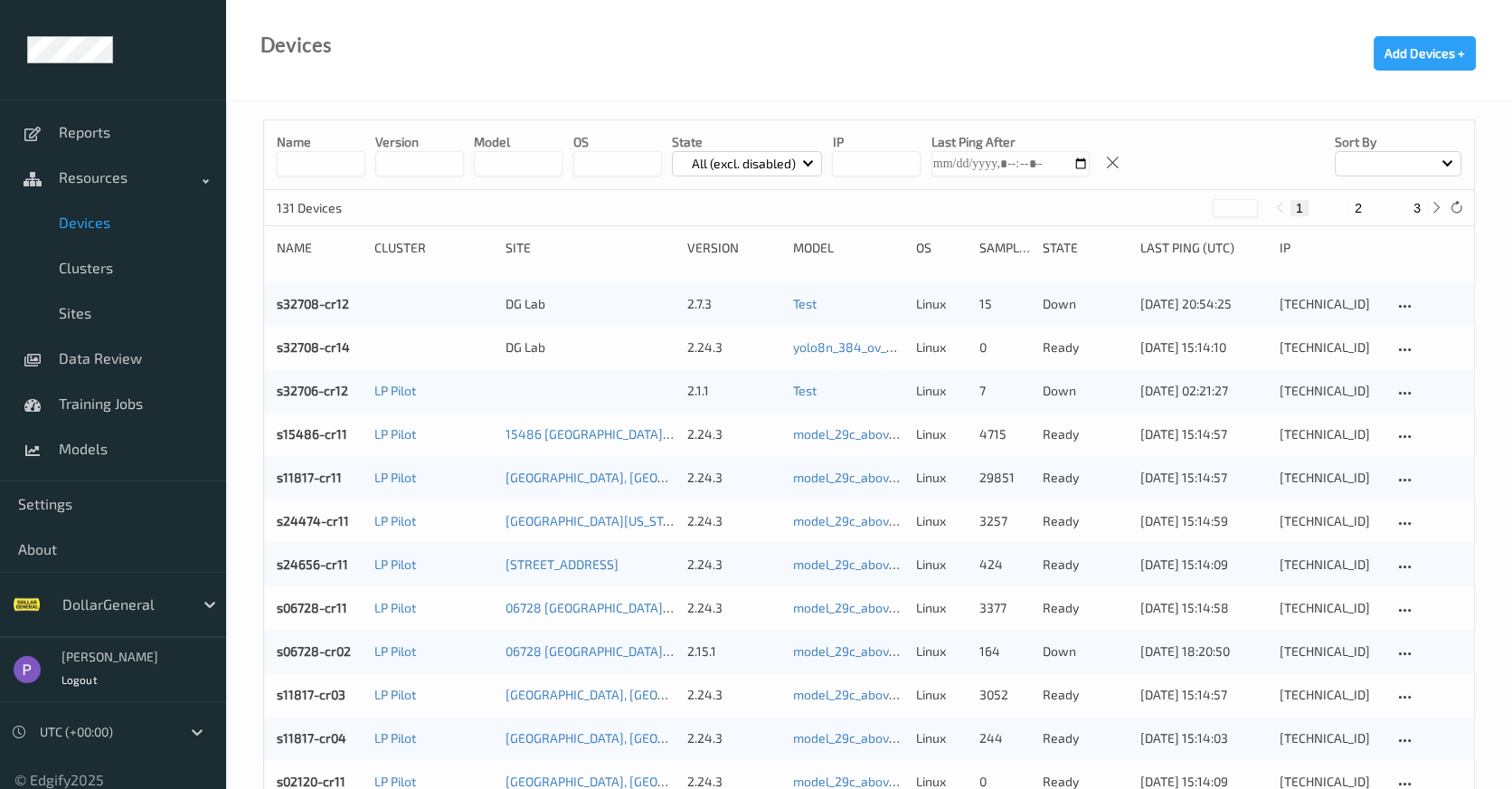 click at bounding box center [321, 164] 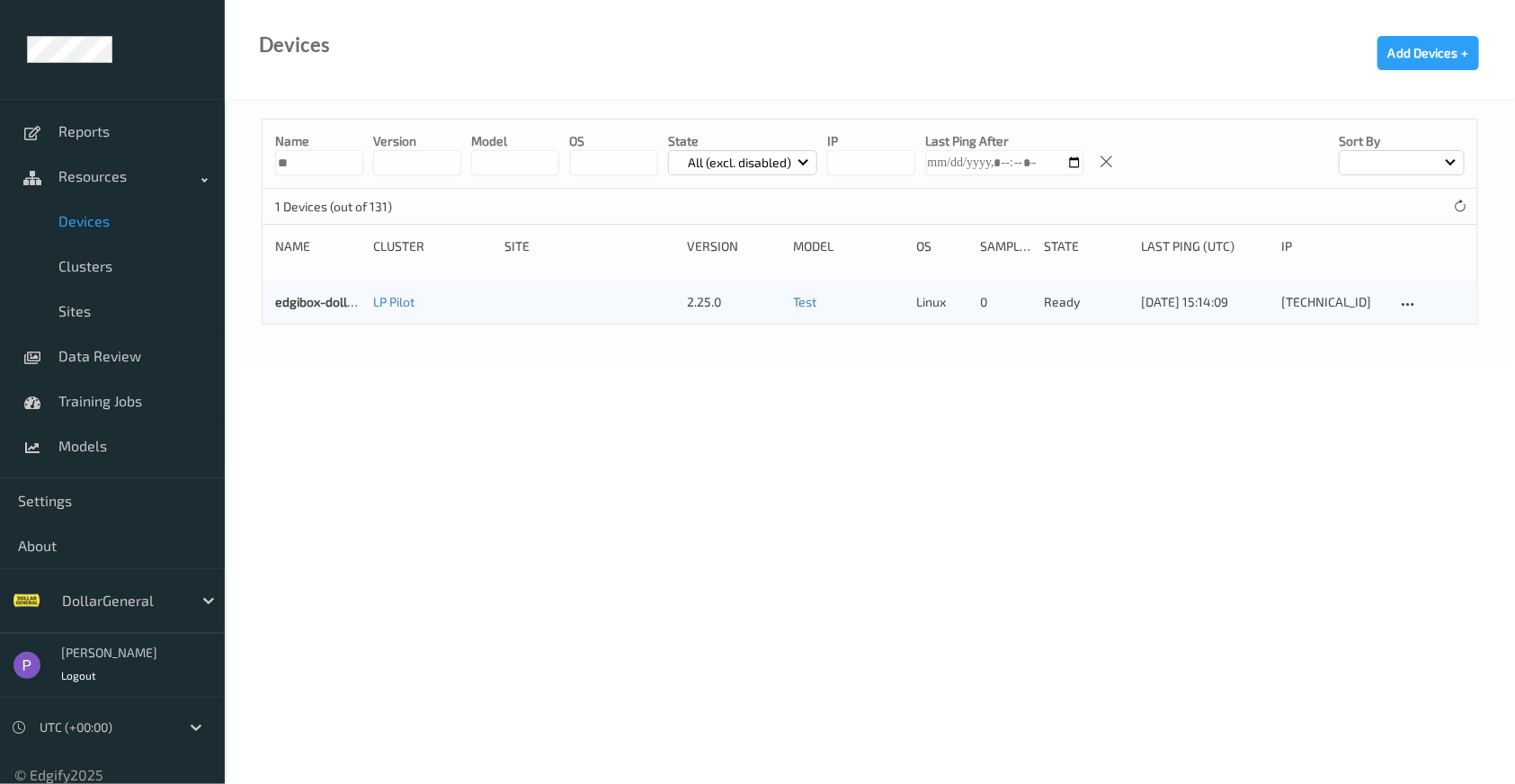 type on "**" 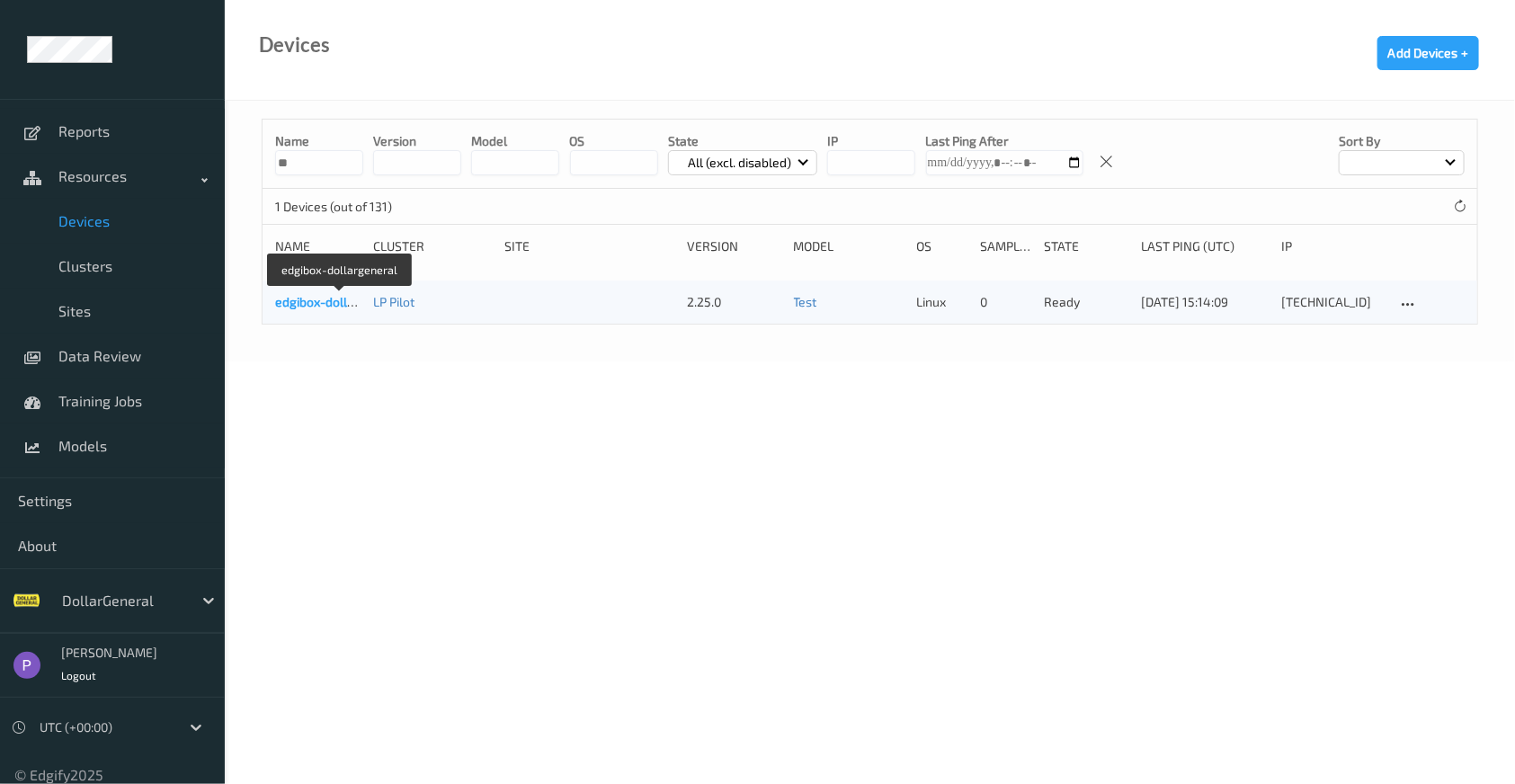 click on "edgibox-dollargeneral" at bounding box center (340, 301) 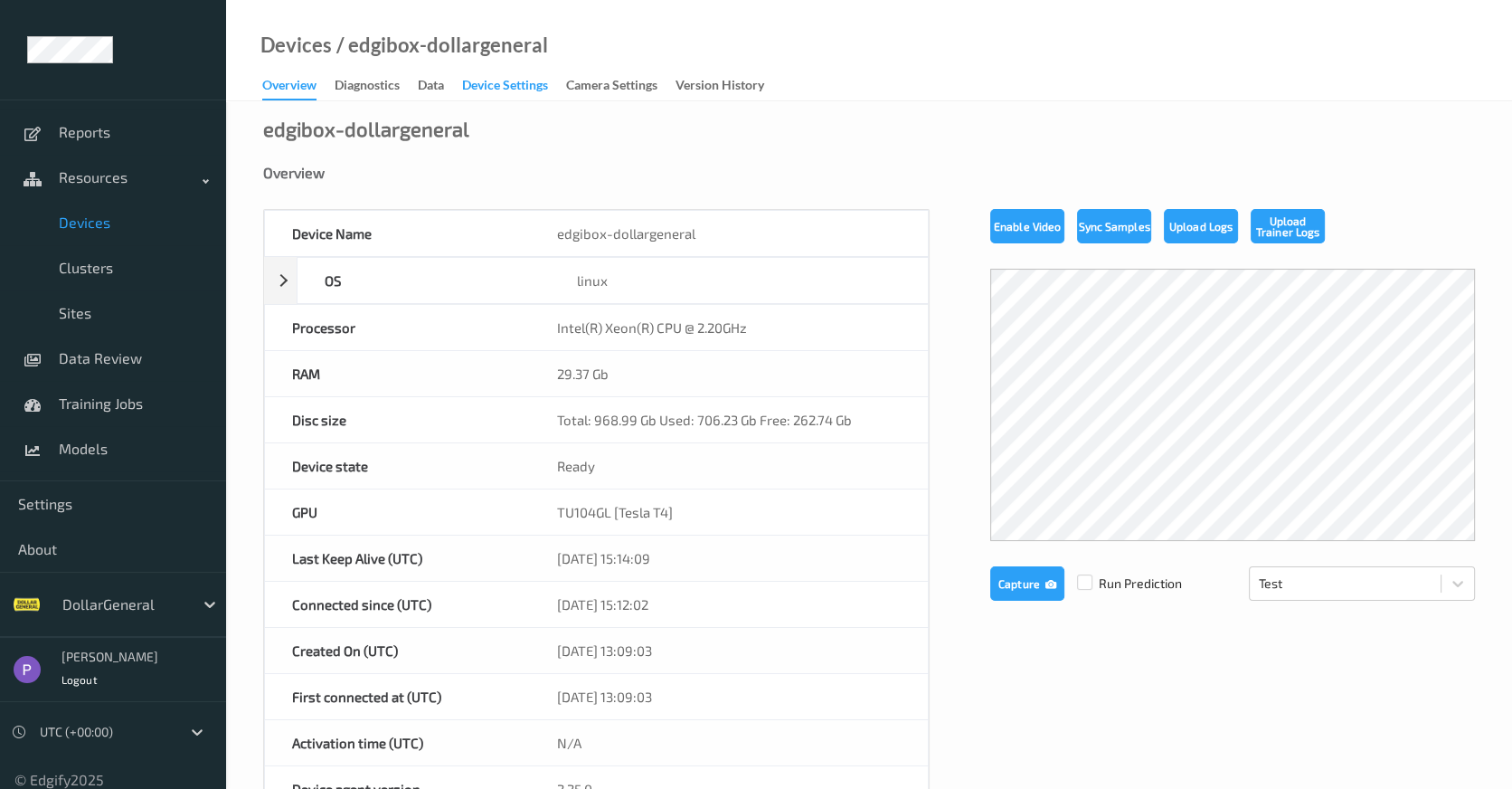 click on "Device Settings" at bounding box center (505, 87) 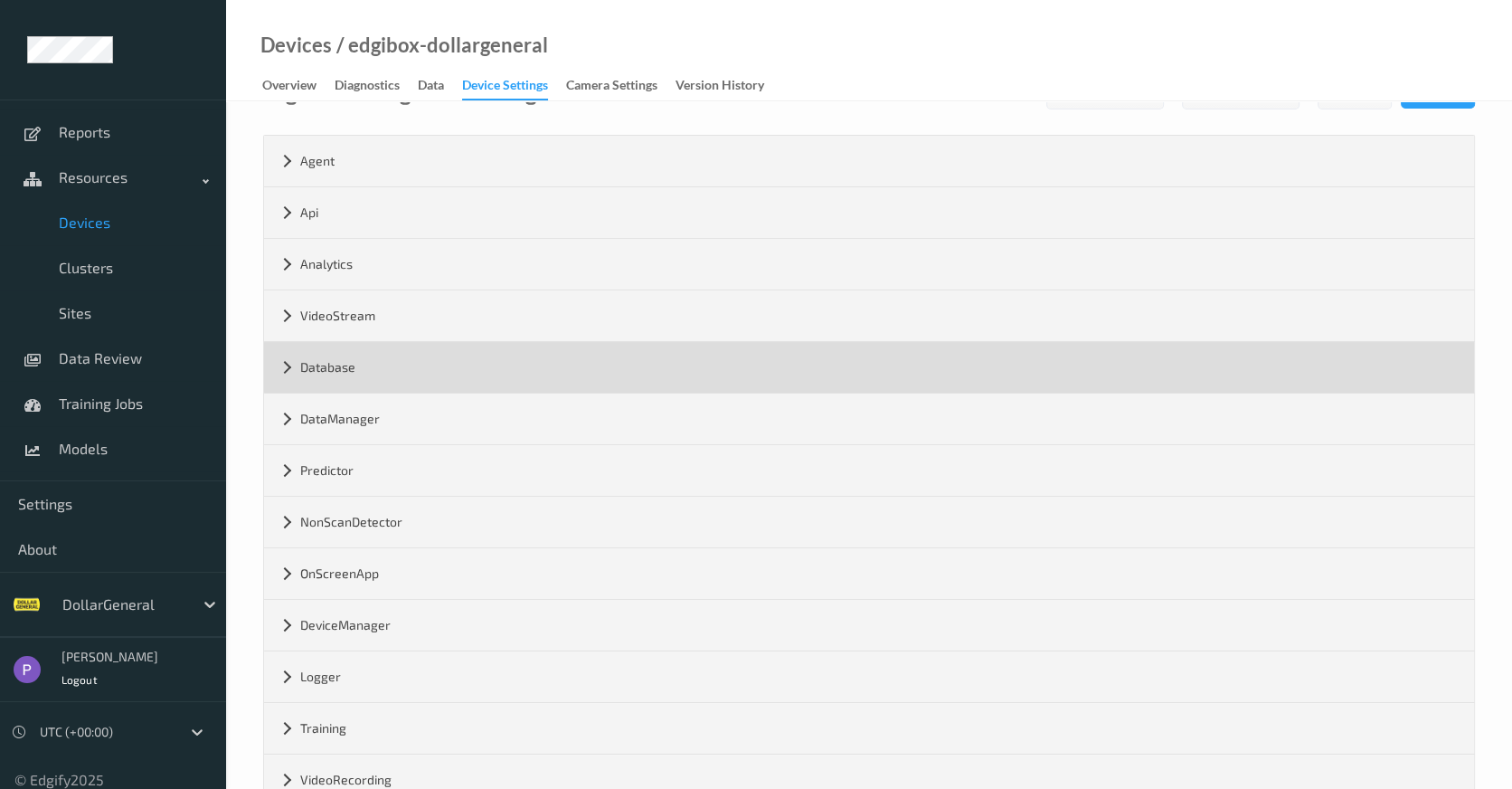 scroll, scrollTop: 0, scrollLeft: 0, axis: both 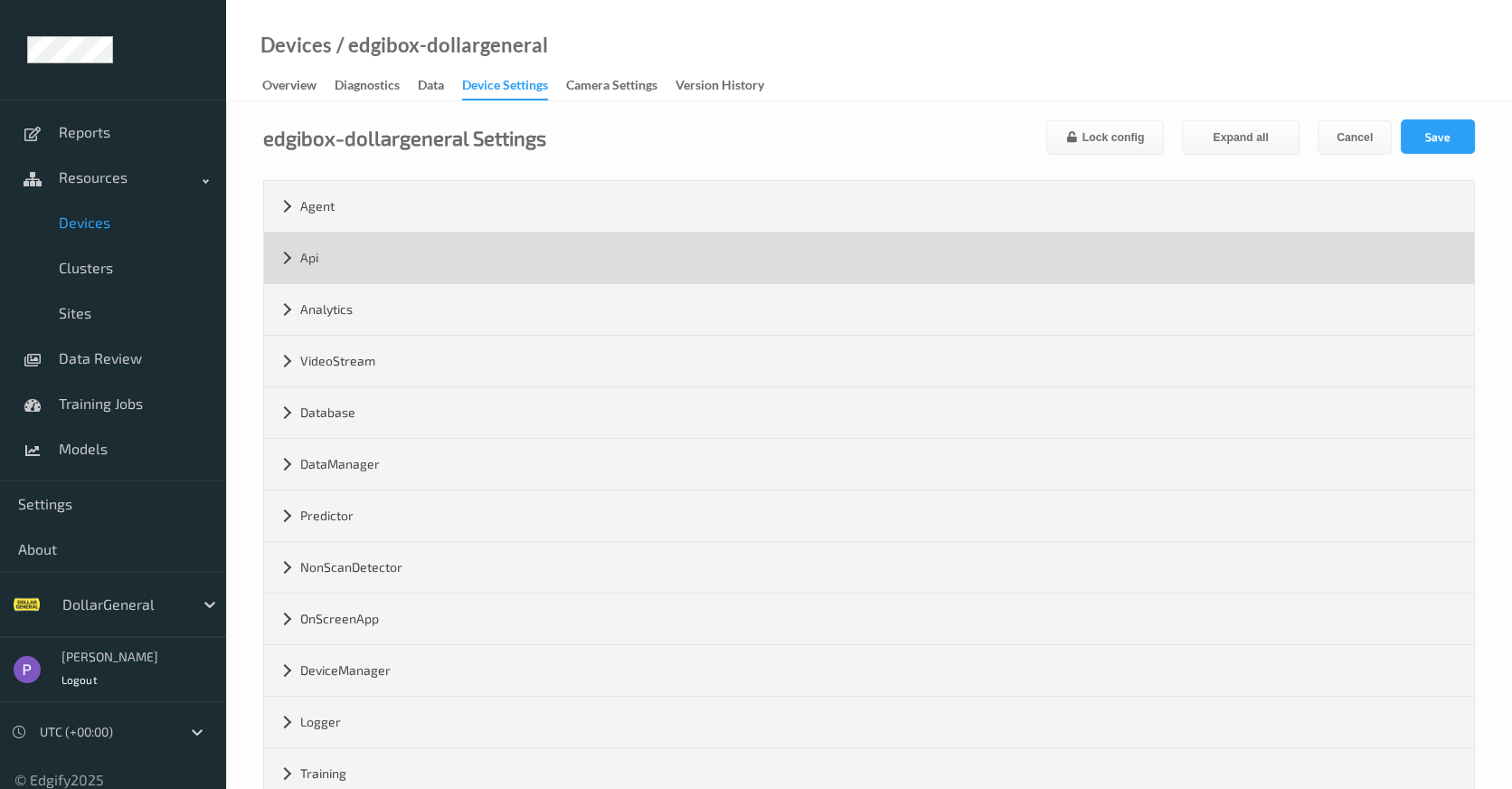 click on "Api" at bounding box center (869, 258) 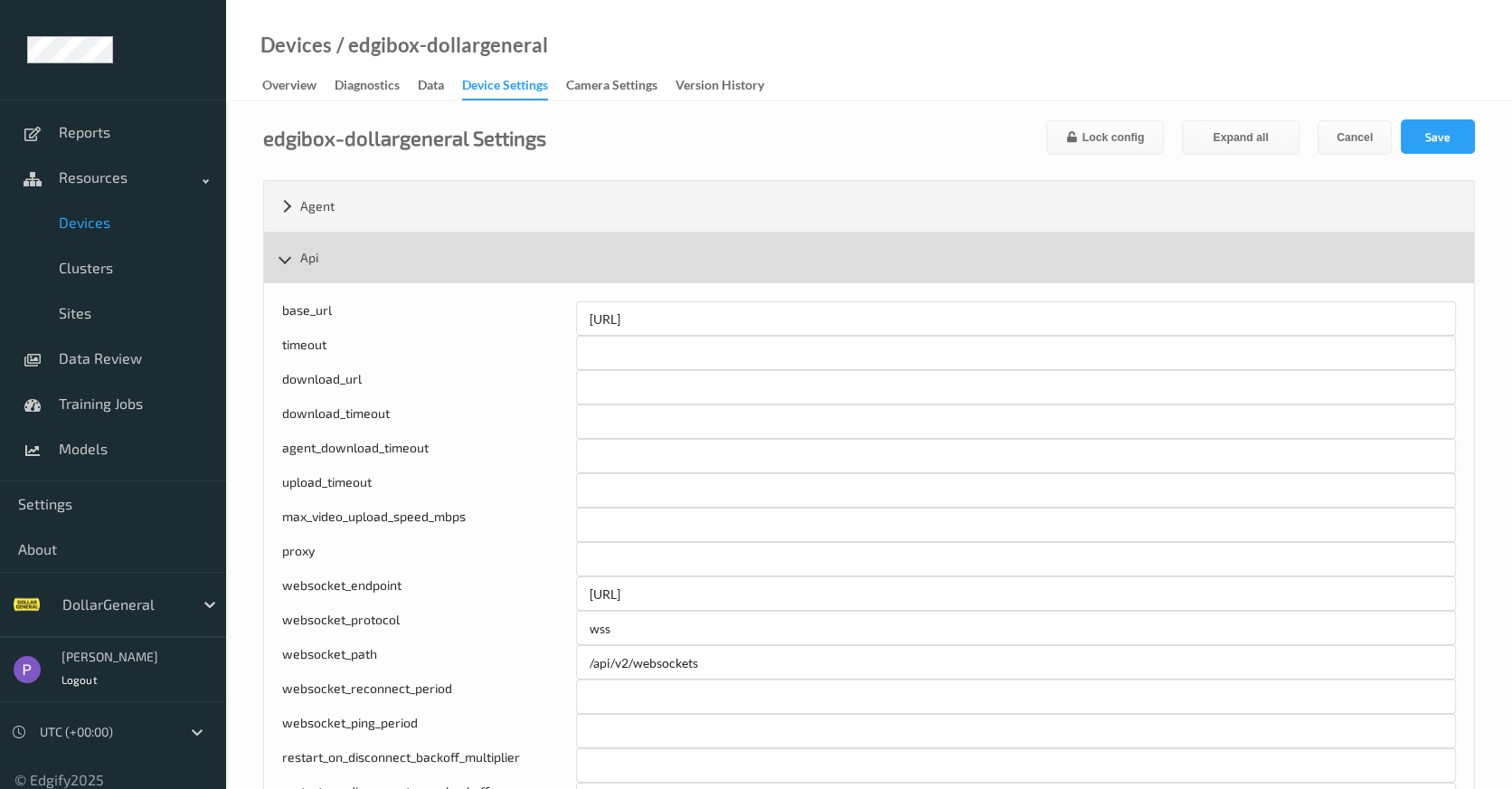 scroll, scrollTop: 99, scrollLeft: 0, axis: vertical 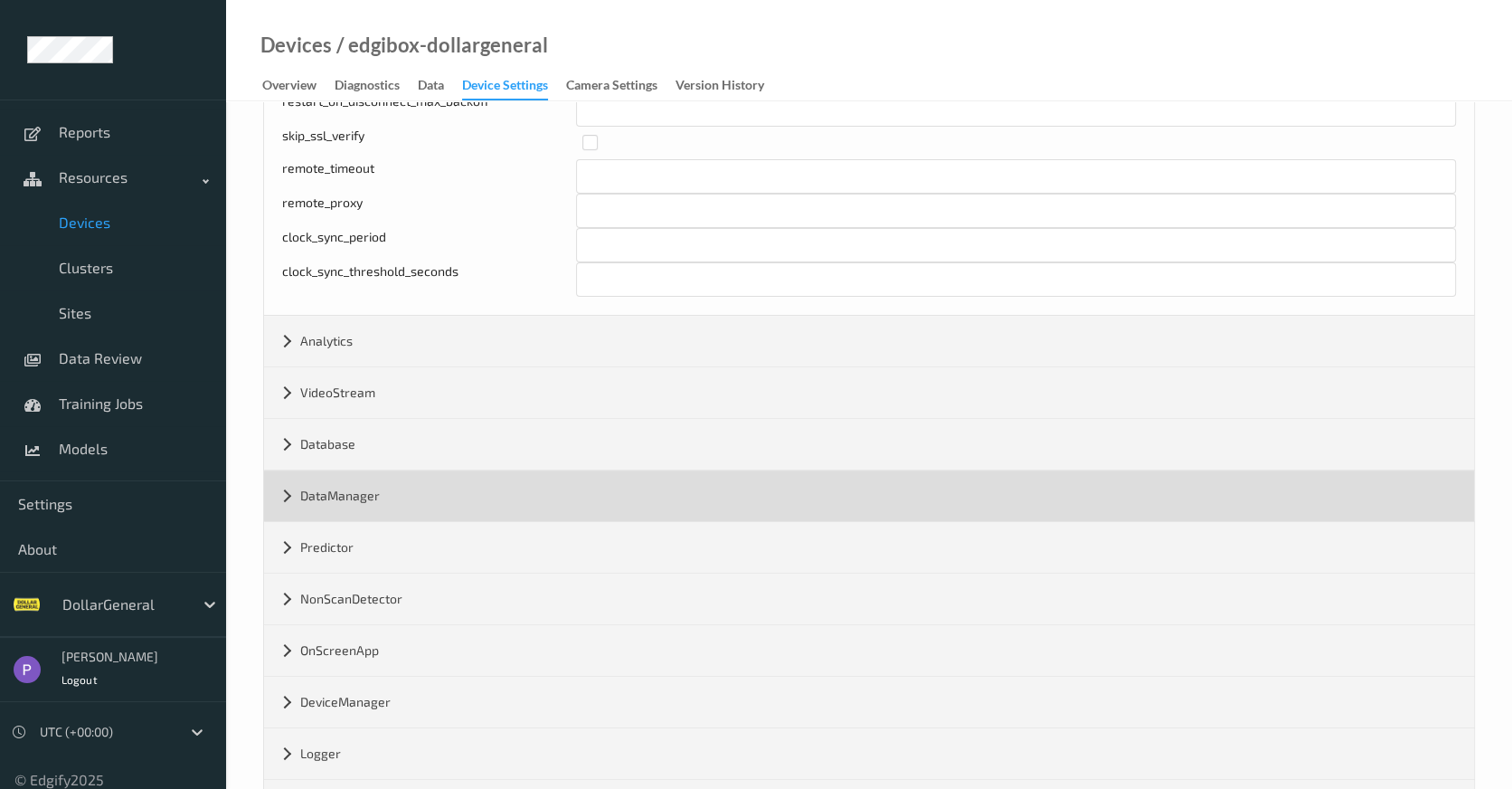 click on "DataManager" at bounding box center (869, 496) 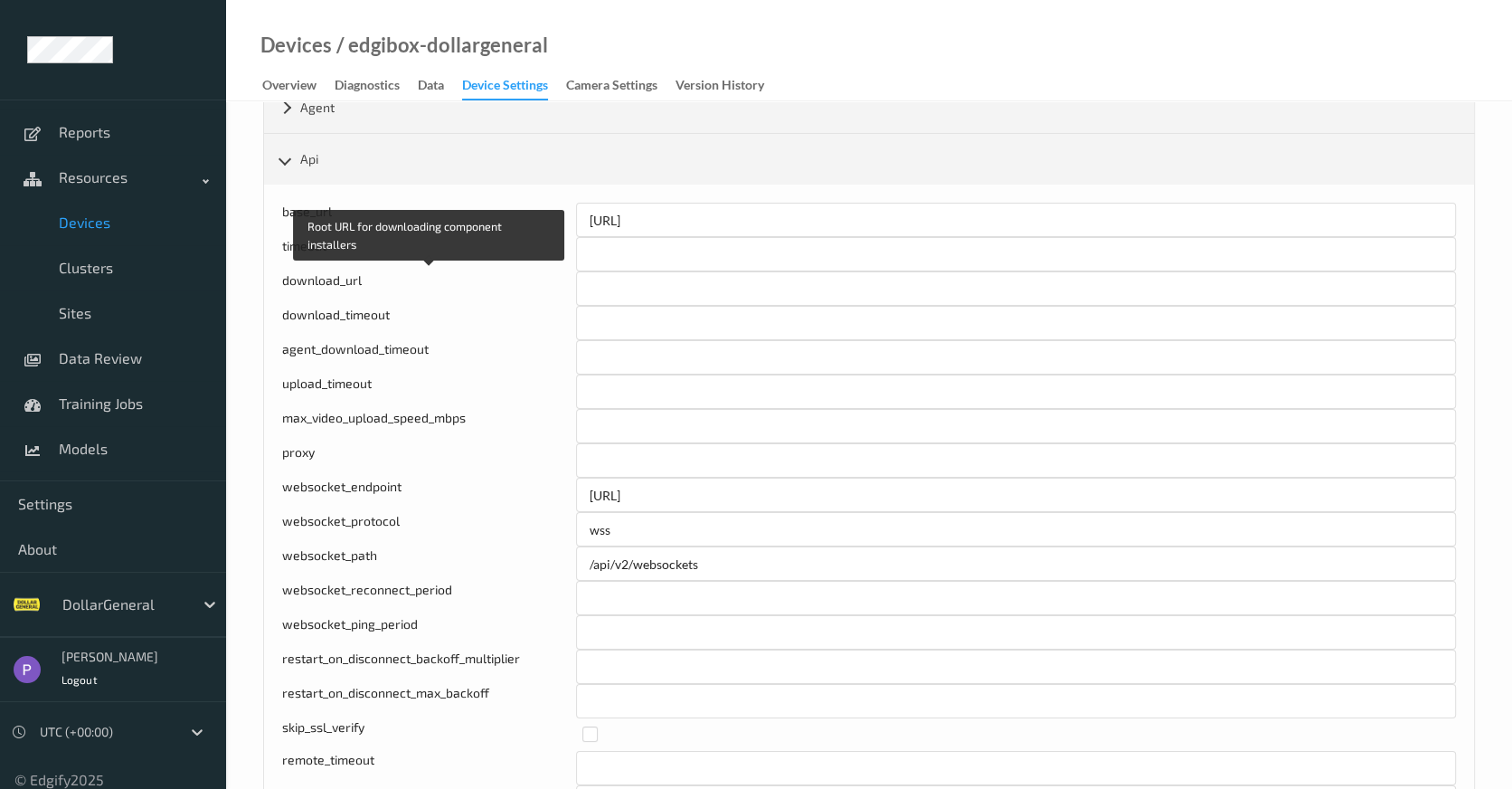 scroll, scrollTop: 0, scrollLeft: 0, axis: both 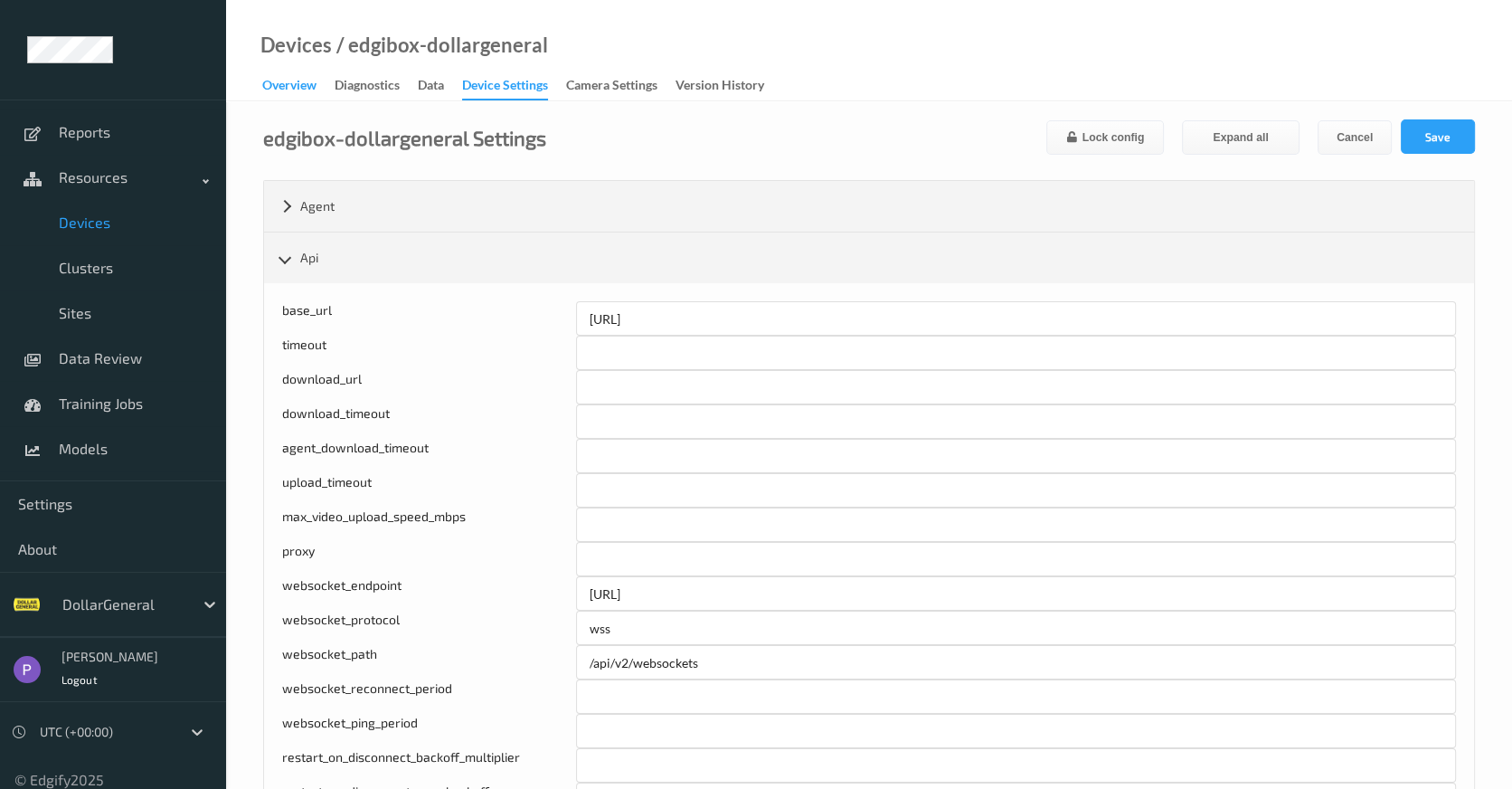 click on "Overview" at bounding box center [289, 87] 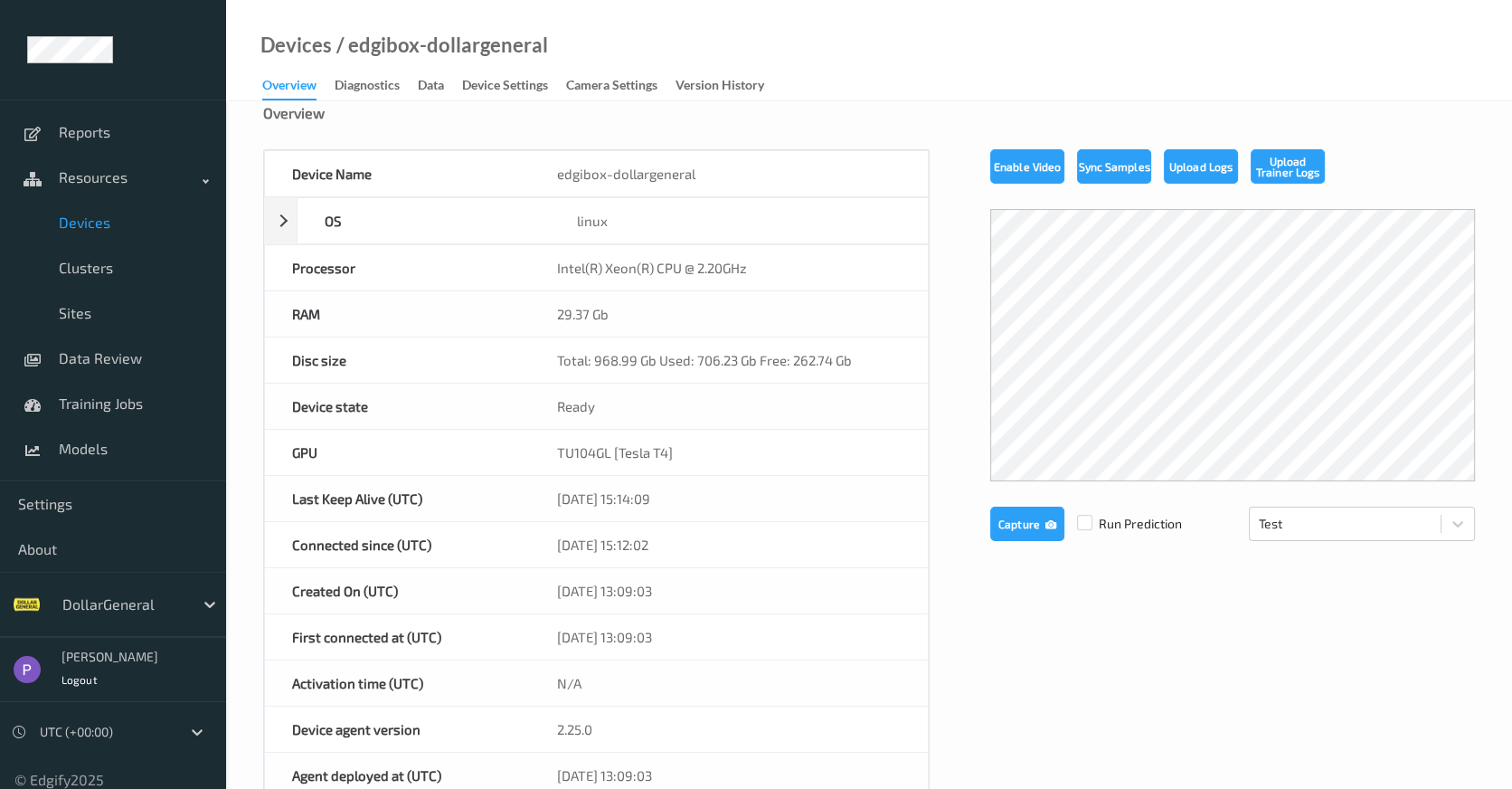 scroll, scrollTop: 0, scrollLeft: 0, axis: both 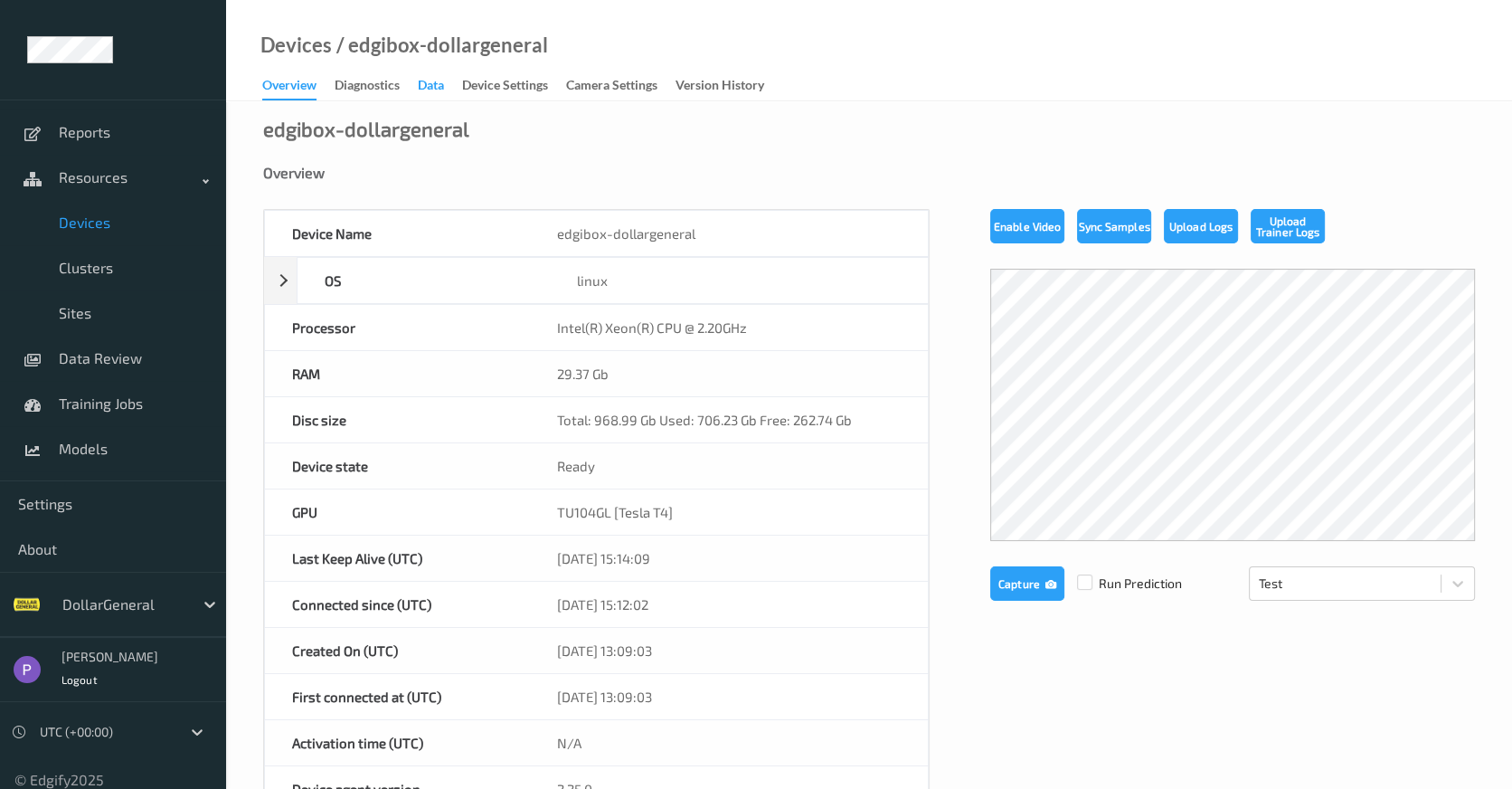 click on "Data" at bounding box center (430, 87) 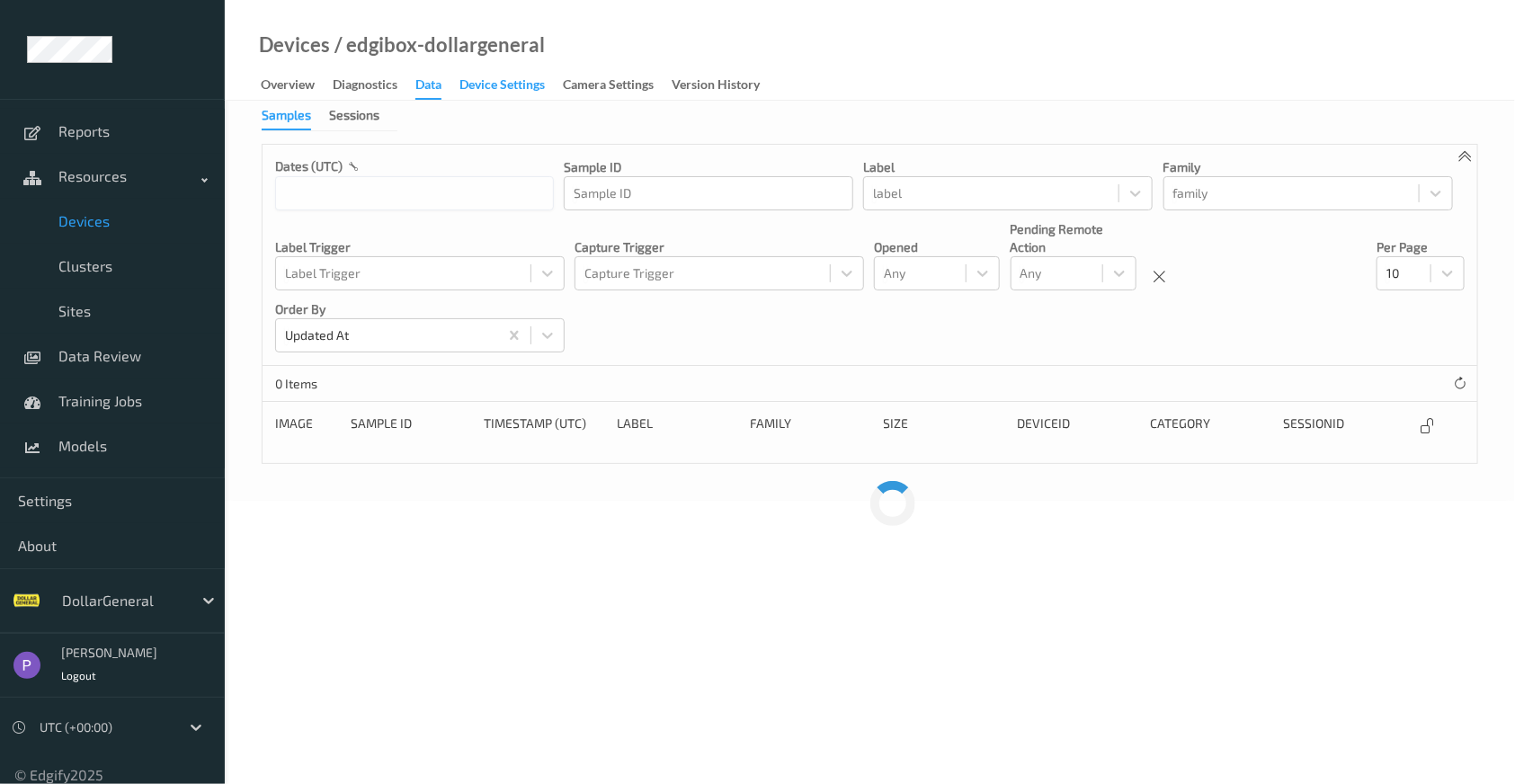 click on "Device Settings" at bounding box center [502, 86] 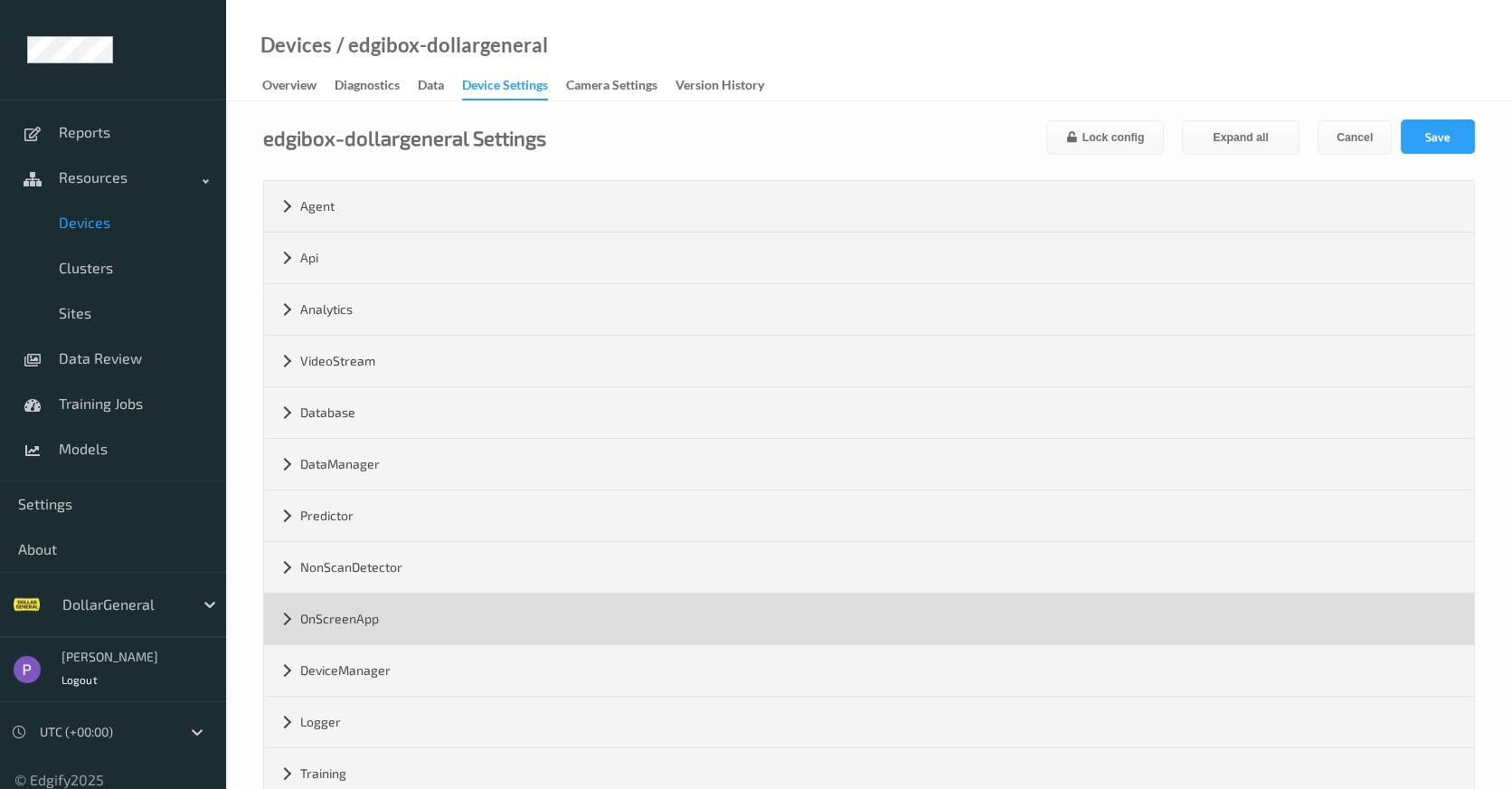 scroll, scrollTop: 99, scrollLeft: 0, axis: vertical 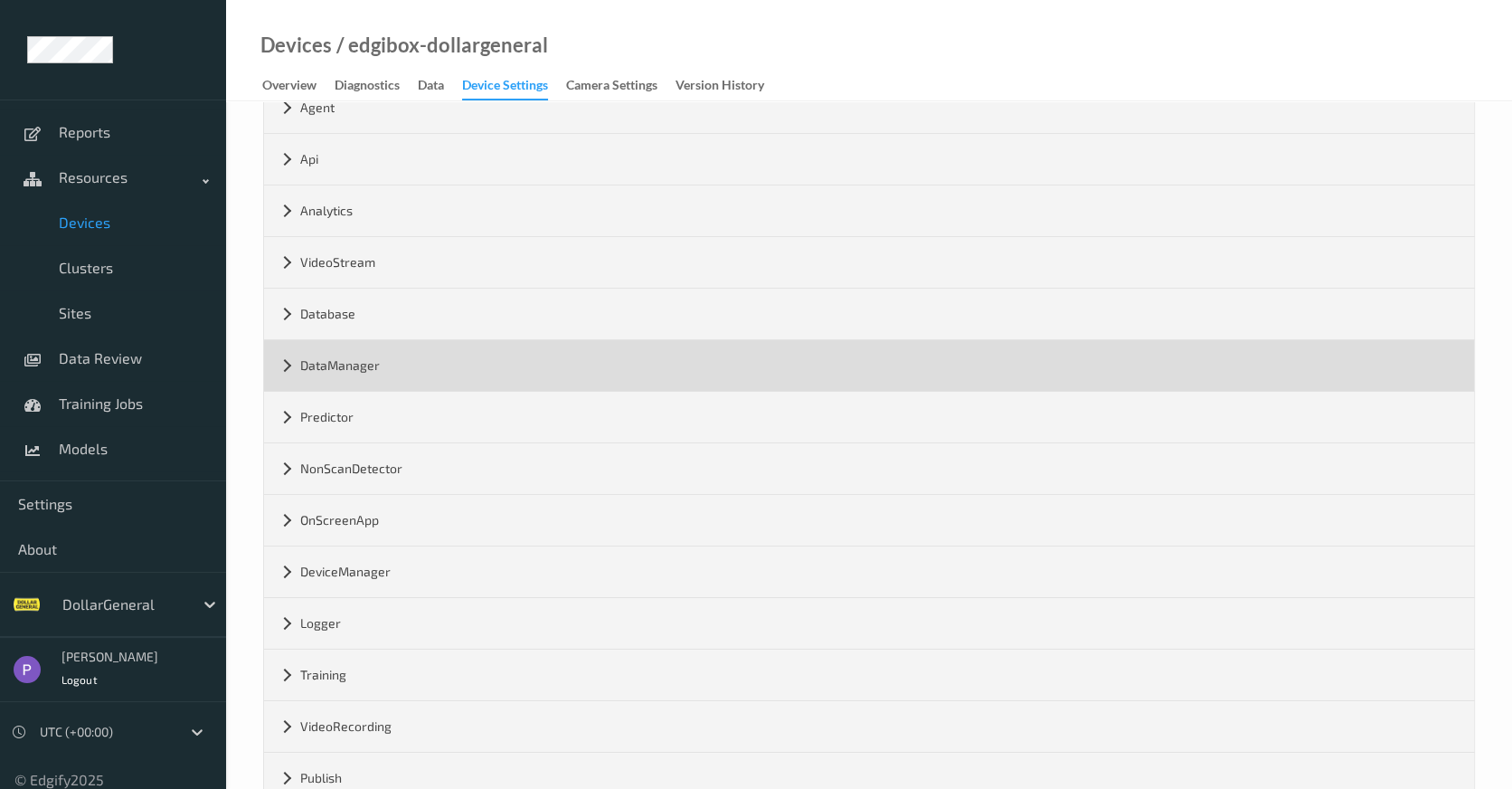 click on "DataManager" at bounding box center (869, 366) 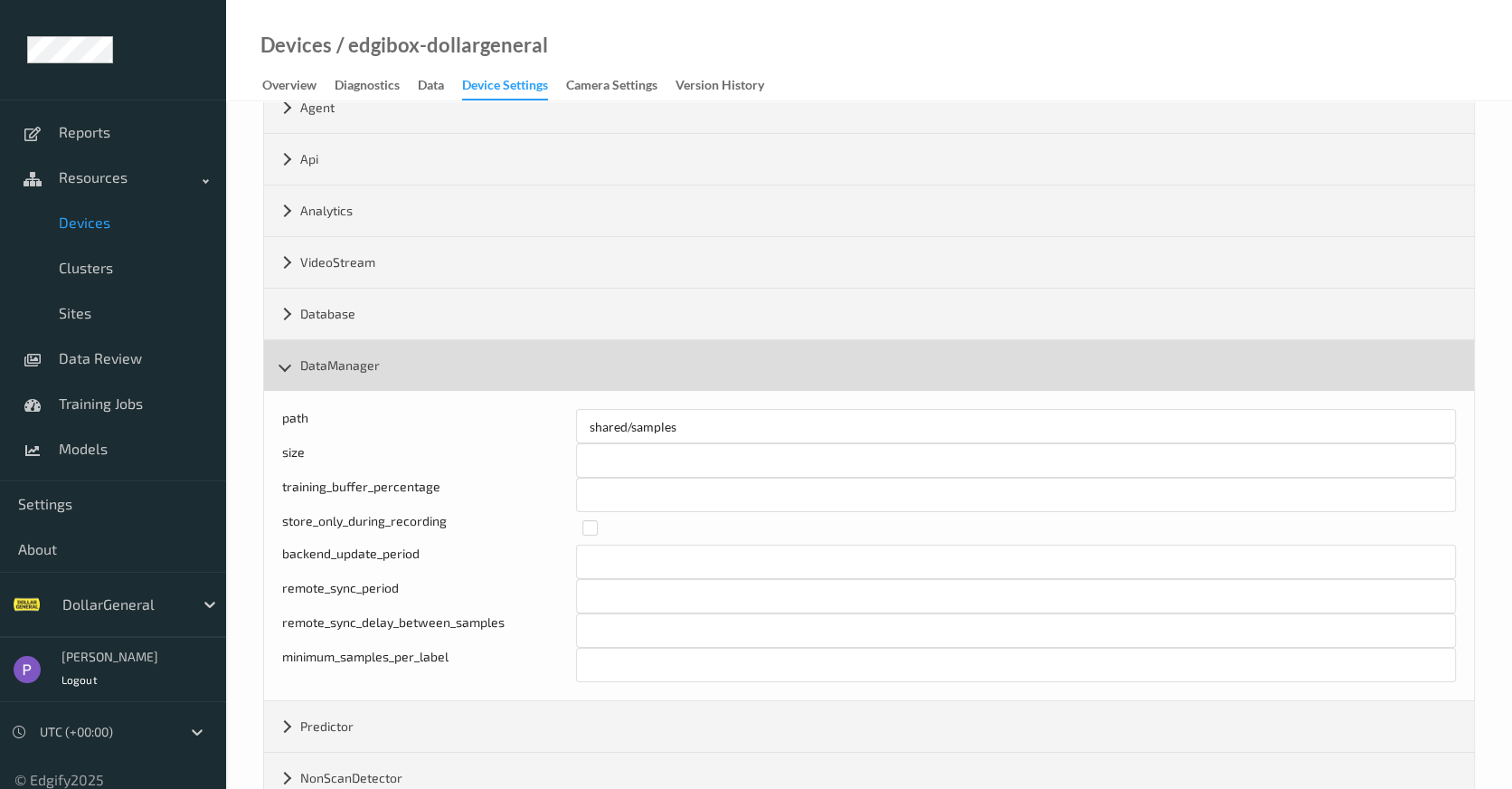scroll, scrollTop: 0, scrollLeft: 0, axis: both 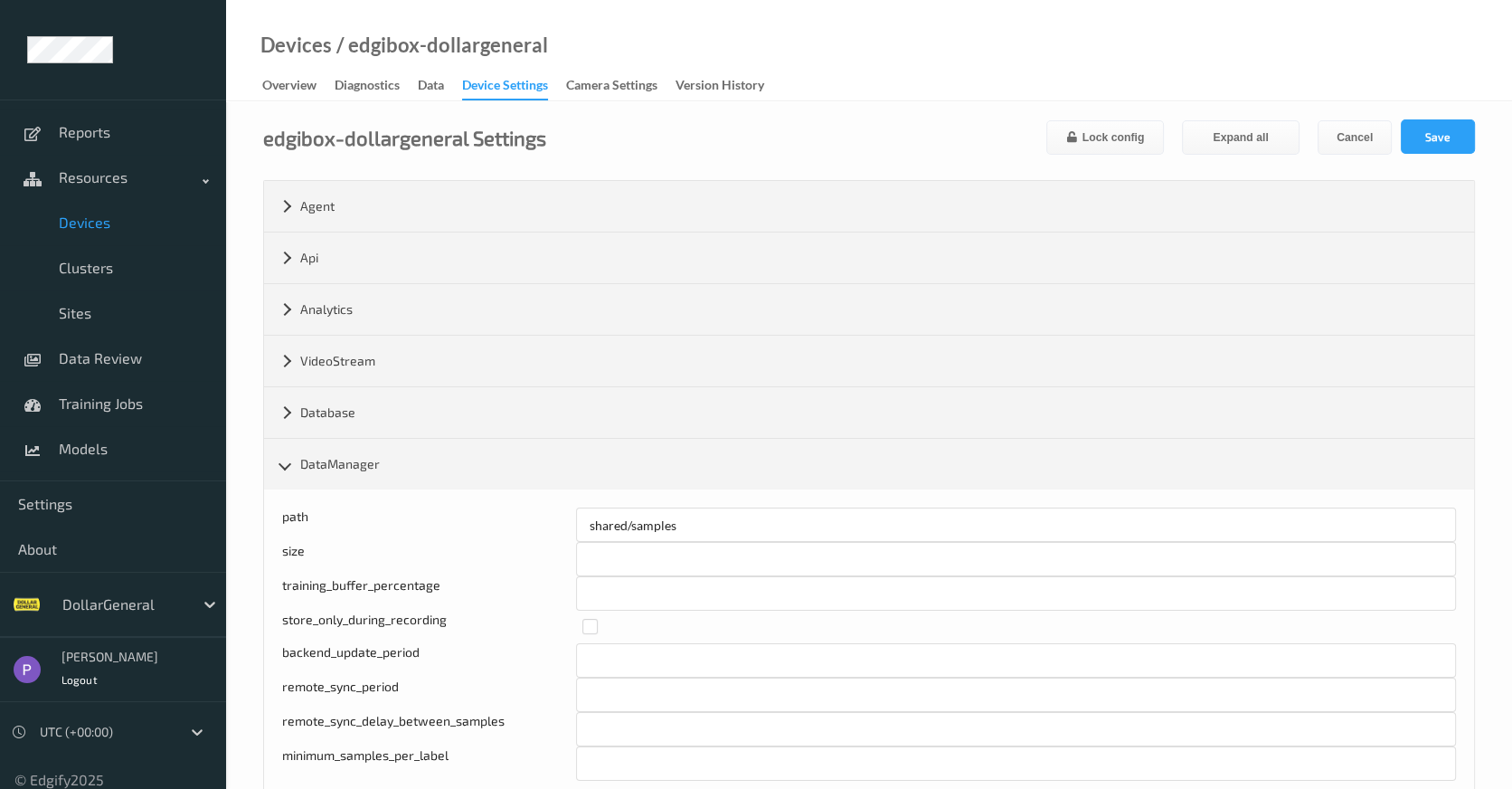 click on "Devices" at bounding box center (133, 223) 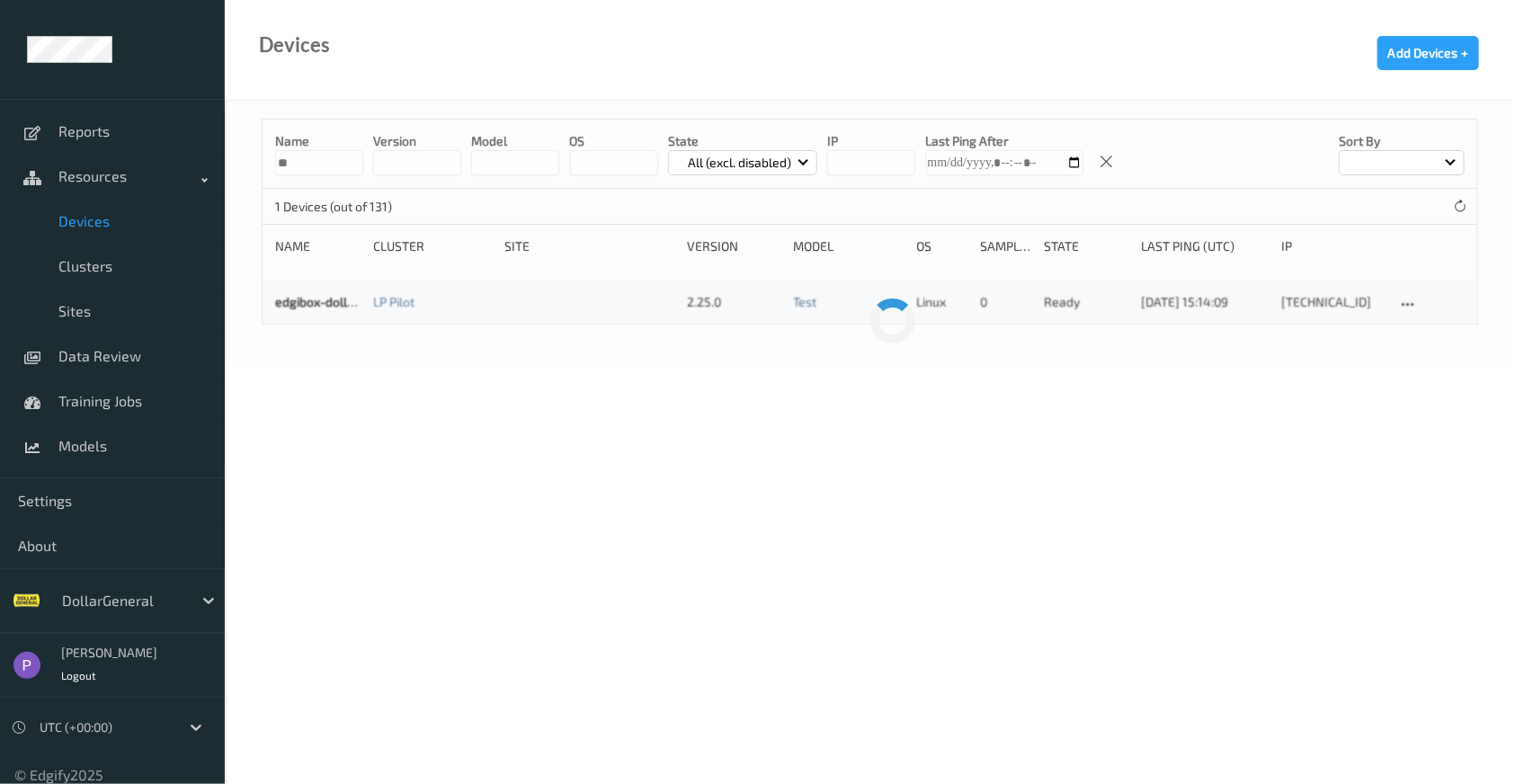 click on "**" at bounding box center (319, 163) 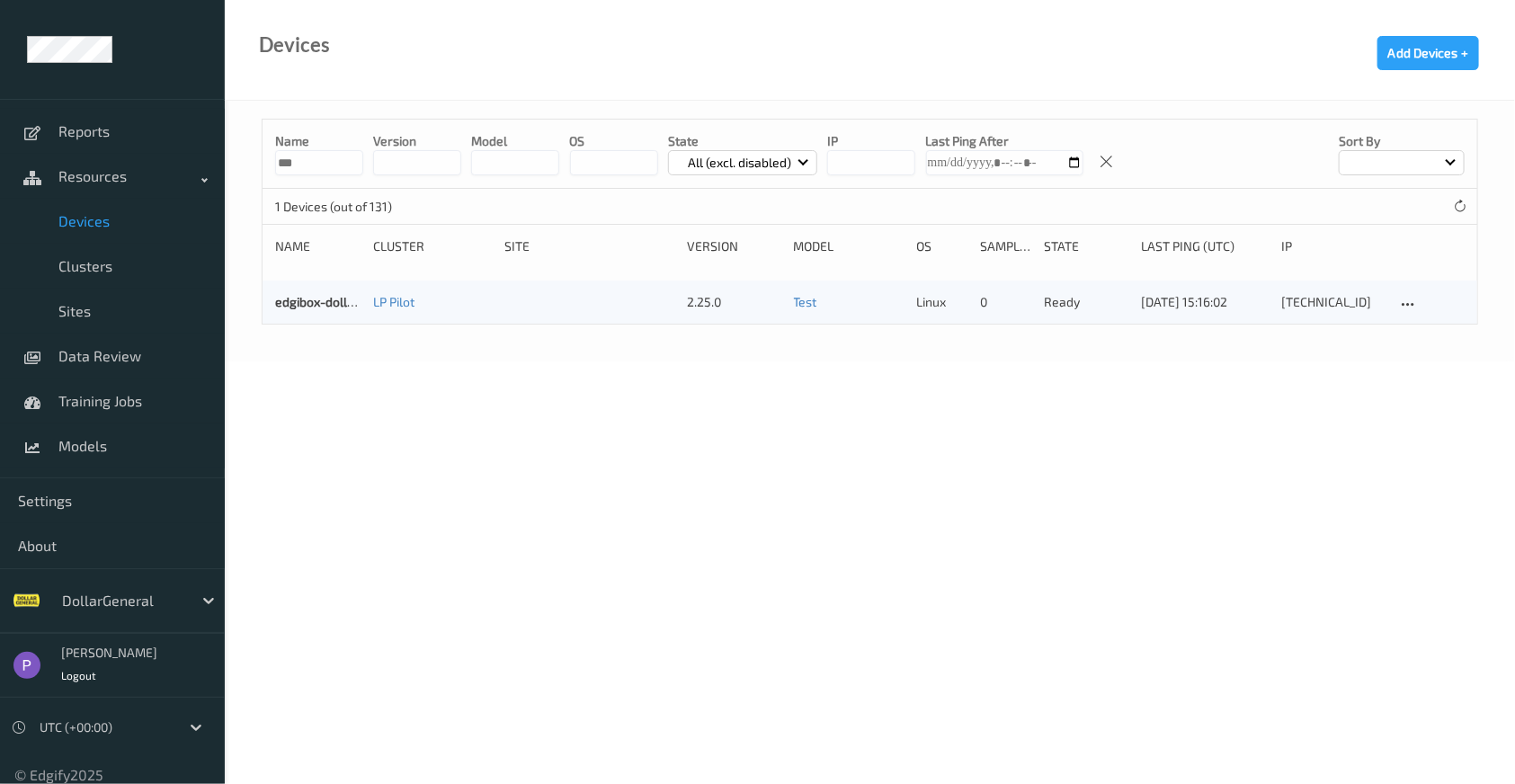 type on "***" 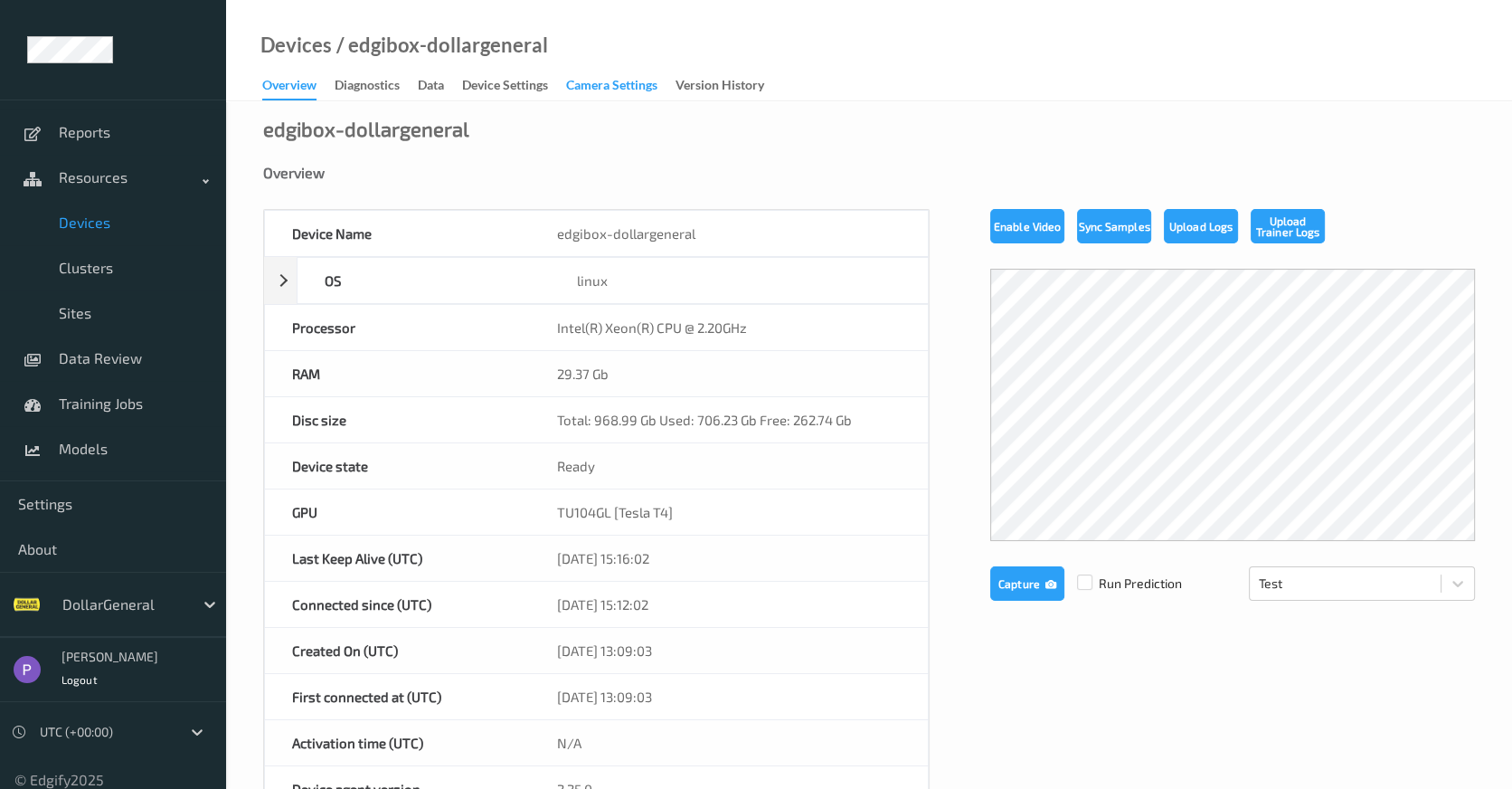 click on "Camera Settings" at bounding box center [611, 87] 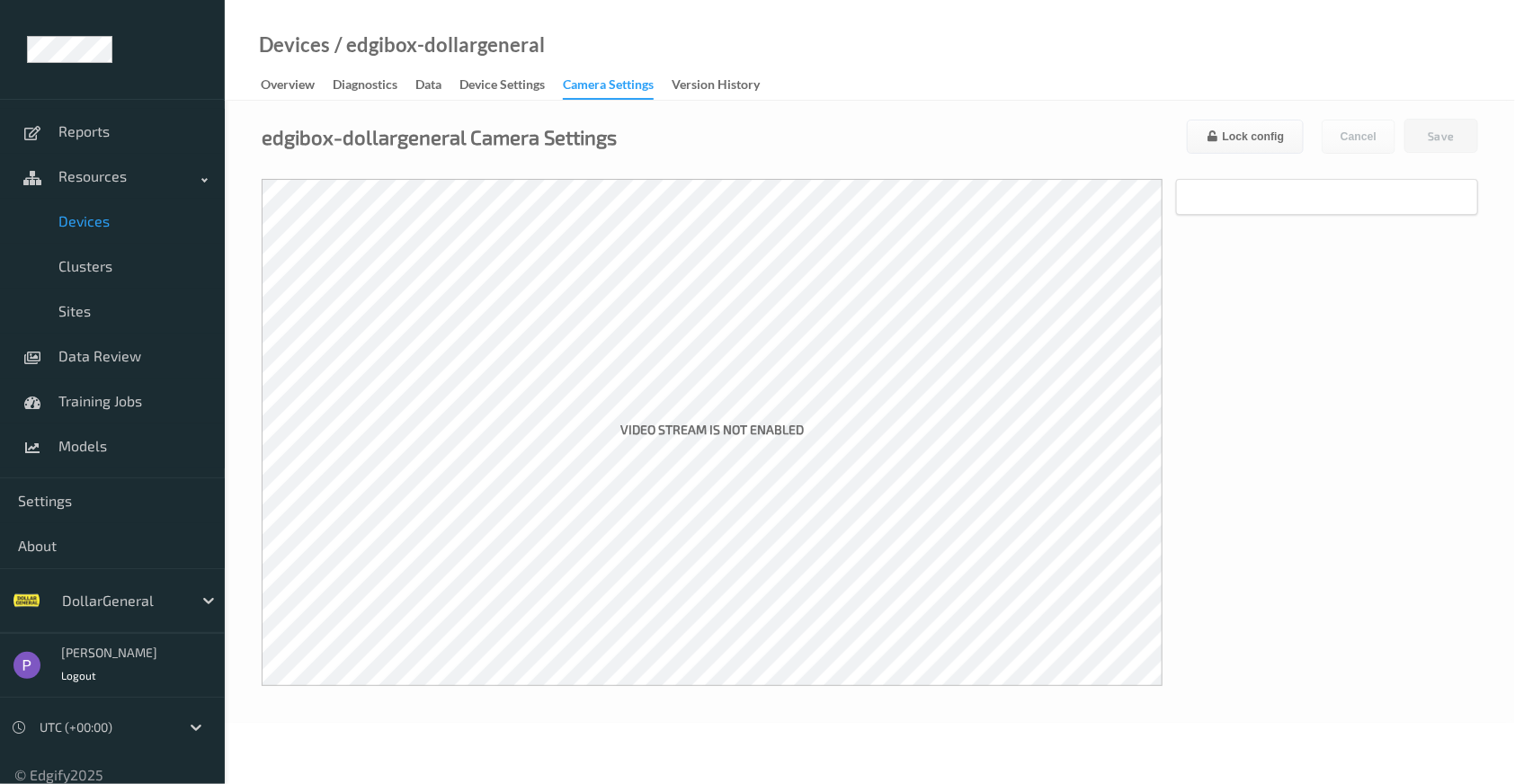 click on "Camera Settings" at bounding box center (617, 86) 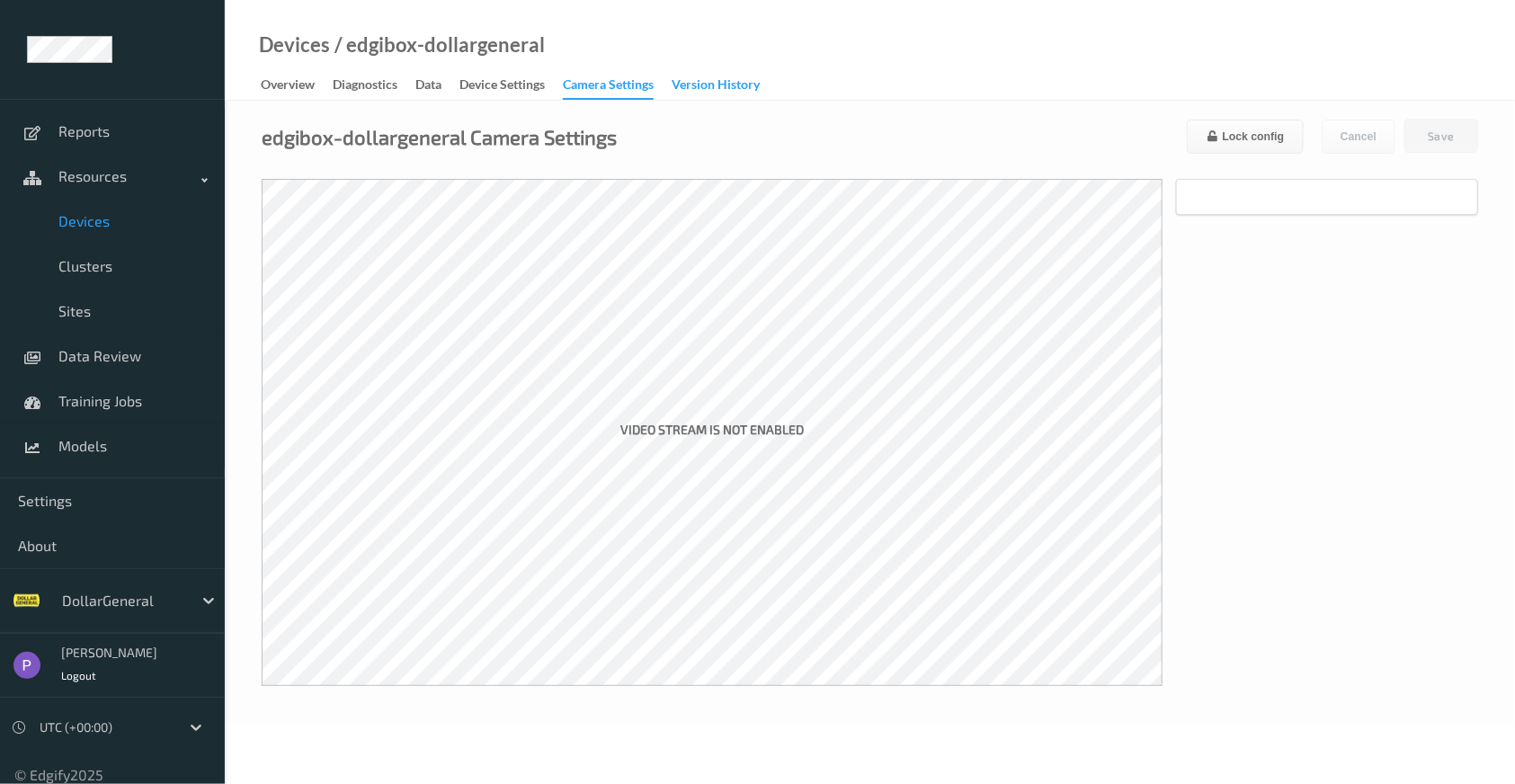 click on "Version History" at bounding box center (716, 86) 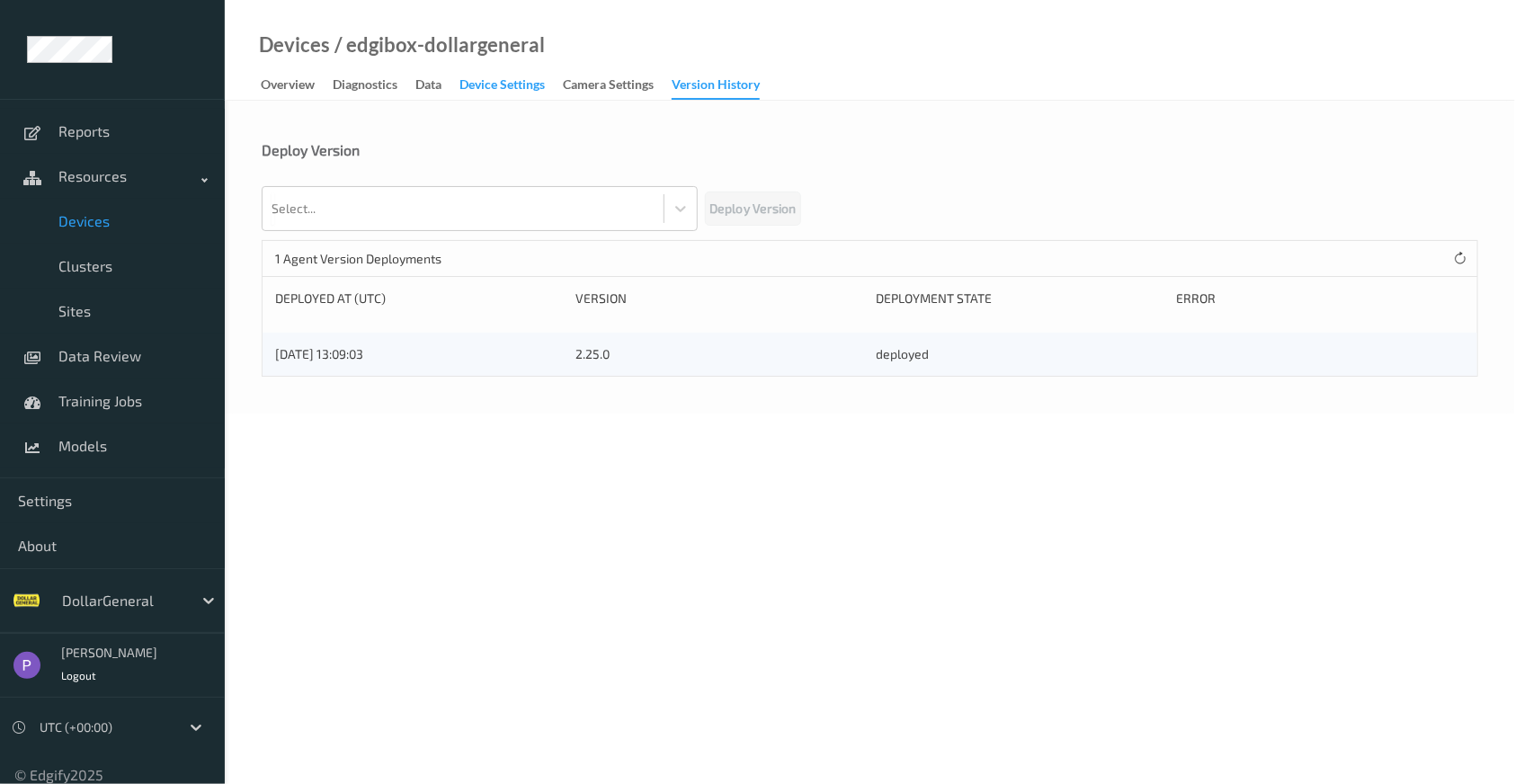 click on "Device Settings" at bounding box center [502, 86] 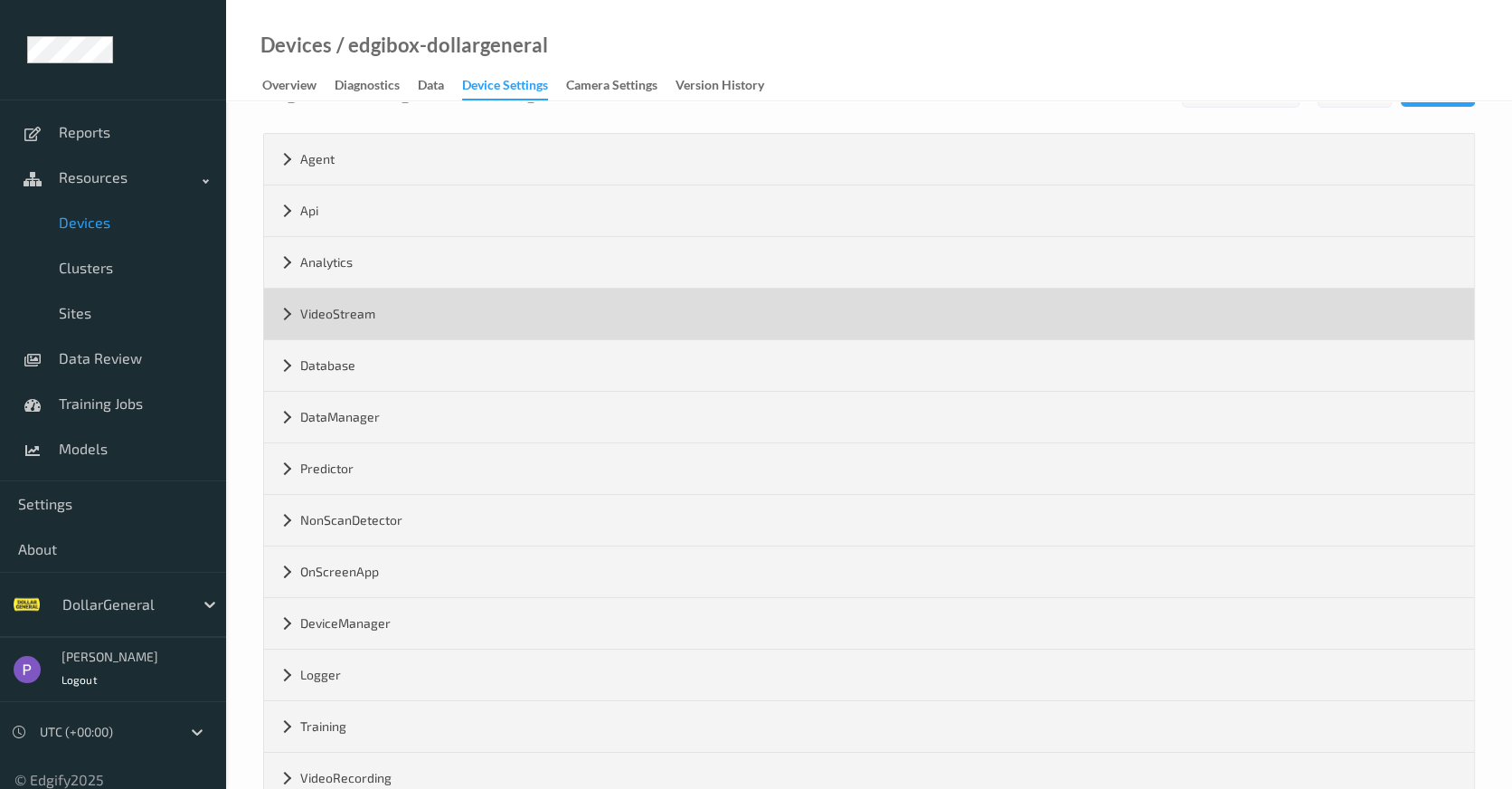 scroll, scrollTop: 0, scrollLeft: 0, axis: both 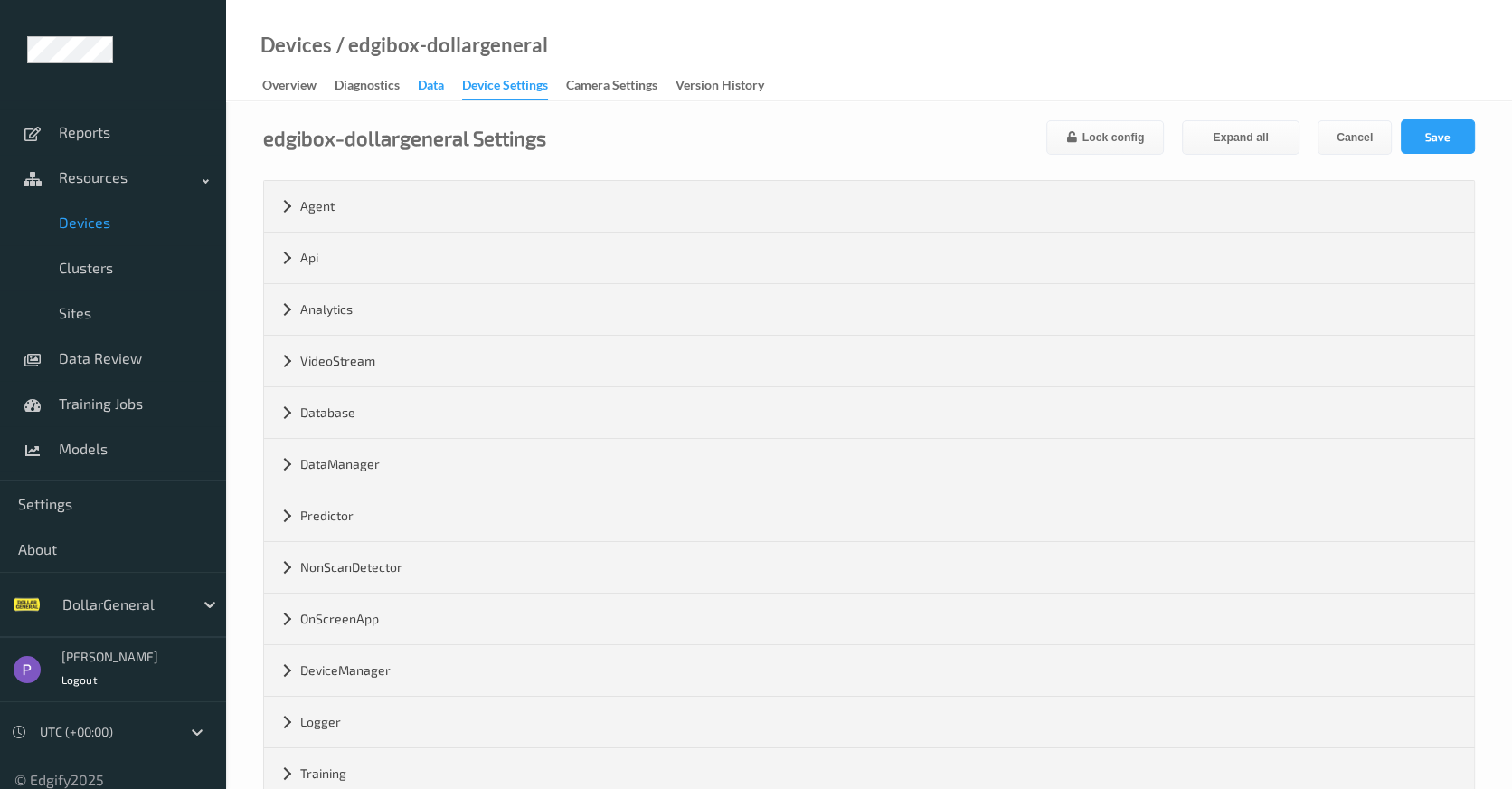 click on "Data" at bounding box center (430, 87) 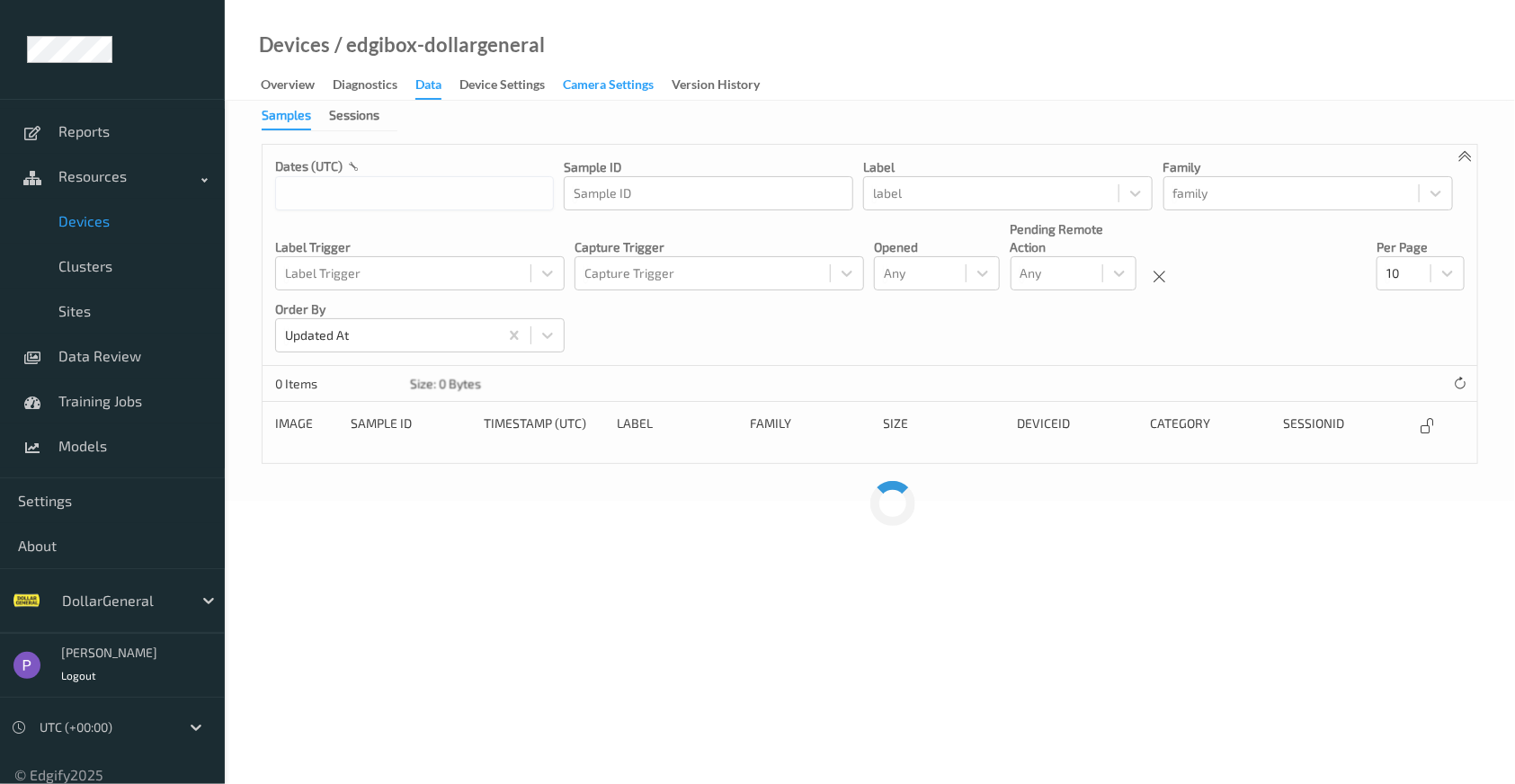 click on "Camera Settings" at bounding box center (608, 86) 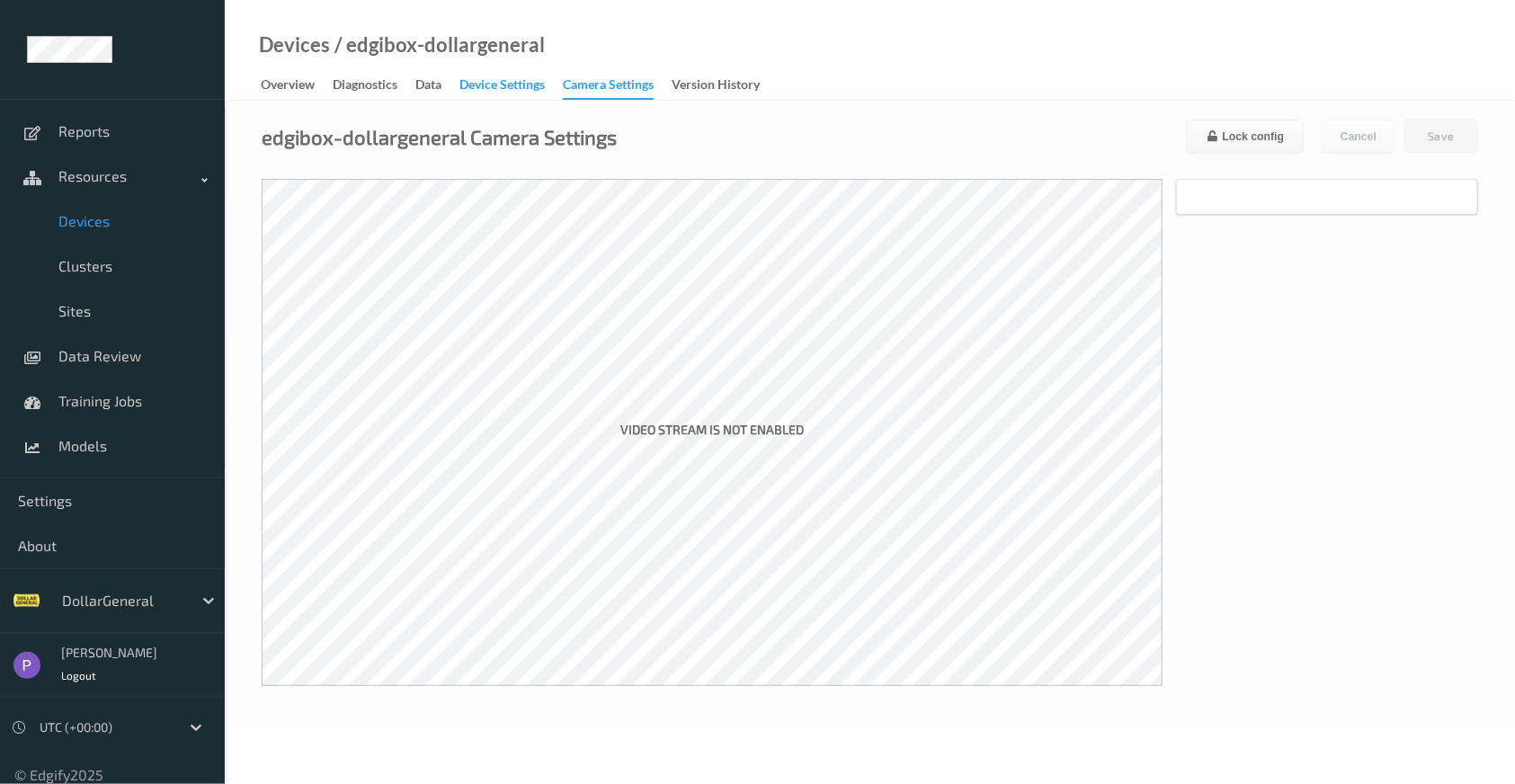 click on "Device Settings" at bounding box center (502, 86) 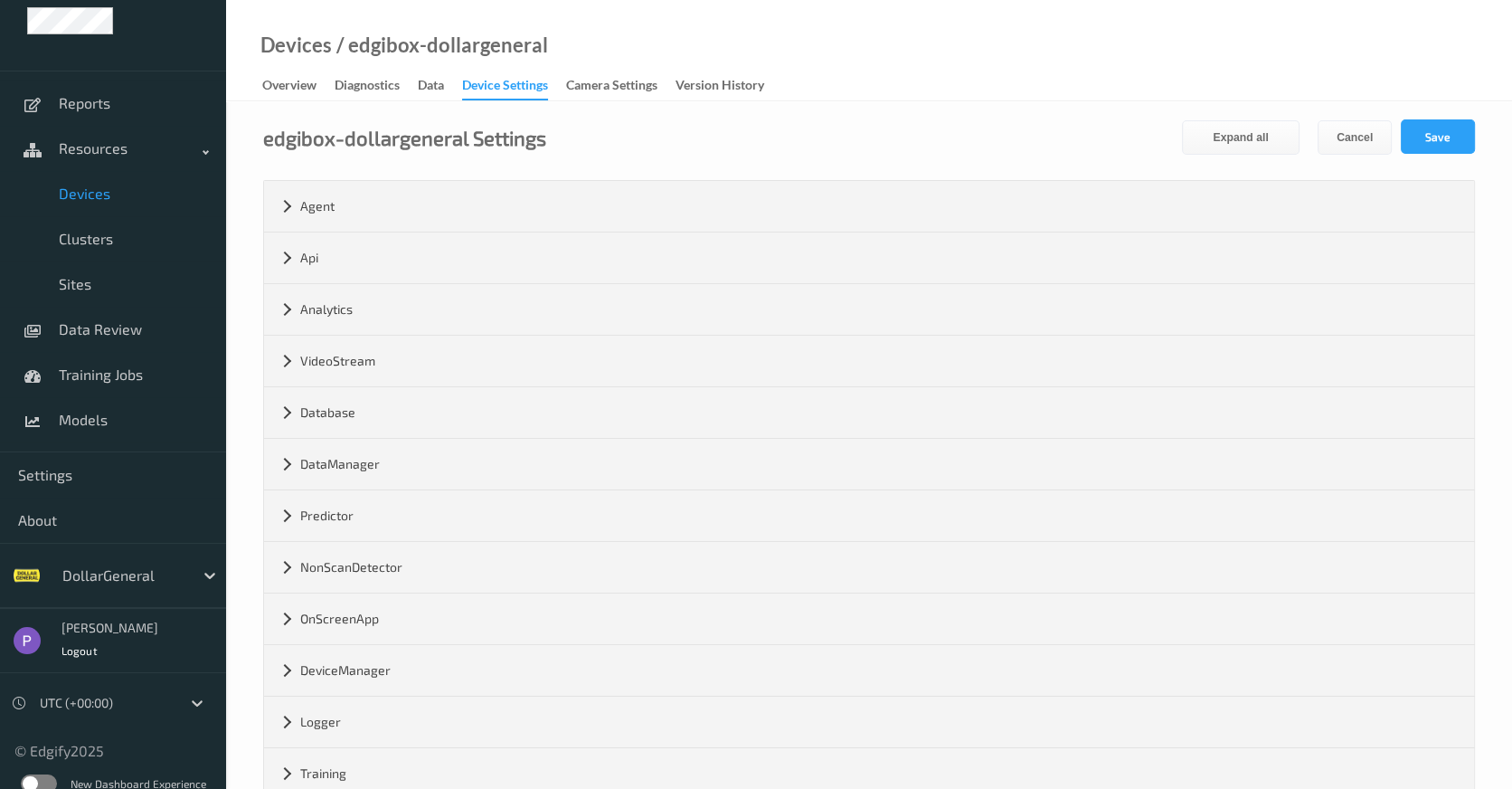 scroll, scrollTop: 45, scrollLeft: 0, axis: vertical 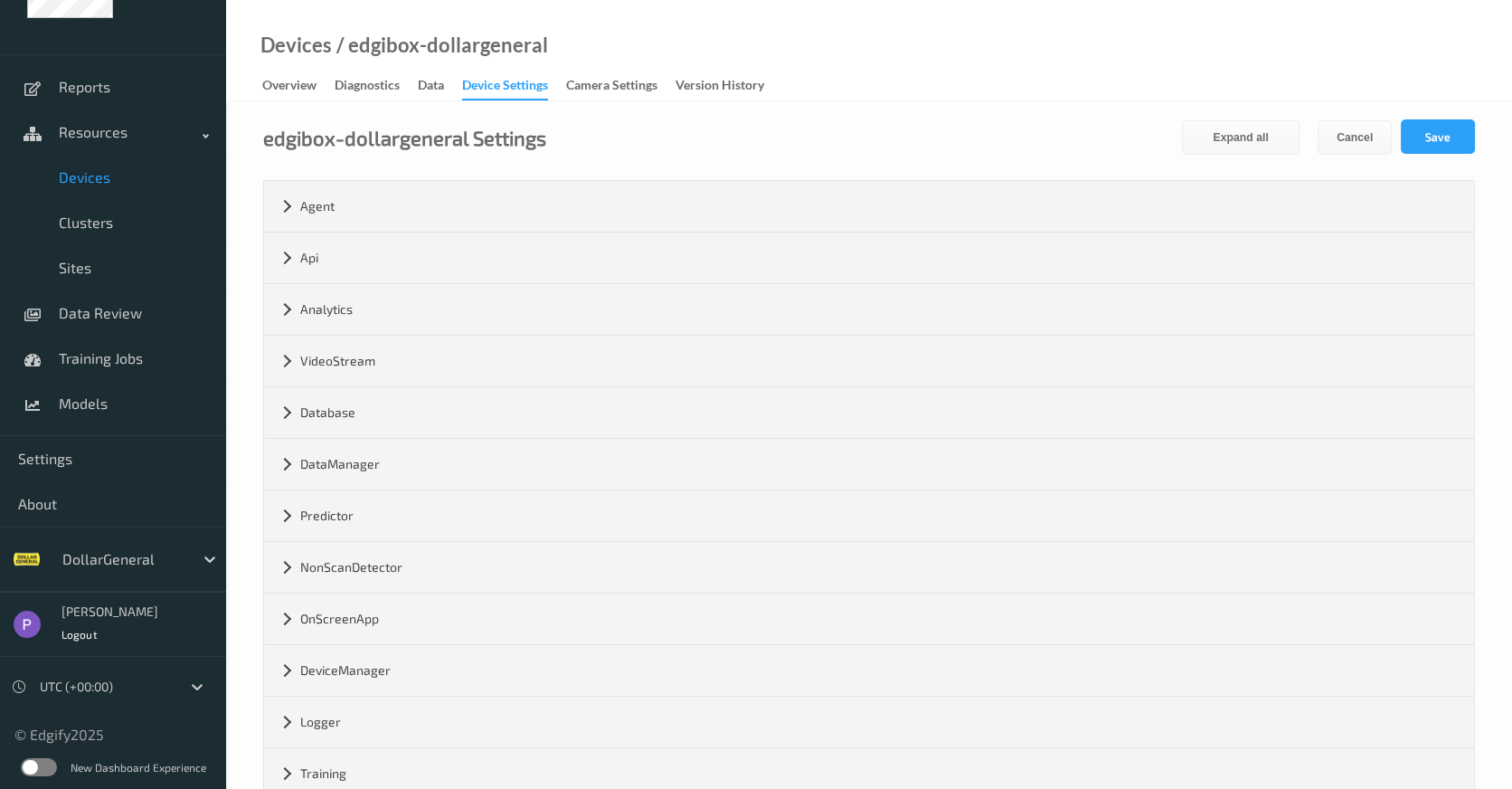click at bounding box center (39, 767) 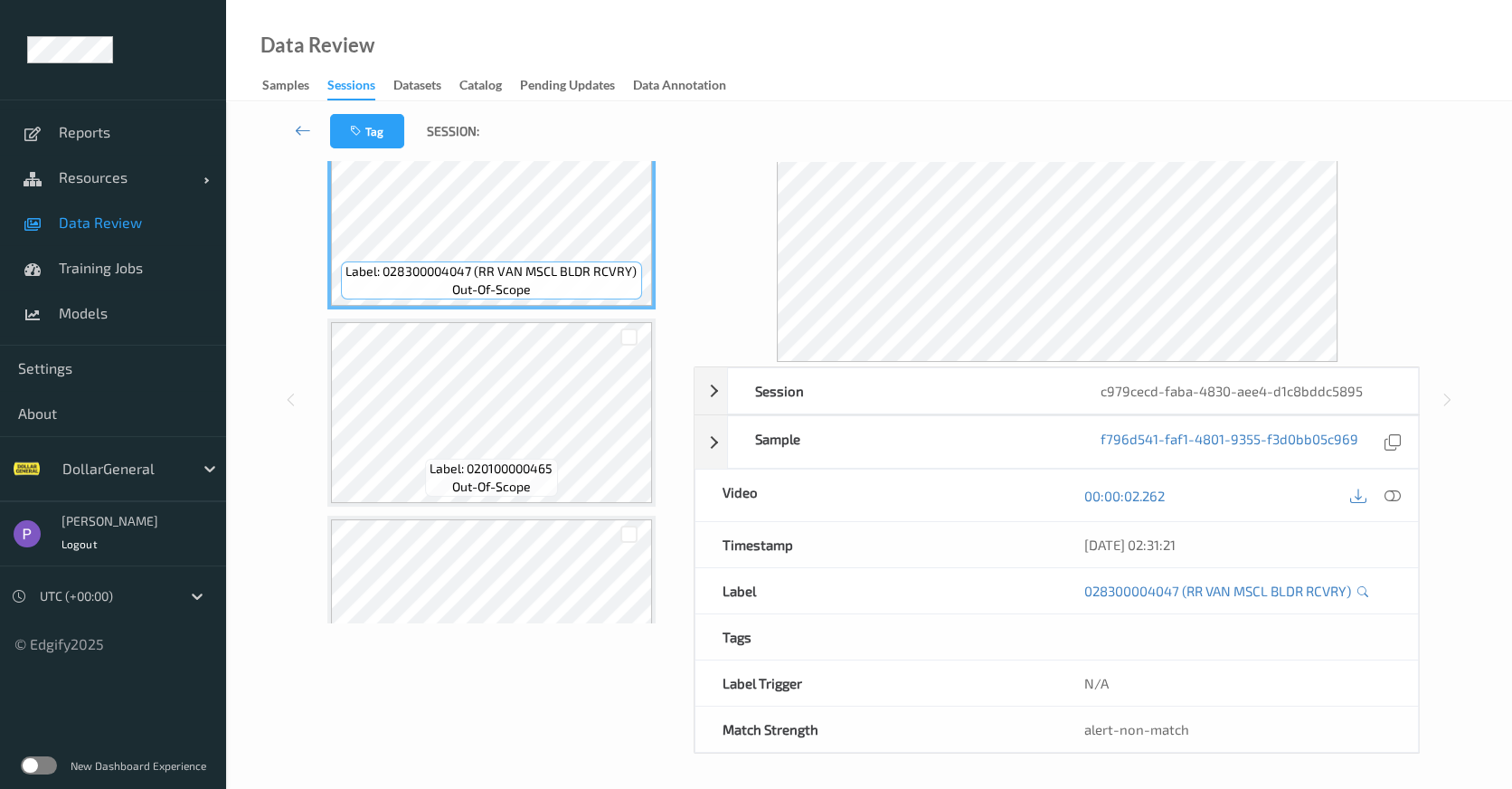 scroll, scrollTop: 116, scrollLeft: 0, axis: vertical 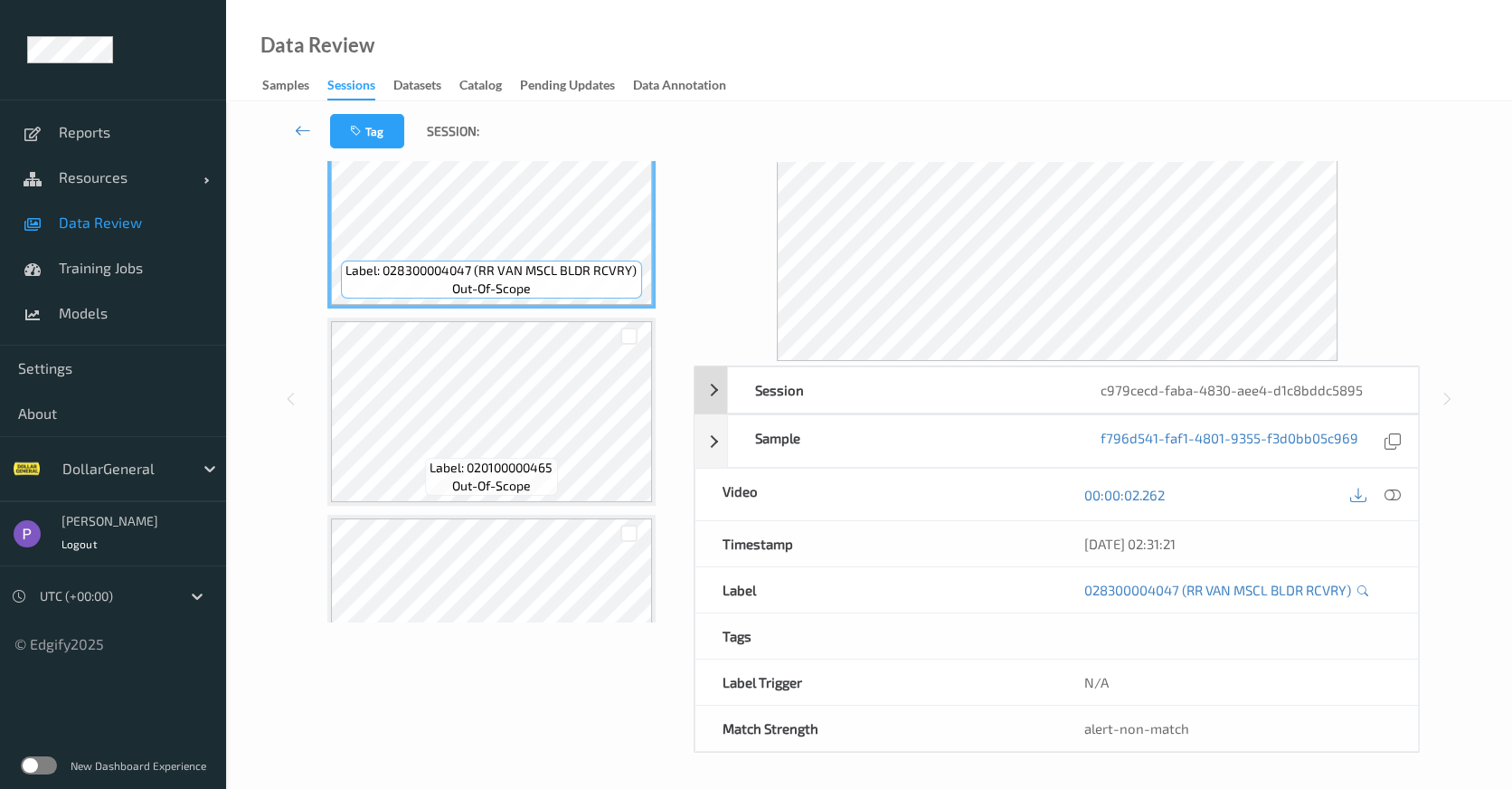 click on "Session" at bounding box center (901, 390) 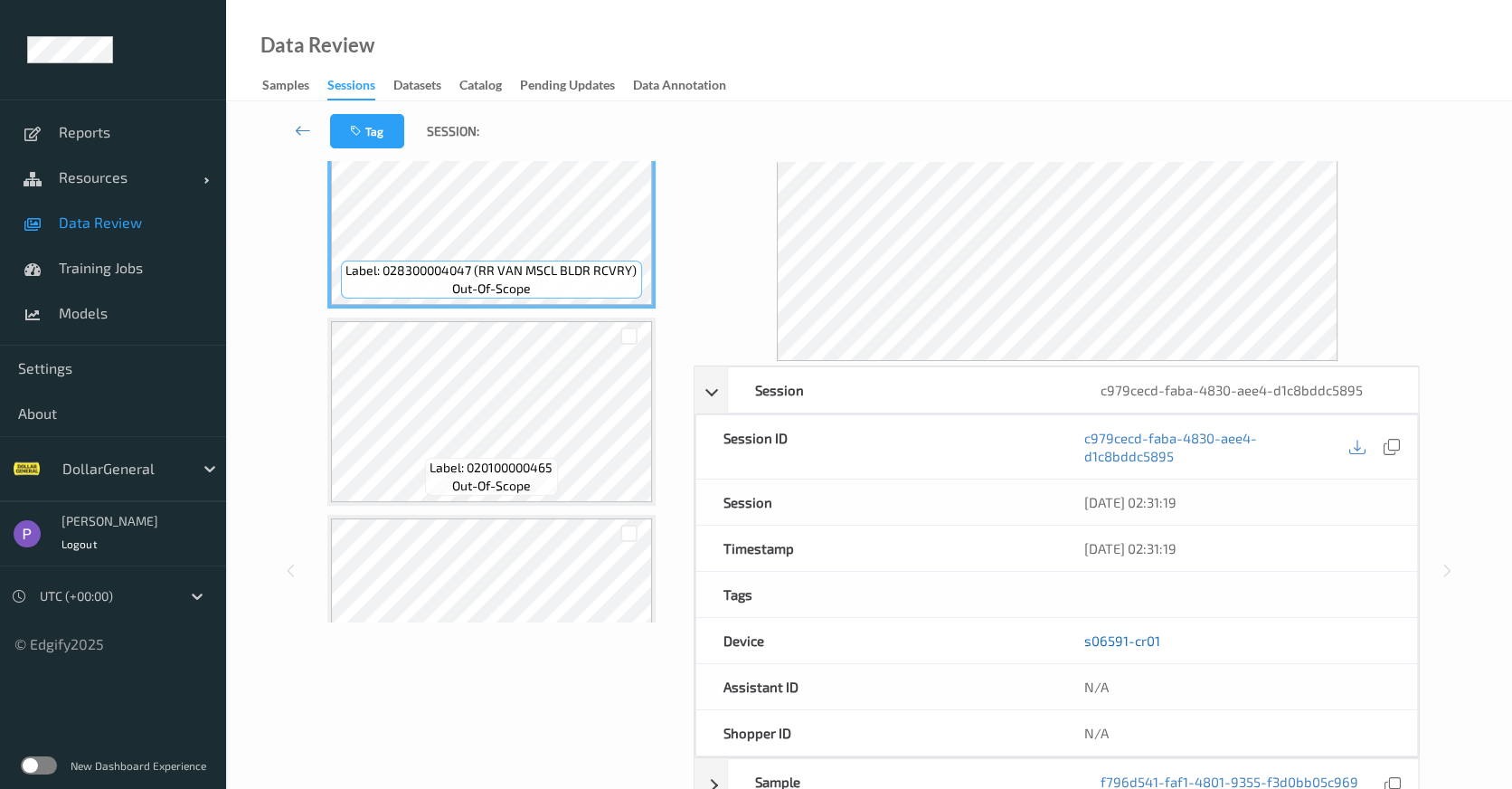 click on "s06591-cr01" at bounding box center [1122, 641] 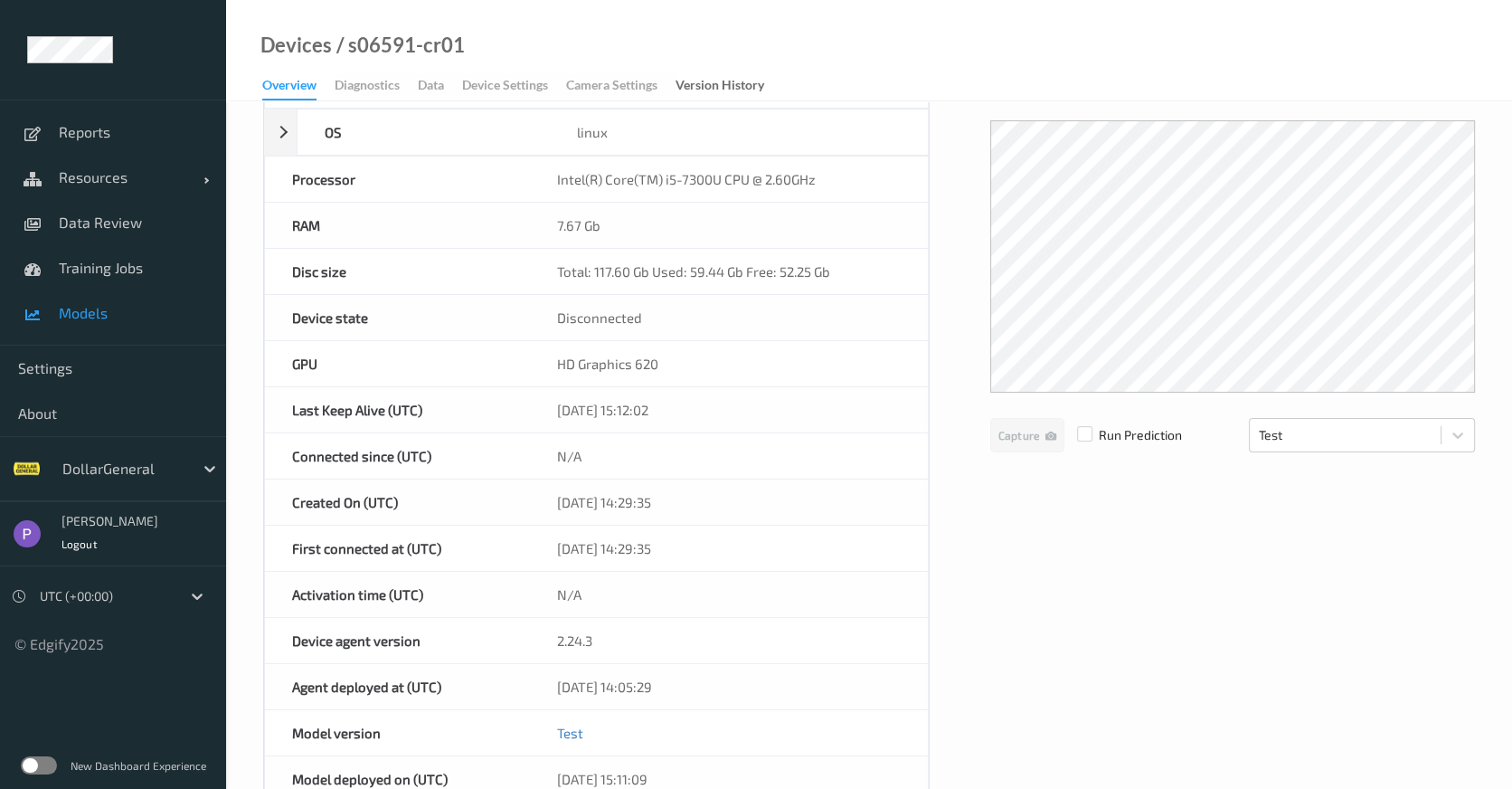scroll, scrollTop: 197, scrollLeft: 0, axis: vertical 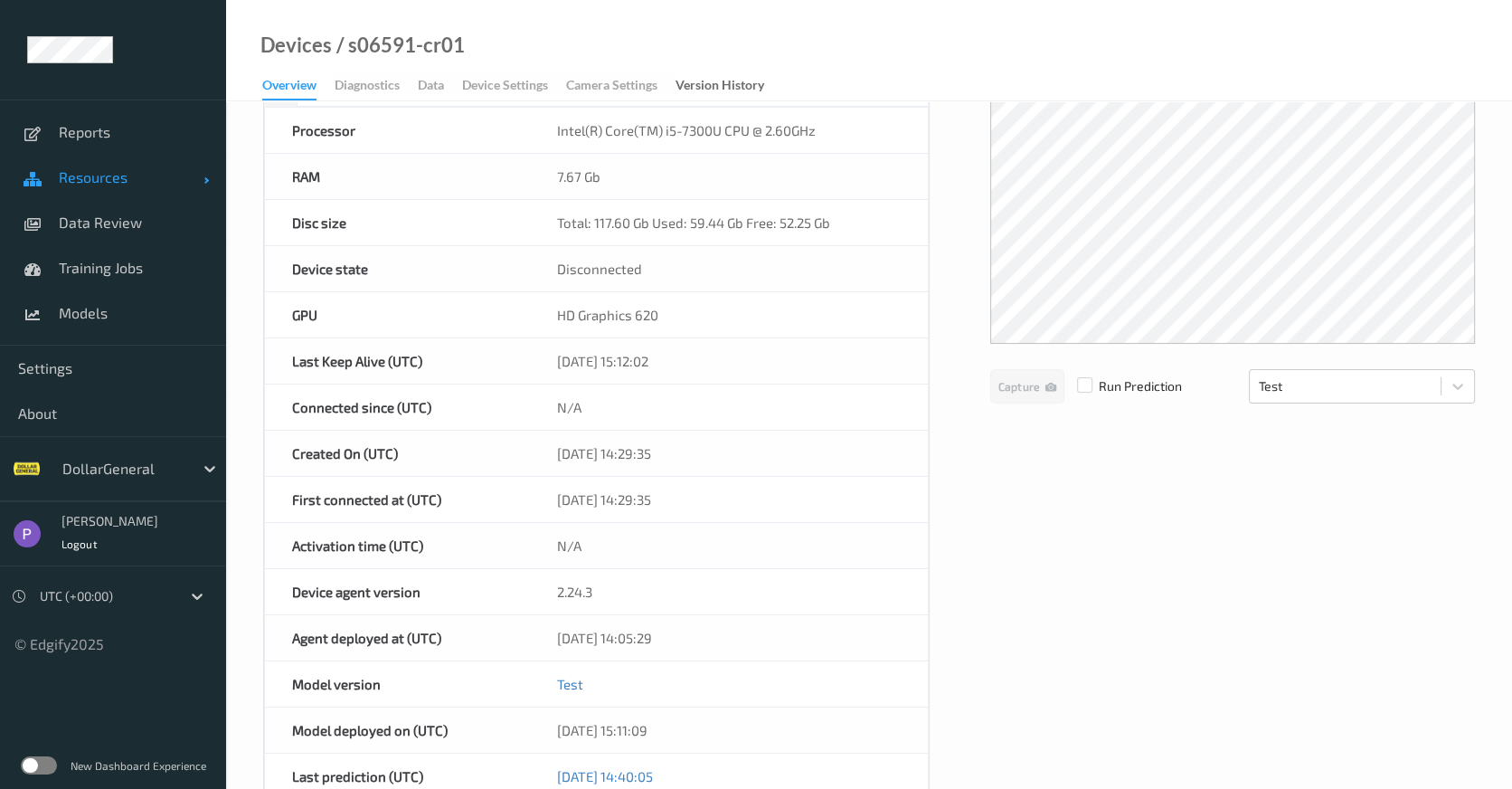 click on "Resources" at bounding box center [113, 177] 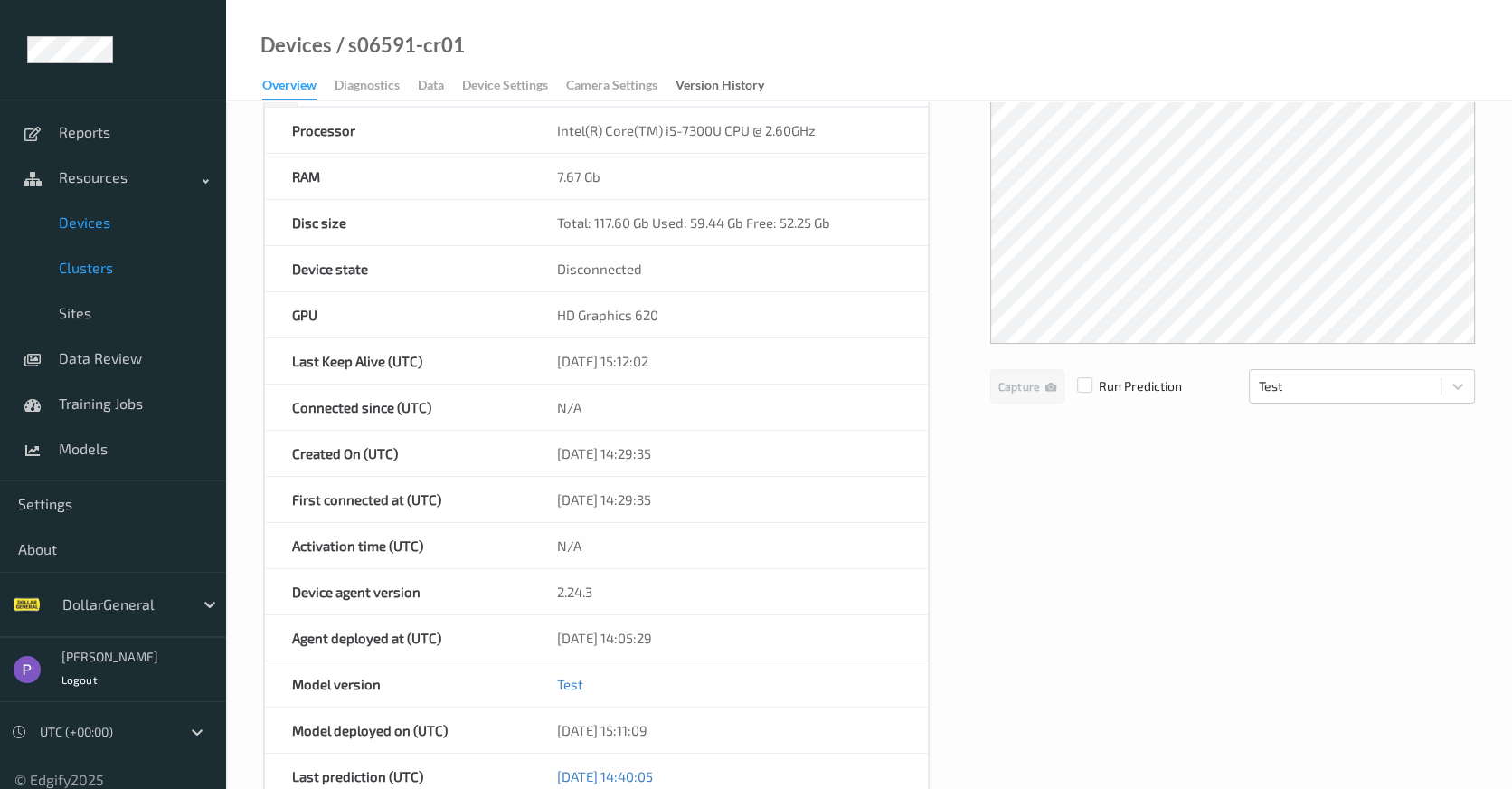 click on "Clusters" at bounding box center [133, 268] 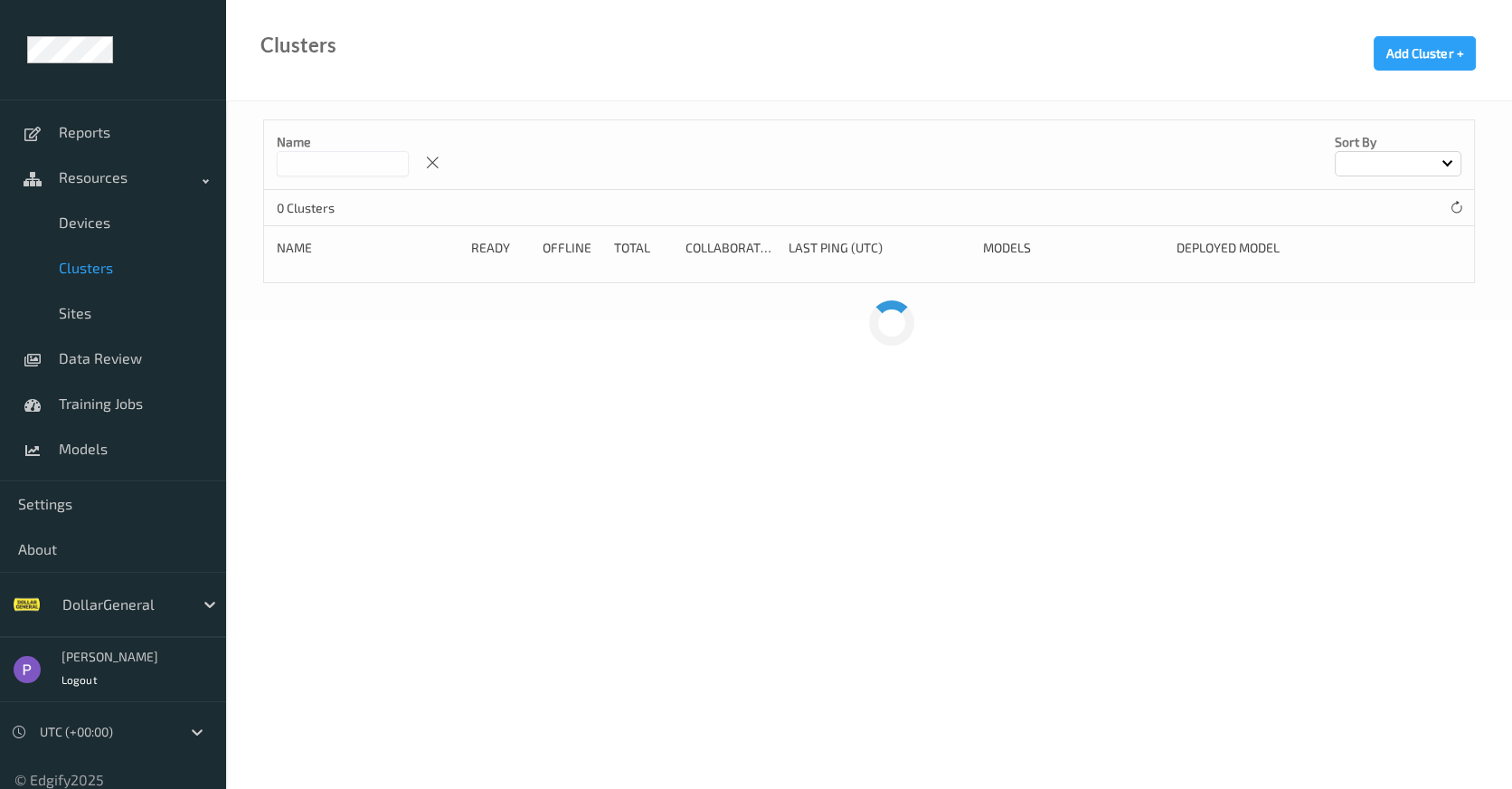 scroll, scrollTop: 0, scrollLeft: 0, axis: both 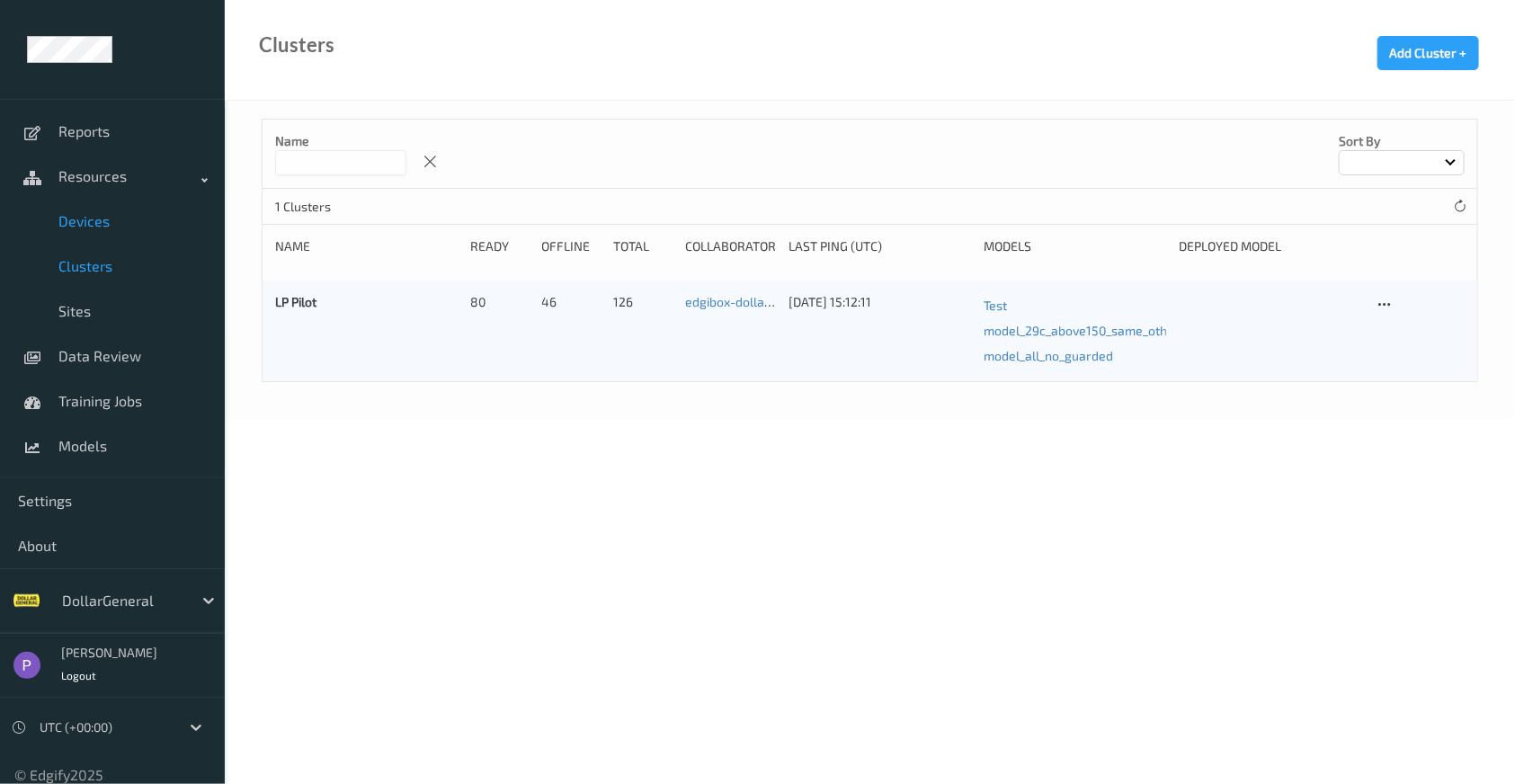 click on "Devices" at bounding box center [132, 221] 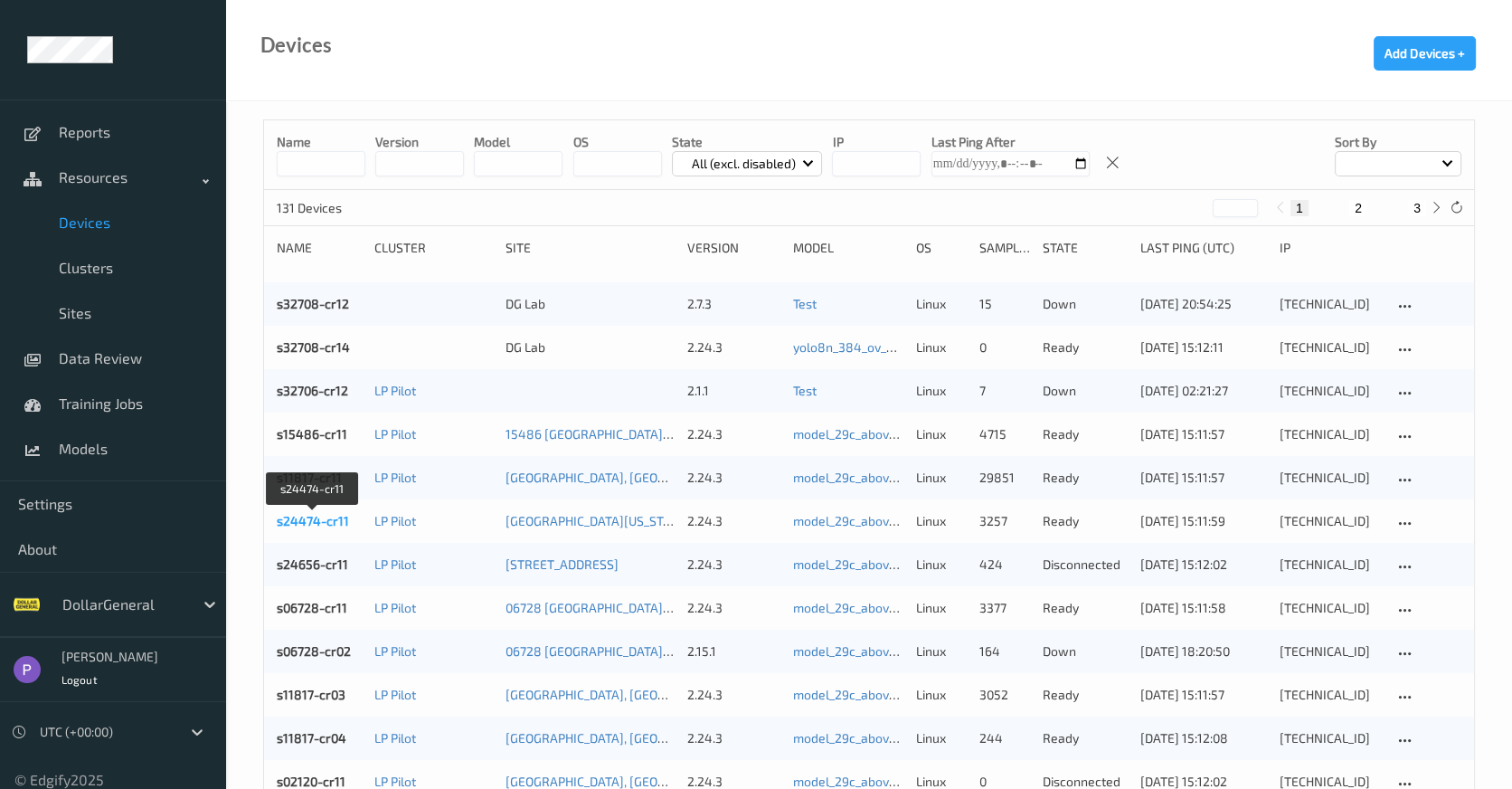 click on "s24474-cr11" at bounding box center (313, 520) 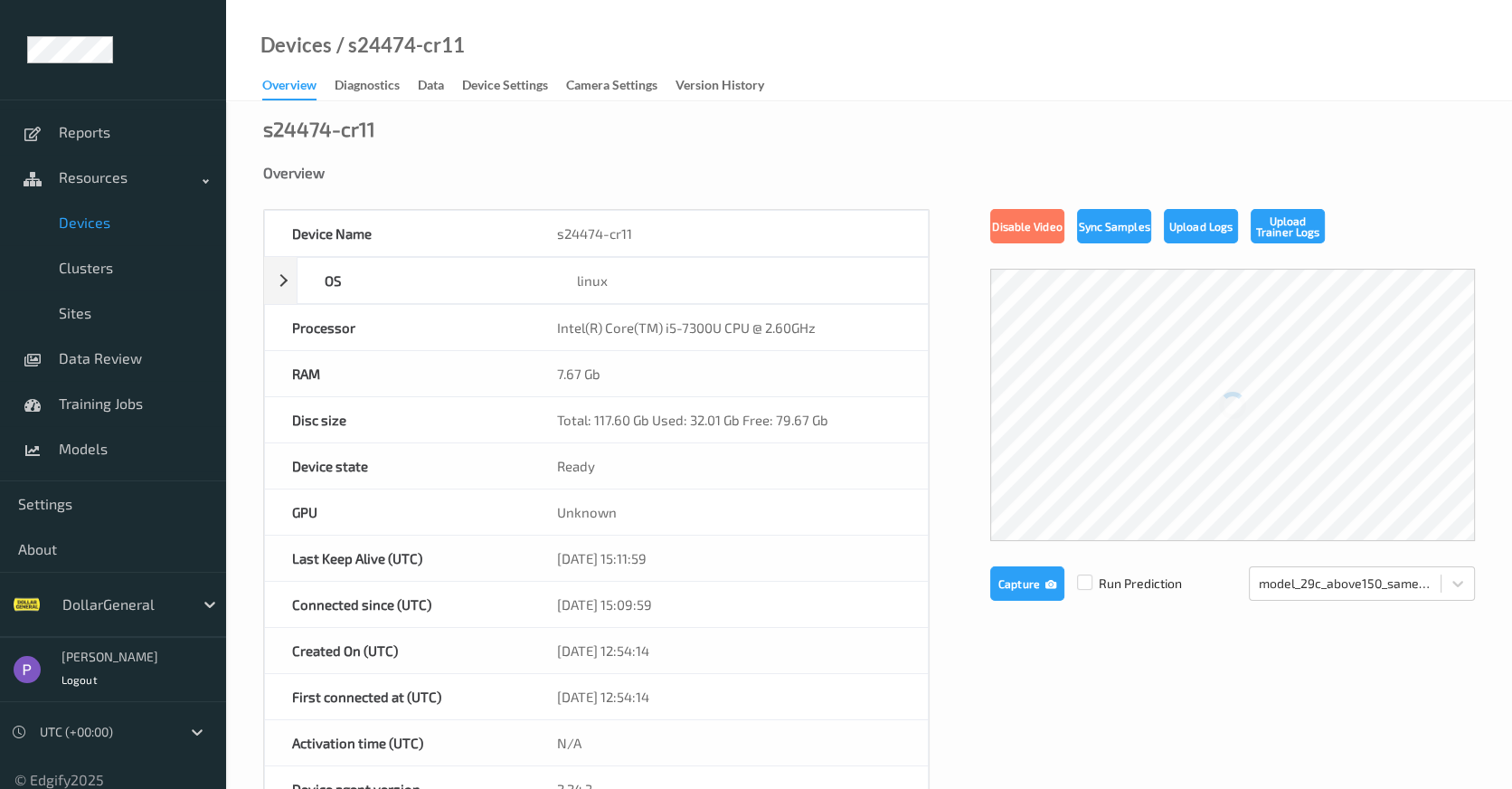 click on "Device Settings" at bounding box center (505, 87) 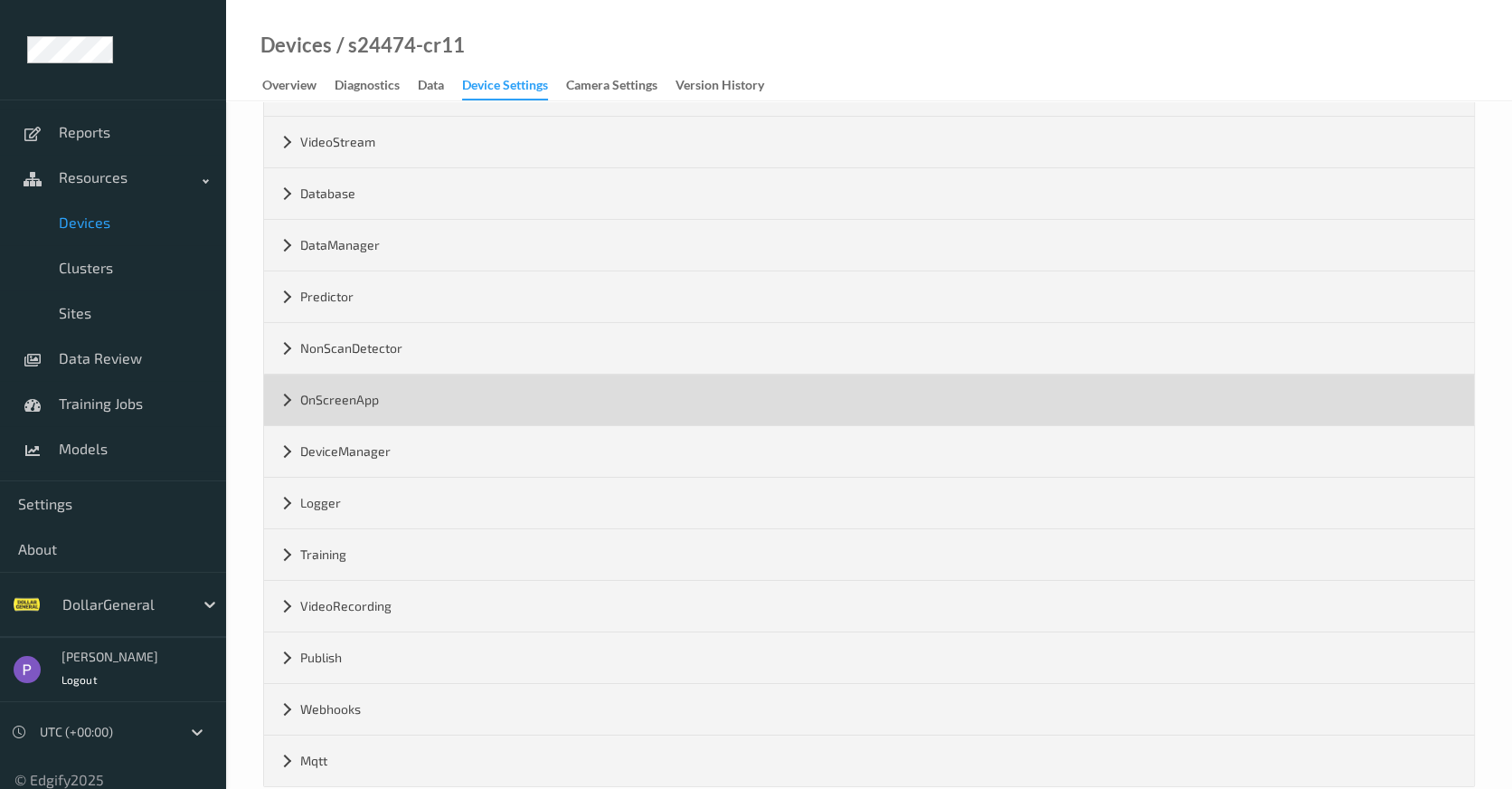 scroll, scrollTop: 252, scrollLeft: 0, axis: vertical 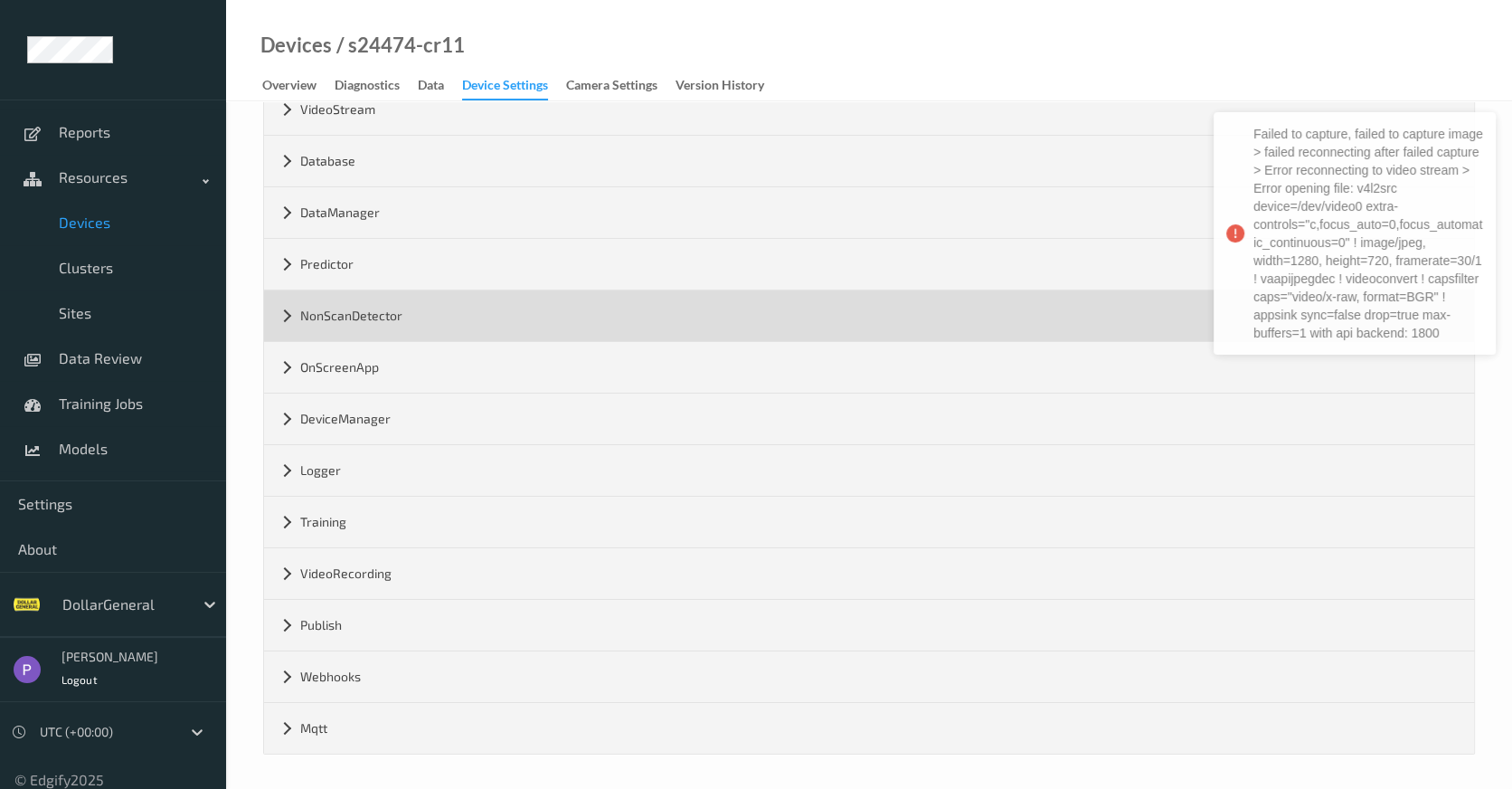 click on "NonScanDetector" at bounding box center (869, 316) 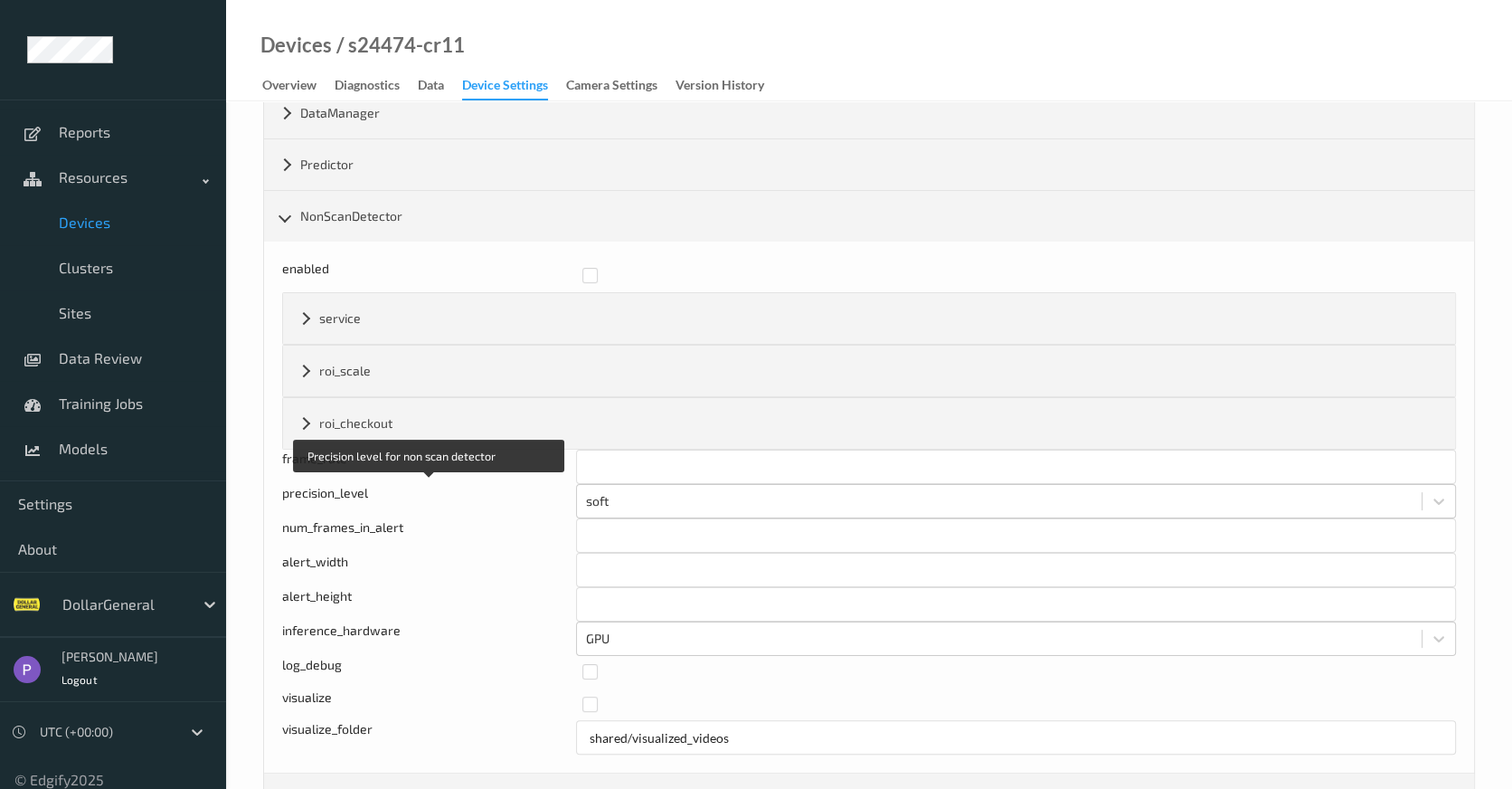 scroll, scrollTop: 252, scrollLeft: 0, axis: vertical 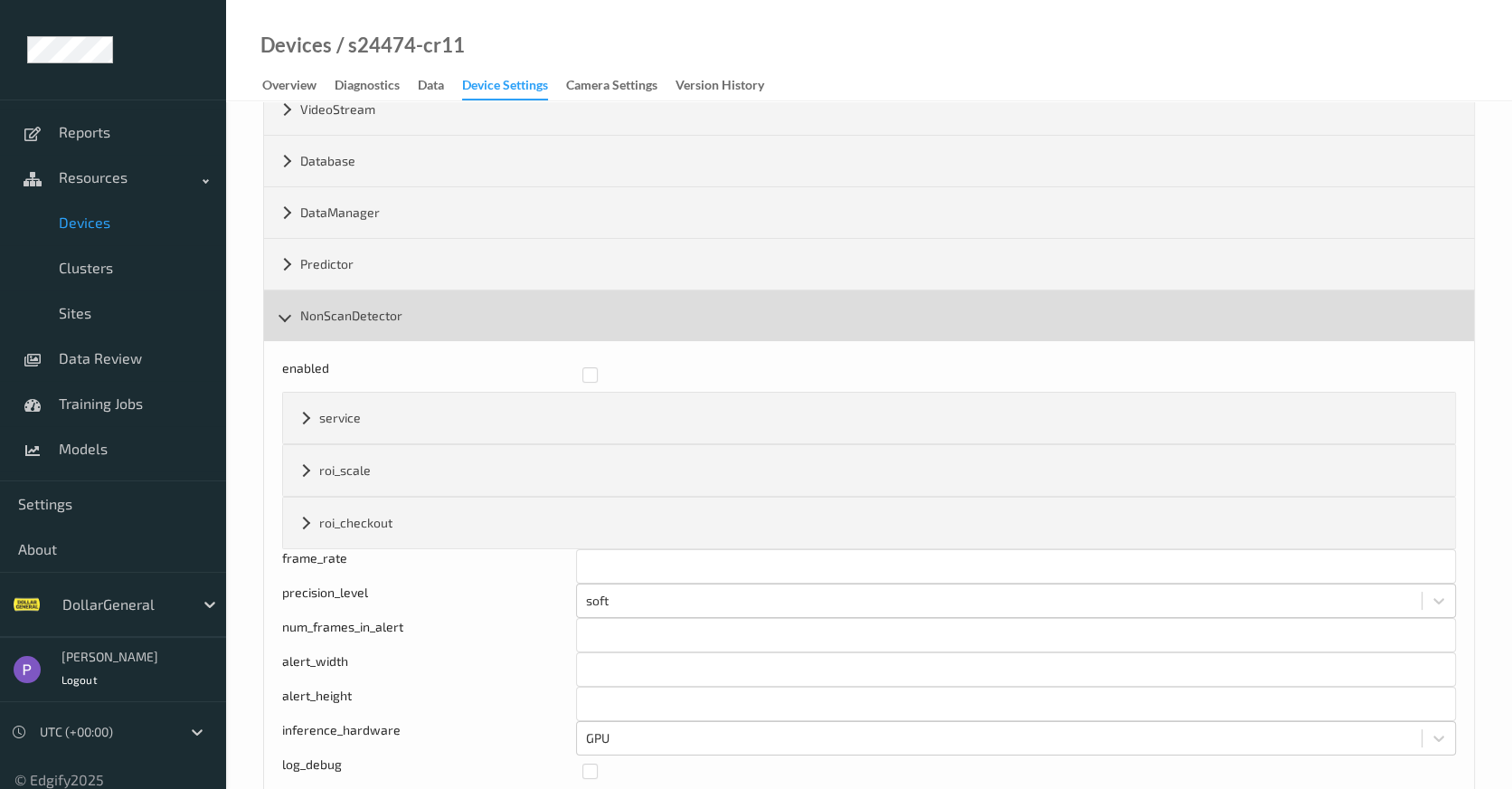 click on "NonScanDetector" at bounding box center (869, 316) 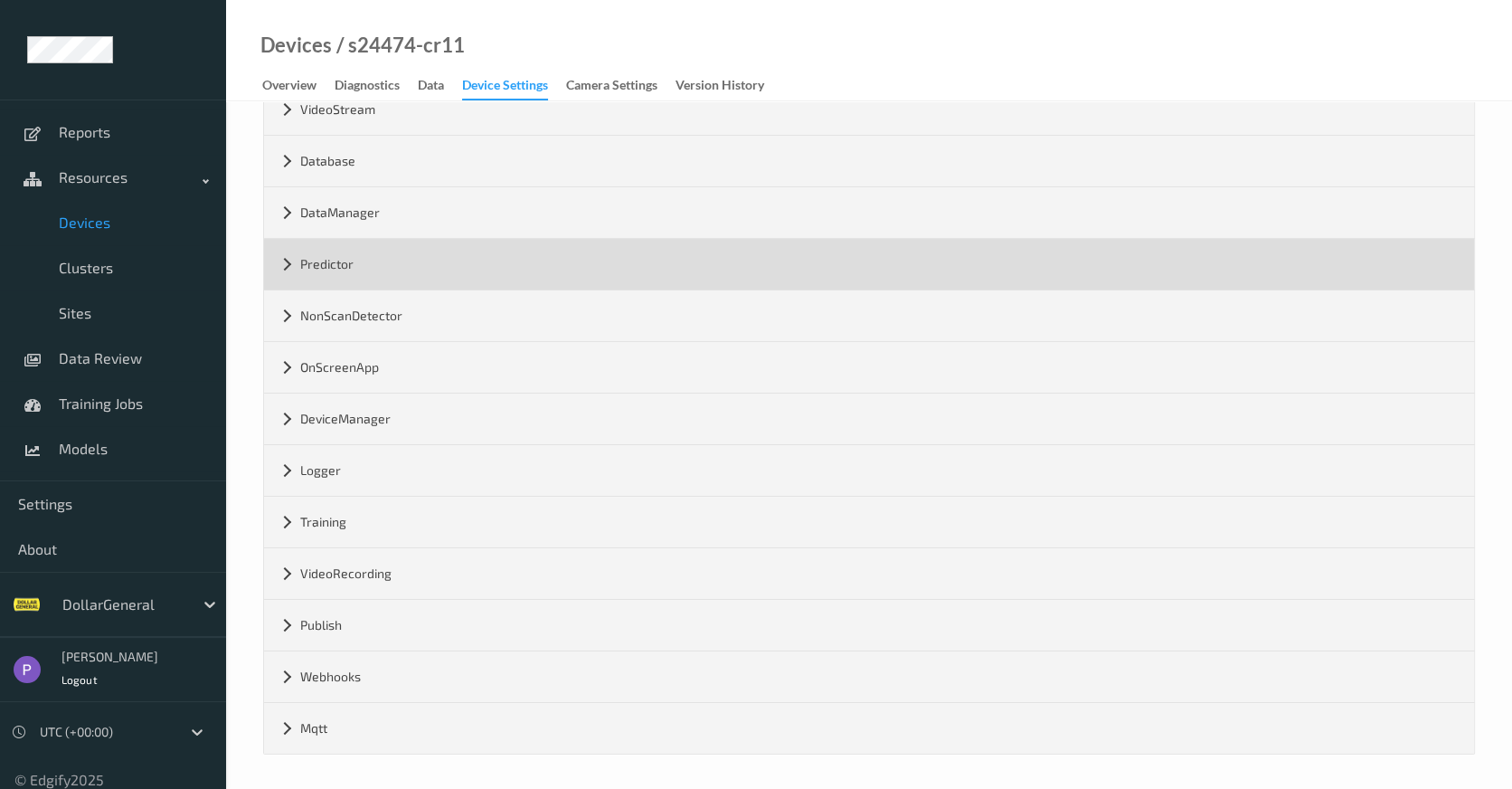 scroll, scrollTop: 153, scrollLeft: 0, axis: vertical 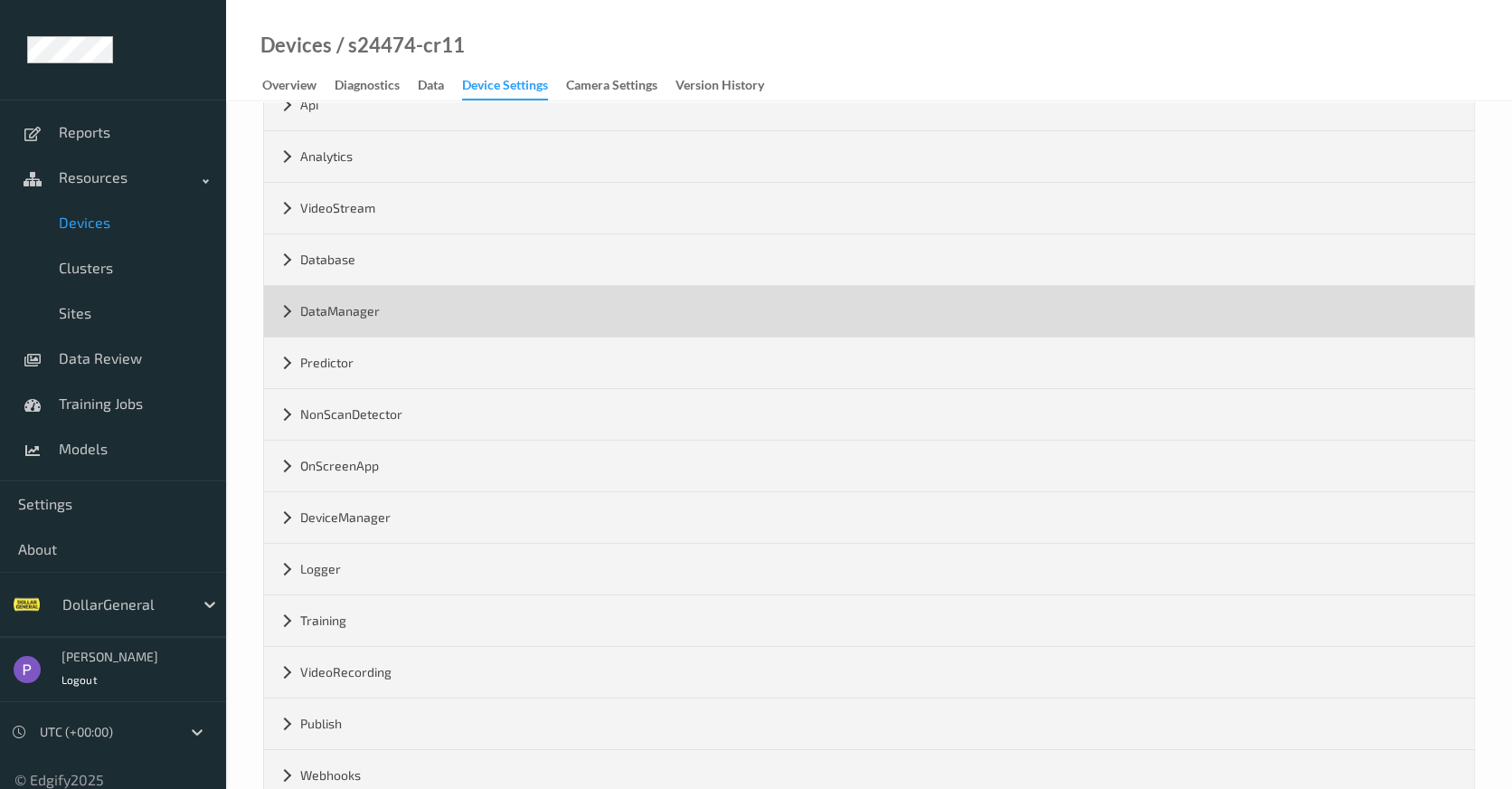 click on "DataManager" at bounding box center (869, 311) 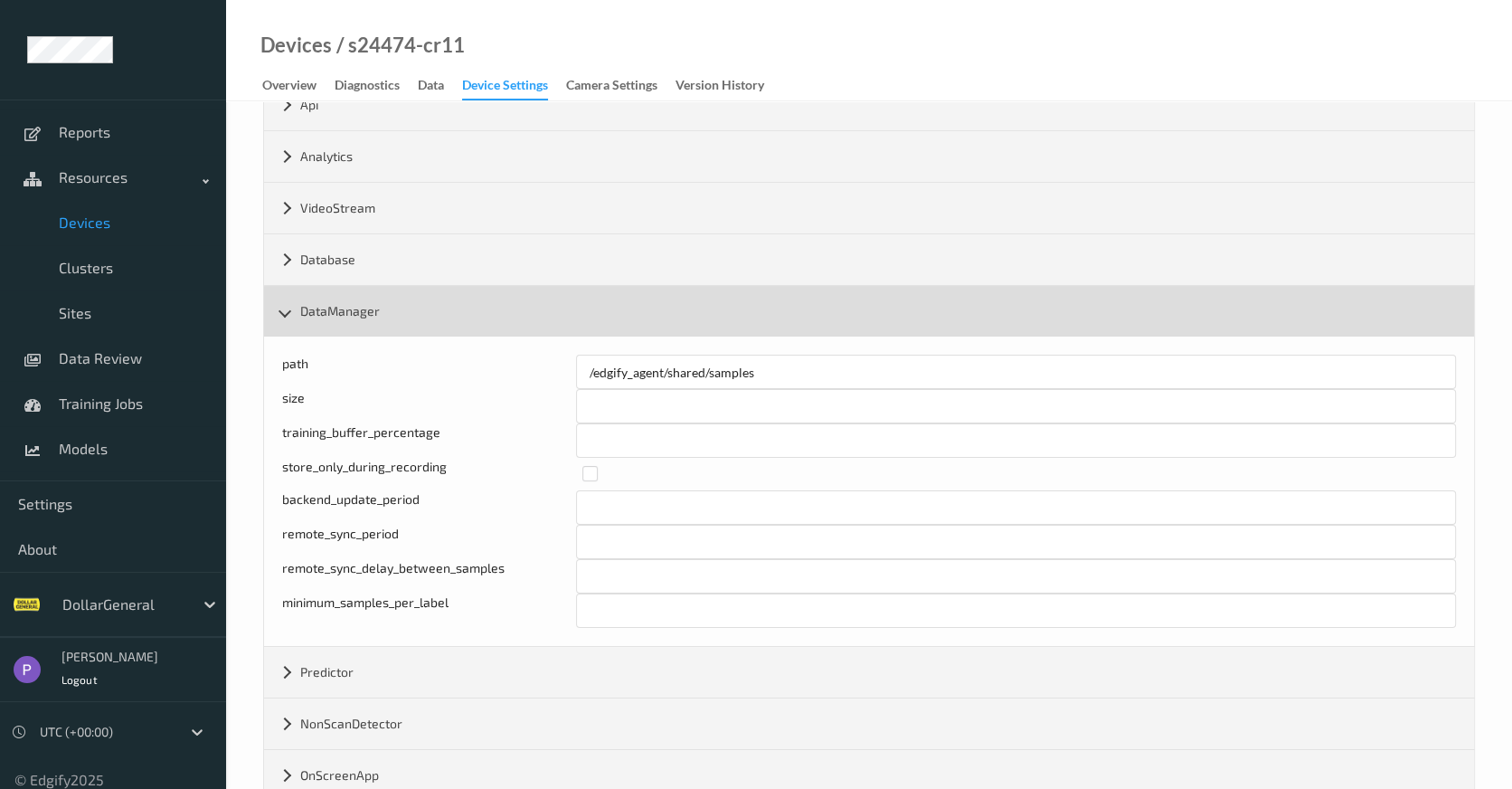 click on "DataManager" at bounding box center (869, 311) 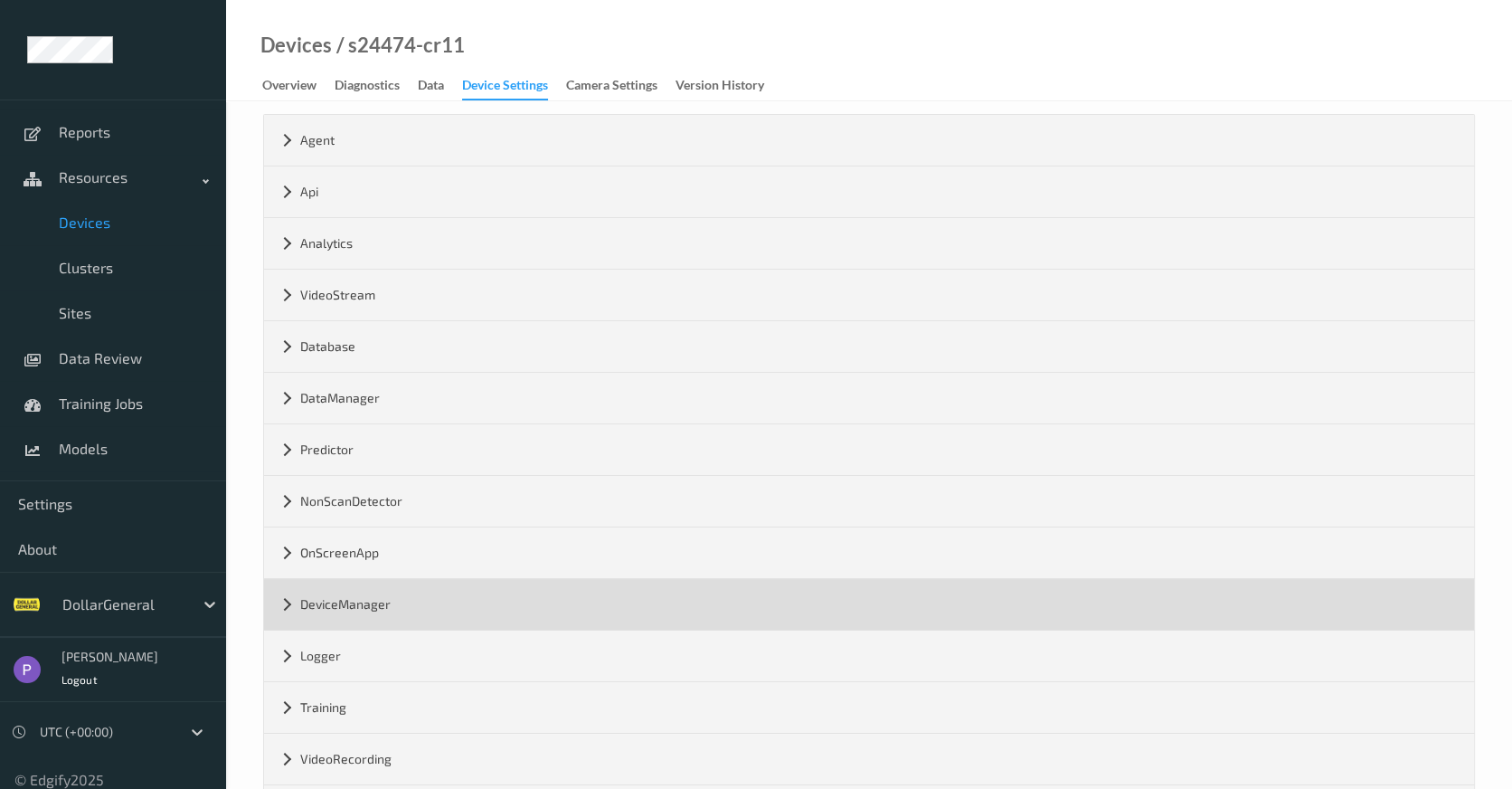 scroll, scrollTop: 54, scrollLeft: 0, axis: vertical 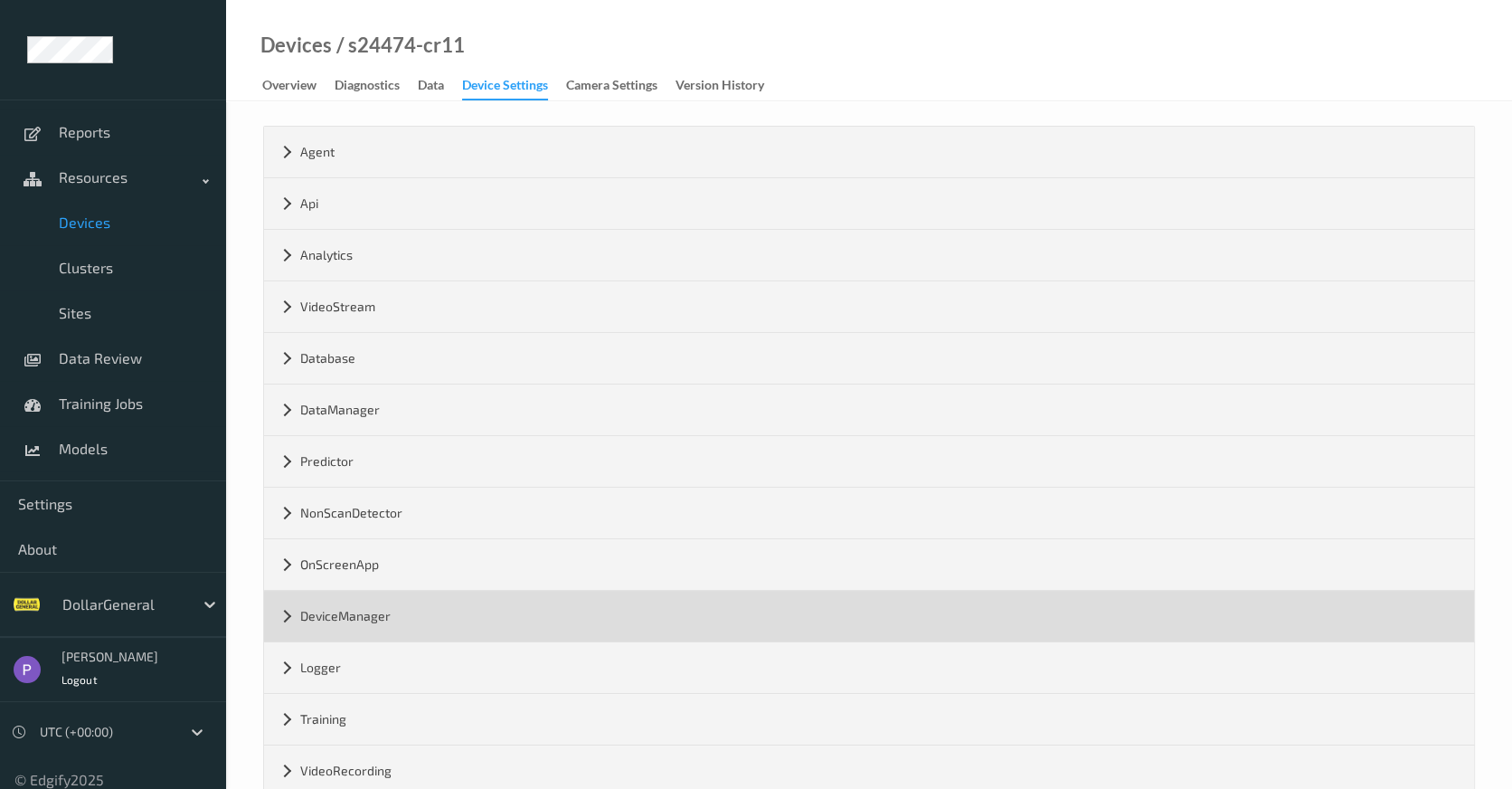 click on "DeviceManager" at bounding box center (869, 616) 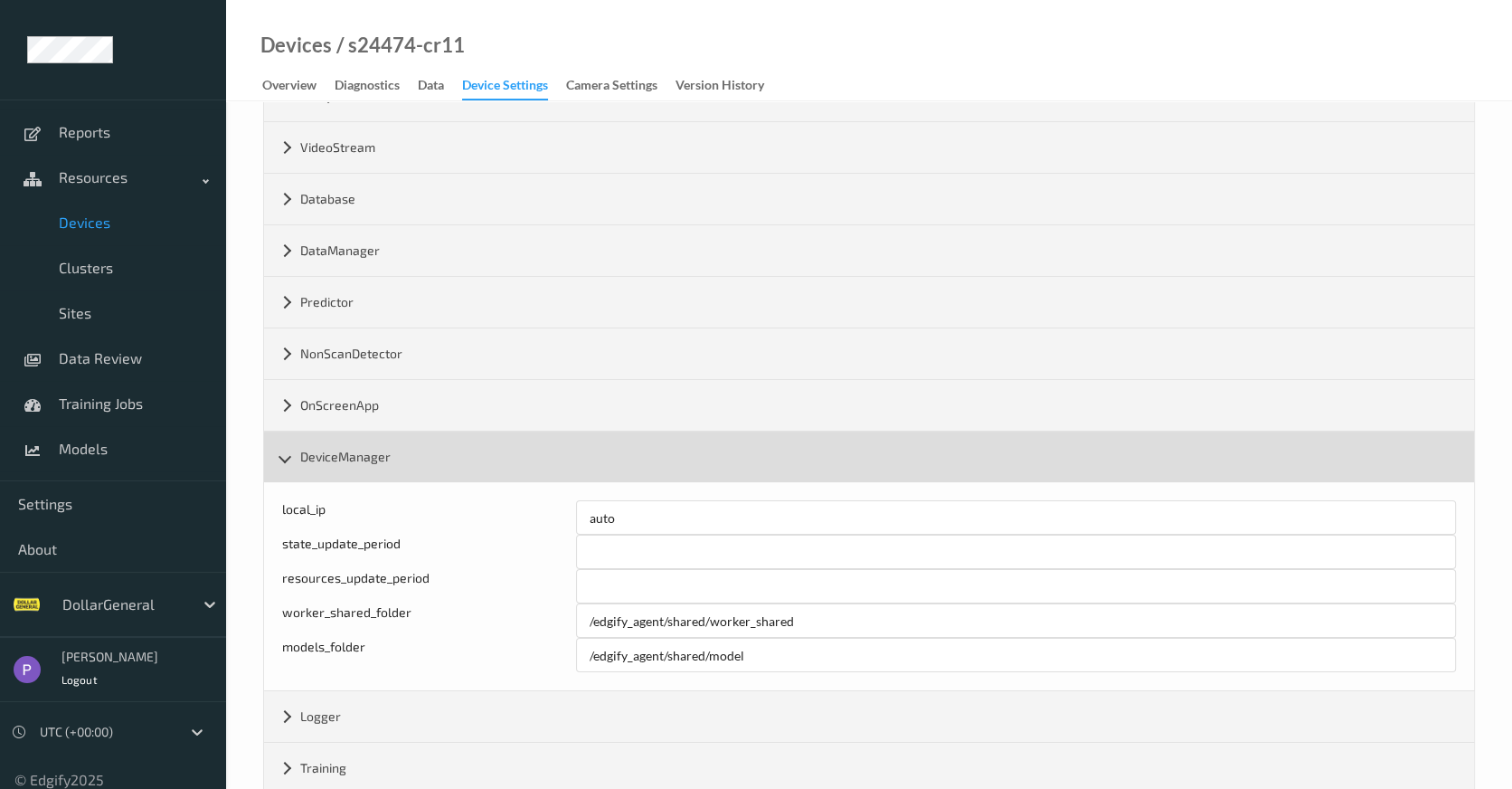 scroll, scrollTop: 252, scrollLeft: 0, axis: vertical 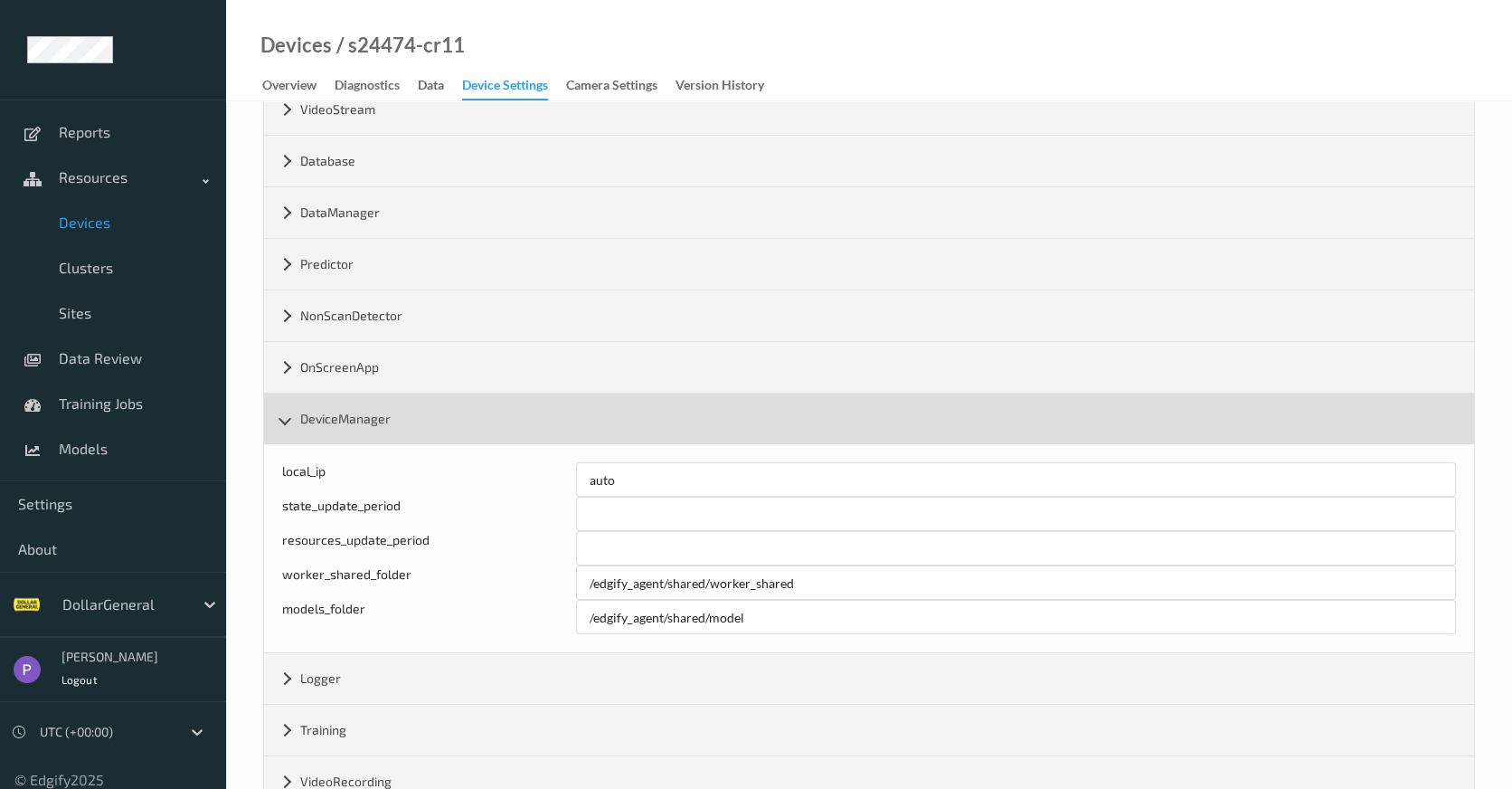 click on "DeviceManager" at bounding box center [869, 419] 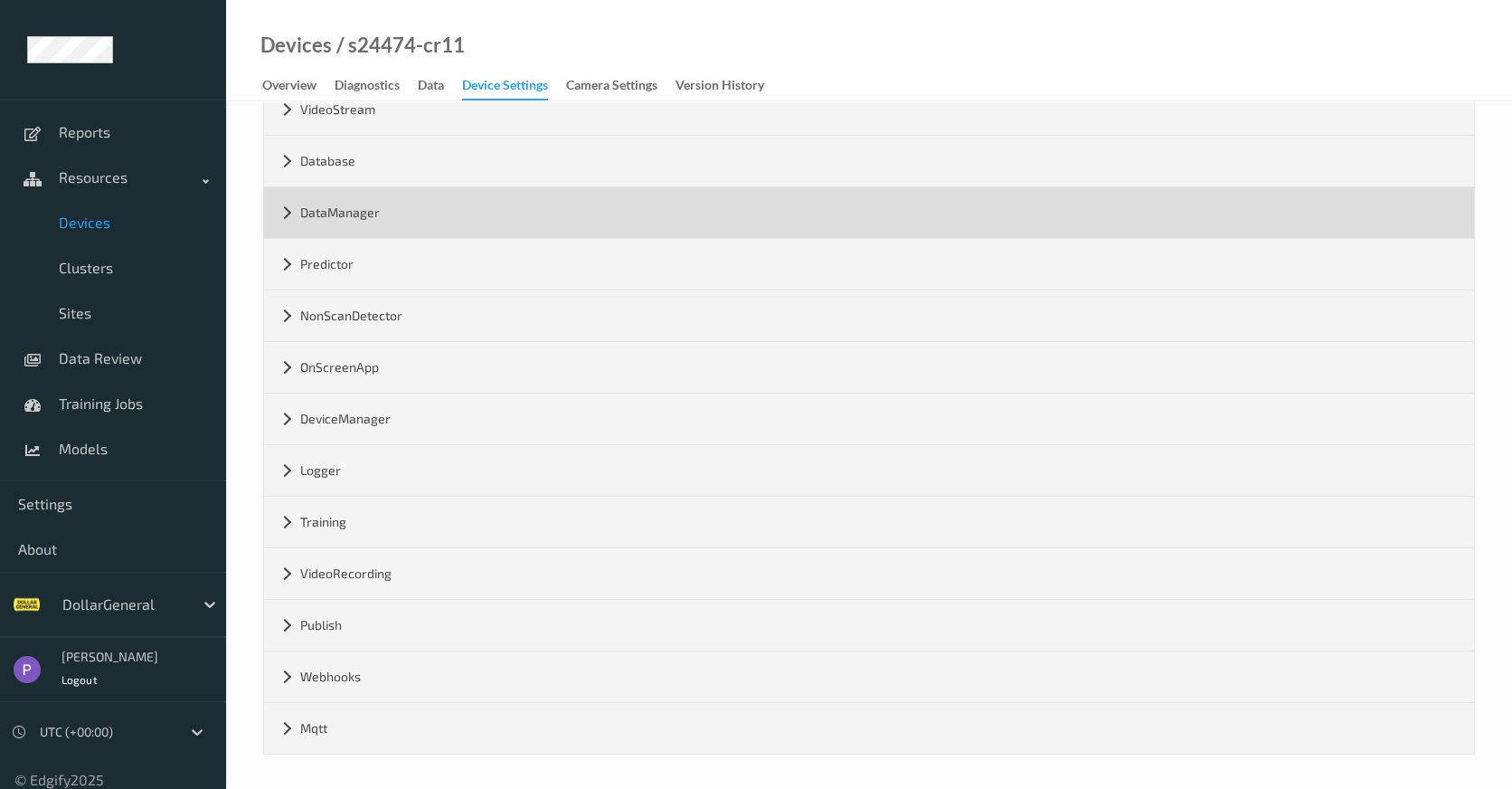 click on "DataManager" at bounding box center [869, 213] 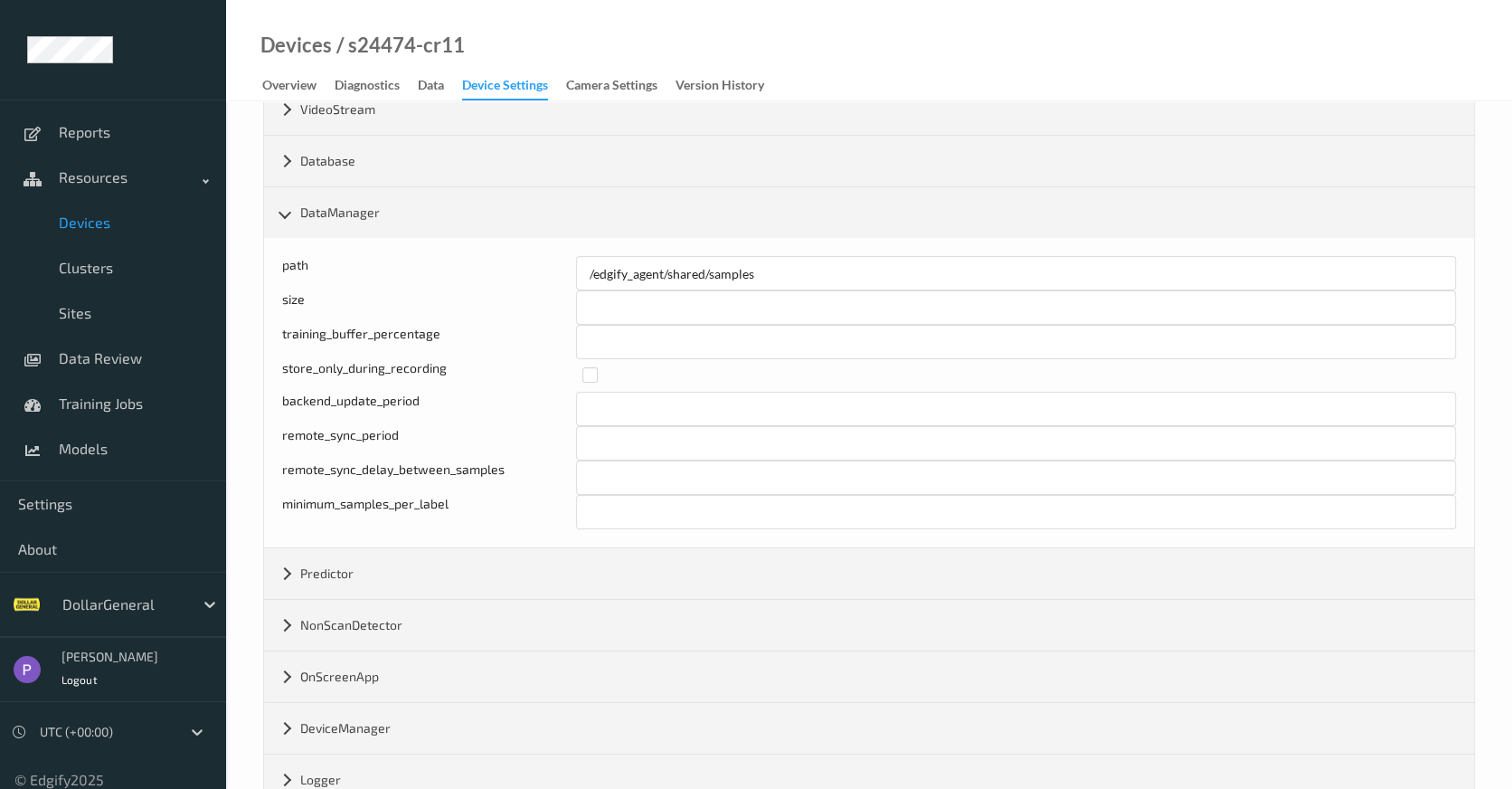 click on "minimum_samples_per_label" at bounding box center (429, 512) 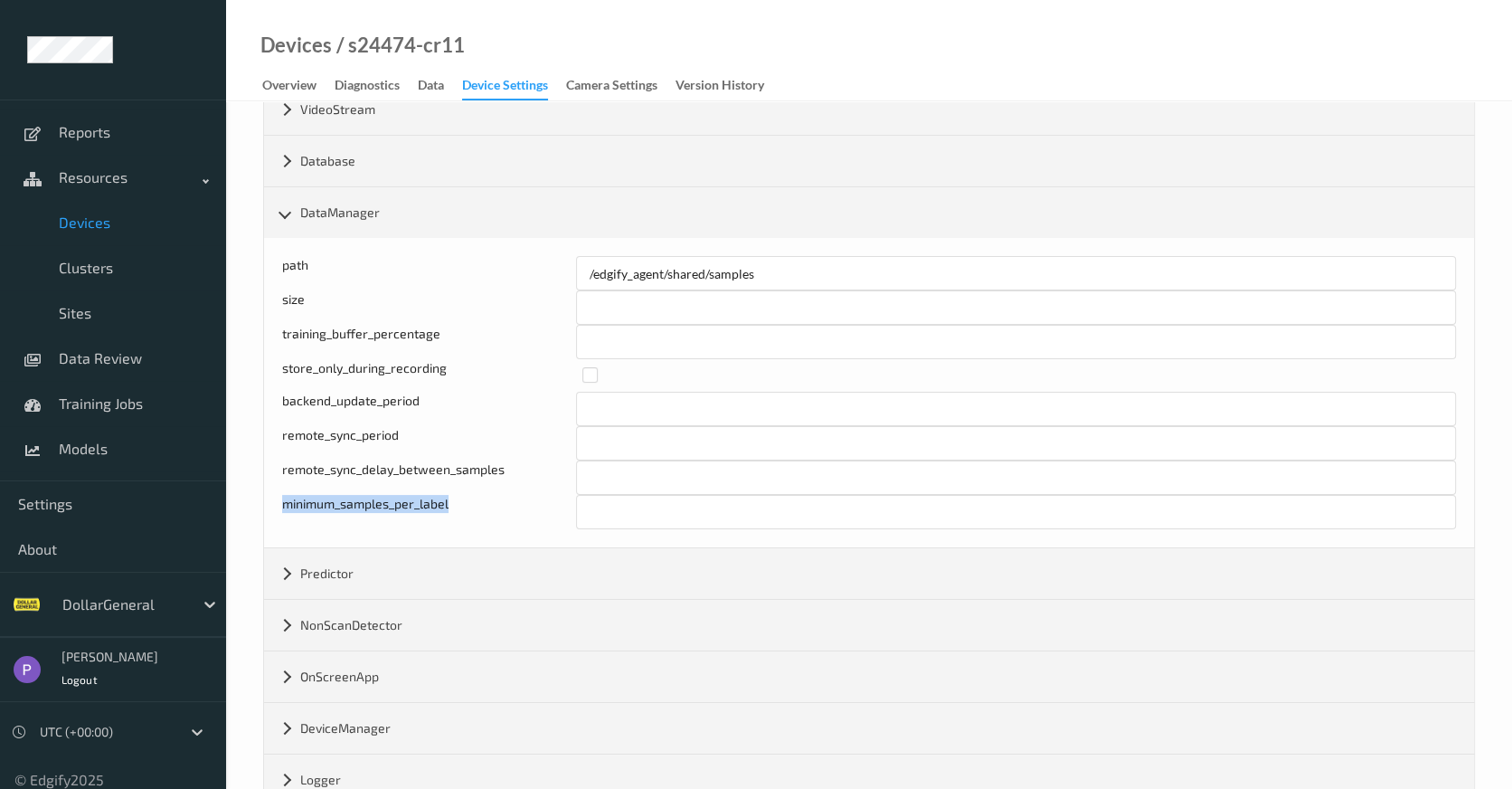 click on "minimum_samples_per_label" at bounding box center [429, 512] 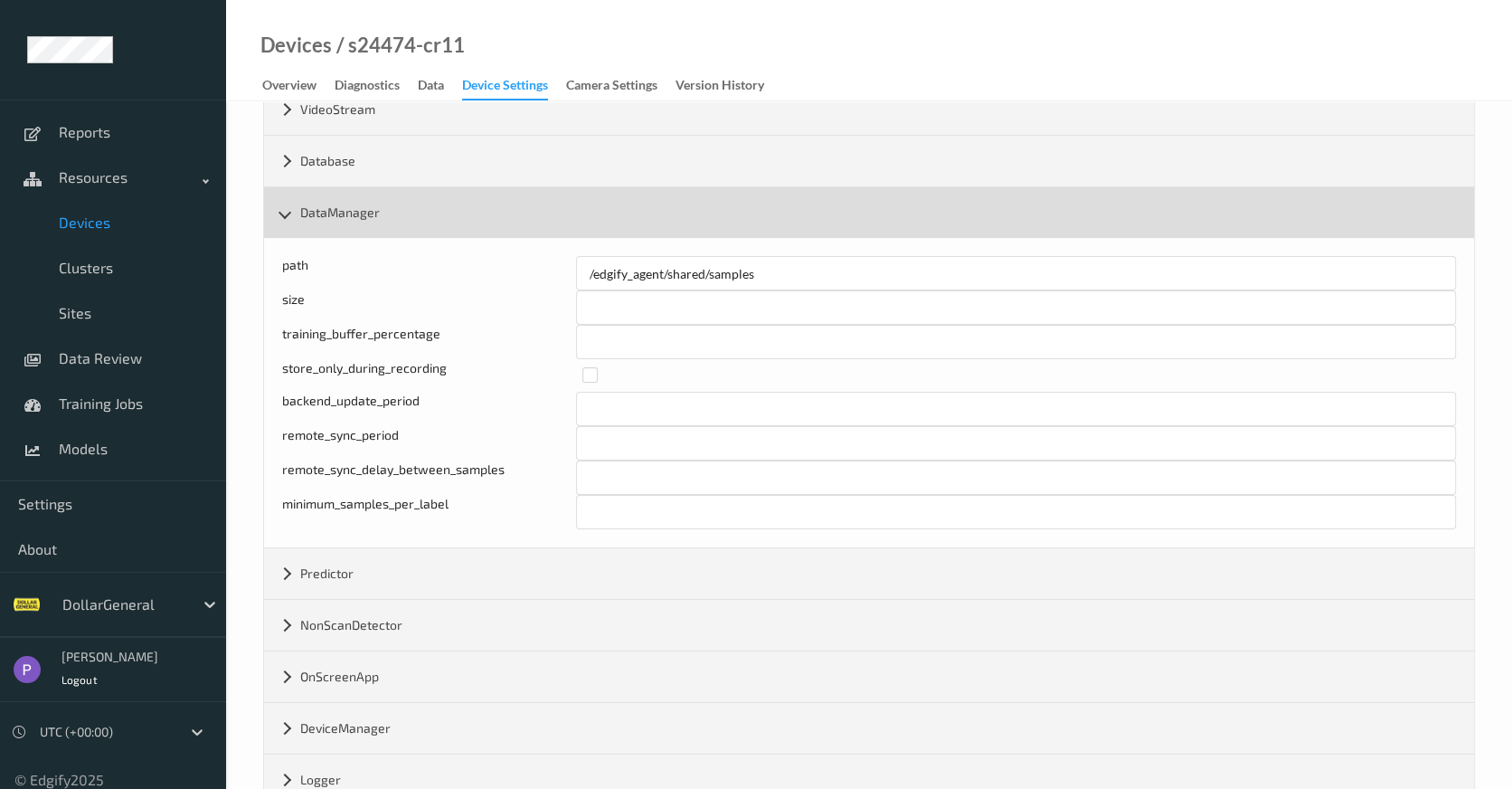 click on "DataManager" at bounding box center [869, 213] 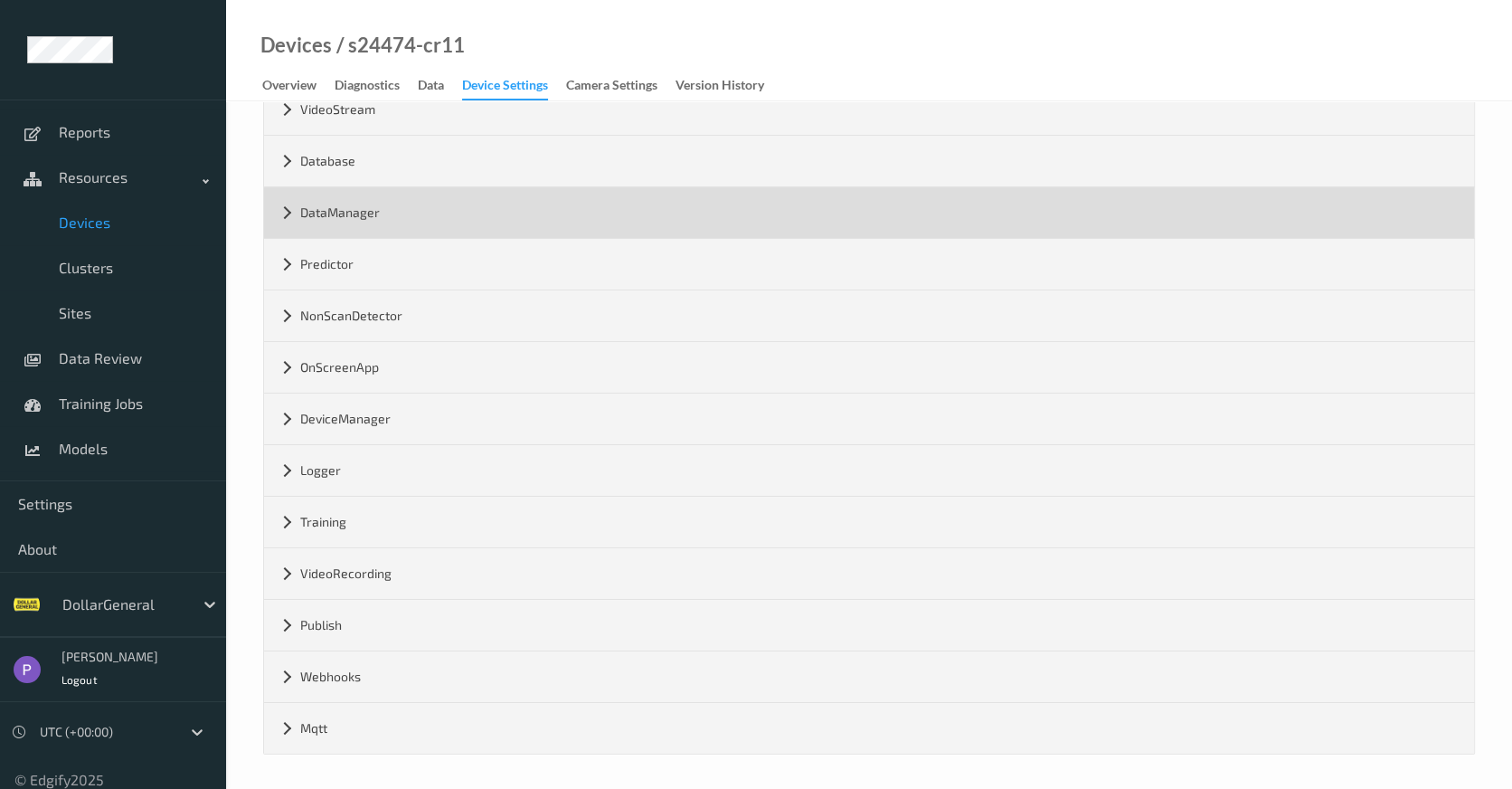 click on "DataManager" at bounding box center (869, 213) 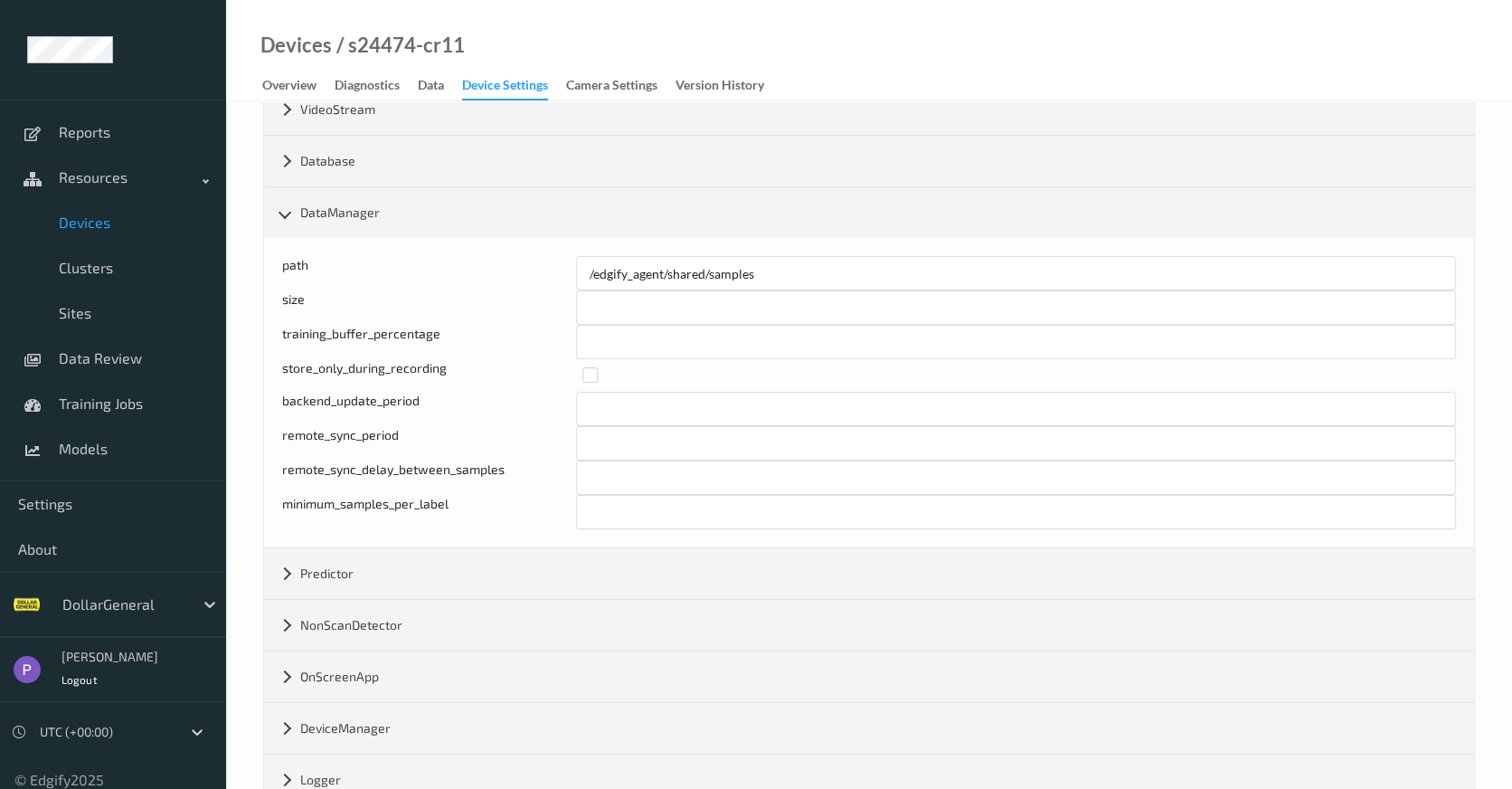click on "minimum_samples_per_label" at bounding box center [429, 512] 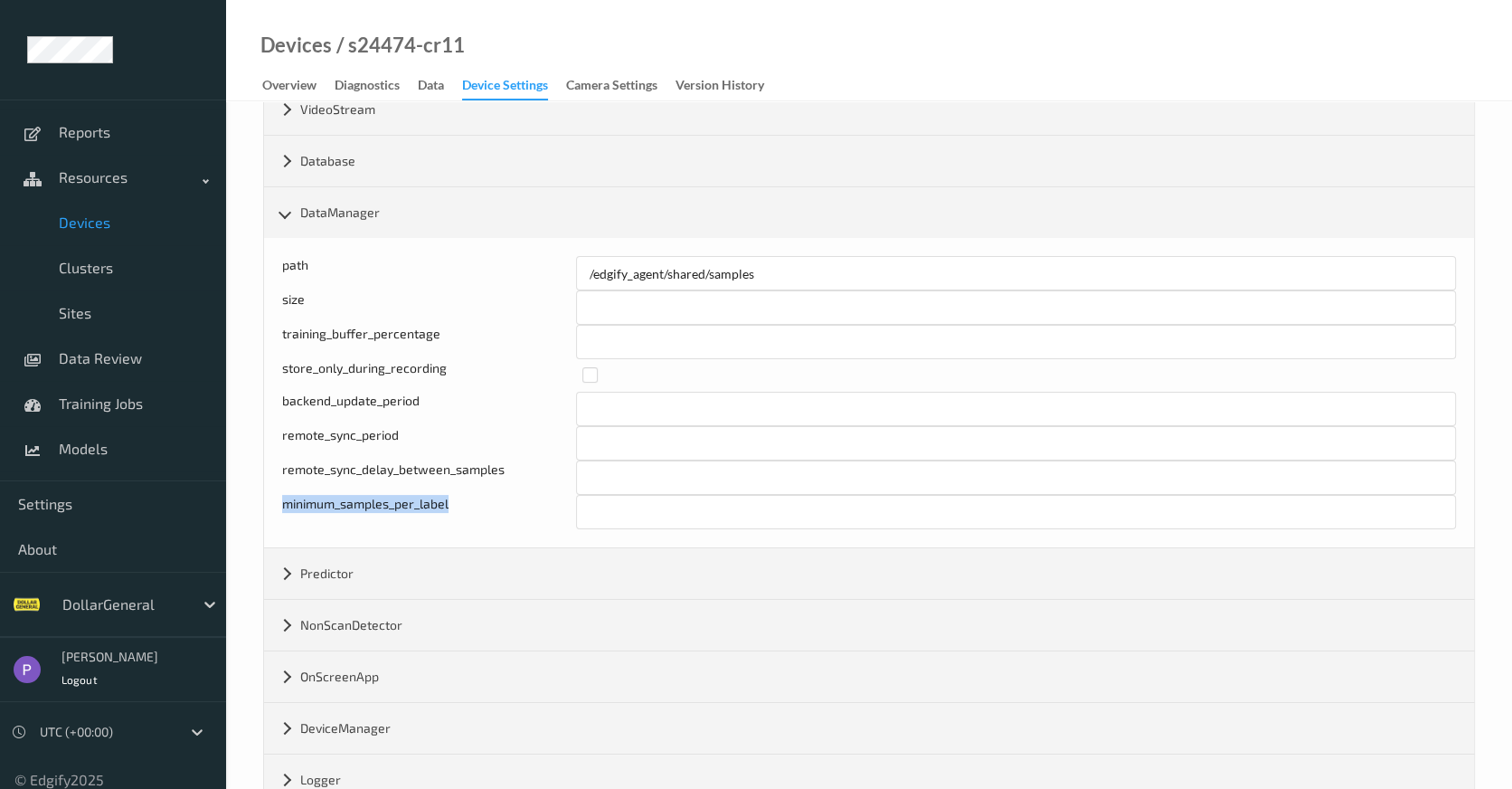 click on "minimum_samples_per_label" at bounding box center [429, 512] 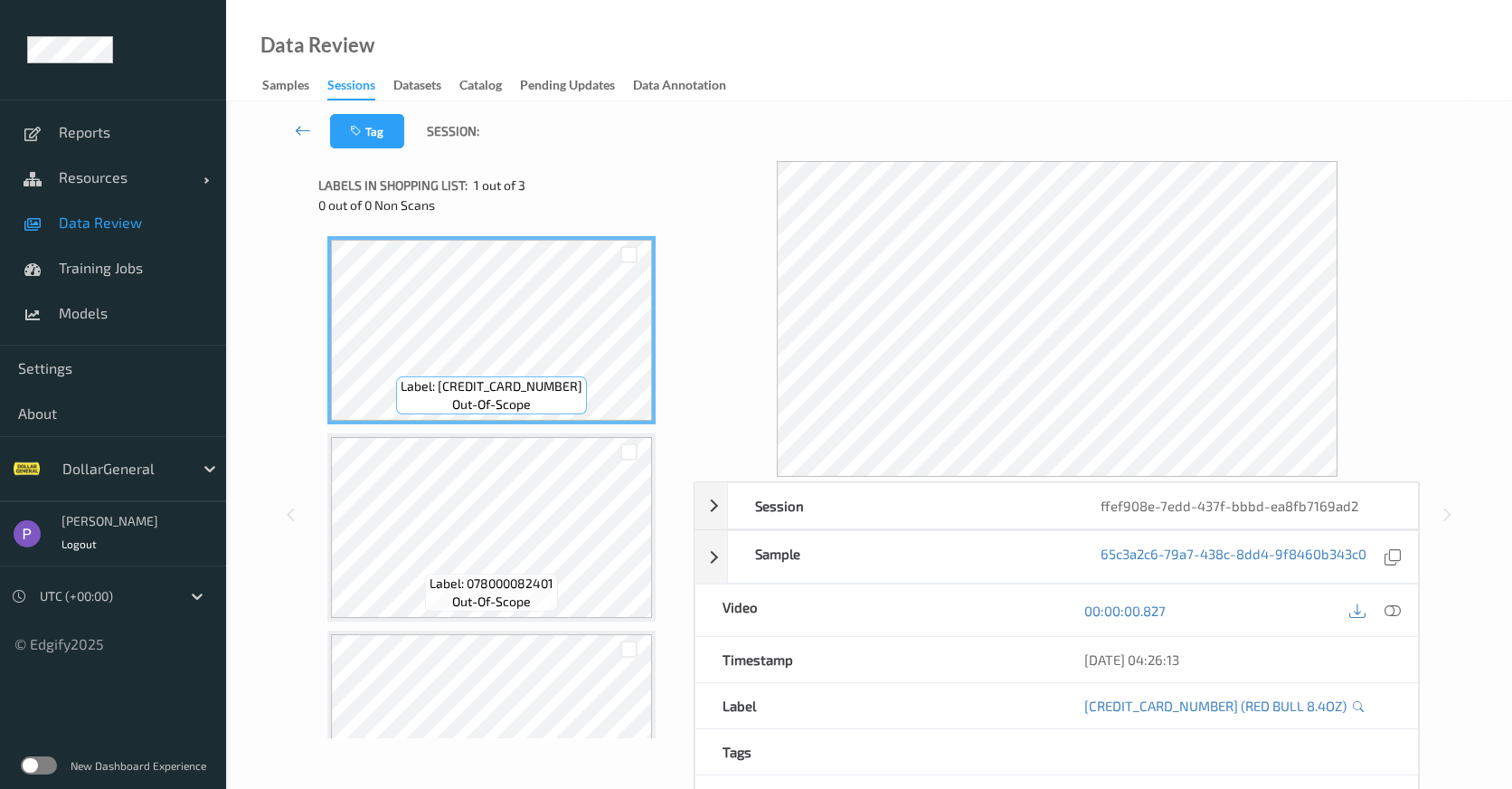 scroll, scrollTop: 0, scrollLeft: 0, axis: both 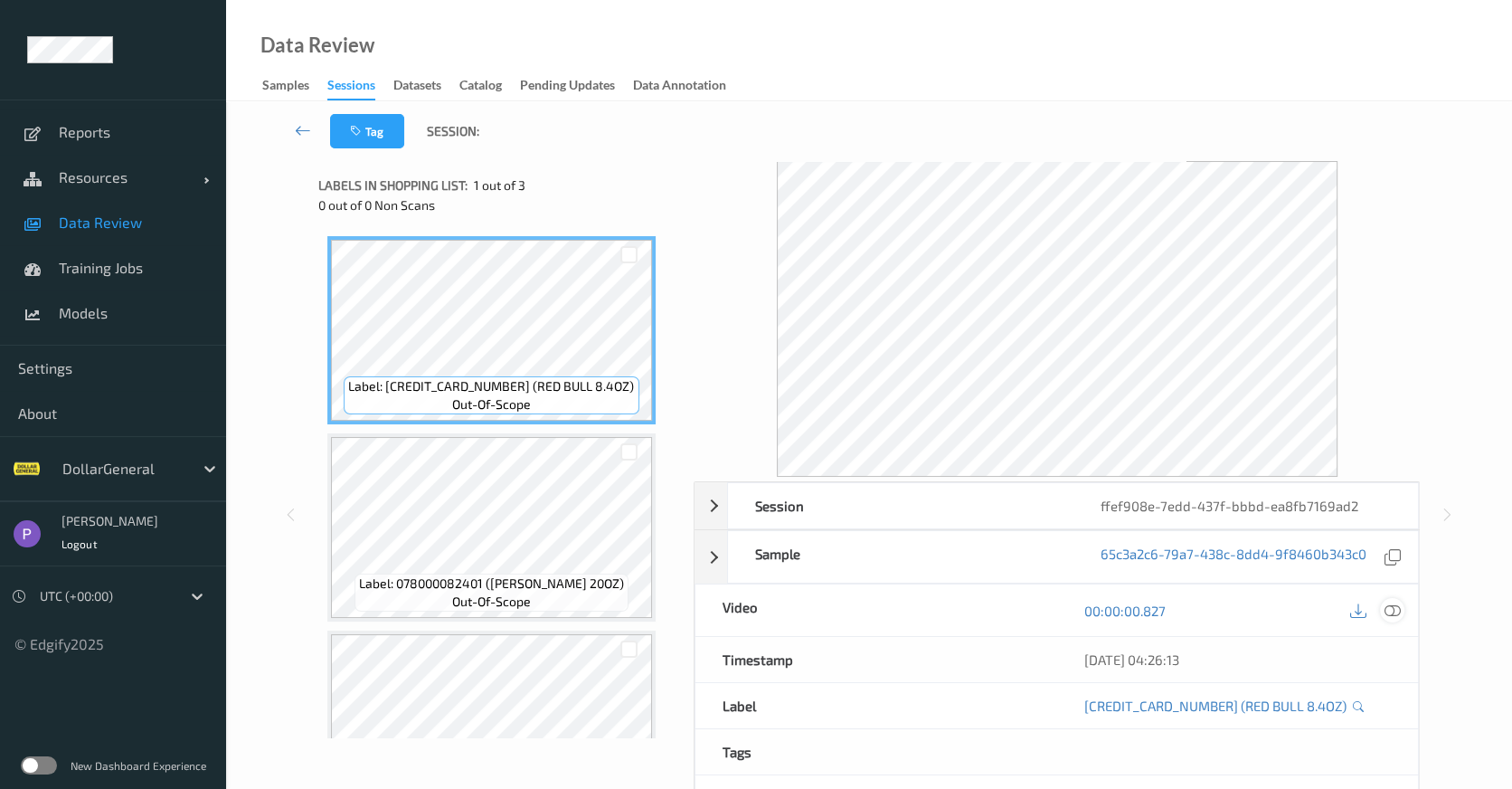click at bounding box center [1393, 611] 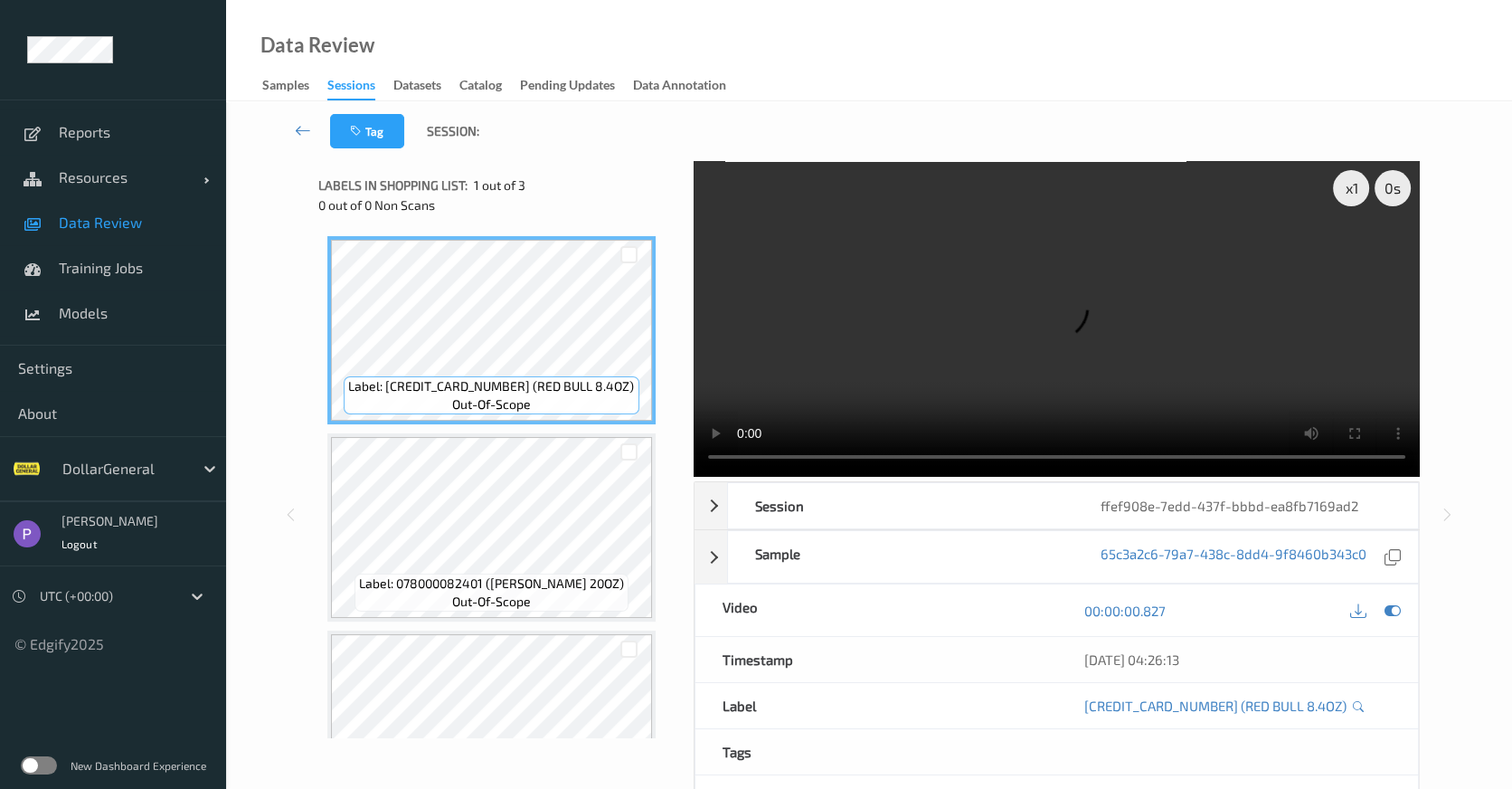 type 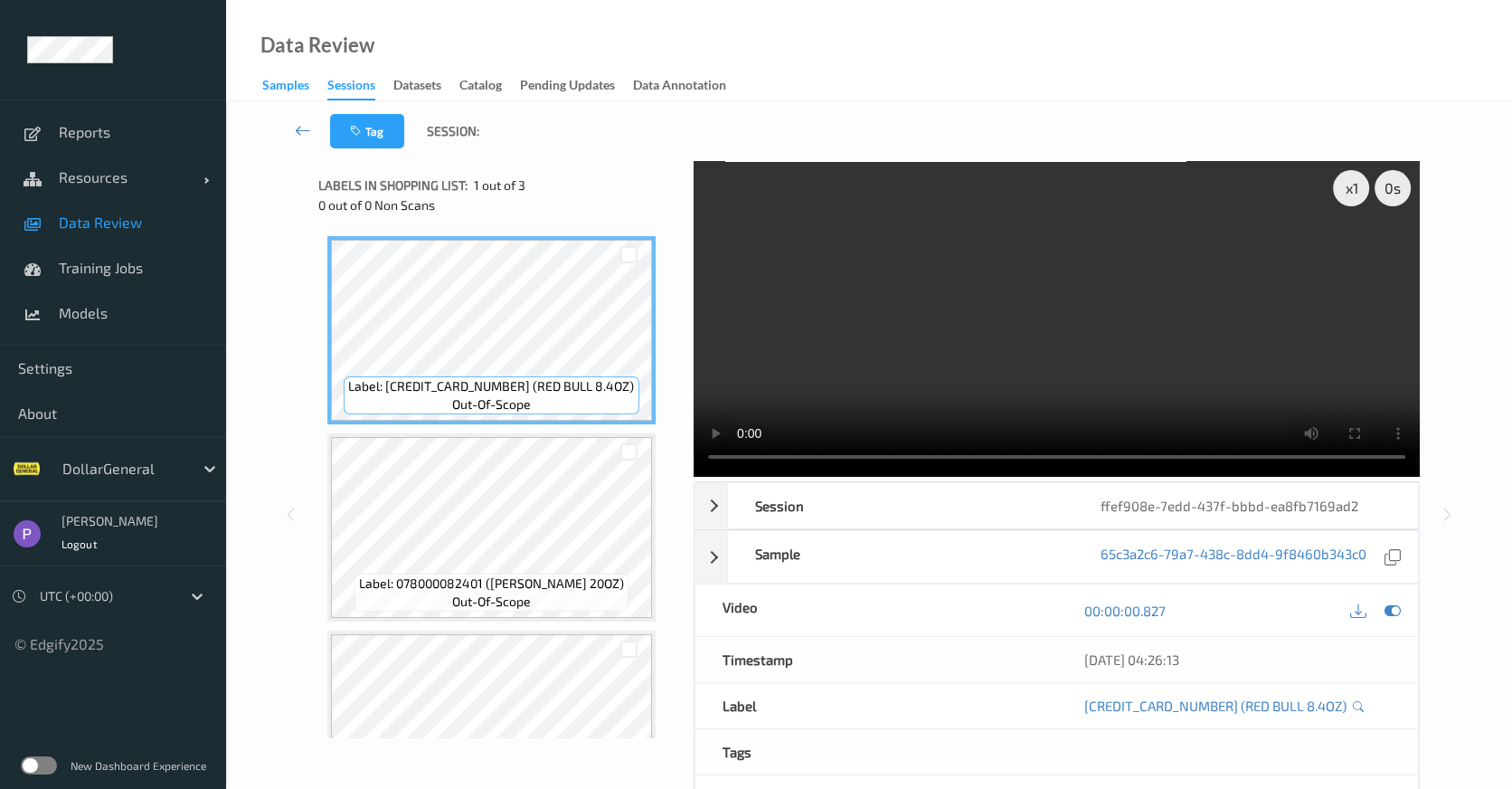 click on "Samples" at bounding box center (286, 87) 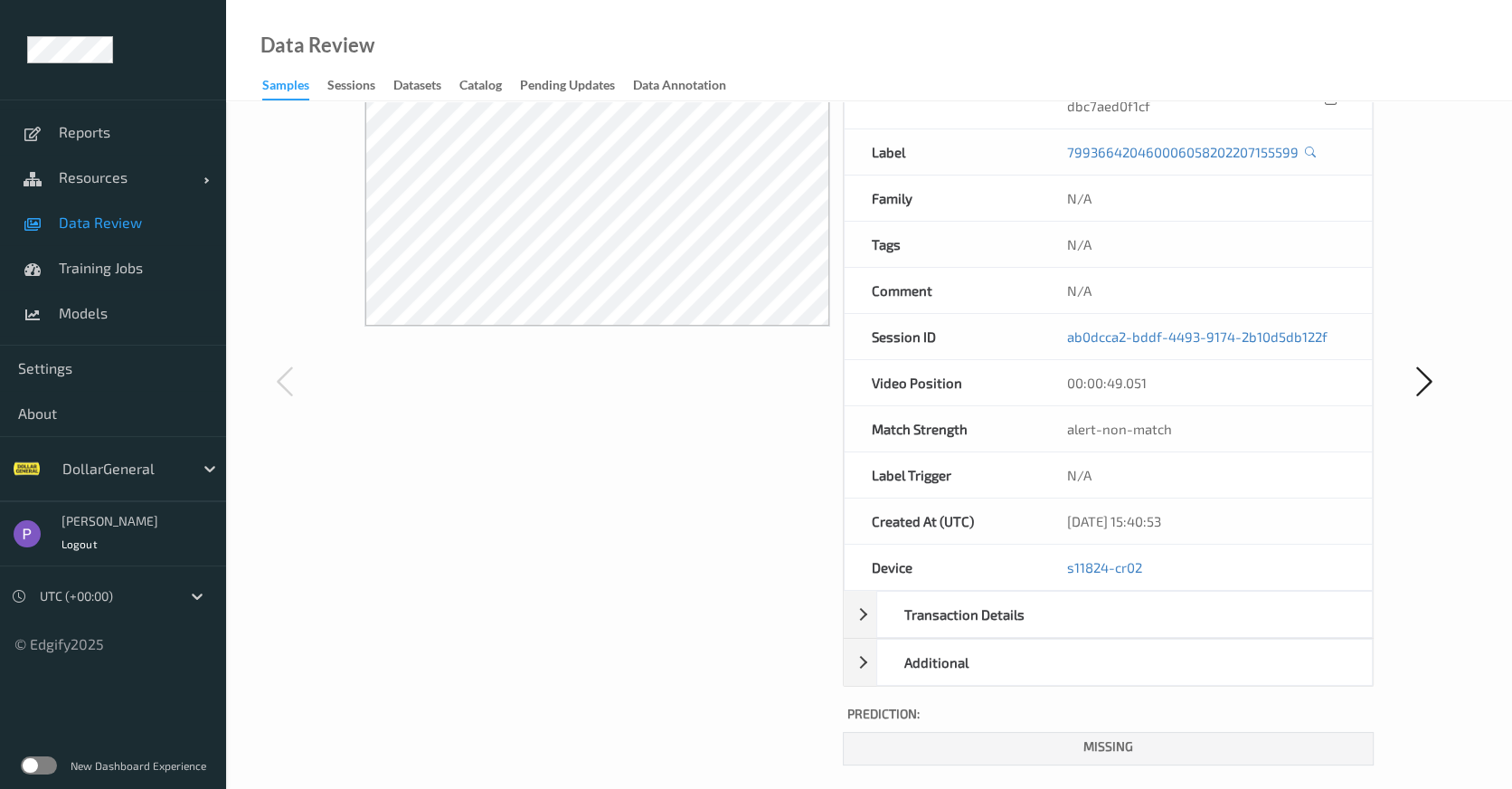 scroll, scrollTop: 0, scrollLeft: 0, axis: both 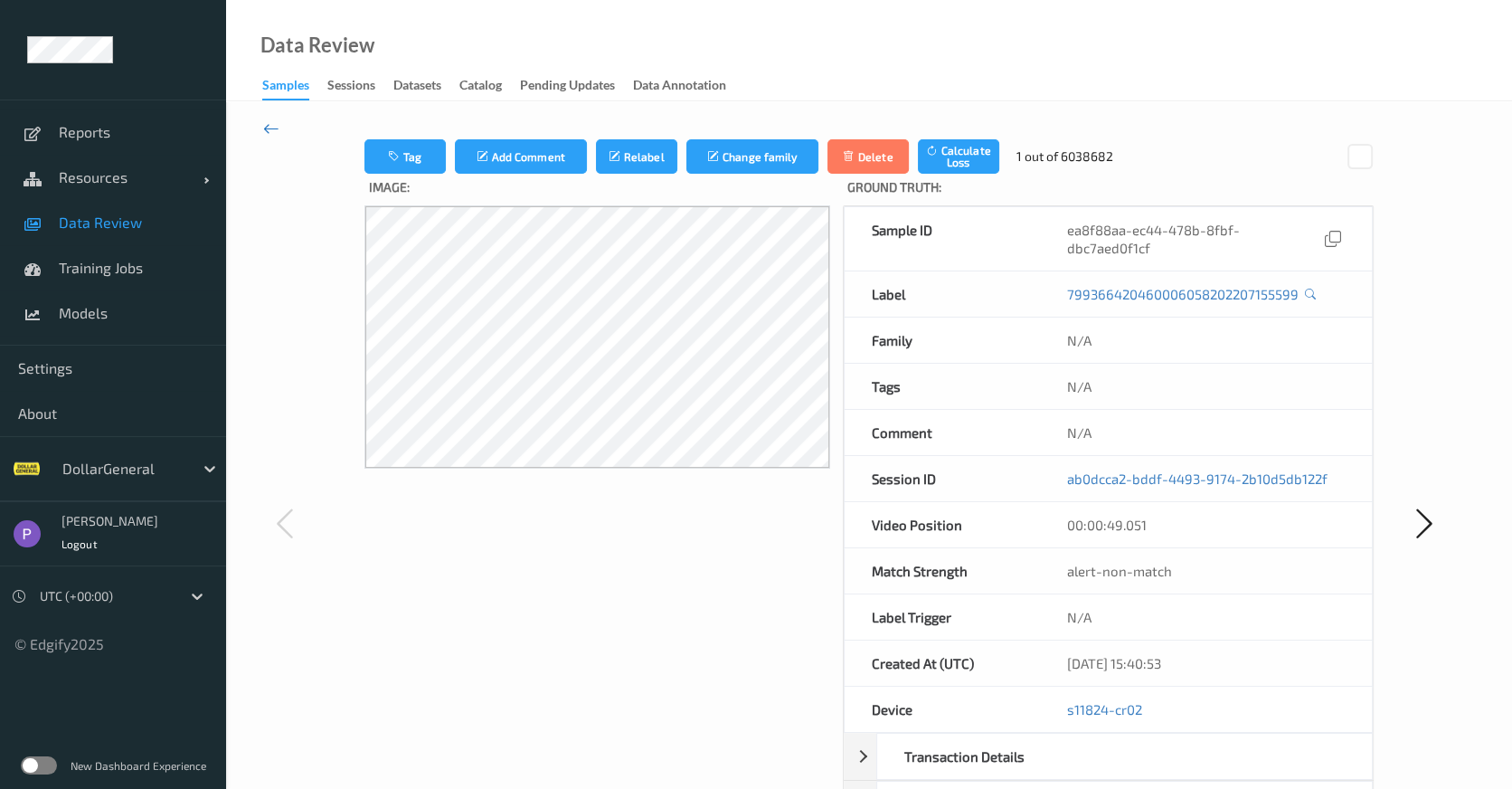 click at bounding box center (271, 128) 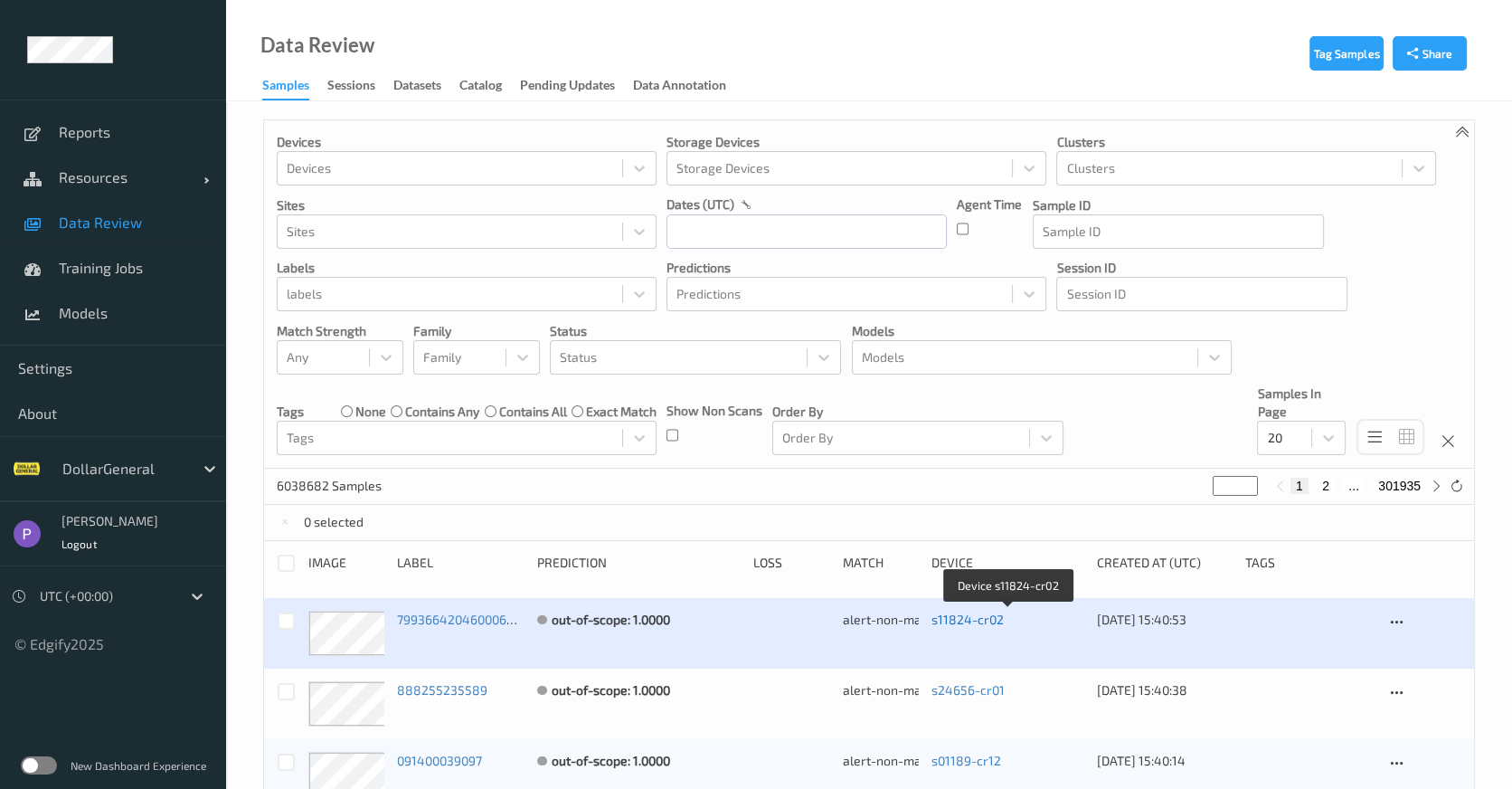 click on "s11824-cr02" at bounding box center [968, 619] 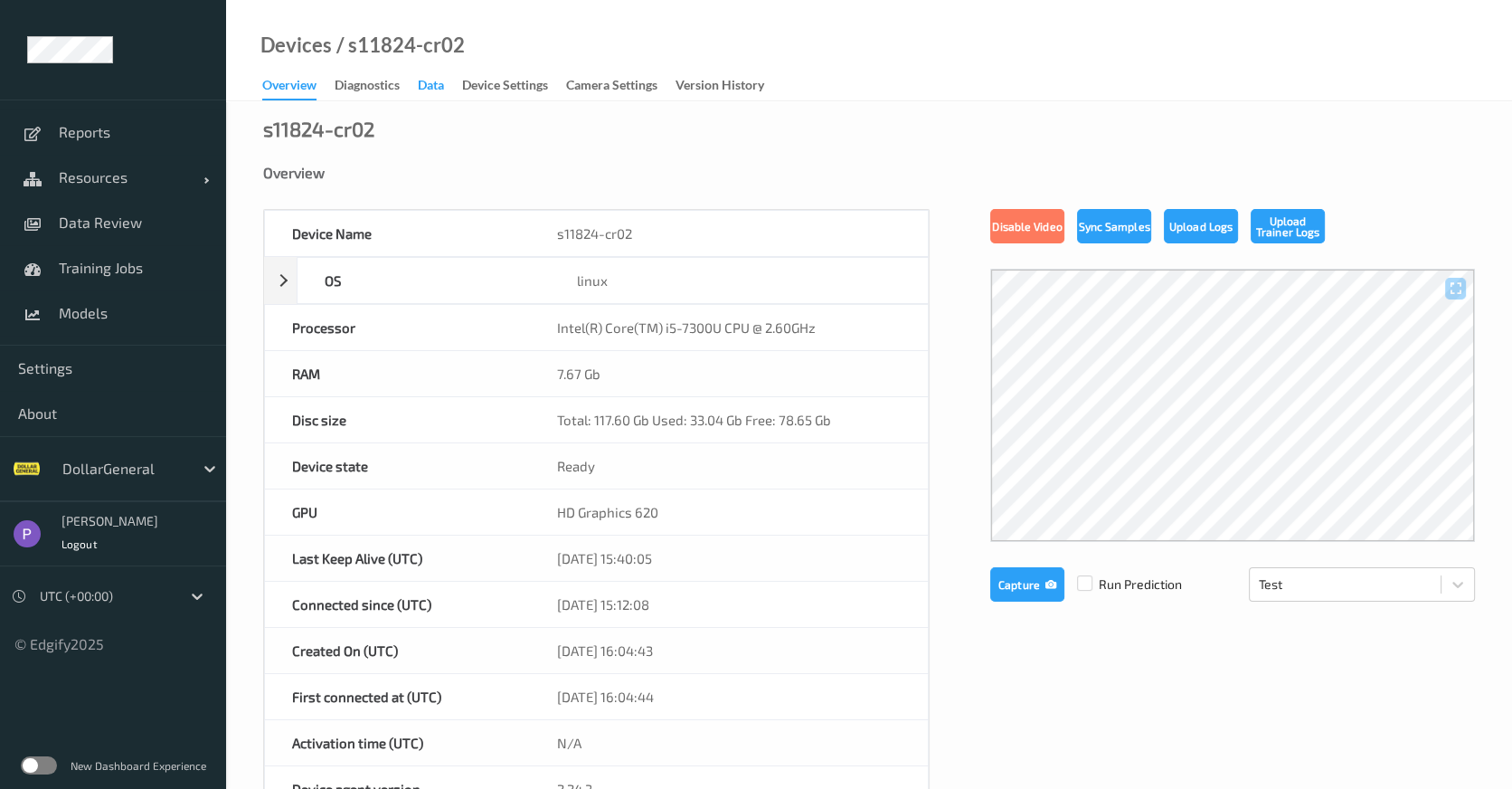 click on "Data" at bounding box center (430, 87) 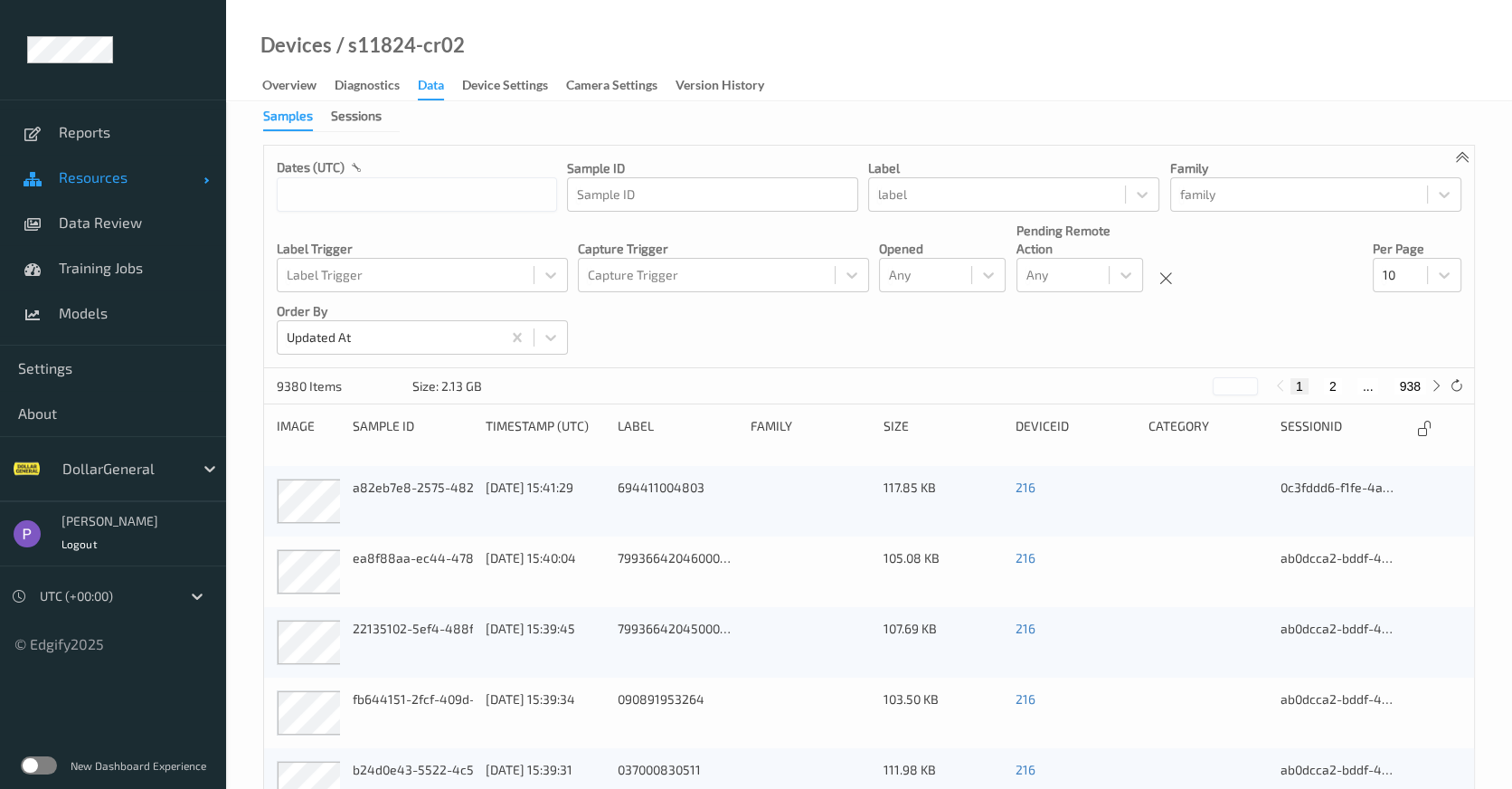 click on "Resources" at bounding box center (131, 177) 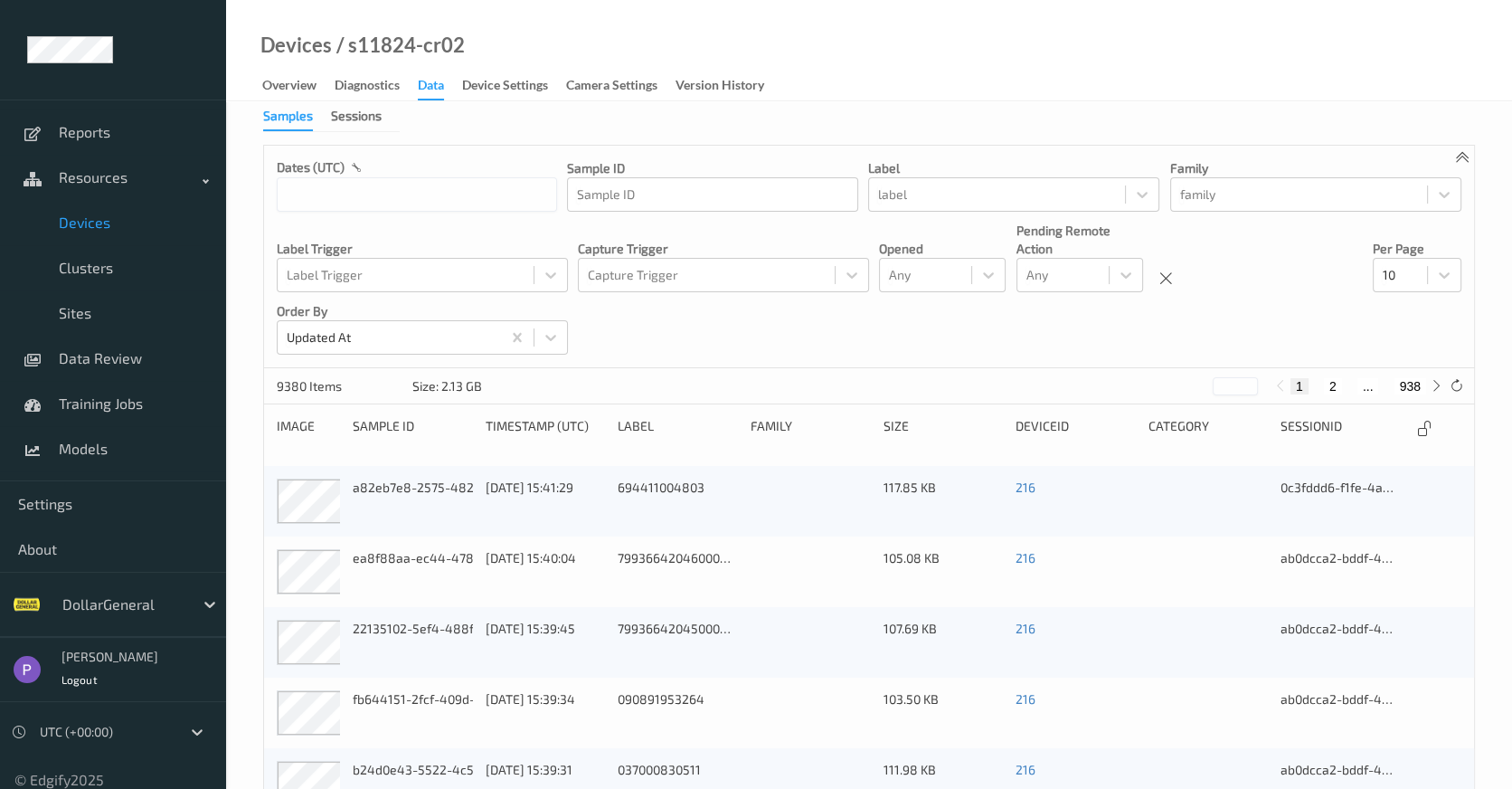 click on "Devices" at bounding box center (113, 223) 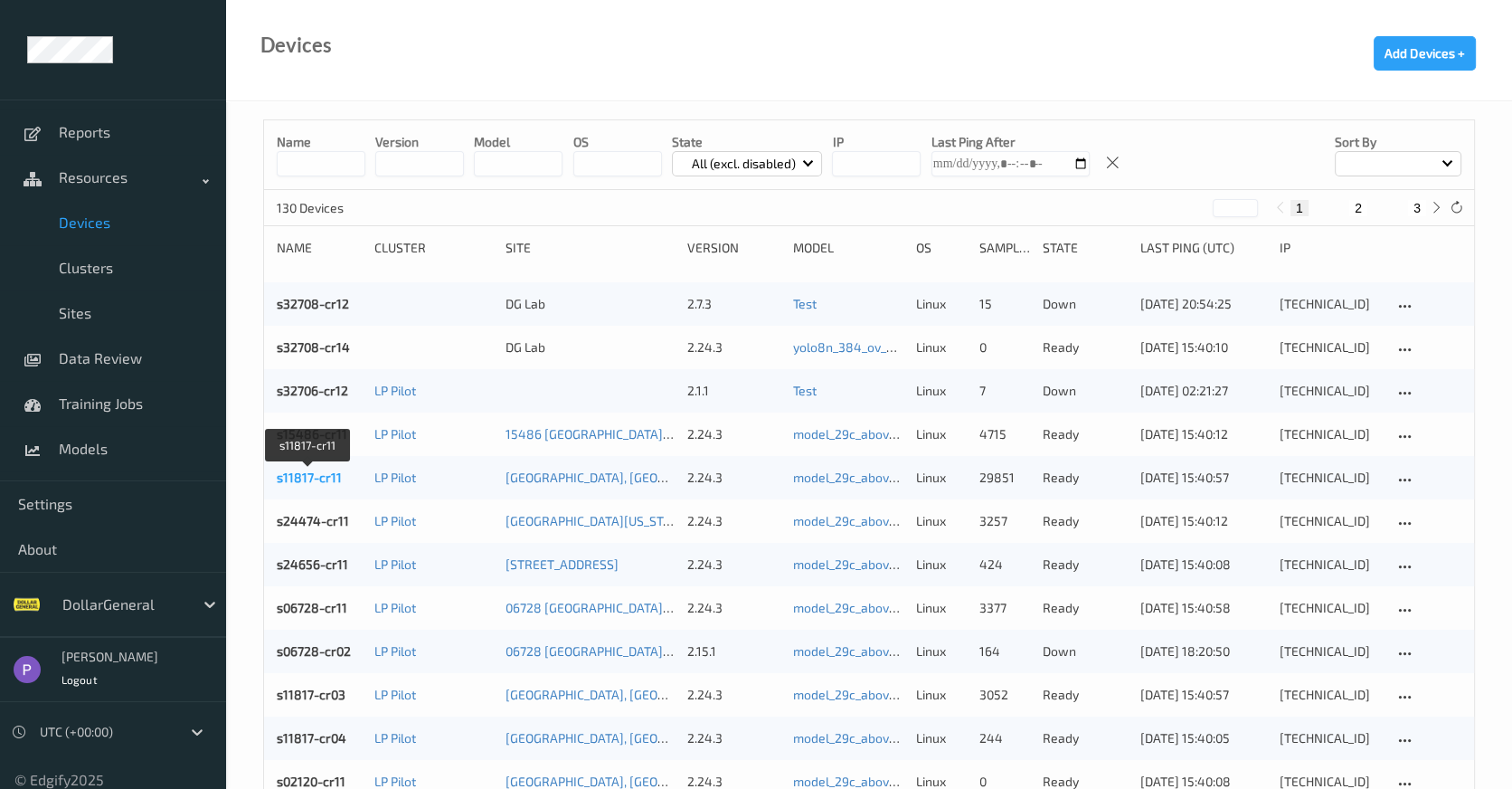click on "s11817-cr11" at bounding box center (309, 477) 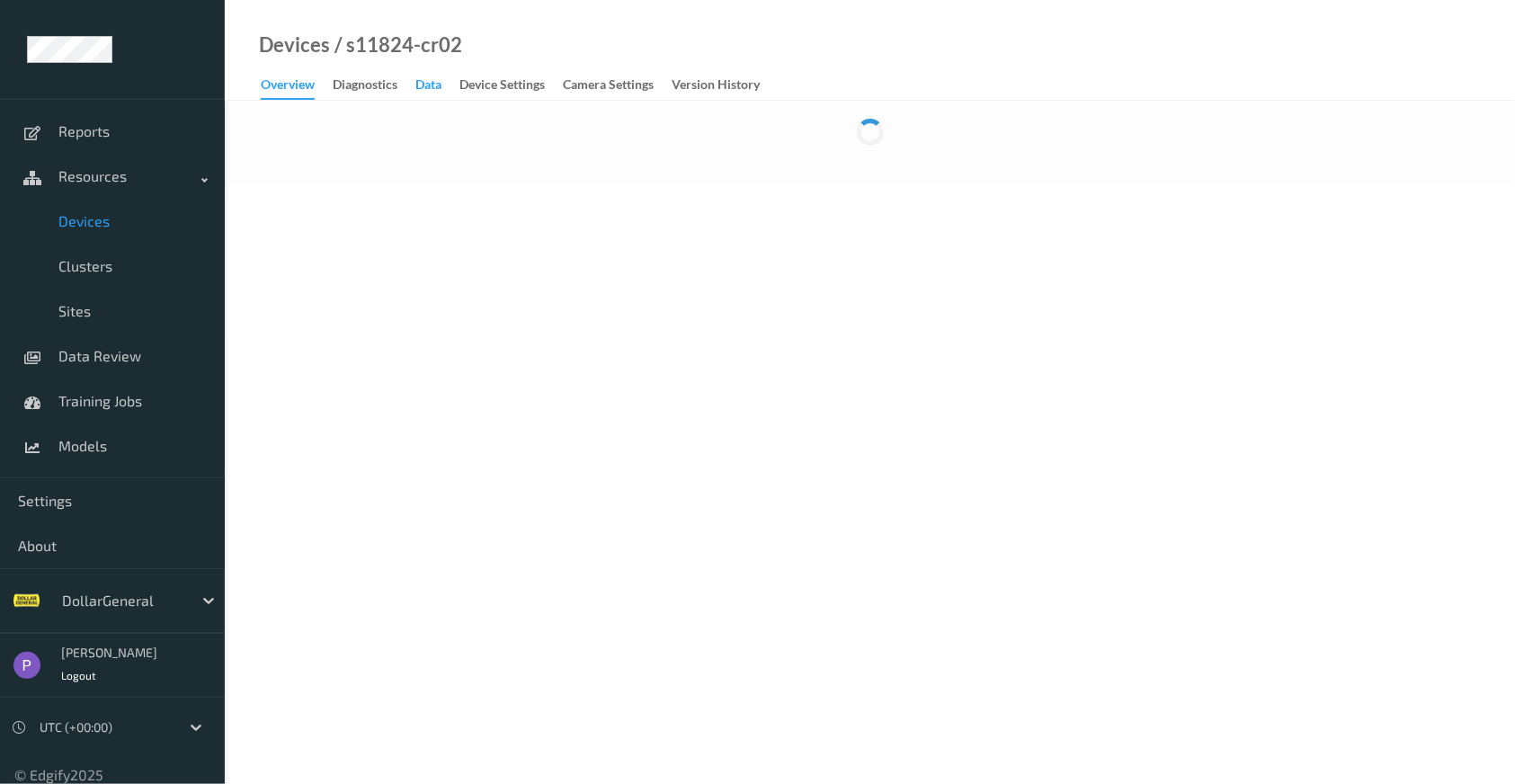 click on "Data" at bounding box center (428, 86) 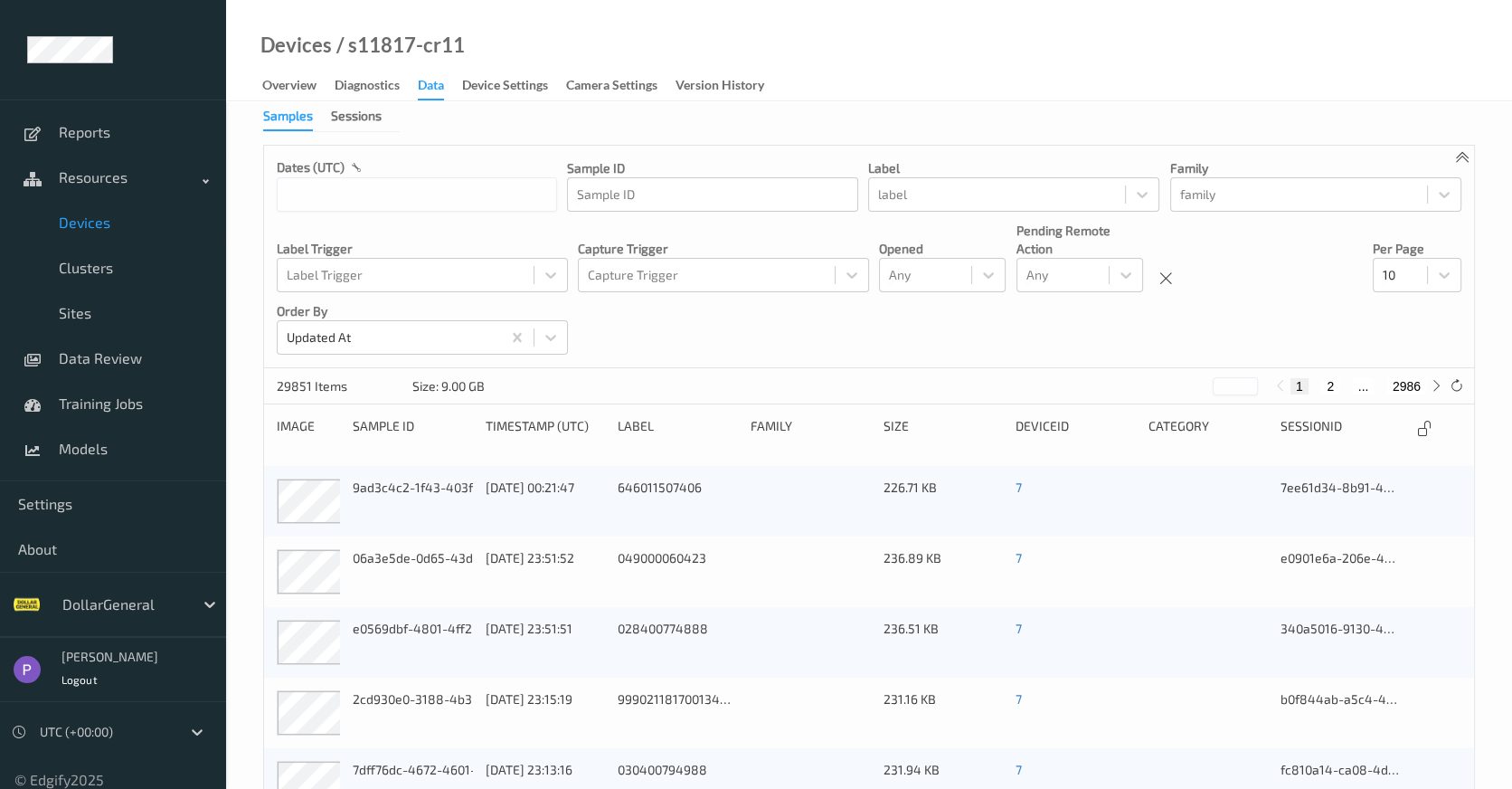 click on "29851 Items" at bounding box center (345, 386) 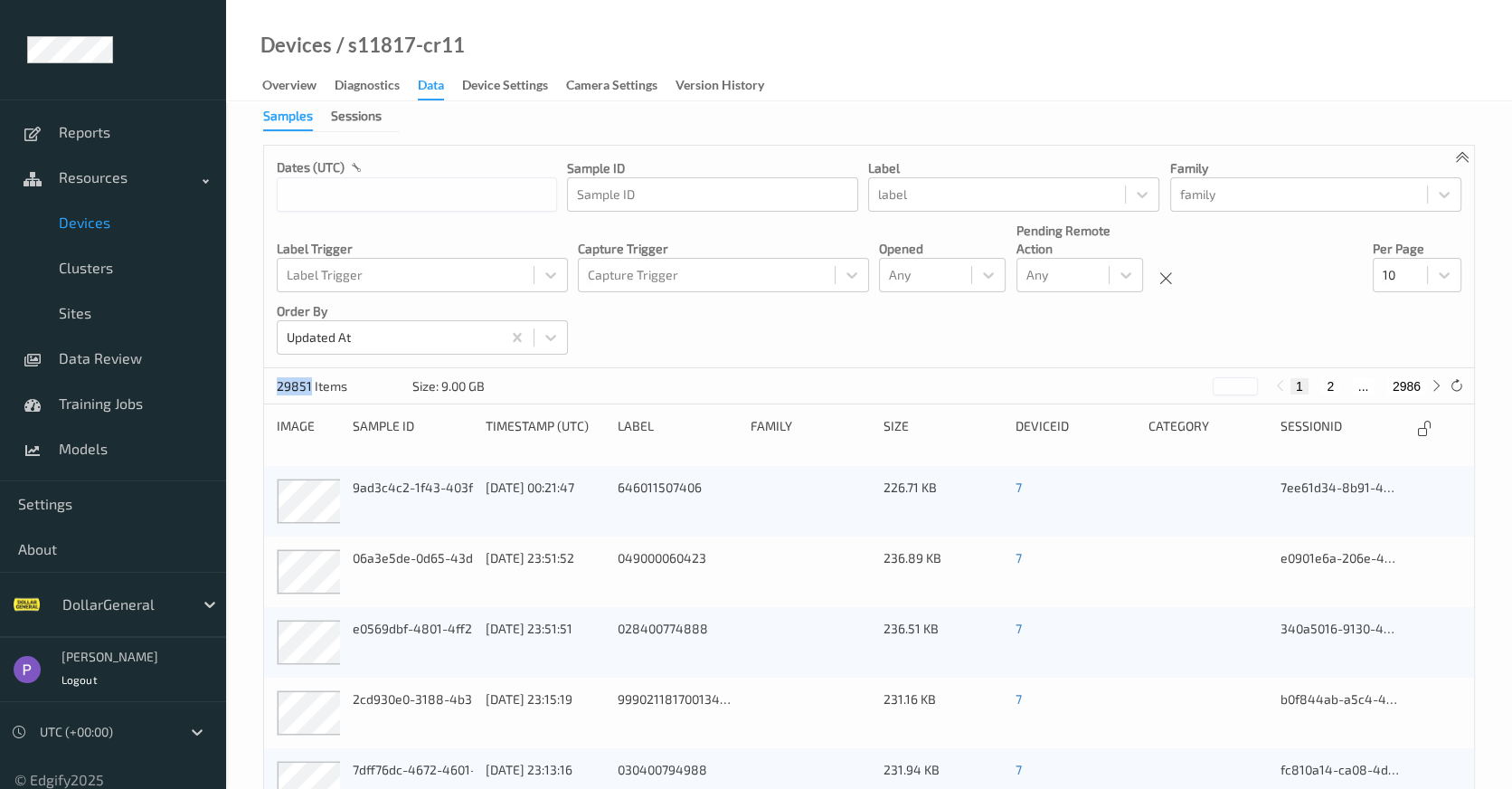click on "29851 Items" at bounding box center [345, 386] 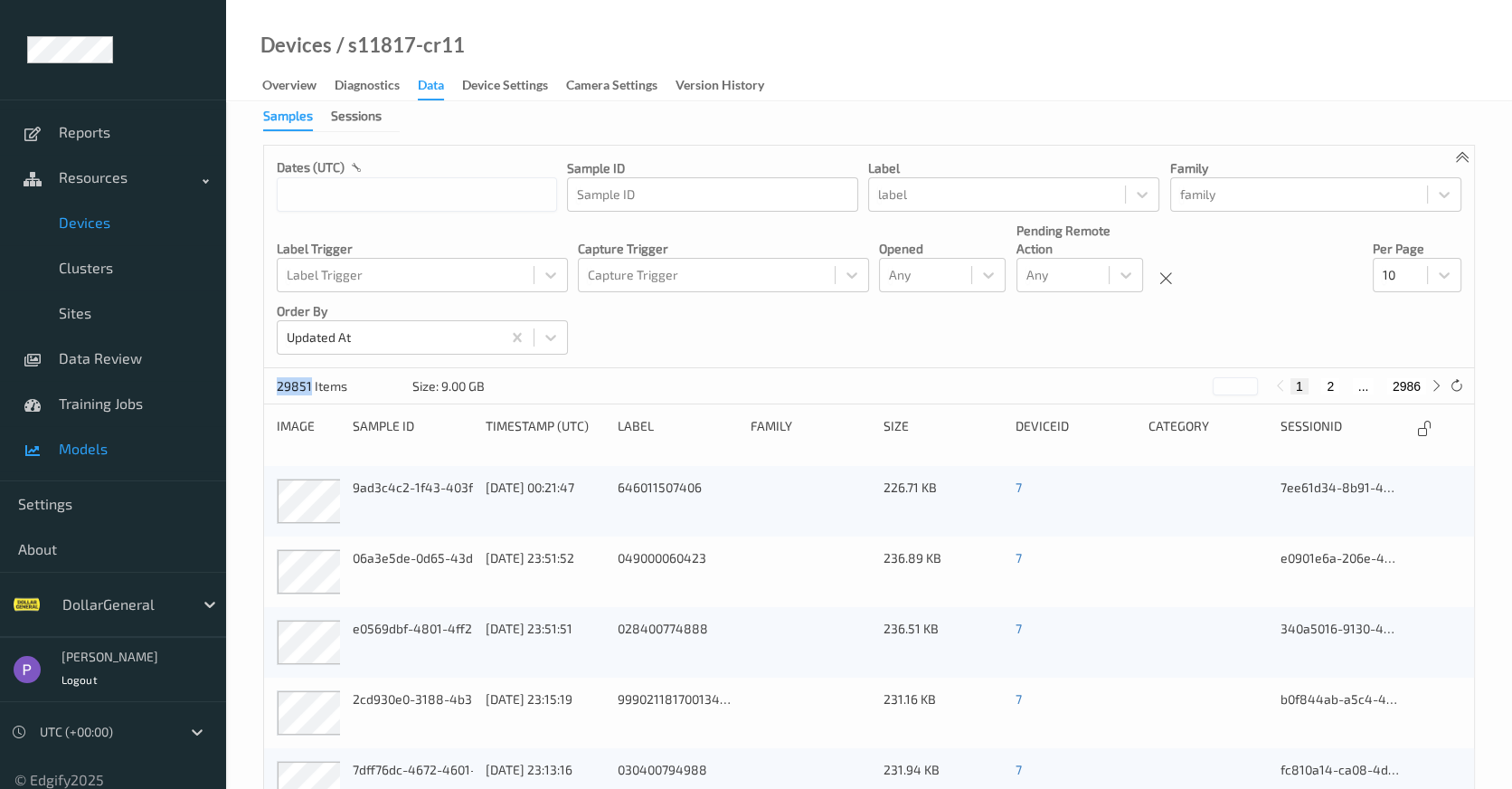 copy on "29851" 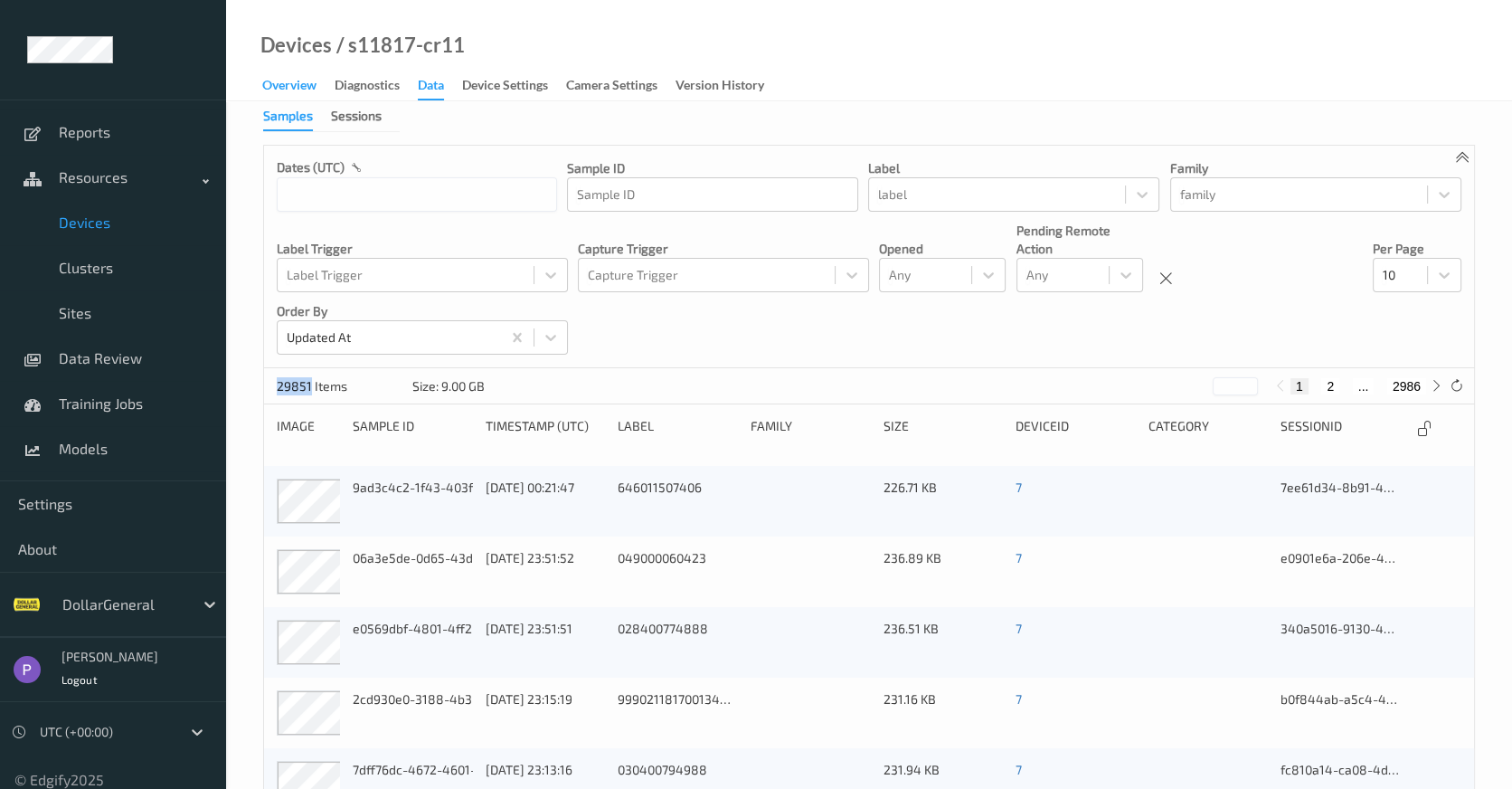click on "Overview" at bounding box center (289, 87) 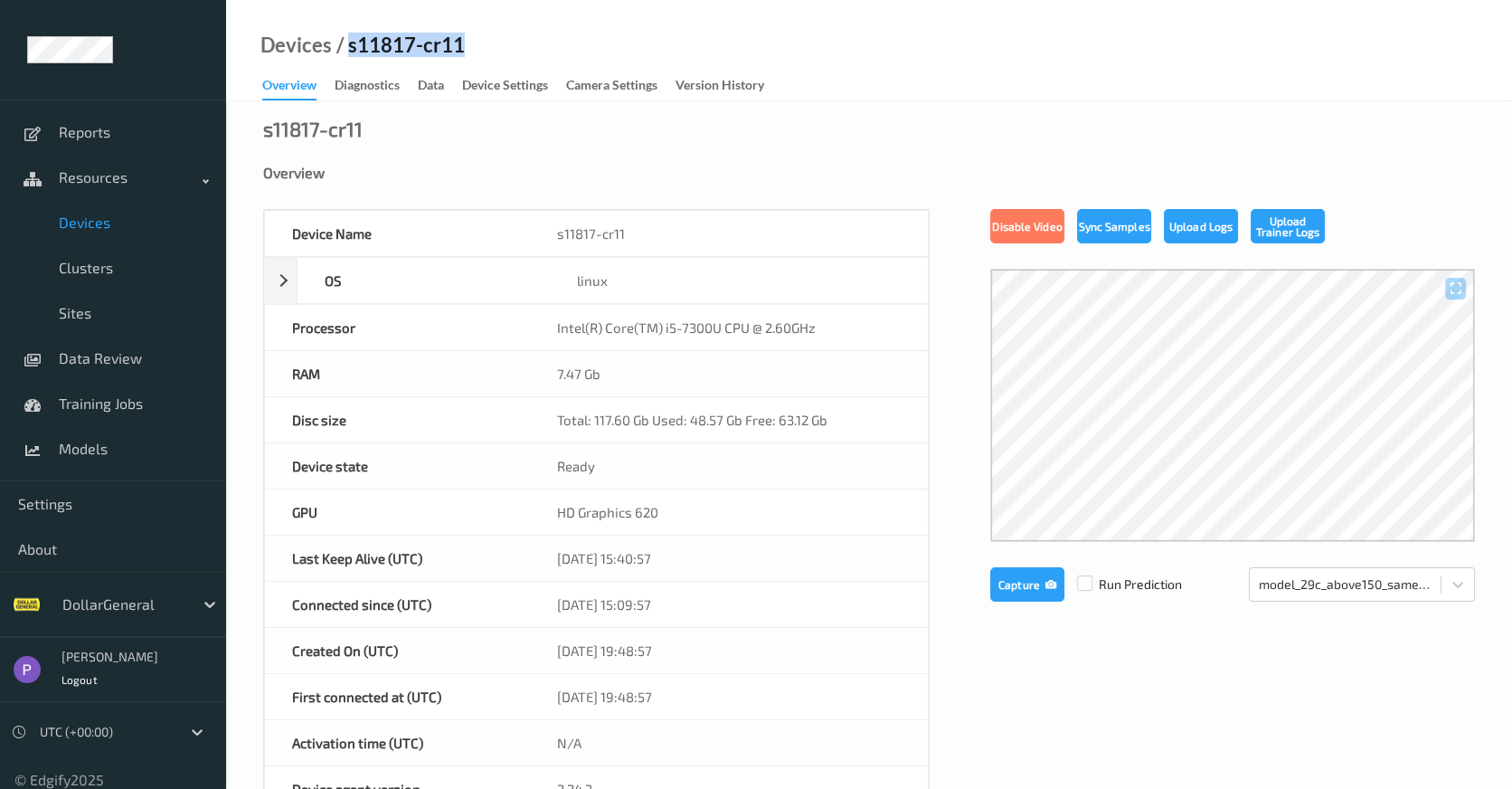 drag, startPoint x: 462, startPoint y: 36, endPoint x: 349, endPoint y: 46, distance: 113.44161 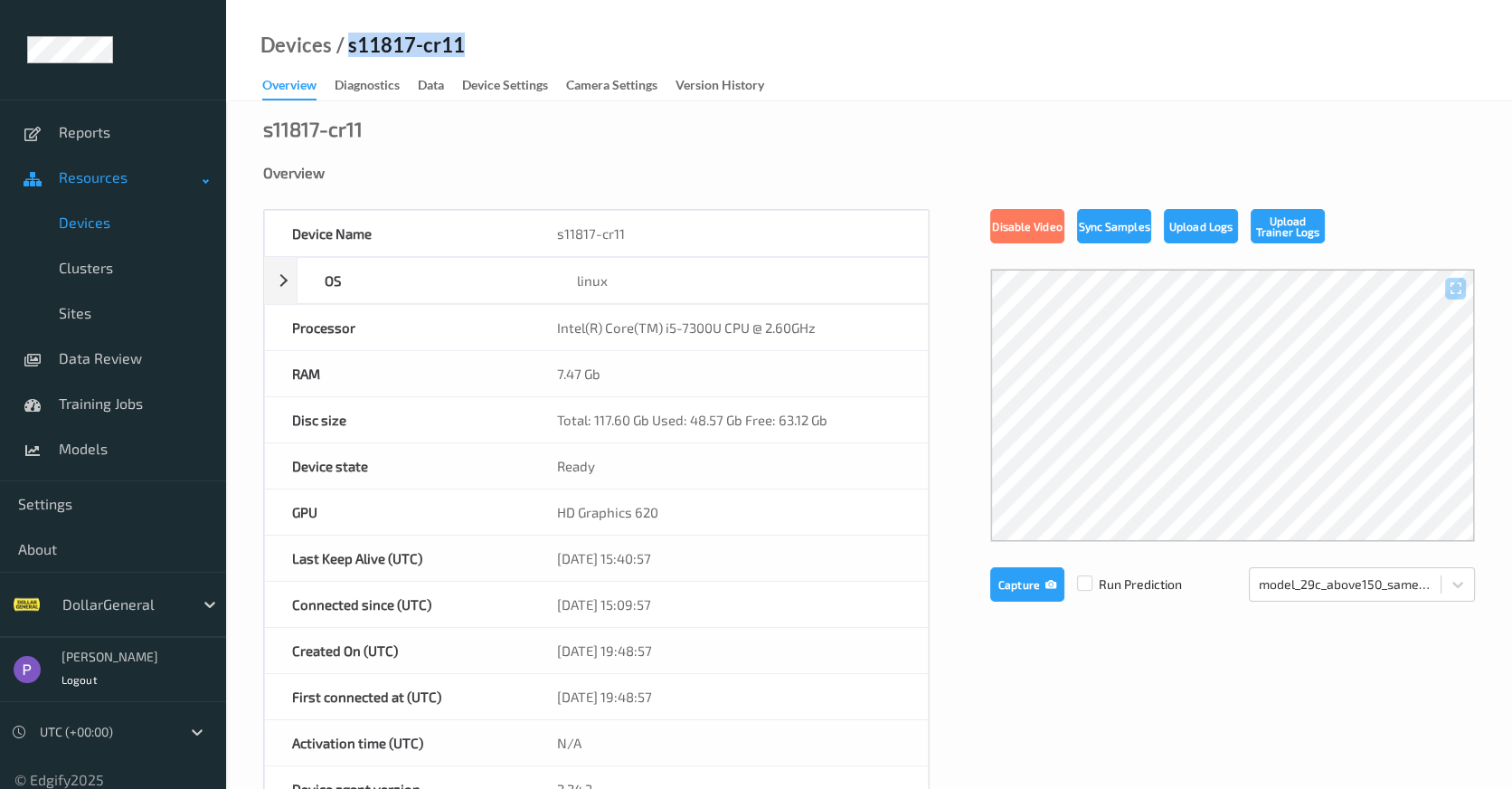copy on "s11817-cr11" 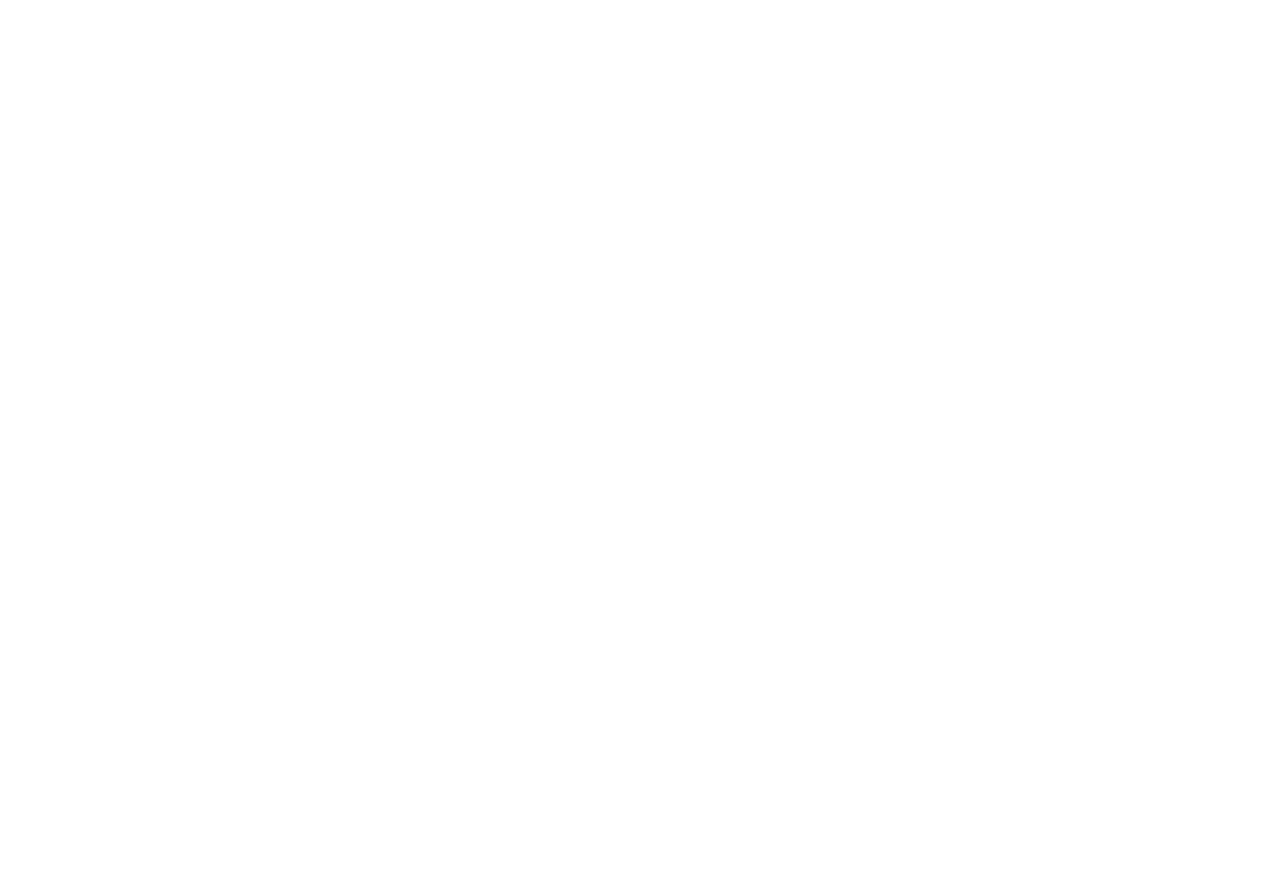 scroll, scrollTop: 0, scrollLeft: 0, axis: both 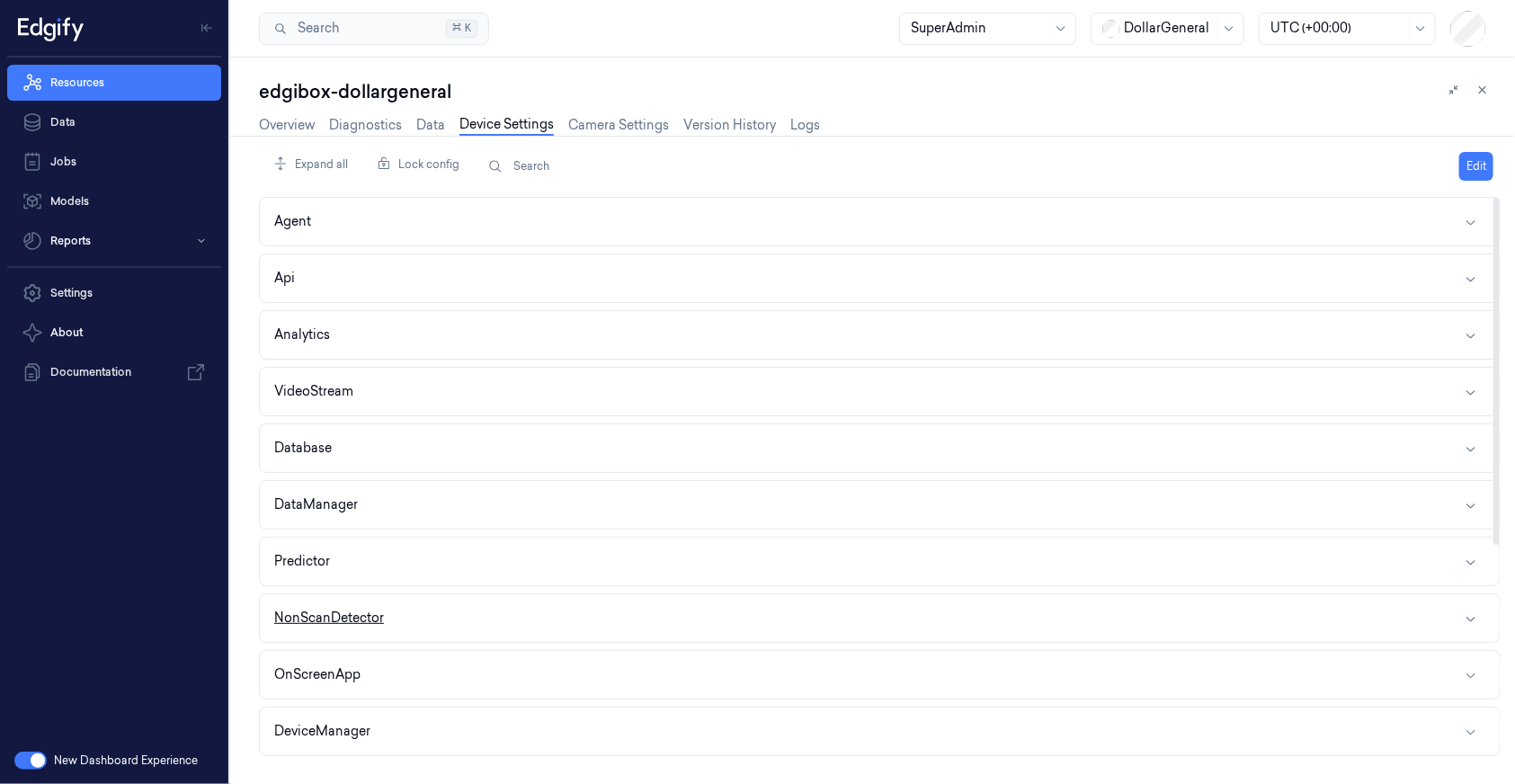 click on "NonScanDetector" at bounding box center (329, 618) 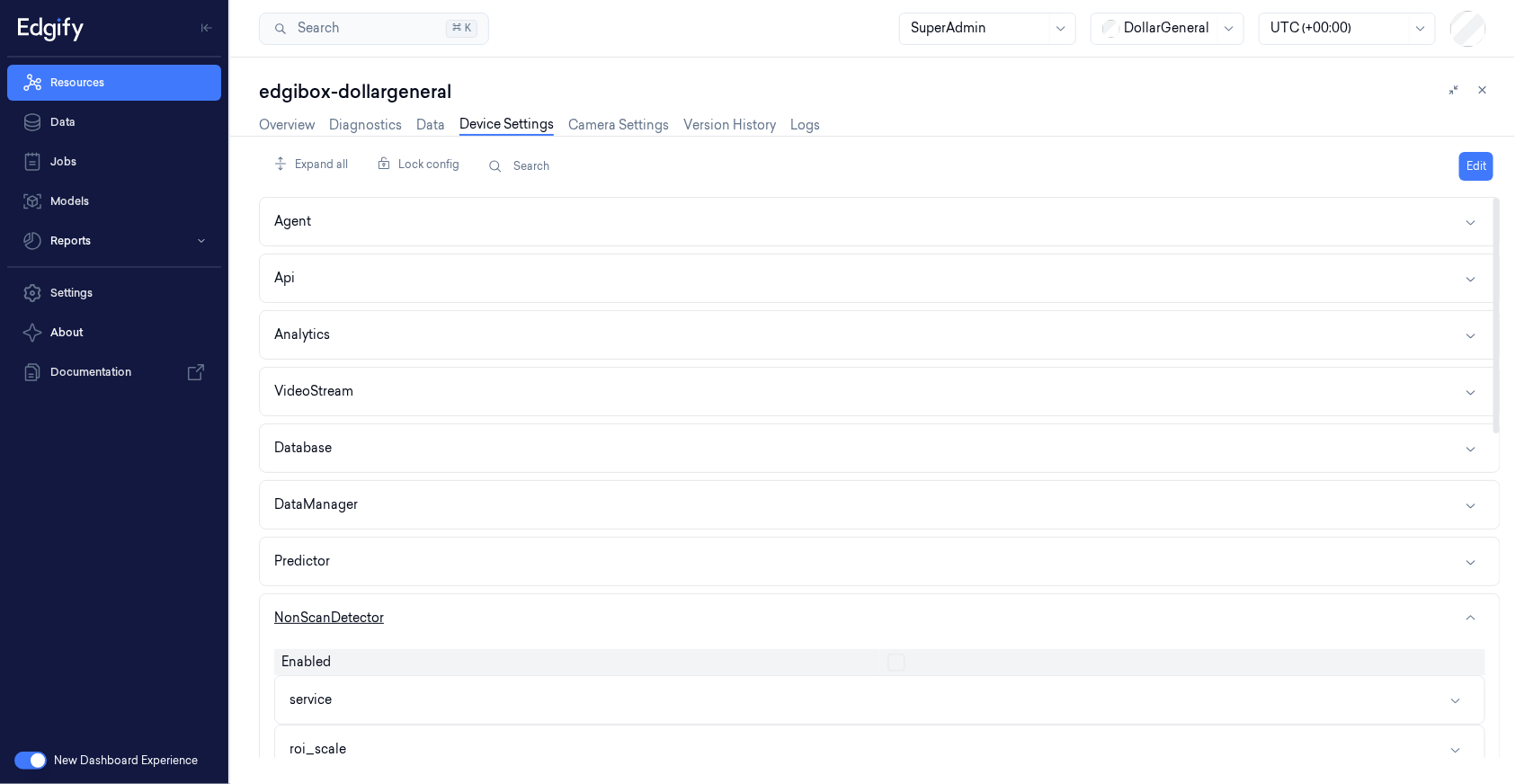 click on "NonScanDetector" at bounding box center [329, 618] 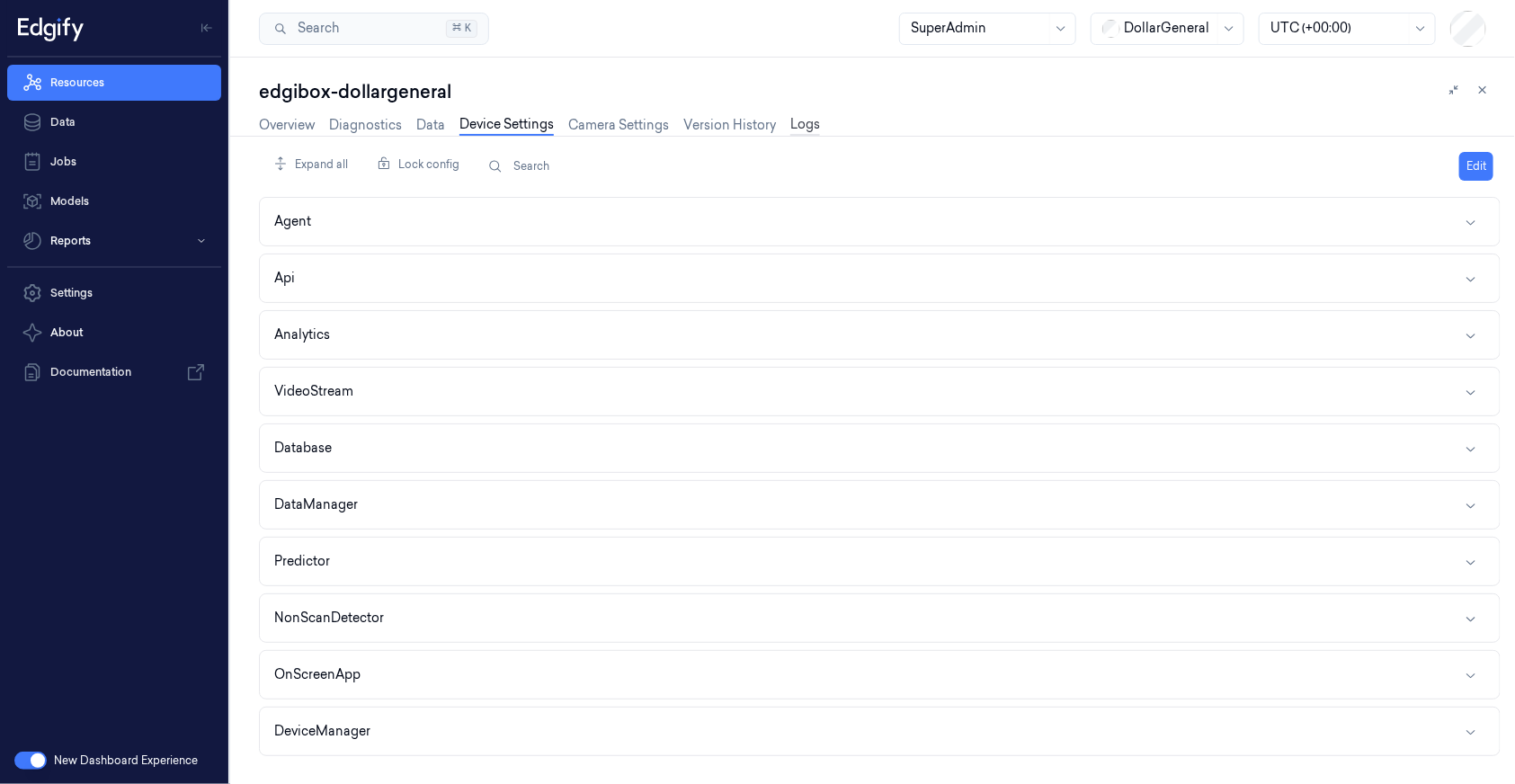 click on "Logs" at bounding box center [805, 125] 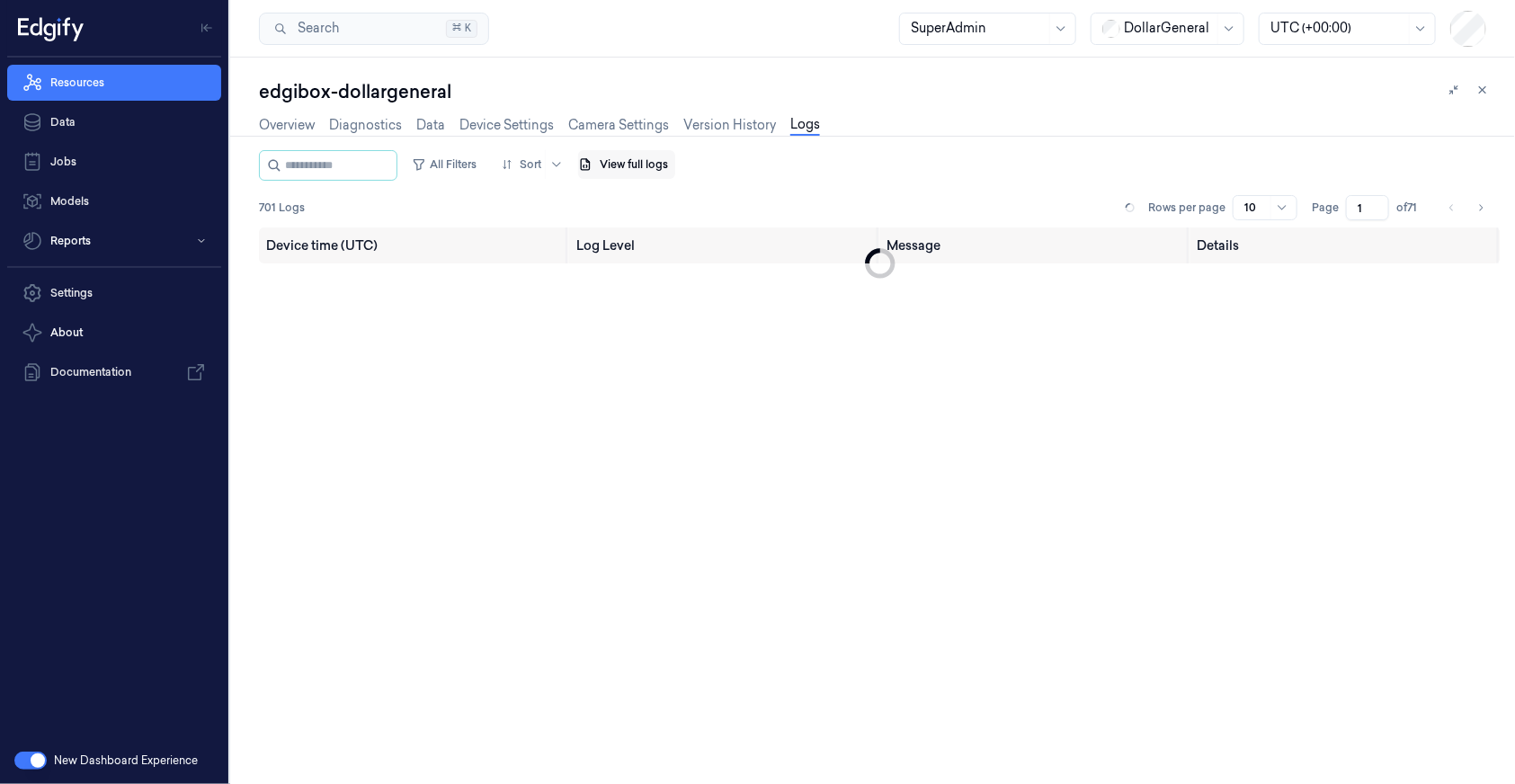click on "View full logs" at bounding box center (627, 165) 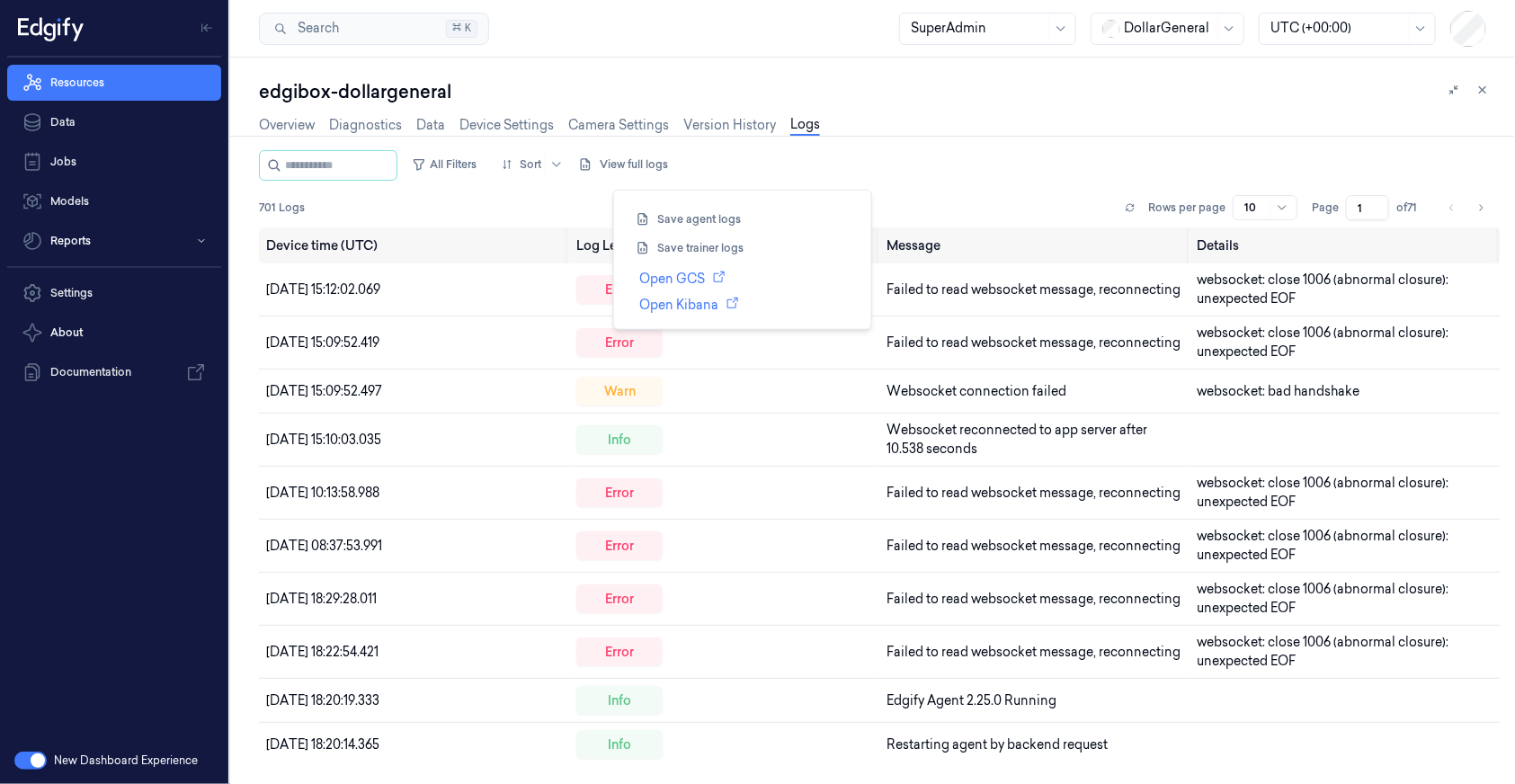 click on "All Filters Sort View full logs" at bounding box center (879, 165) 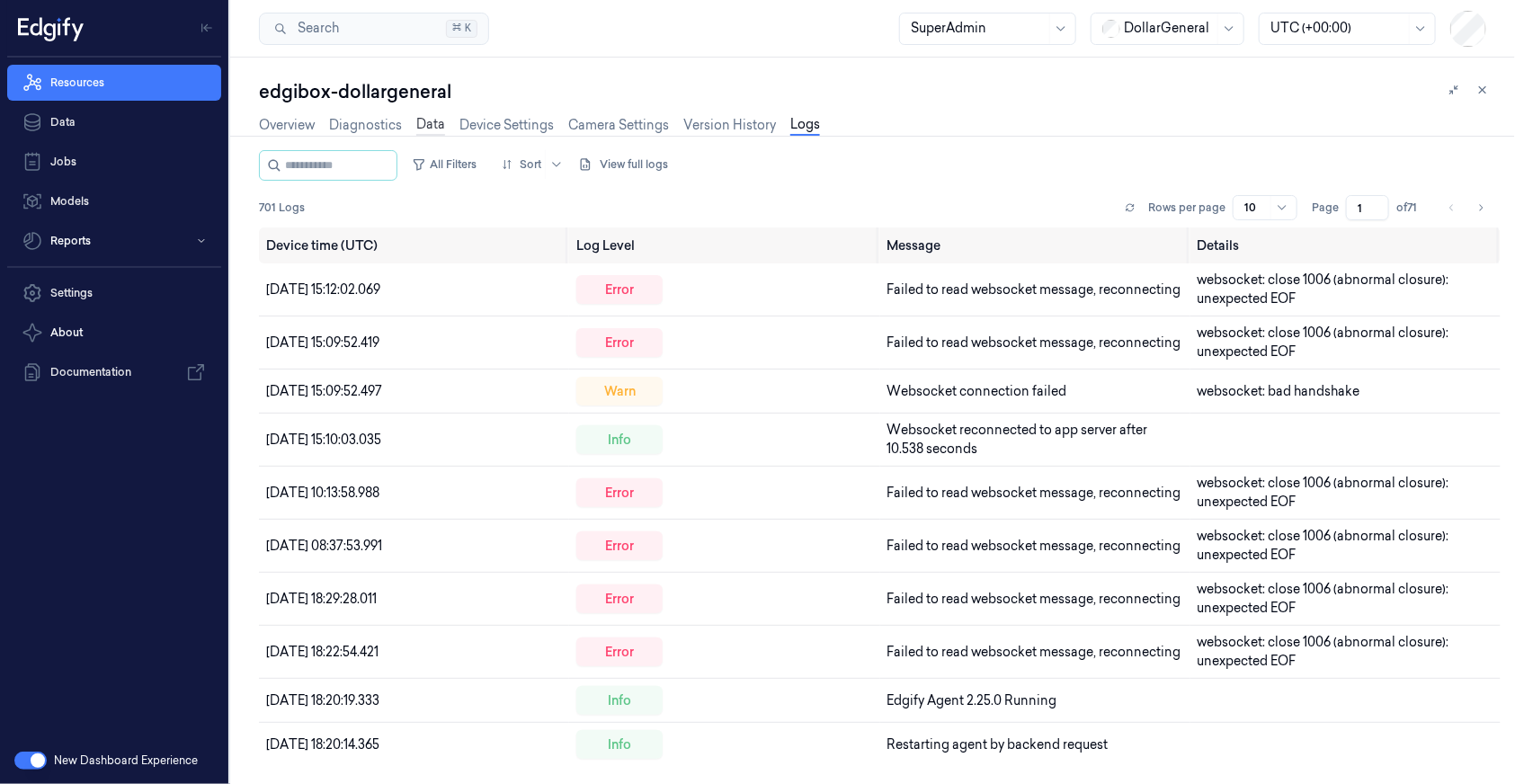 click on "Data" at bounding box center [431, 125] 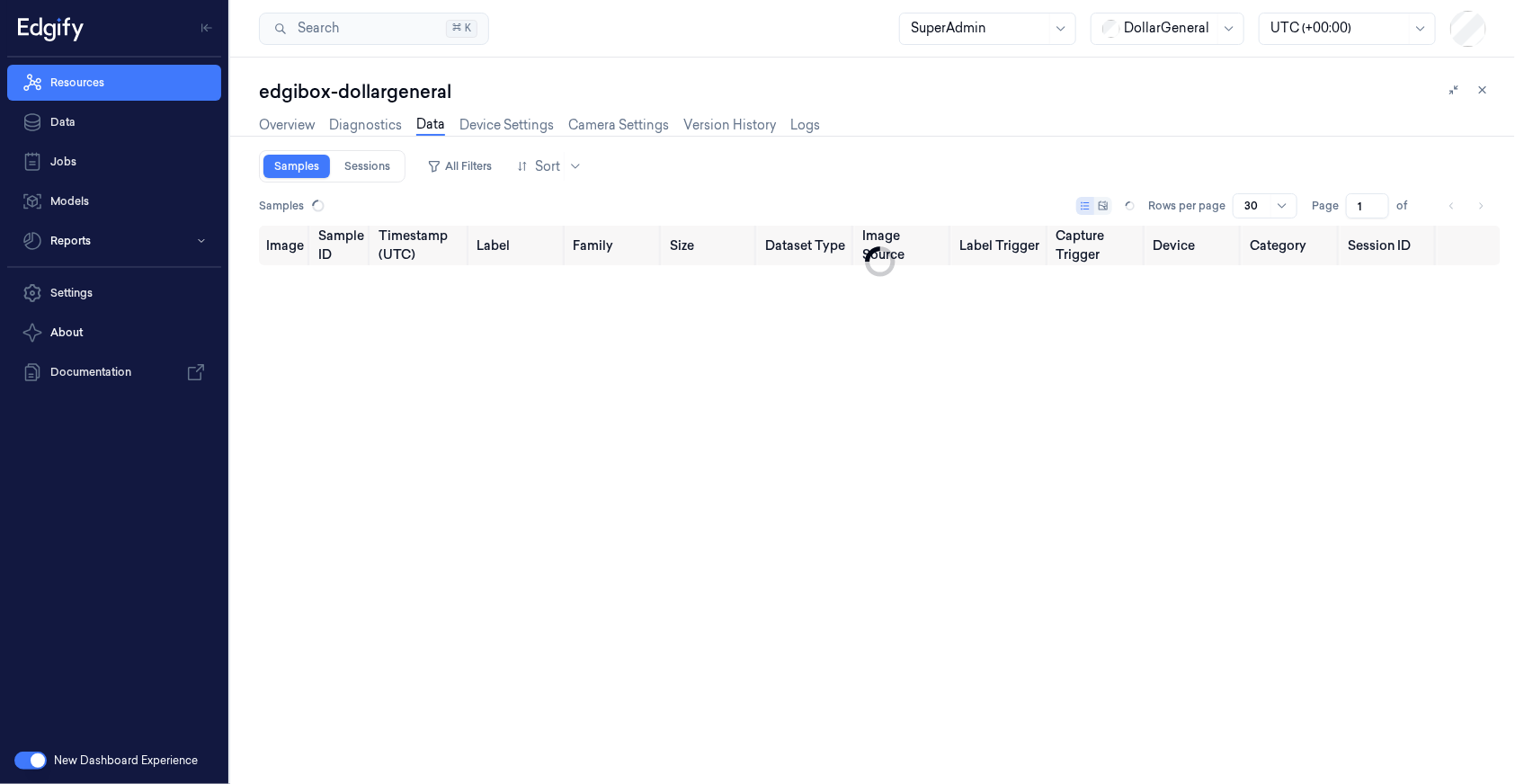 type on "0" 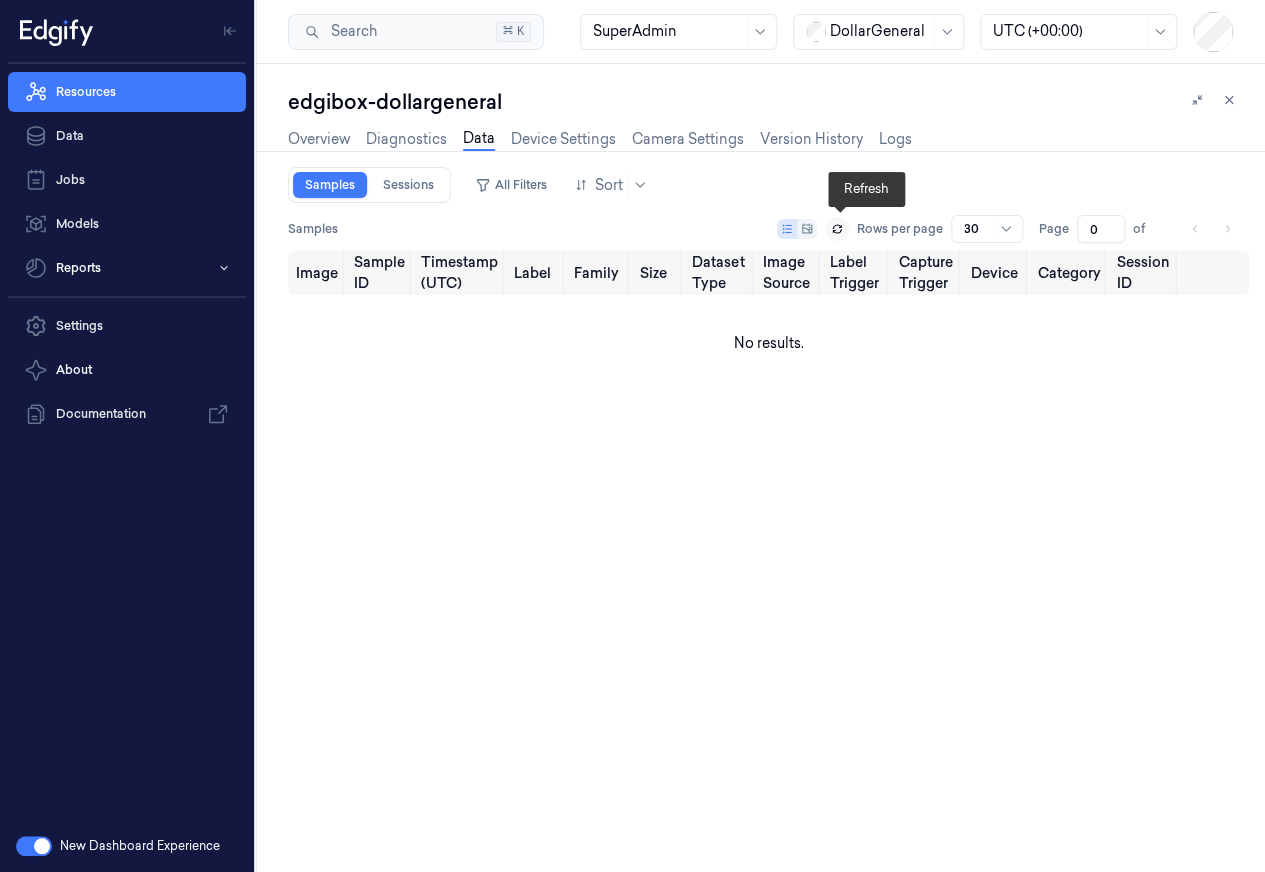 click at bounding box center [837, 229] 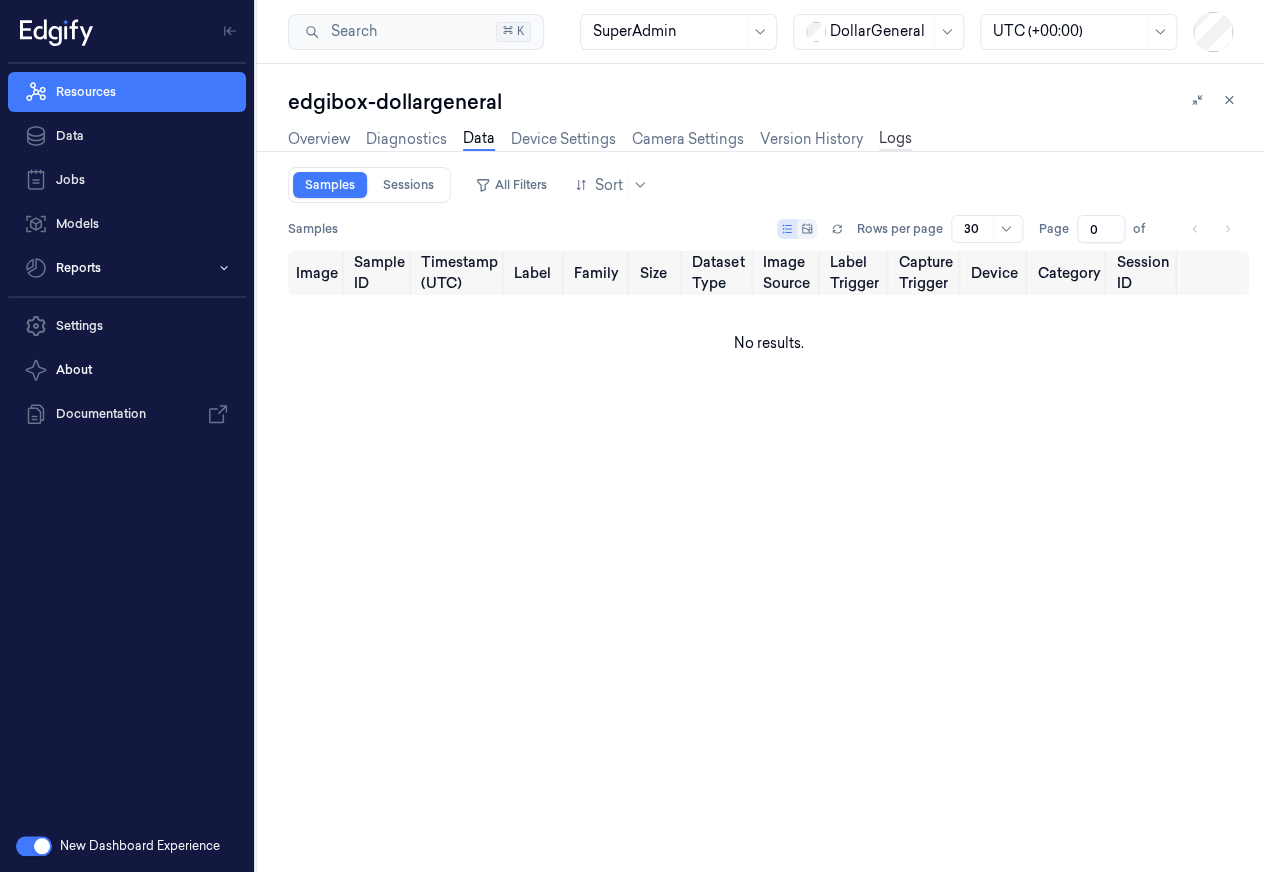 click on "Overview Diagnostics Data Device Settings Camera Settings Version History Logs" at bounding box center (600, 139) 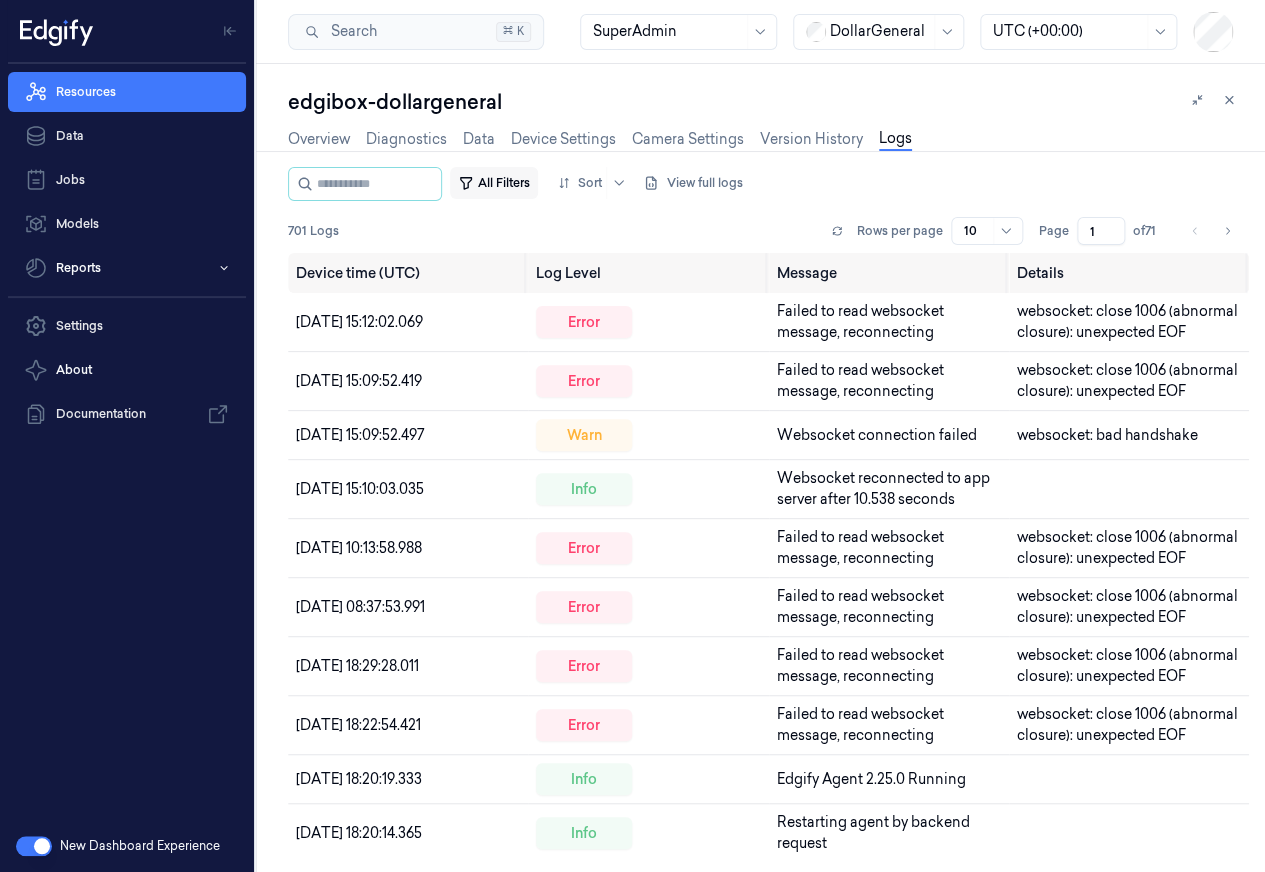 click on "All Filters" at bounding box center [494, 183] 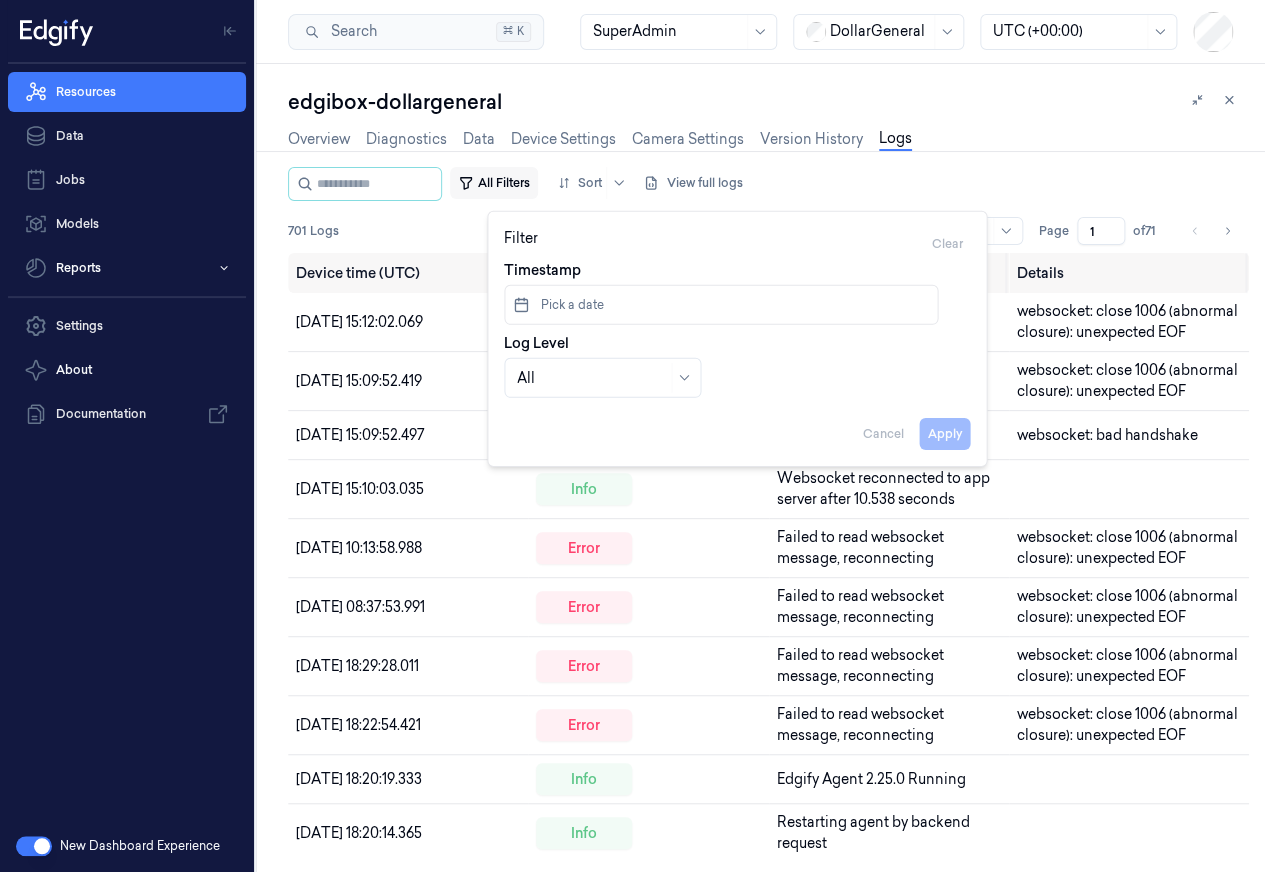 click on "All Filters" at bounding box center (494, 183) 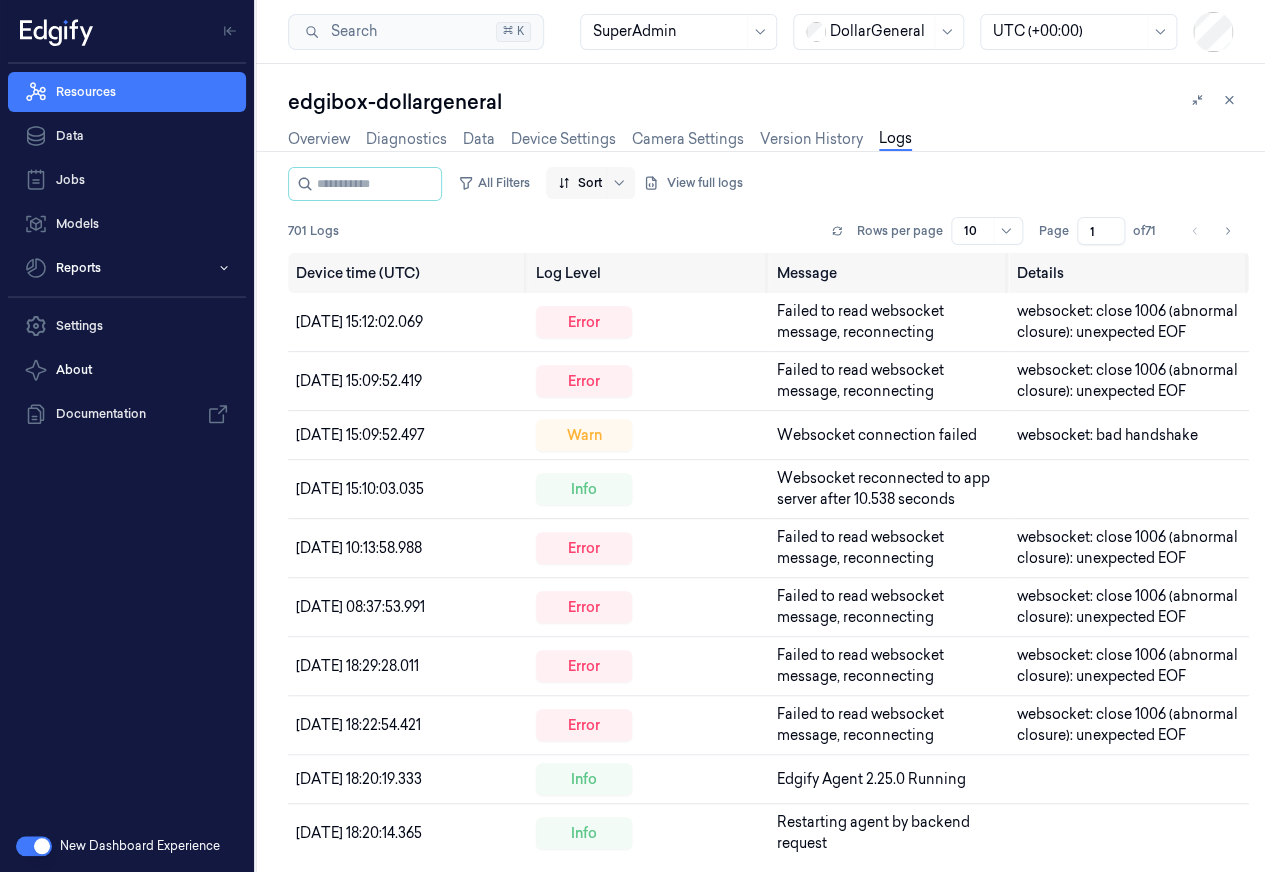 click at bounding box center (580, 183) 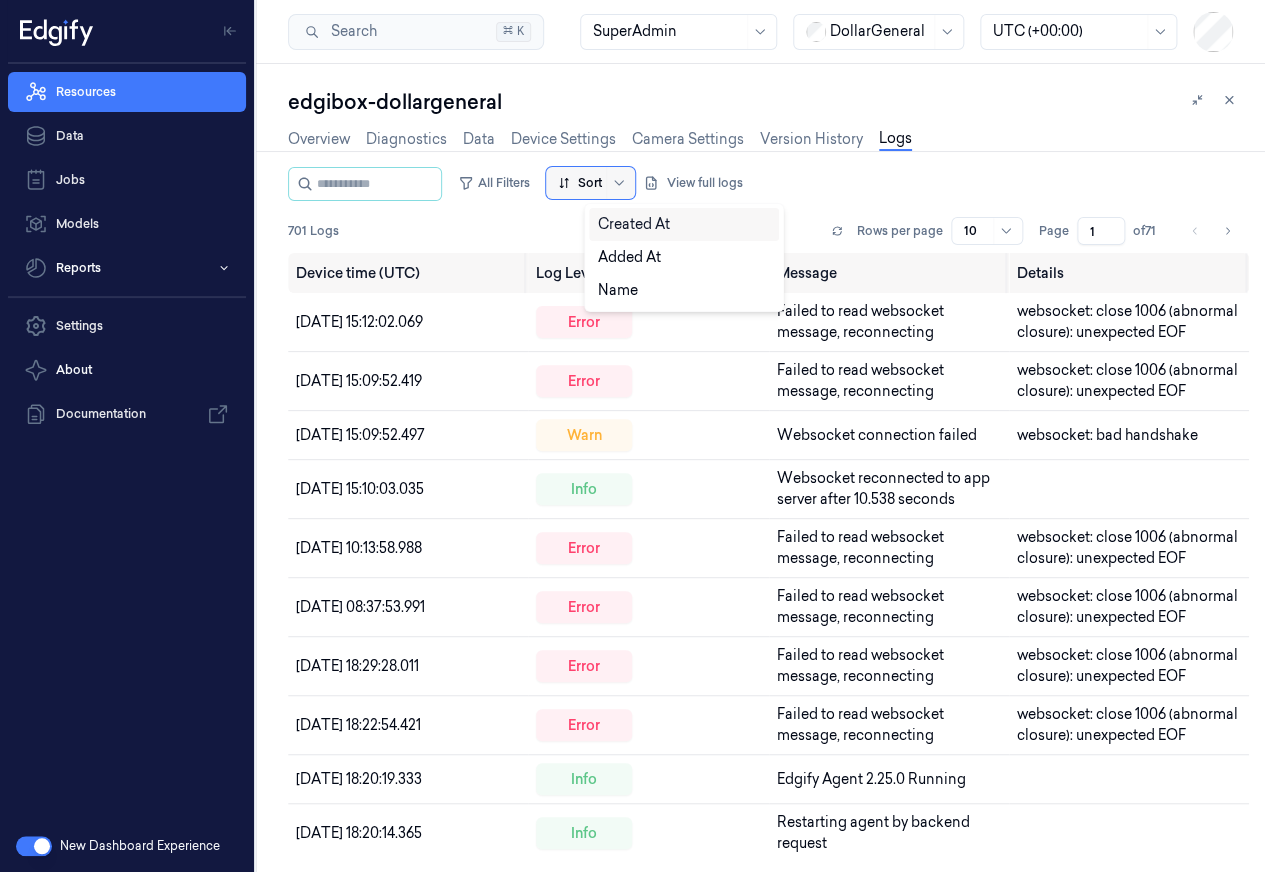 click at bounding box center (580, 183) 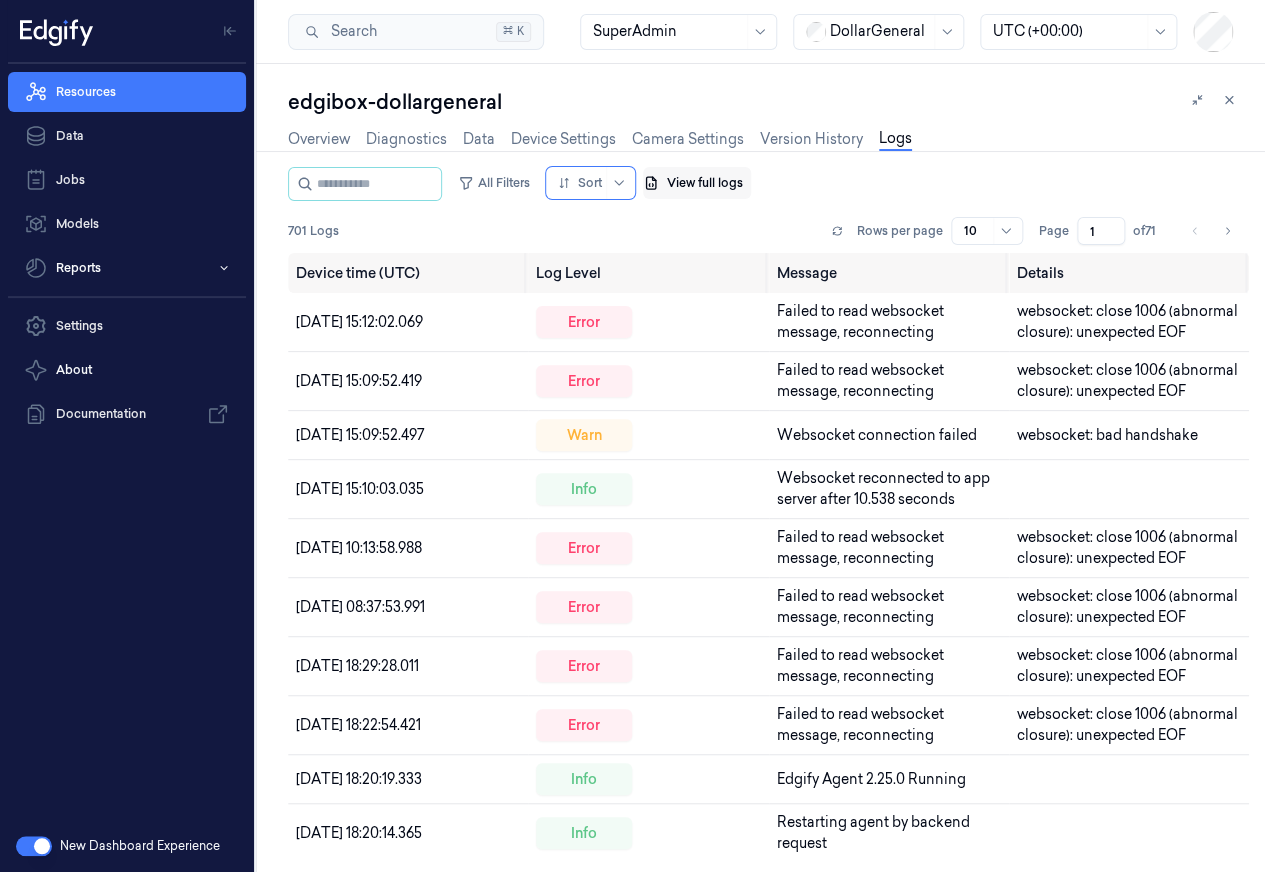 click on "View full logs" at bounding box center [697, 183] 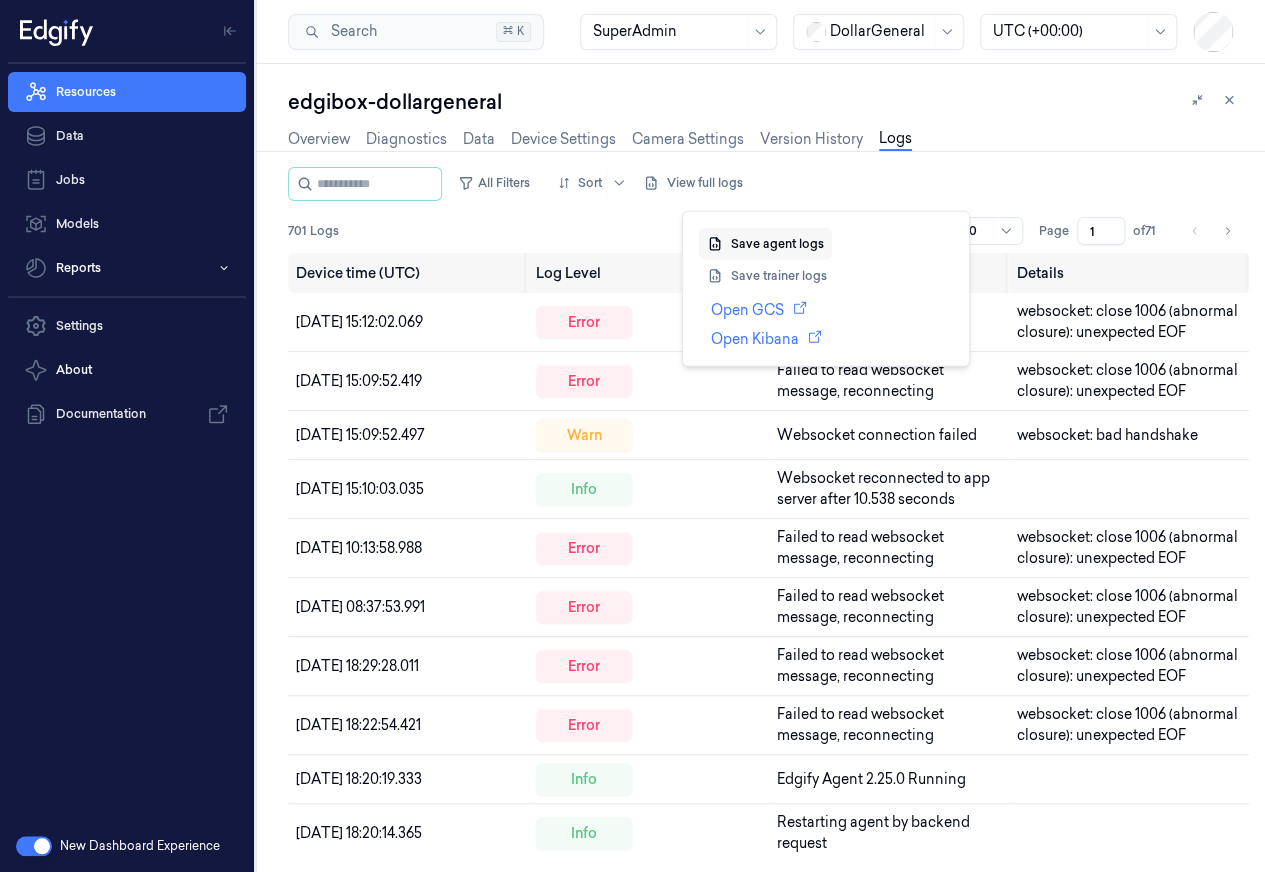 click on "Save agent logs" at bounding box center [765, 244] 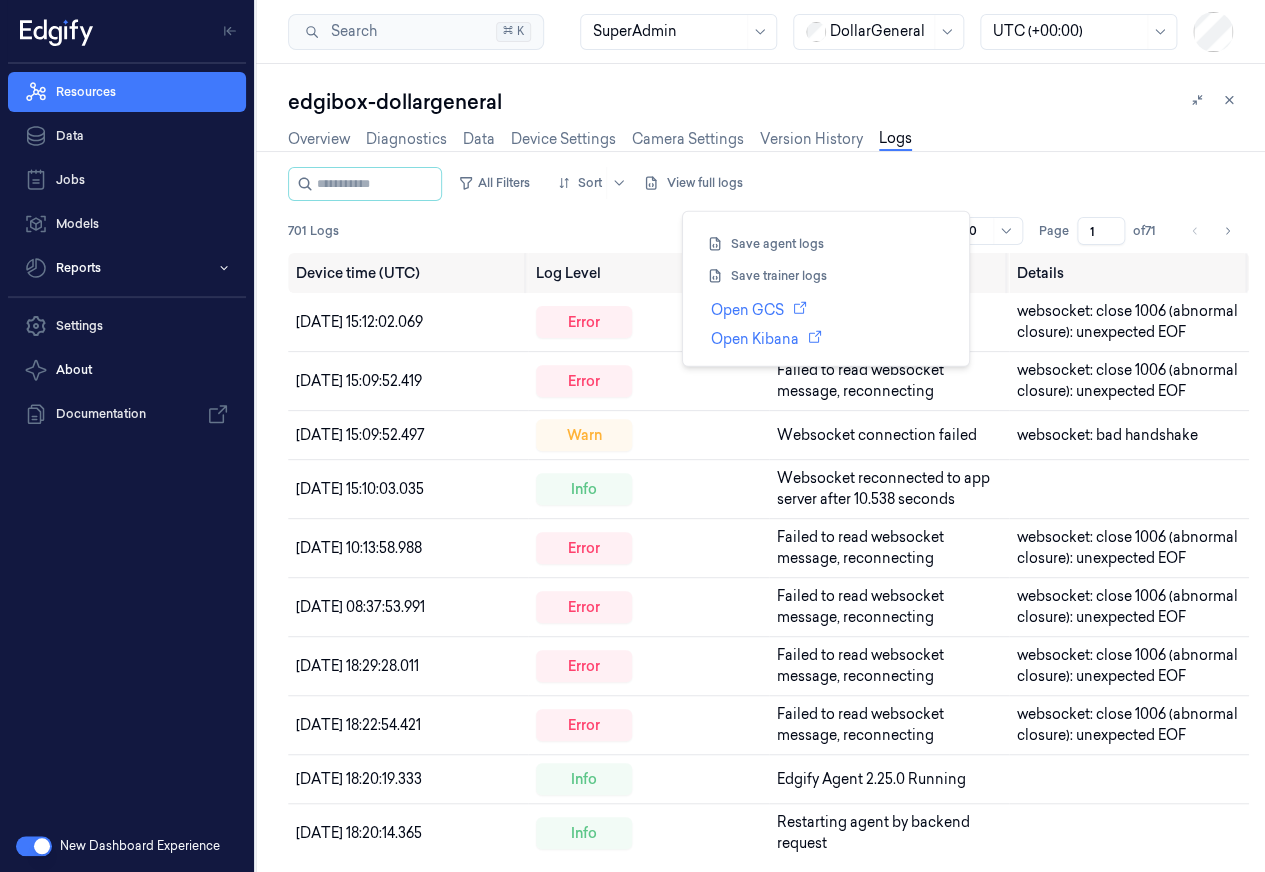 click on "701 Logs Rows per page 10 Page 1 of  71" at bounding box center [768, 231] 